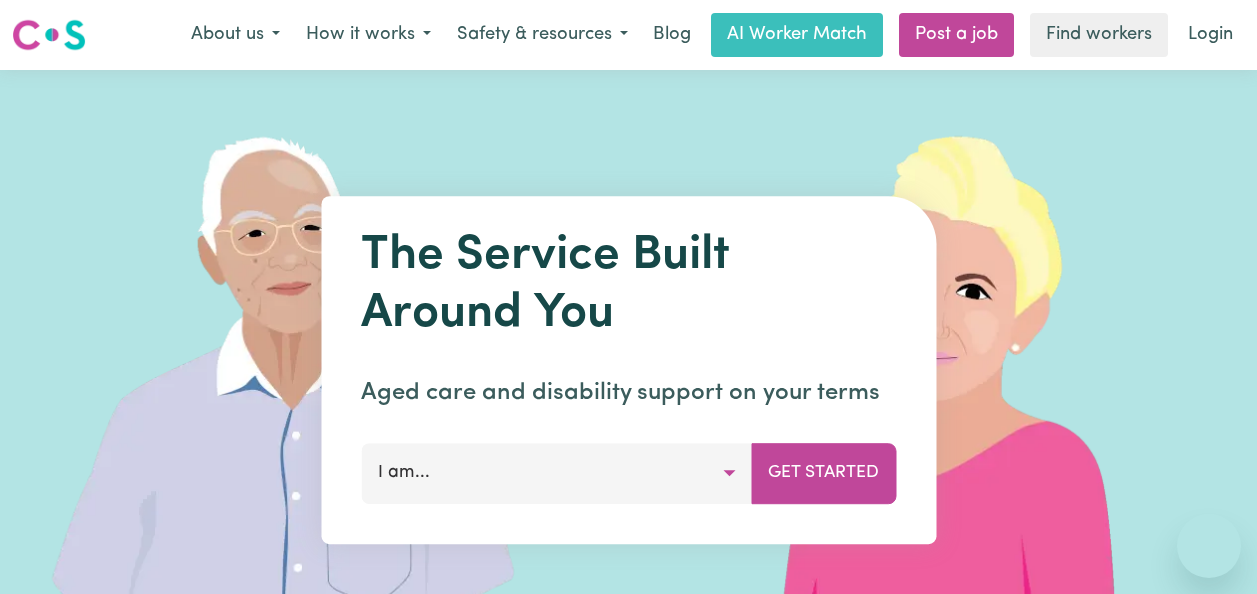 click on "Login" at bounding box center (1210, 35) 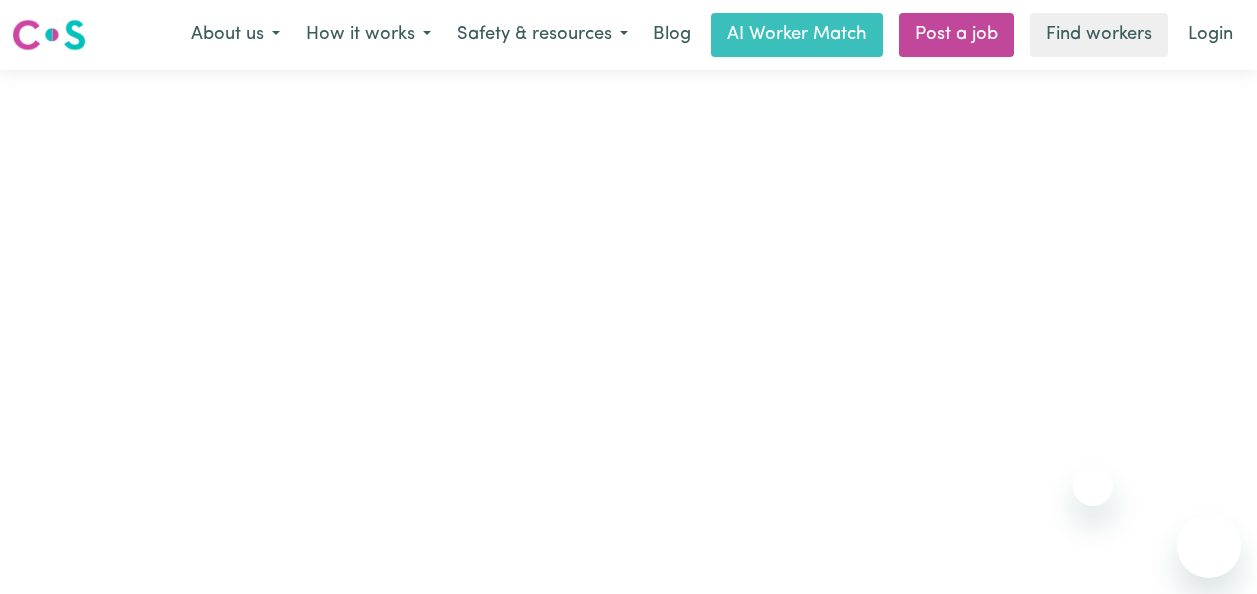scroll, scrollTop: 0, scrollLeft: 0, axis: both 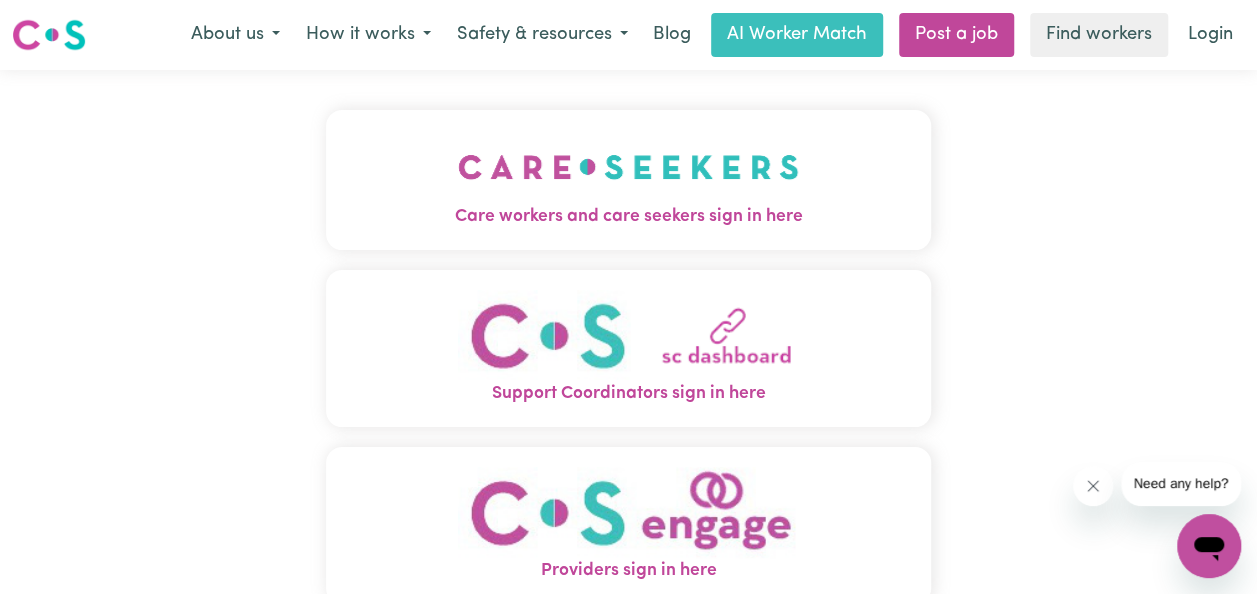 click on "About us" at bounding box center [235, 35] 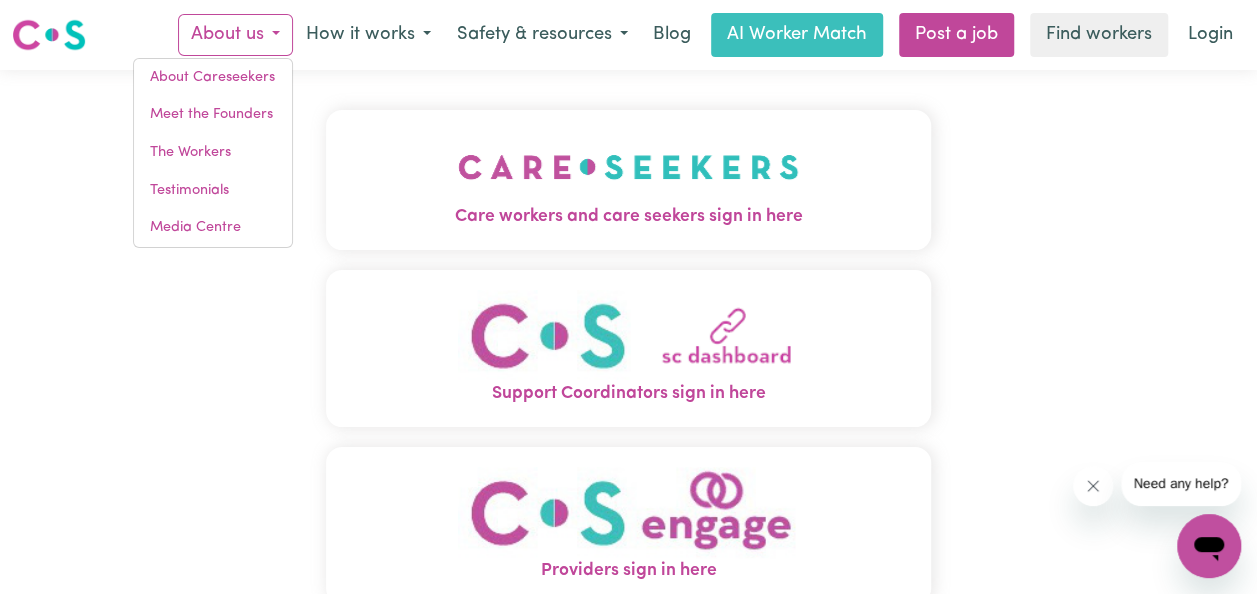 click on "How it works" at bounding box center [368, 35] 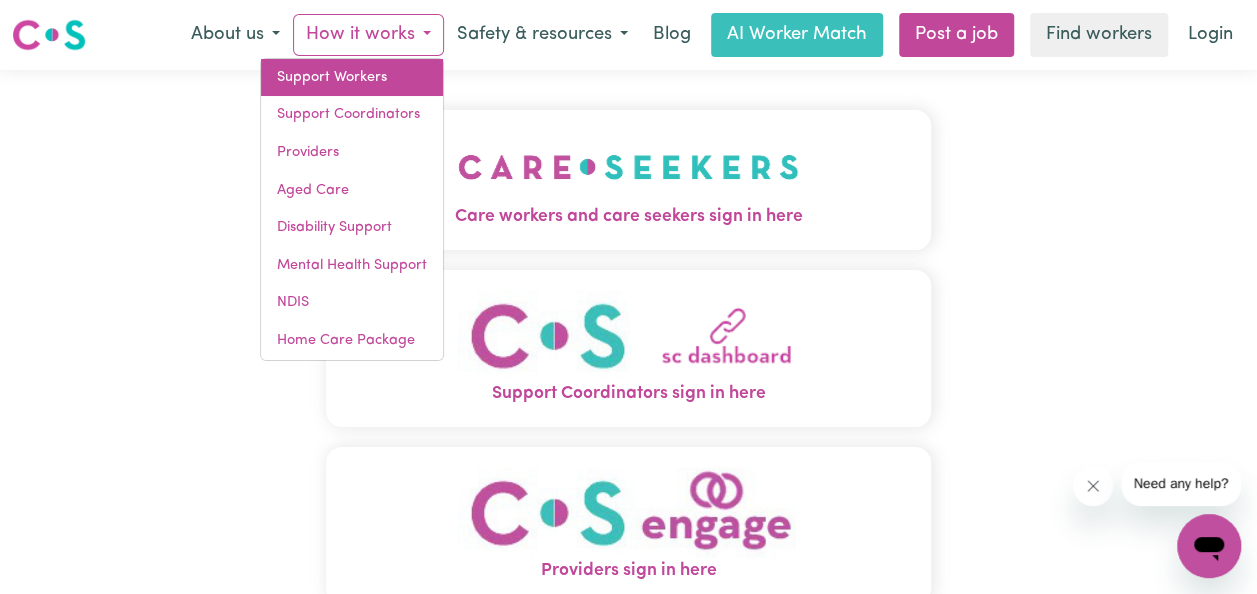 click on "Support Workers" at bounding box center [352, 78] 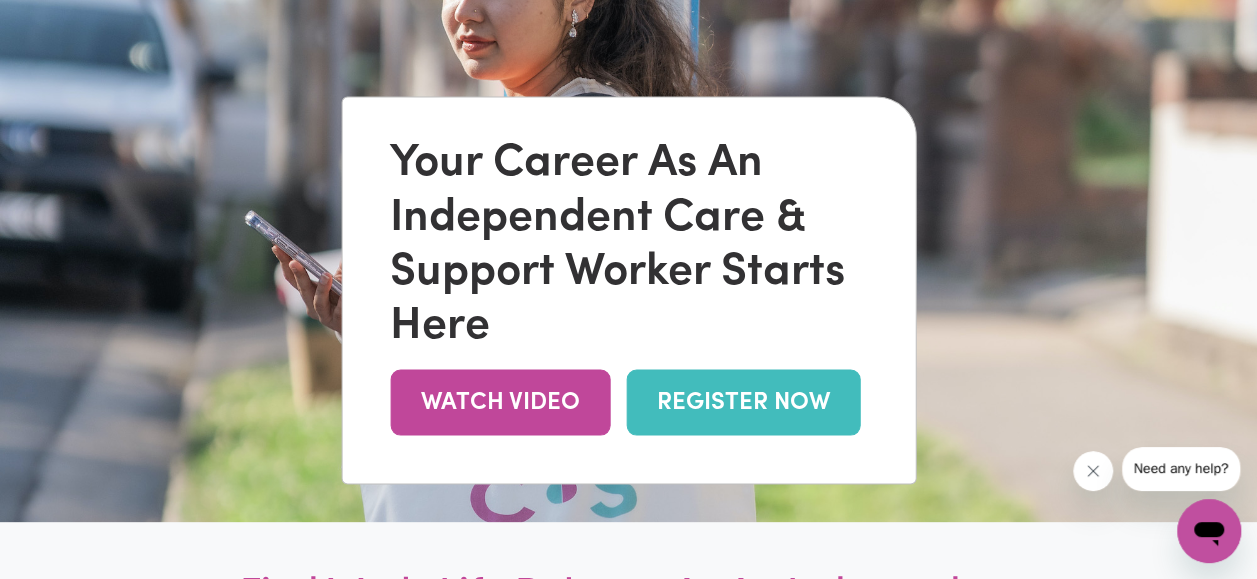 scroll, scrollTop: 200, scrollLeft: 0, axis: vertical 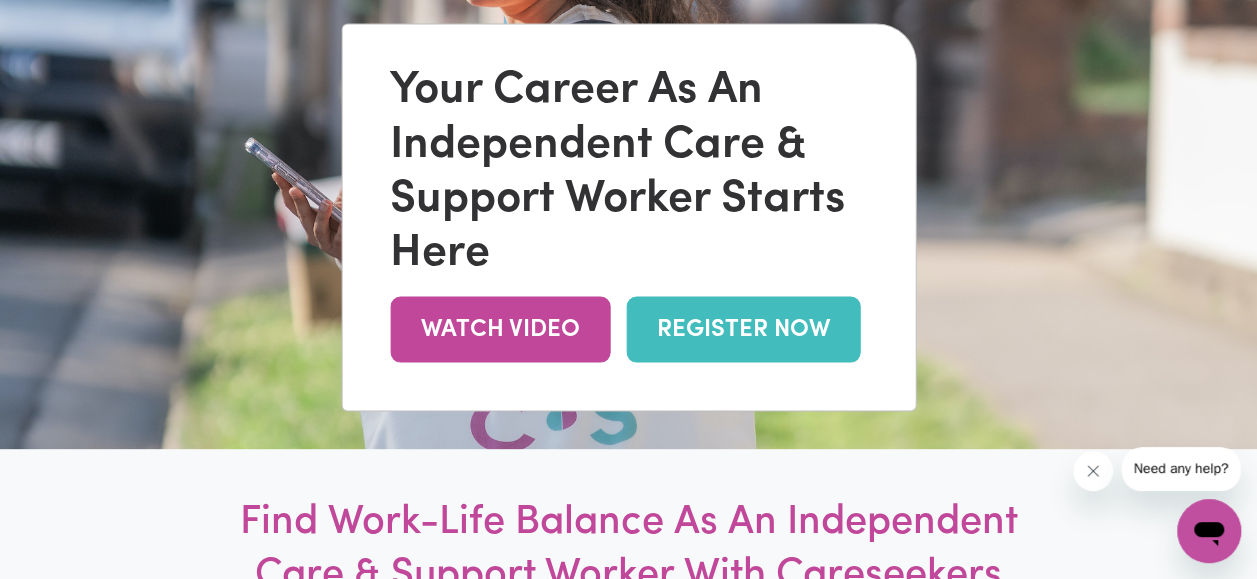 click on "REGISTER NOW" at bounding box center [743, 329] 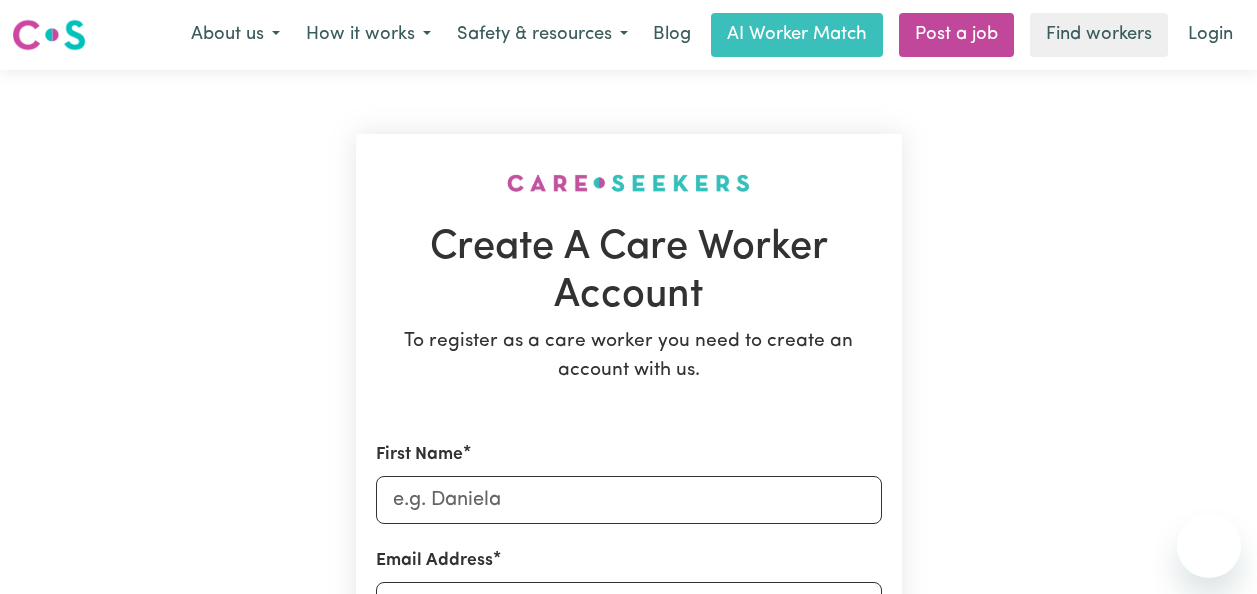 scroll, scrollTop: 0, scrollLeft: 0, axis: both 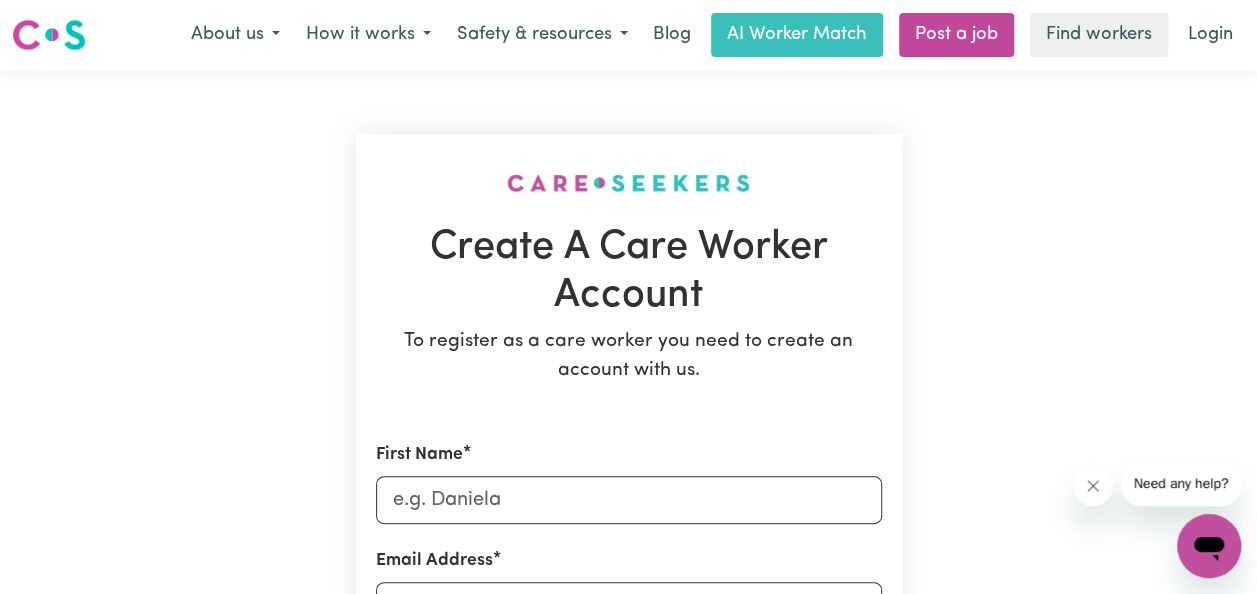 click on "Login" at bounding box center (1210, 35) 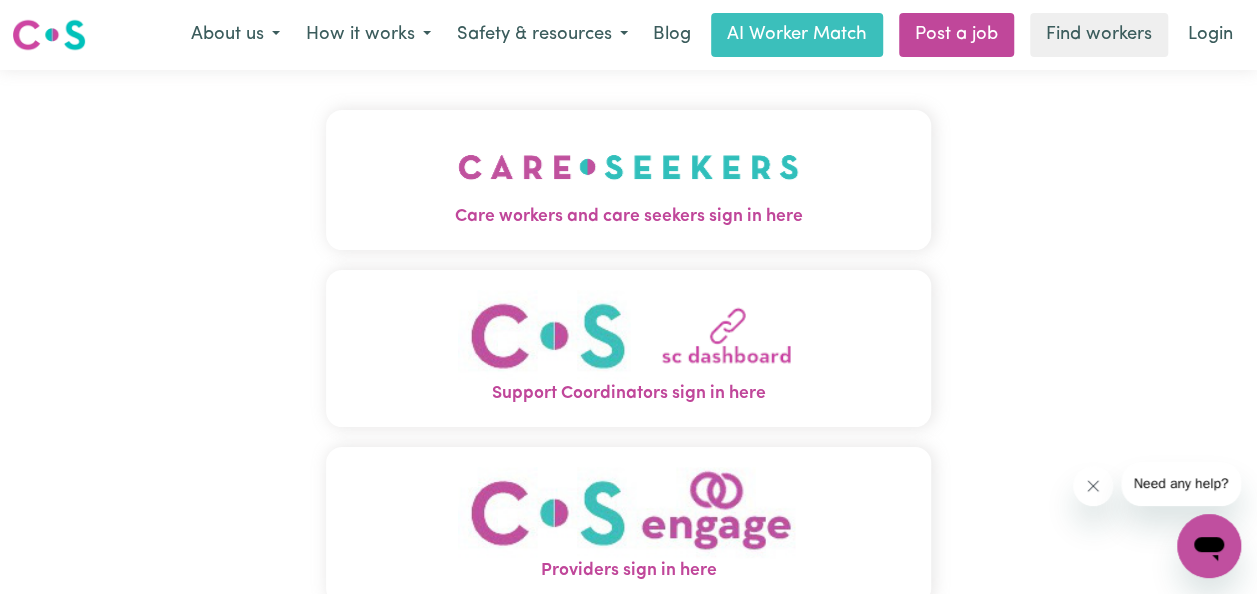 click at bounding box center [628, 167] 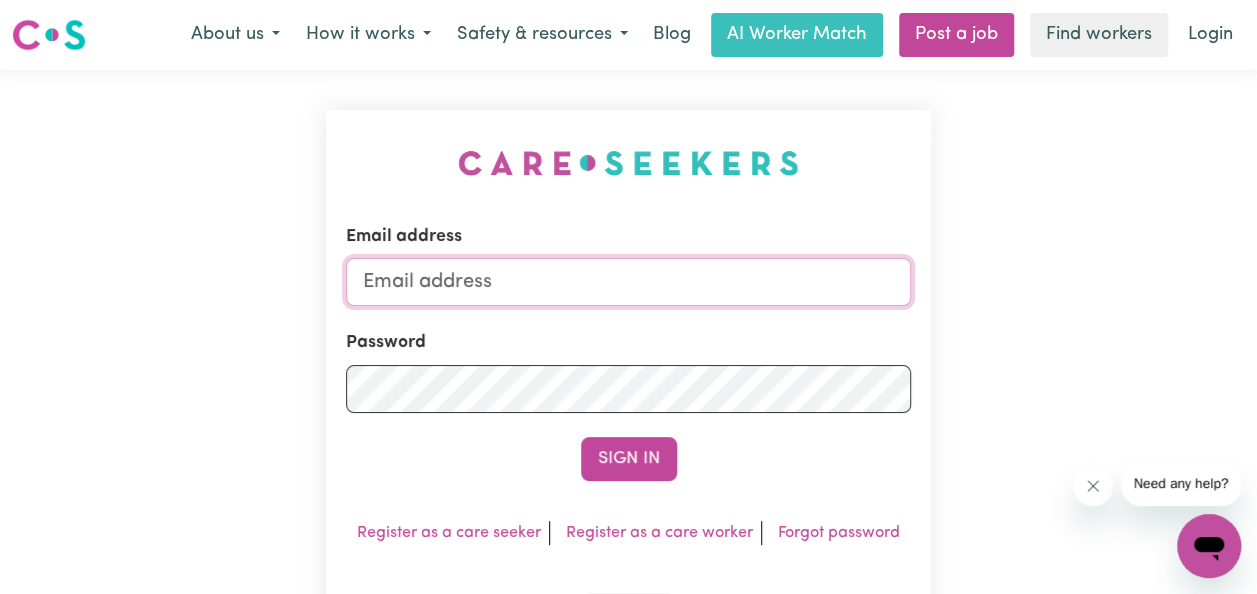 click on "Email address" at bounding box center (628, 282) 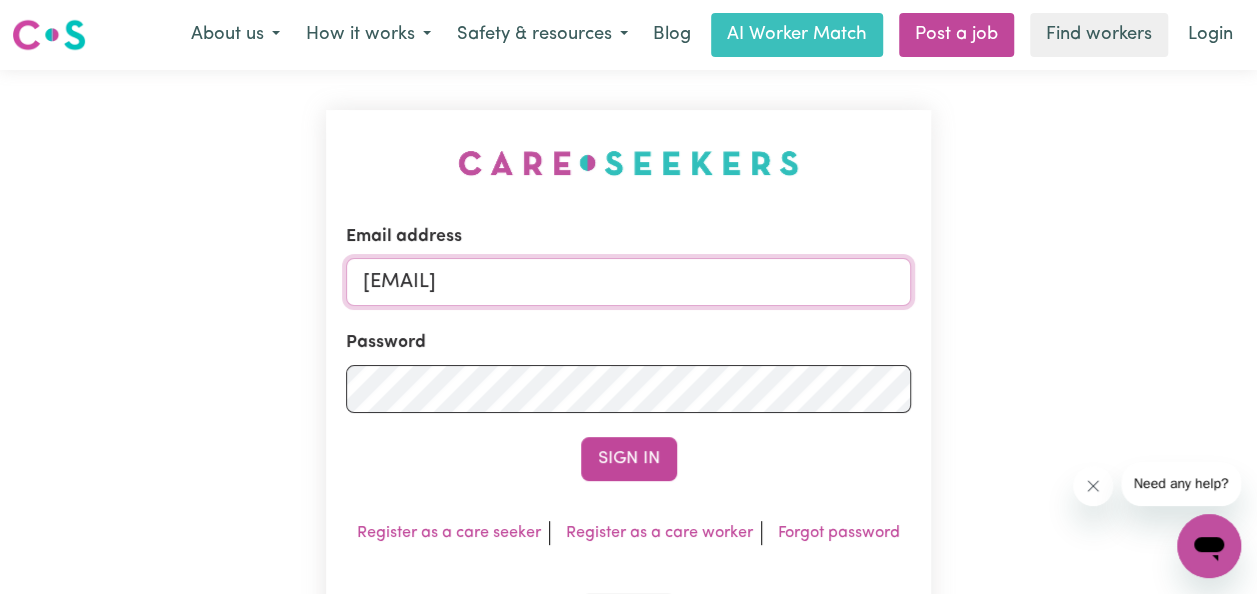 type on "[EMAIL]" 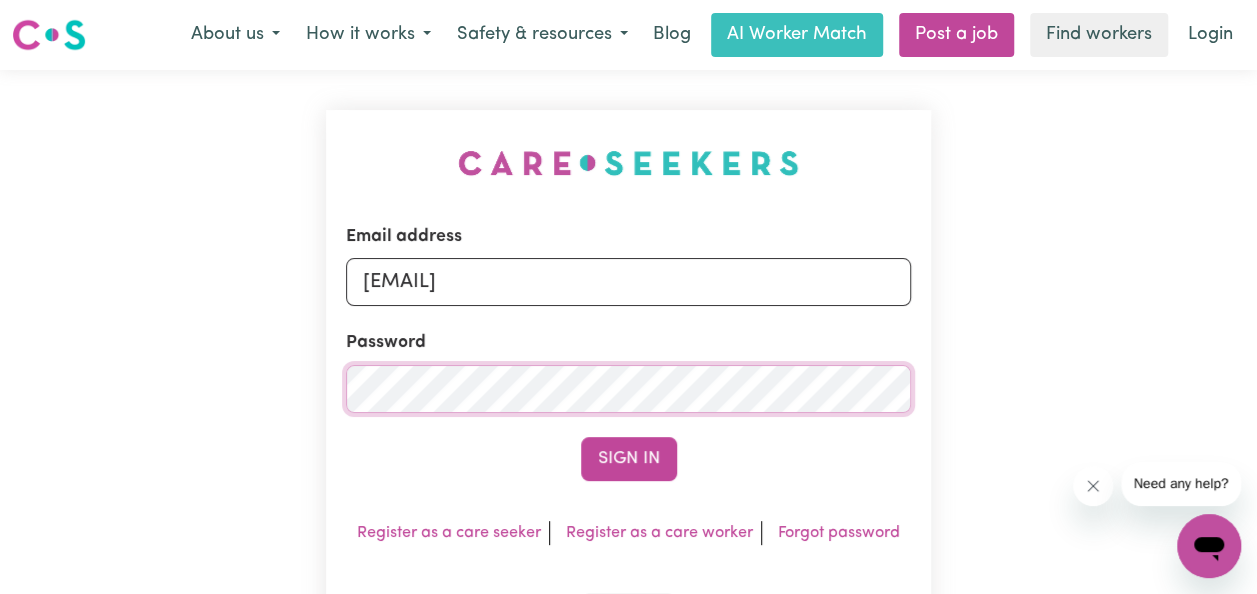 click on "Sign In" at bounding box center (629, 459) 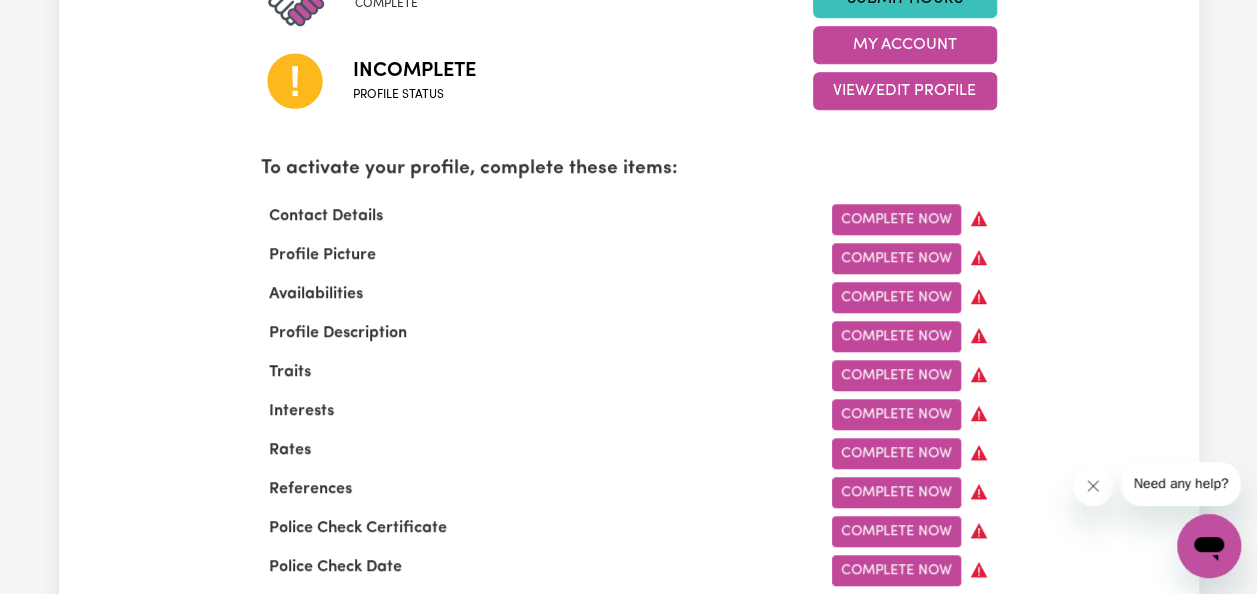 scroll, scrollTop: 600, scrollLeft: 0, axis: vertical 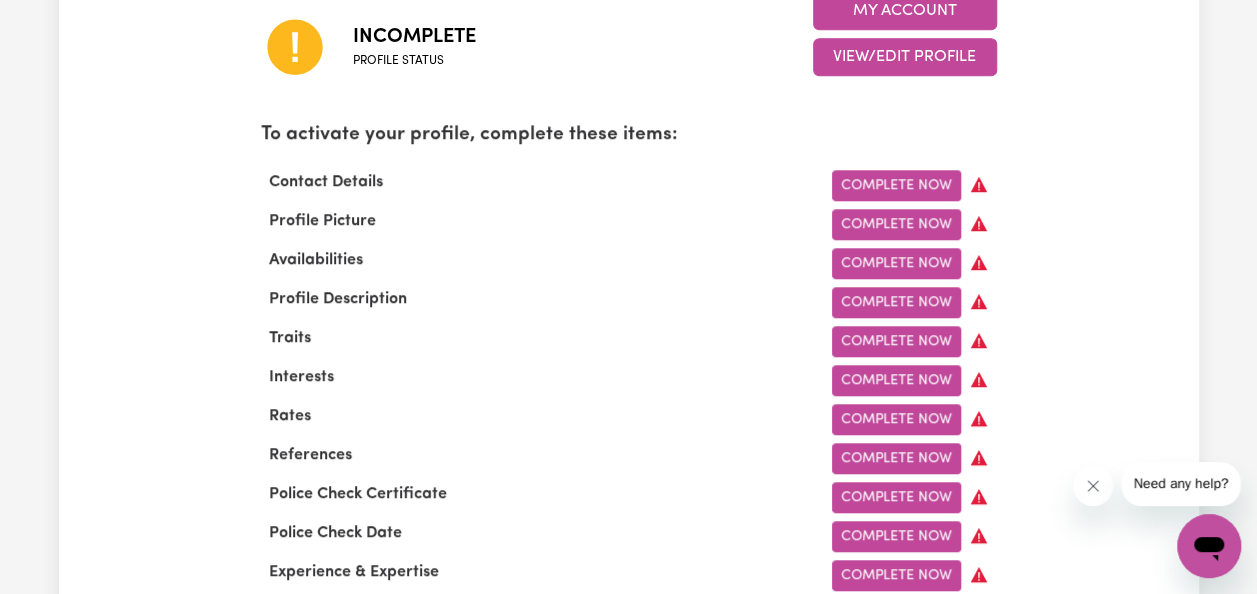 click on "Complete Now" at bounding box center [896, 185] 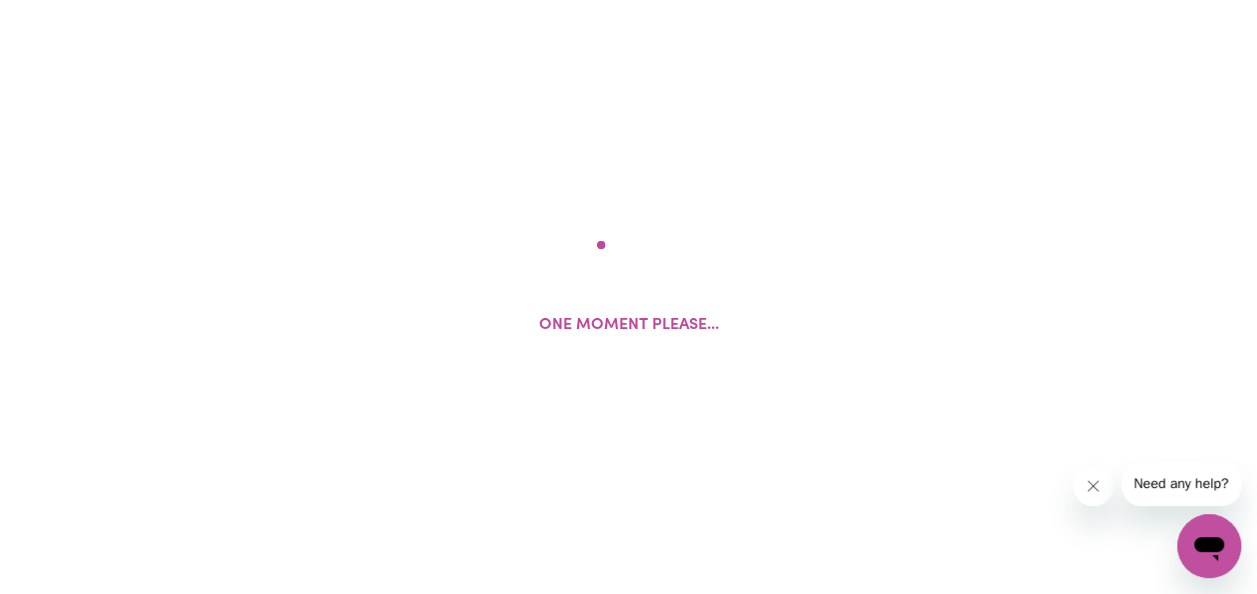 scroll, scrollTop: 0, scrollLeft: 0, axis: both 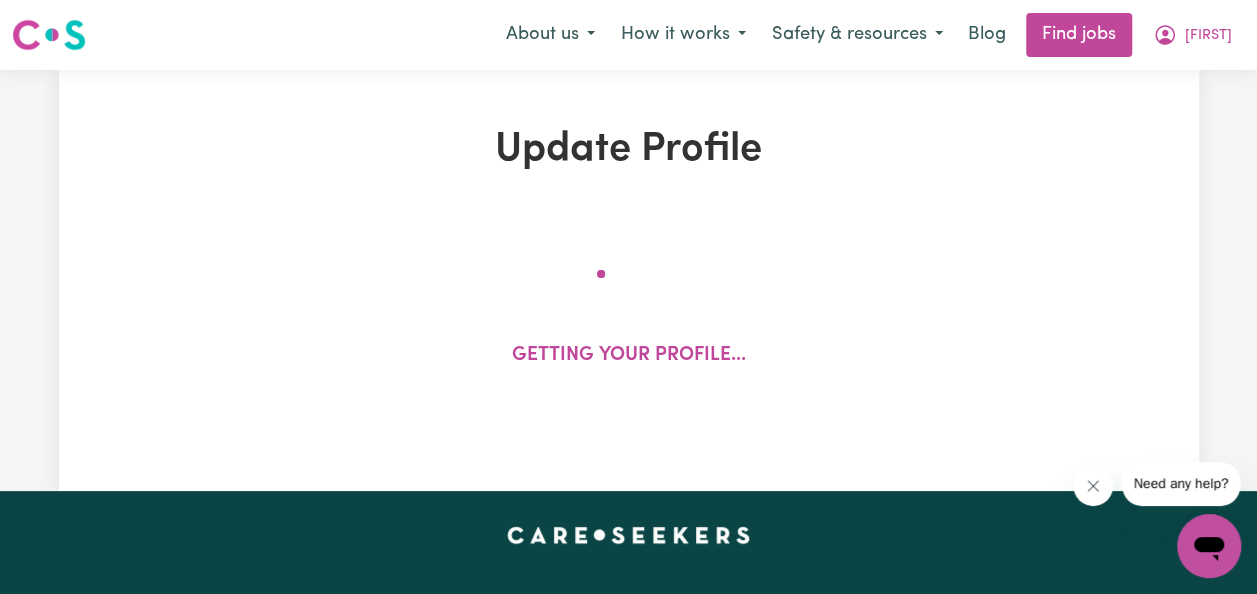 select on "Studying a healthcare related degree or qualification" 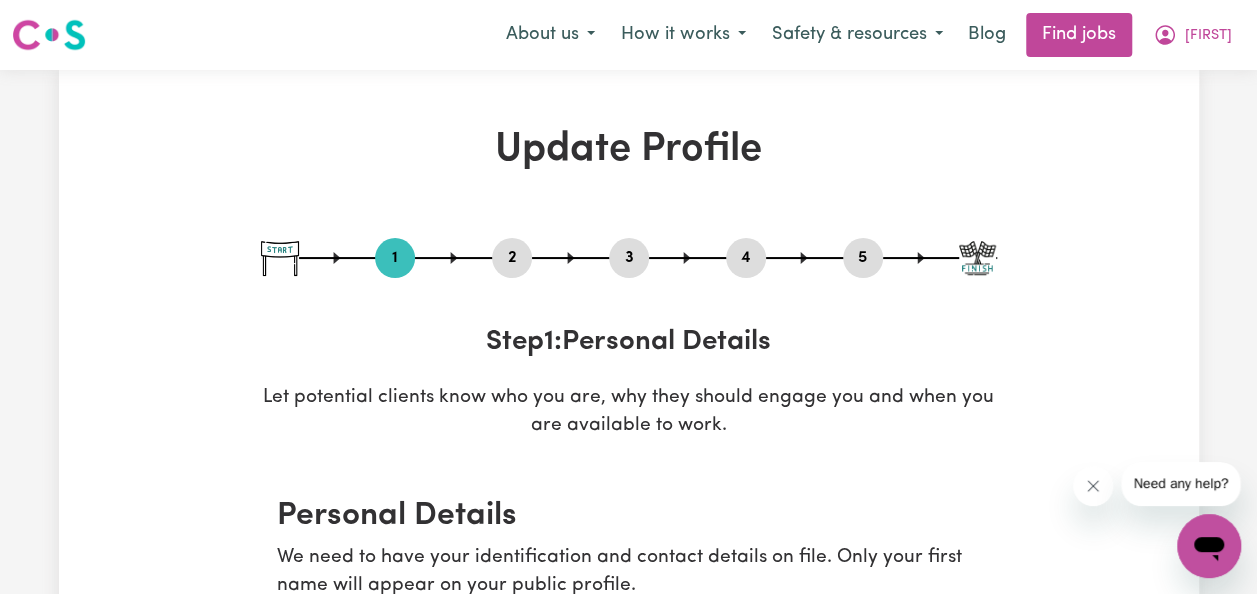 scroll, scrollTop: 300, scrollLeft: 0, axis: vertical 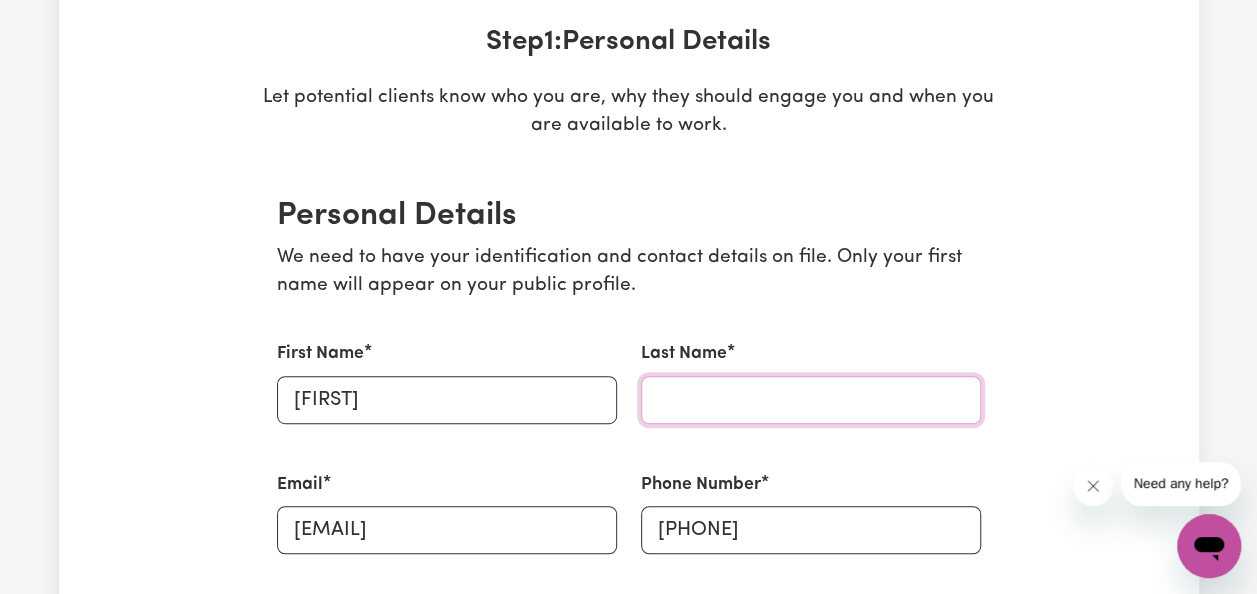 click on "Last Name" at bounding box center (811, 400) 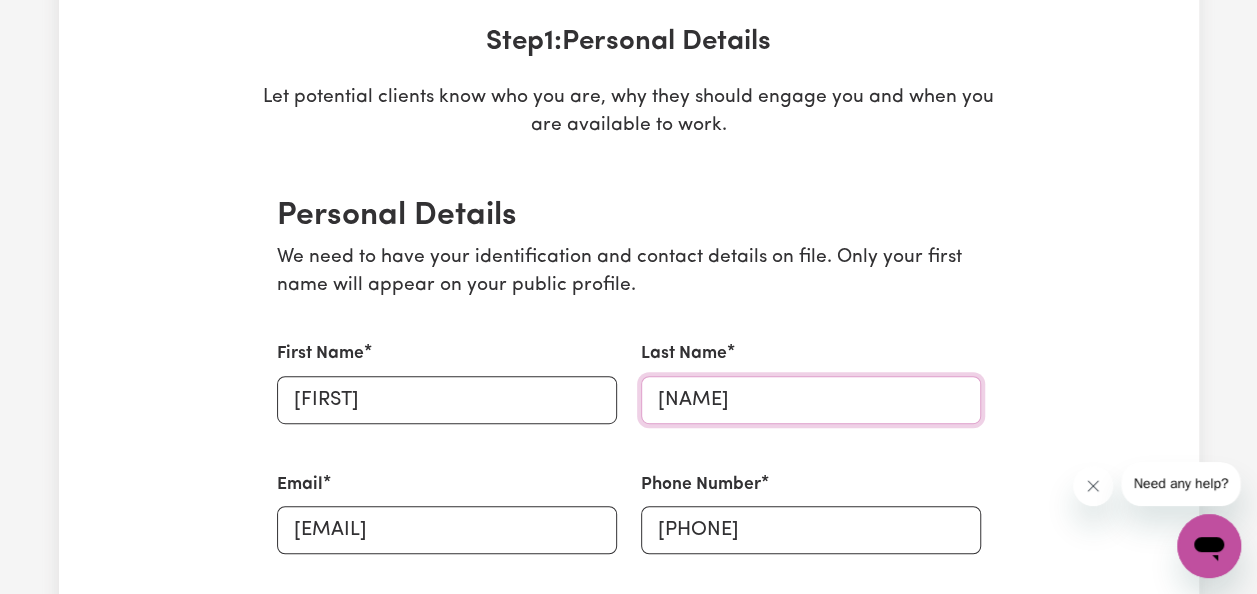 scroll, scrollTop: 600, scrollLeft: 0, axis: vertical 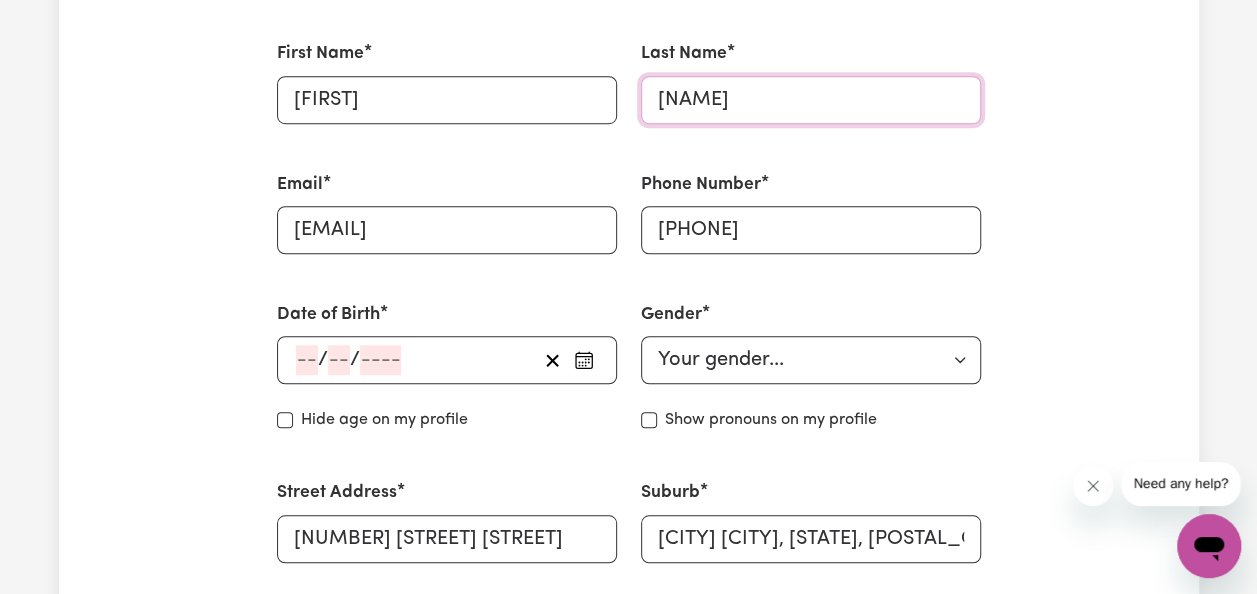 type on "[NAME]" 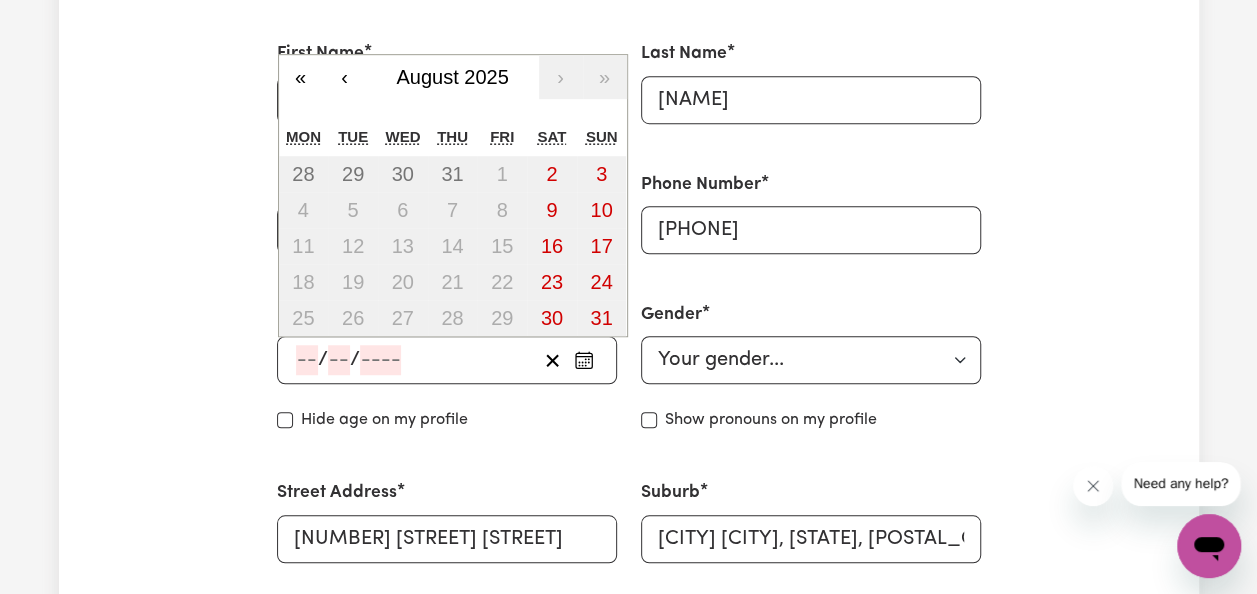 click 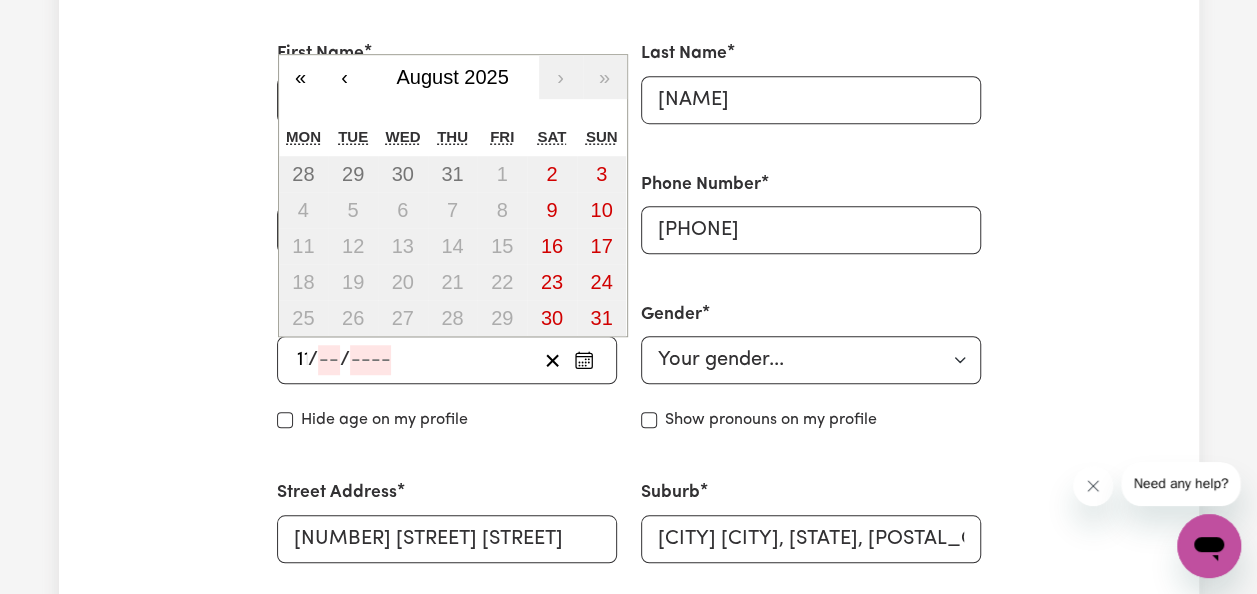 type on "11" 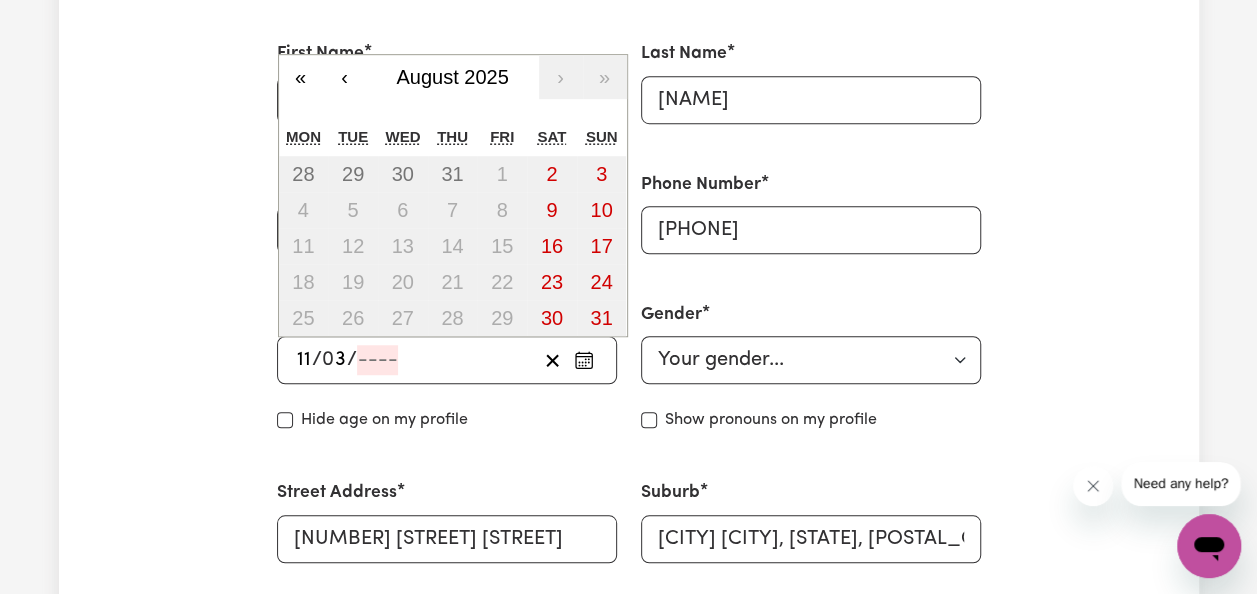 type on "3" 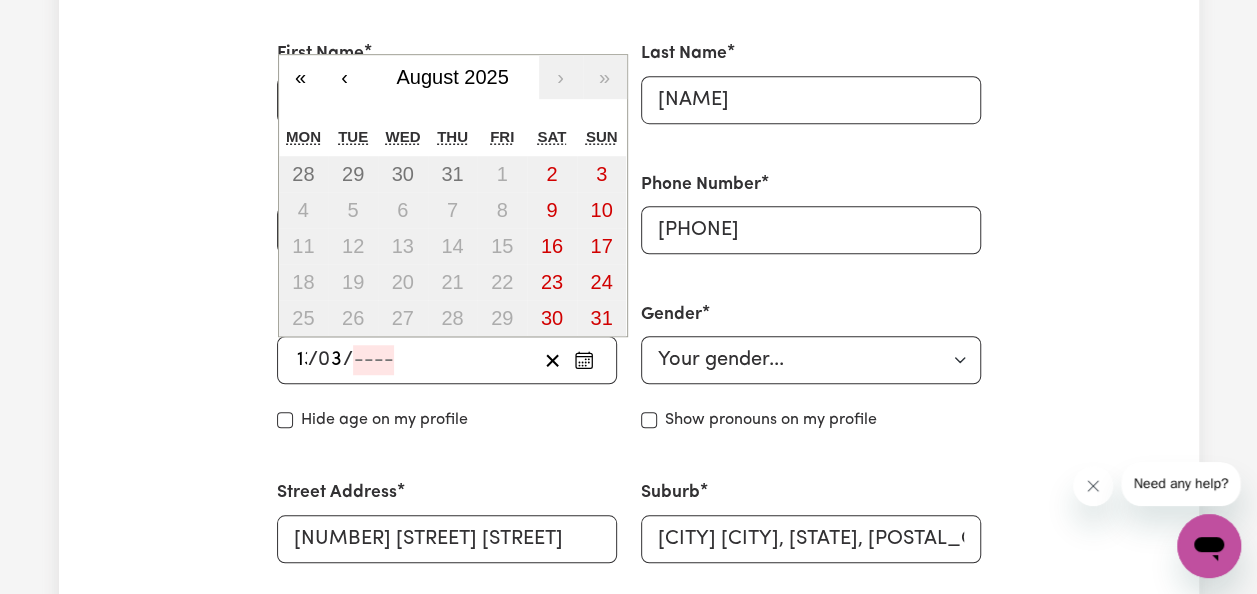 type on "13" 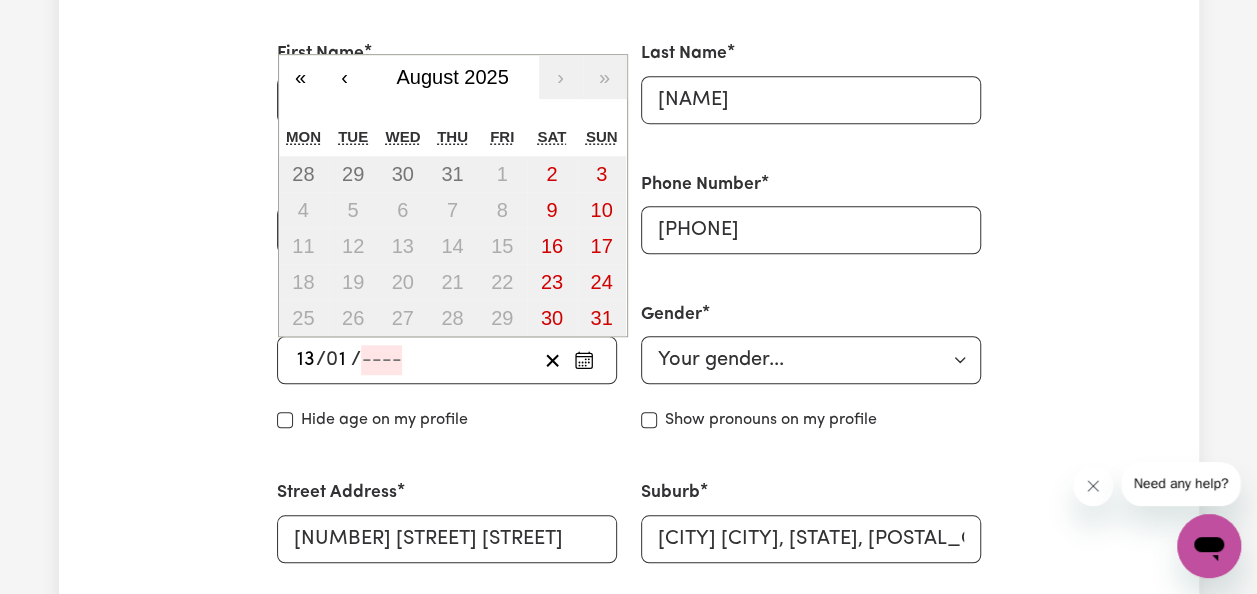 type on "10" 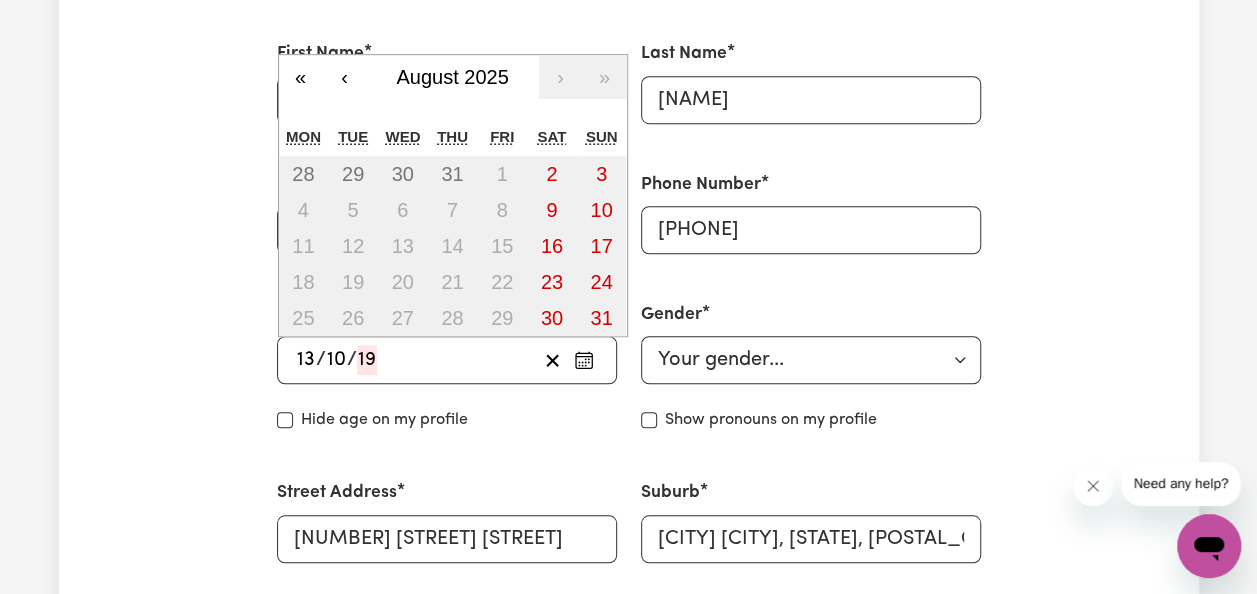 type on "197" 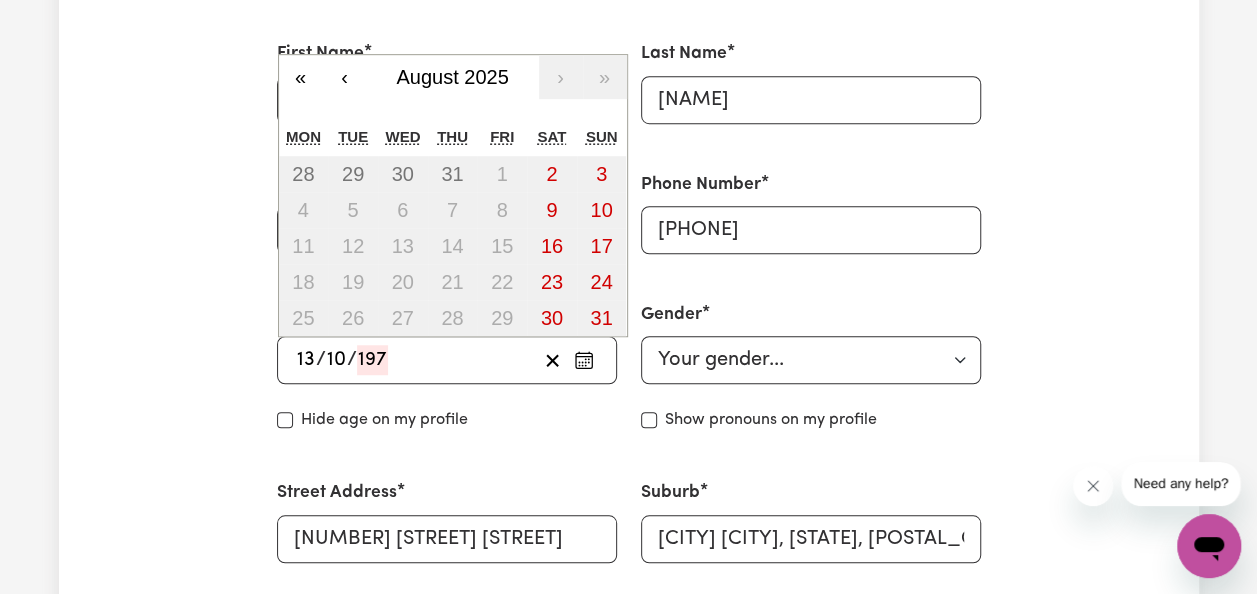type on "[DATE]" 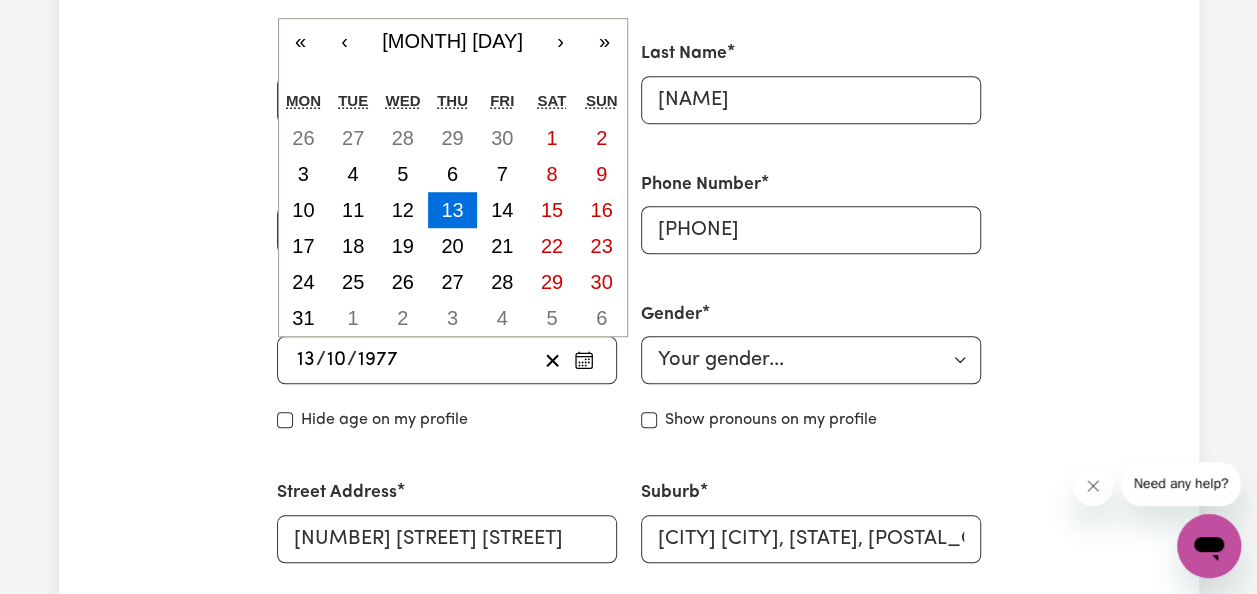 type on "1977" 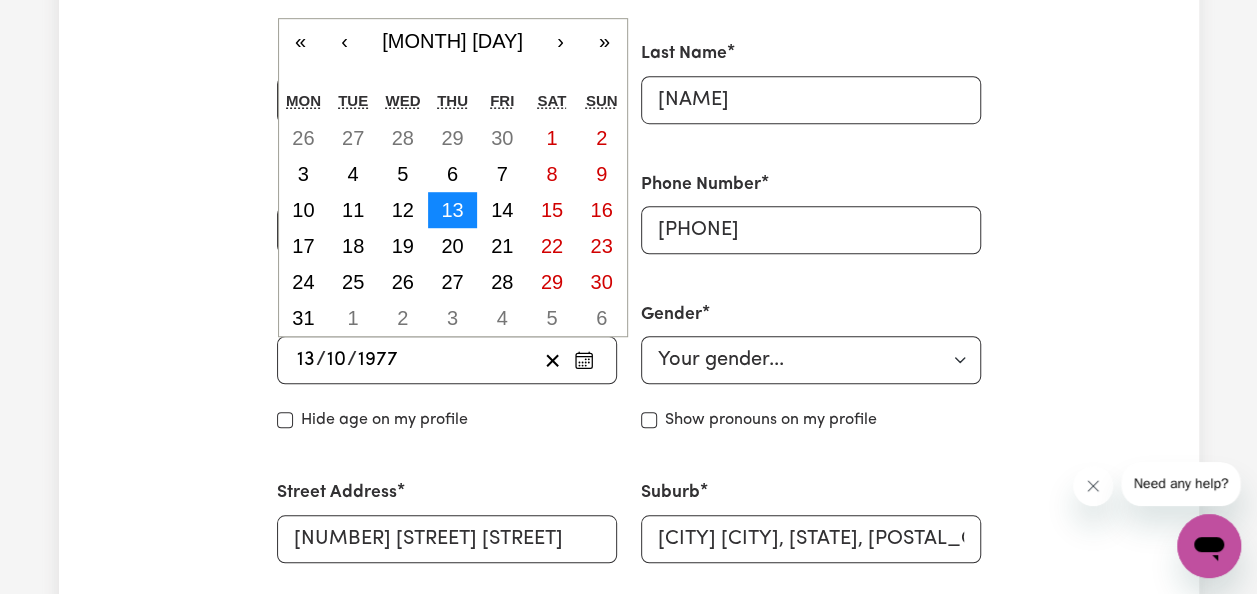 click on "13" at bounding box center [453, 210] 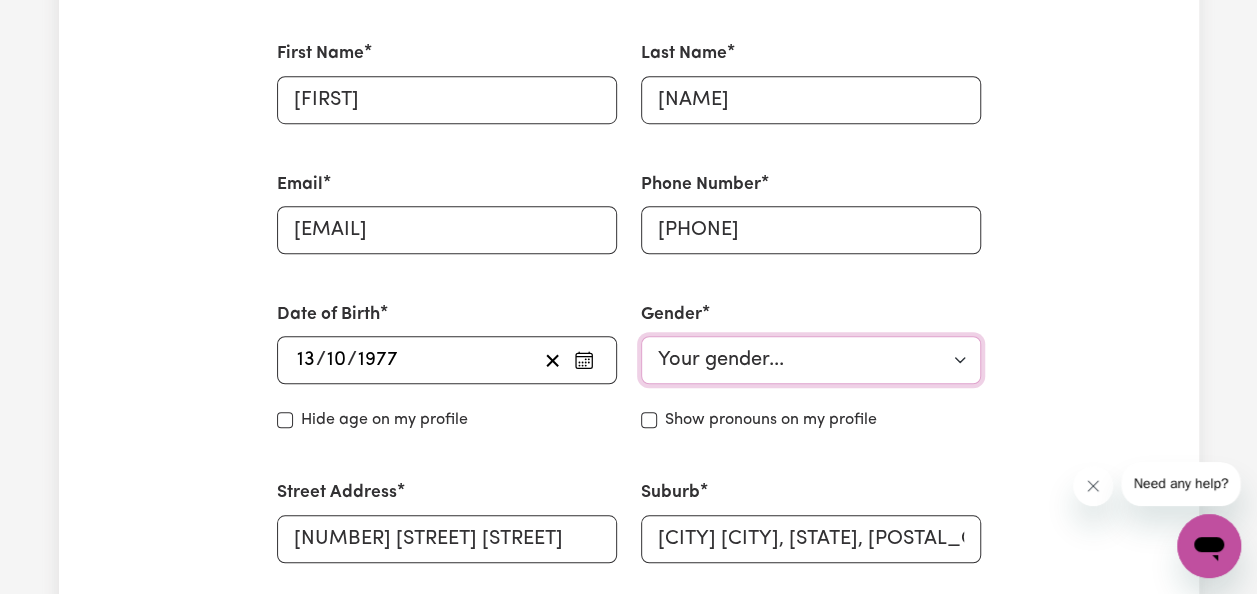 click on "Your gender... Female Male Non-binary Other Prefer not to say" at bounding box center [811, 360] 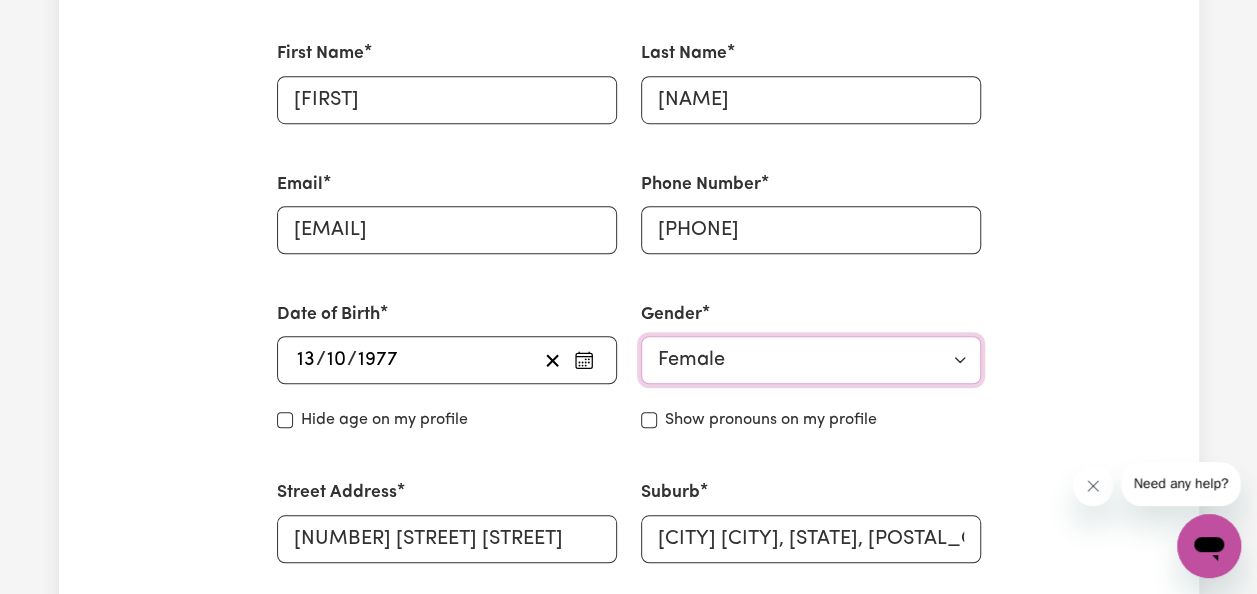 click on "Your gender... Female Male Non-binary Other Prefer not to say" at bounding box center [811, 360] 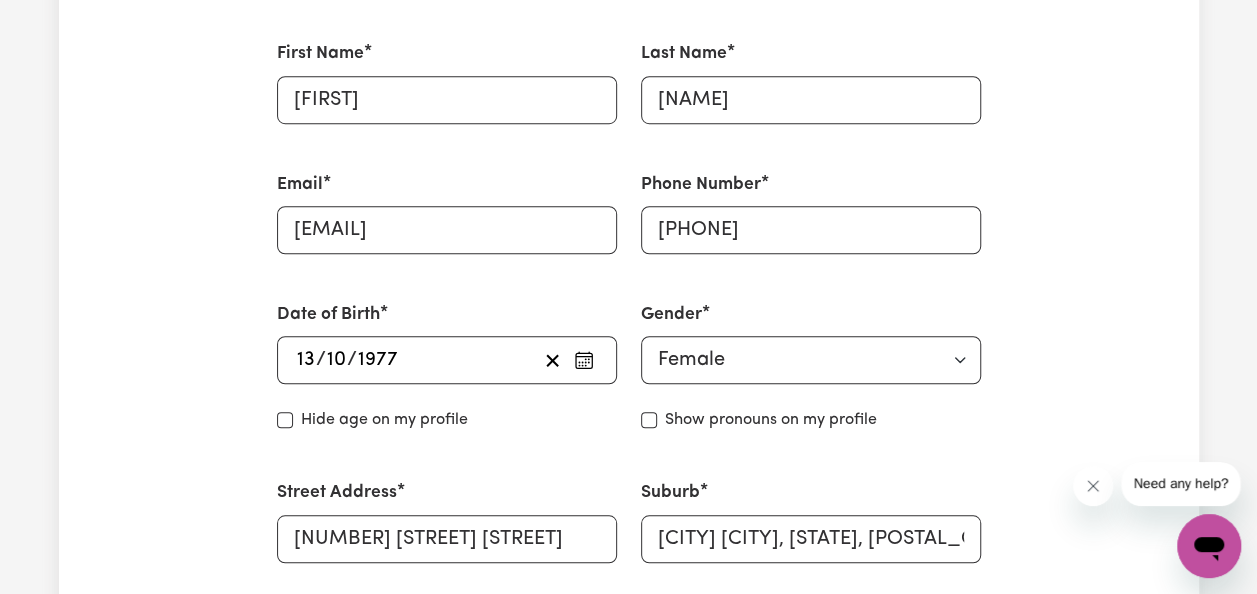 click on "Hide age on my profile" at bounding box center [447, 420] 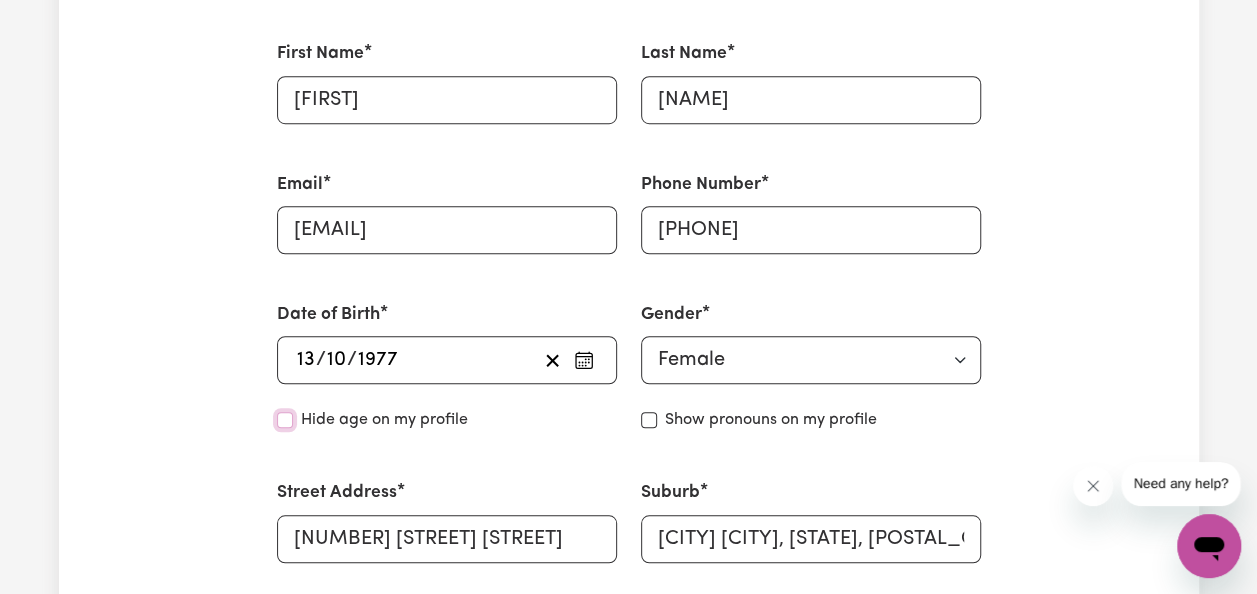 click on "Hide age" at bounding box center [285, 420] 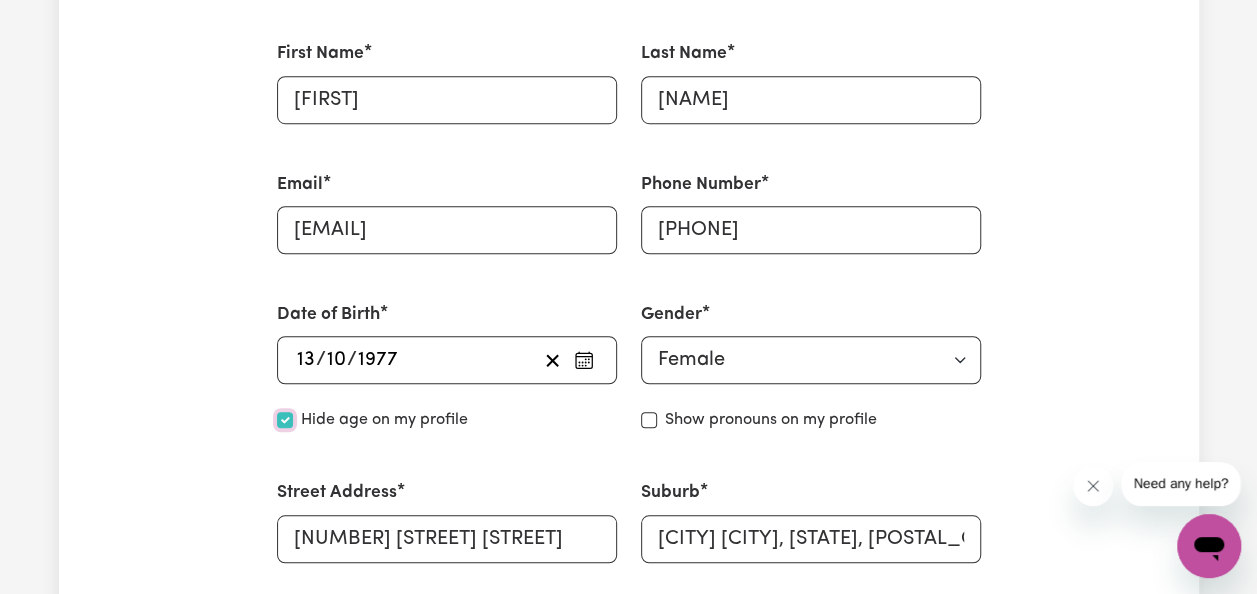 checkbox on "true" 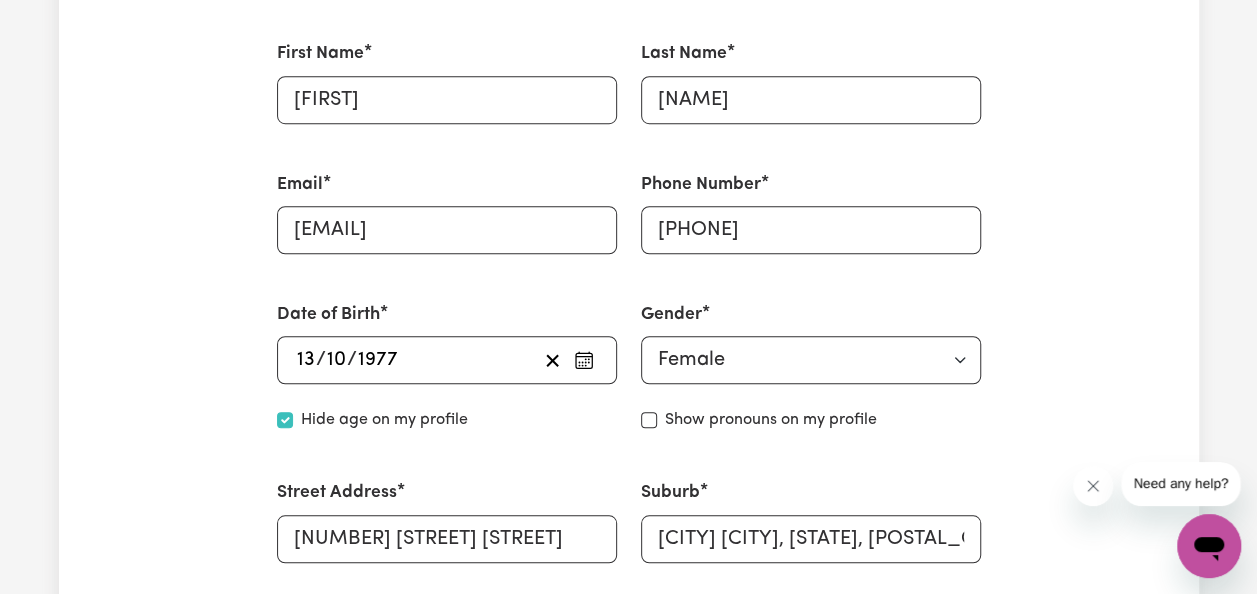 click on "Show pronouns on my profile" at bounding box center [771, 420] 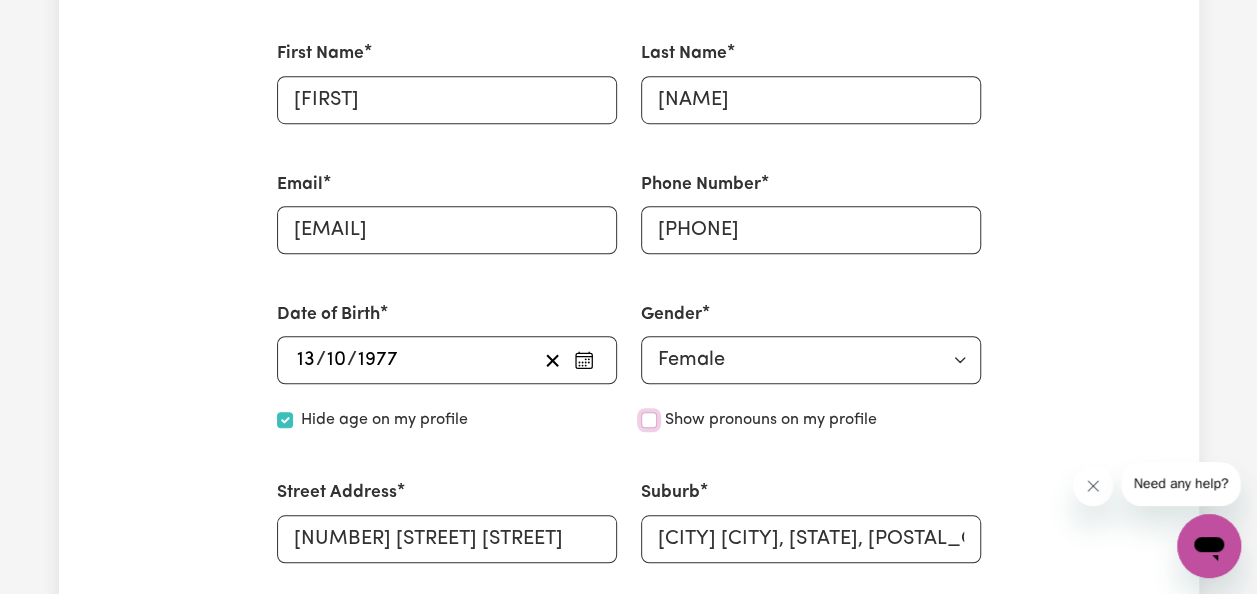 click on "Show pronouns on my profile" at bounding box center [649, 420] 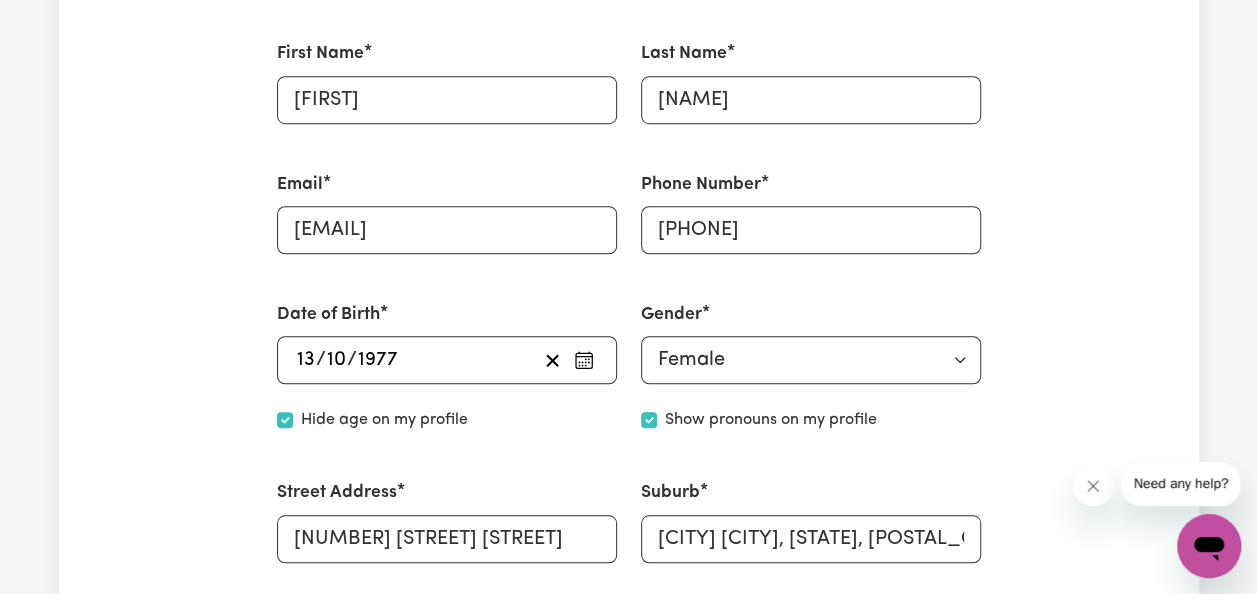 click on "Show pronouns on my profile" at bounding box center [771, 420] 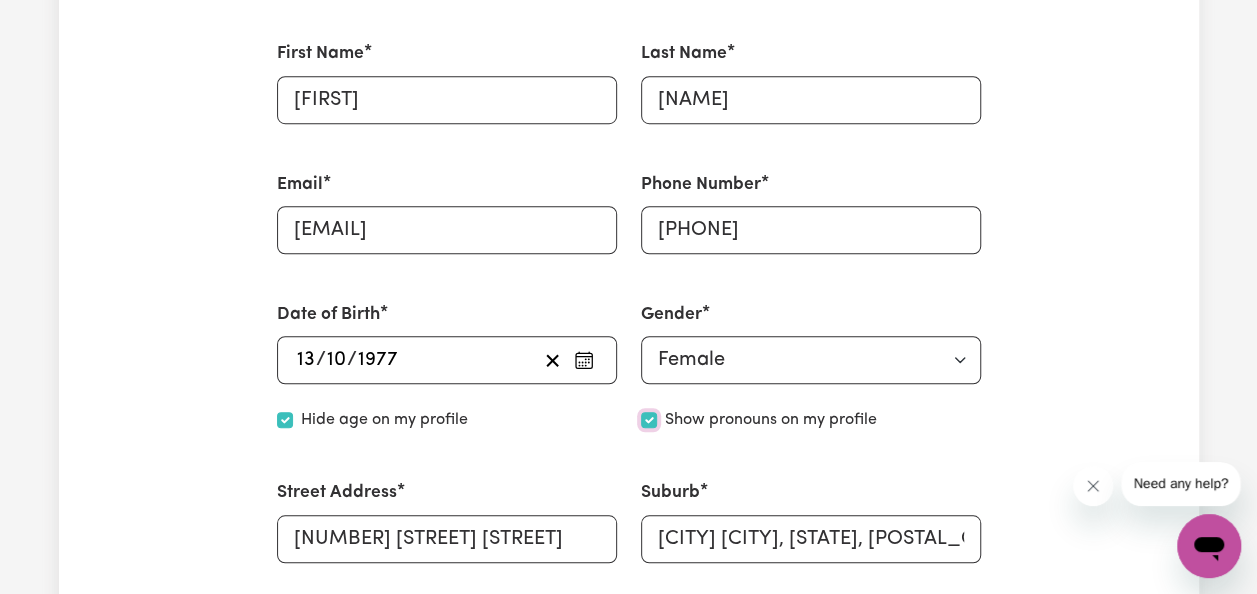 click on "Show pronouns on my profile" at bounding box center [649, 420] 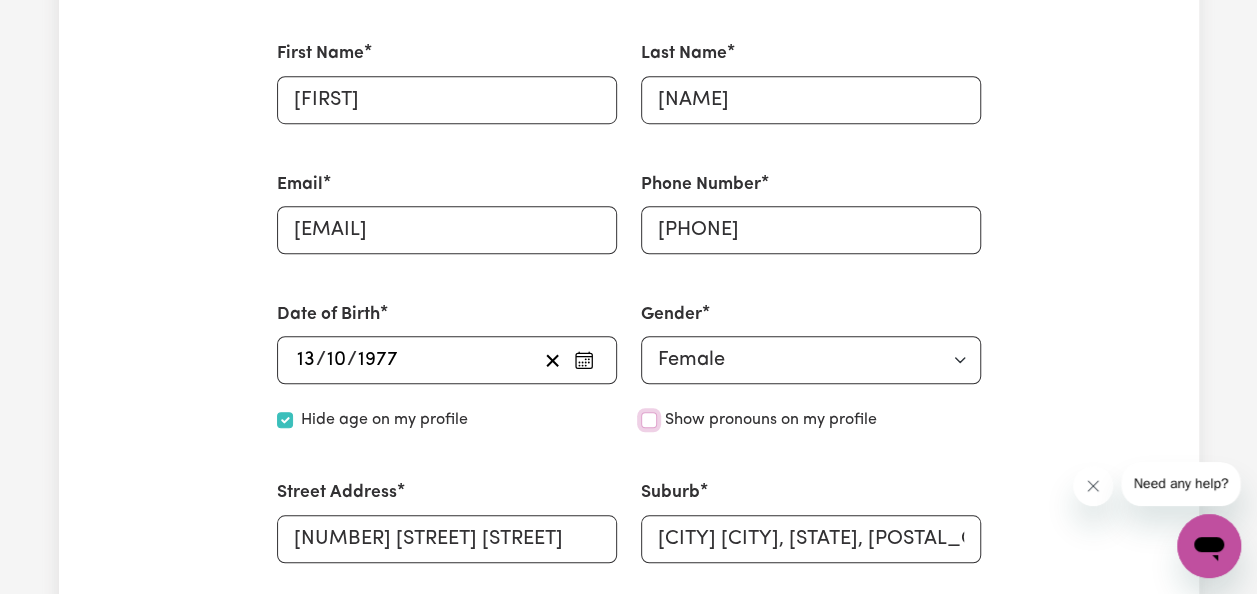 checkbox on "false" 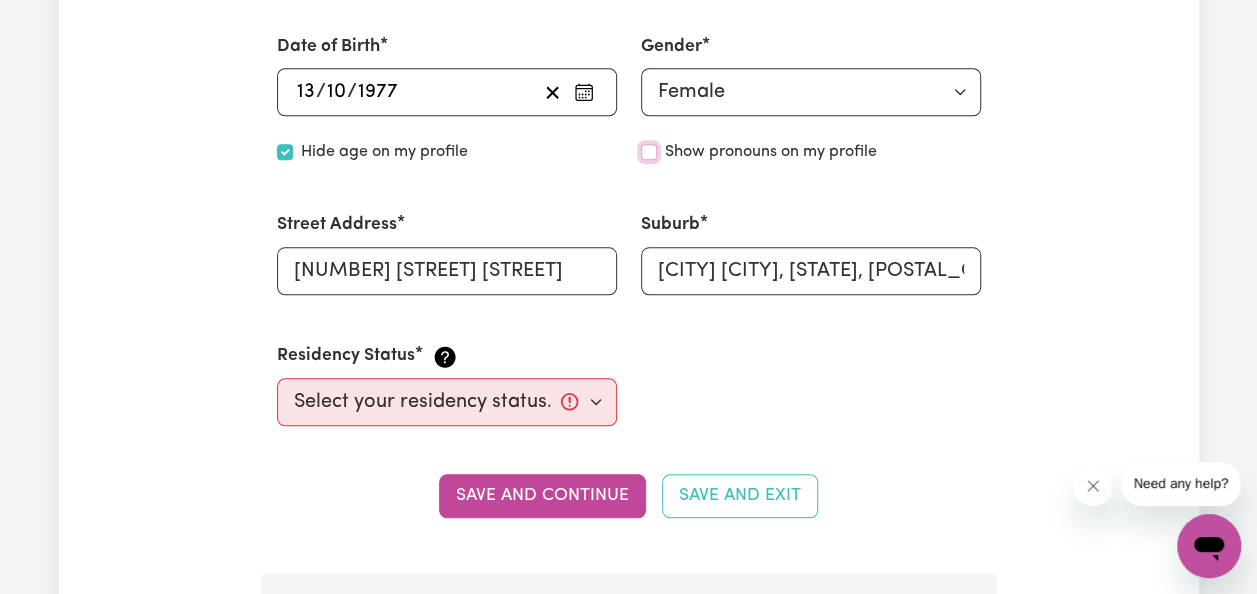scroll, scrollTop: 900, scrollLeft: 0, axis: vertical 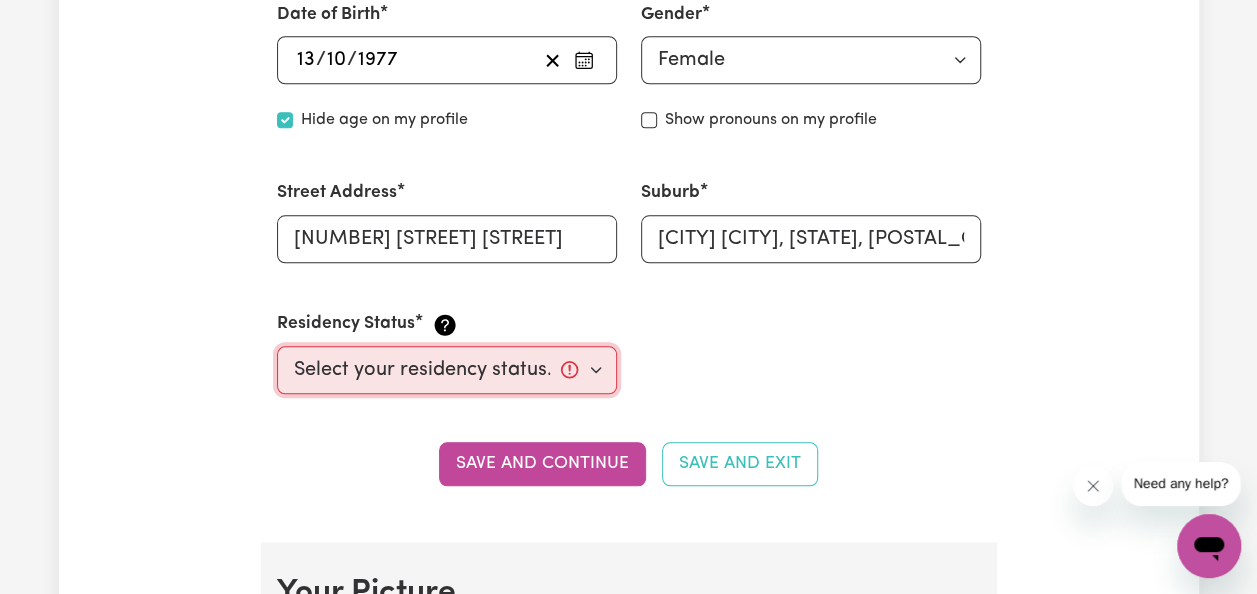 click on "Select your residency status... Australian citizen Australian PR Temporary Work Visa Student Visa" at bounding box center [447, 370] 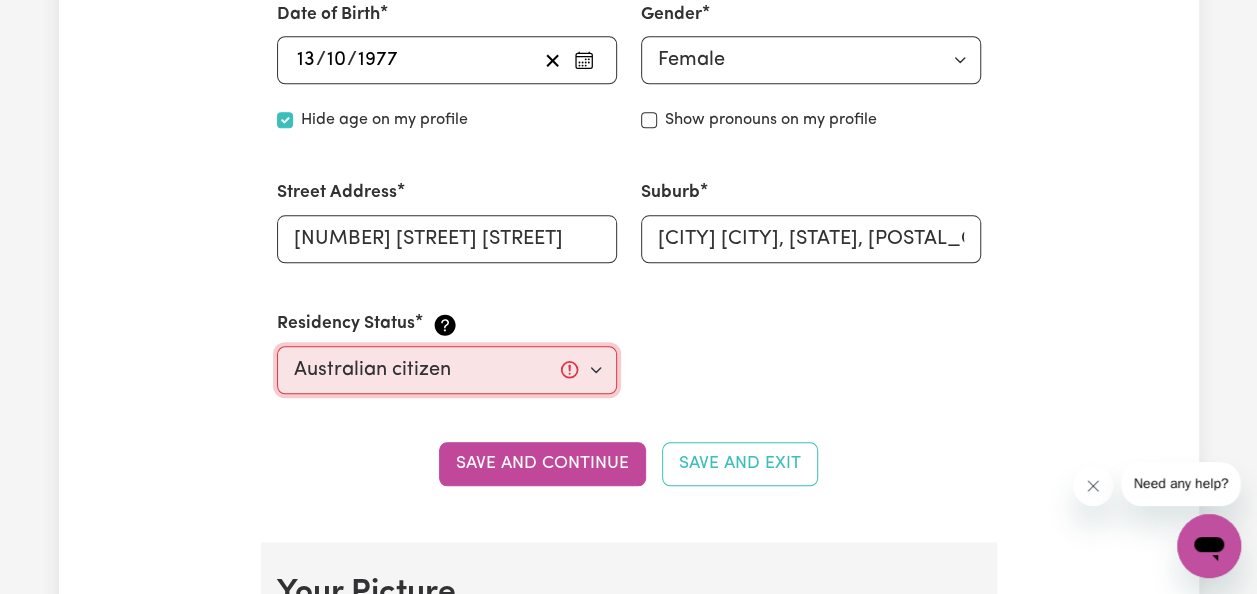 click on "Select your residency status... Australian citizen Australian PR Temporary Work Visa Student Visa" at bounding box center [447, 370] 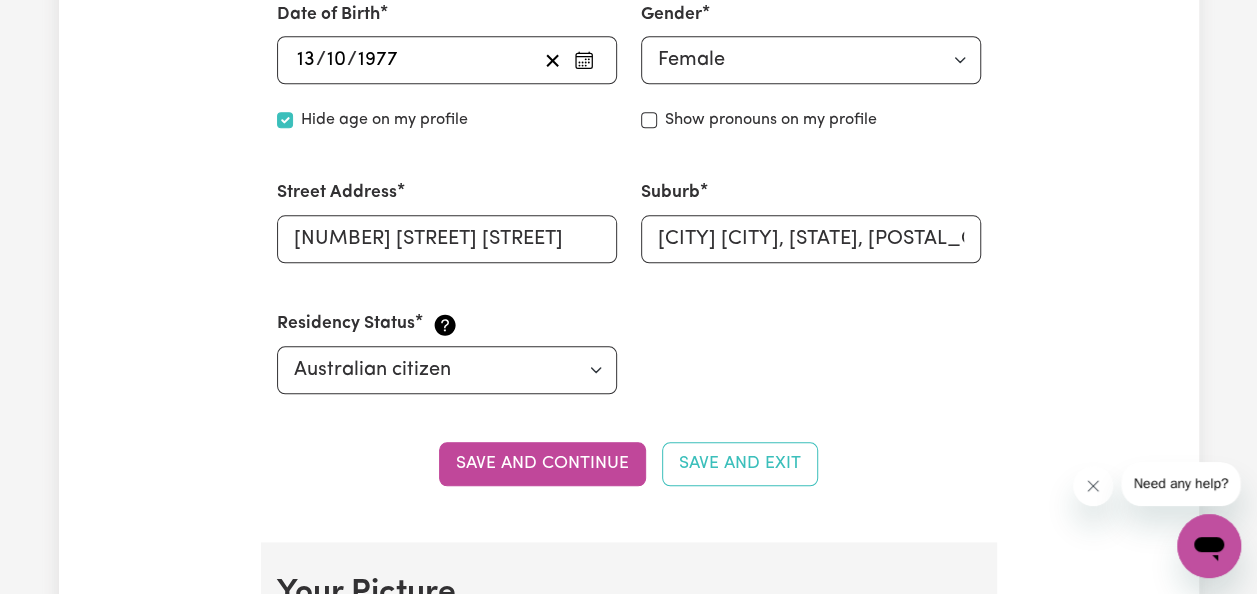 click on "First Name [FIRST] Last Name [LAST] Email [EMAIL] Phone Number [PHONE] Date of Birth [DATE] [DATE] « ‹ [MONTH] [YEAR] › » Mon Tue Wed Thu Fri Sat Sun 26 27 28 29 30 1 2 3 4 5 6 7 8 9 10 11 12 13 14 15 16 17 18 19 20 21 22 23 24 25 26 27 28 29 30 31 1 2 3 4 5 6 Hide age Hide age on my profile Gender Your gender... Female Male Non-binary Other Prefer not to say Show pronouns on my profile Show pronouns on my profile Street Address [NUMBER]/[NUMBER], [STREET] Suburb [SUBURB], New South Wales, [POSTCODE] Residency Status Select your residency status... Australian citizen Australian PR Temporary Work Visa Student Visa" at bounding box center [629, 67] 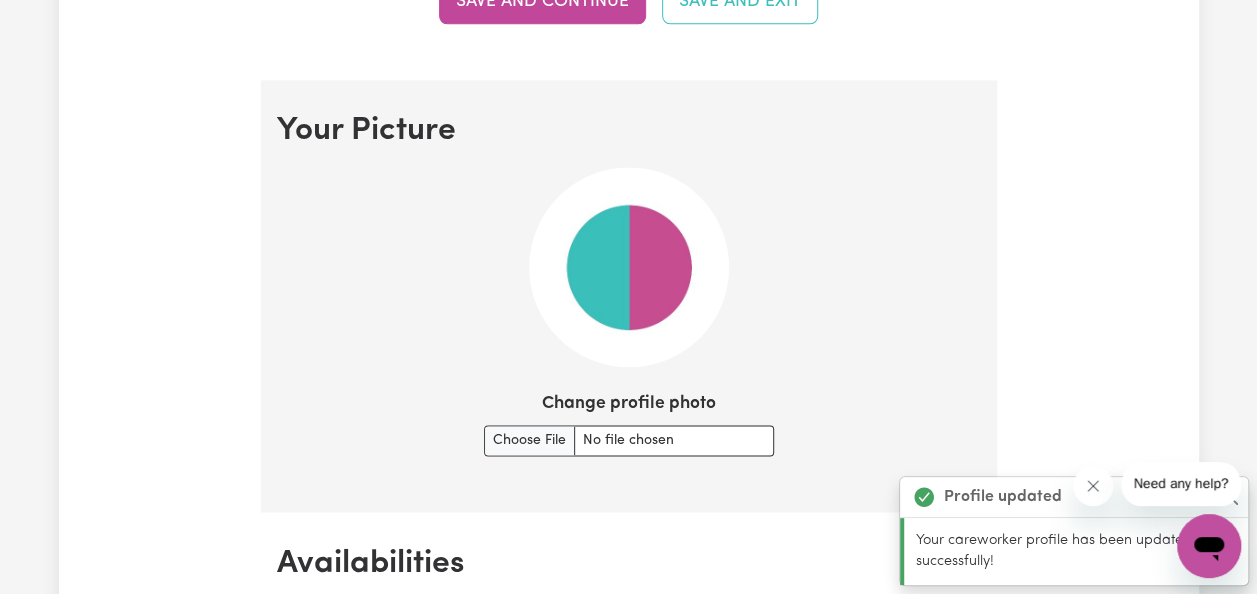scroll, scrollTop: 1440, scrollLeft: 0, axis: vertical 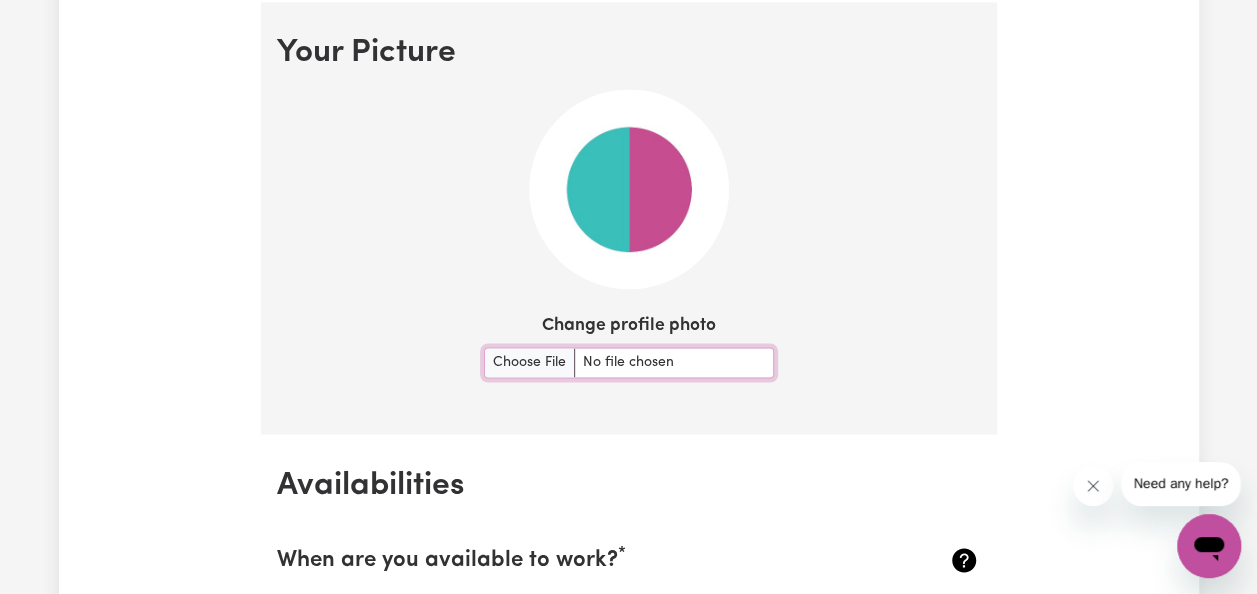 click on "Change profile photo" at bounding box center [629, 362] 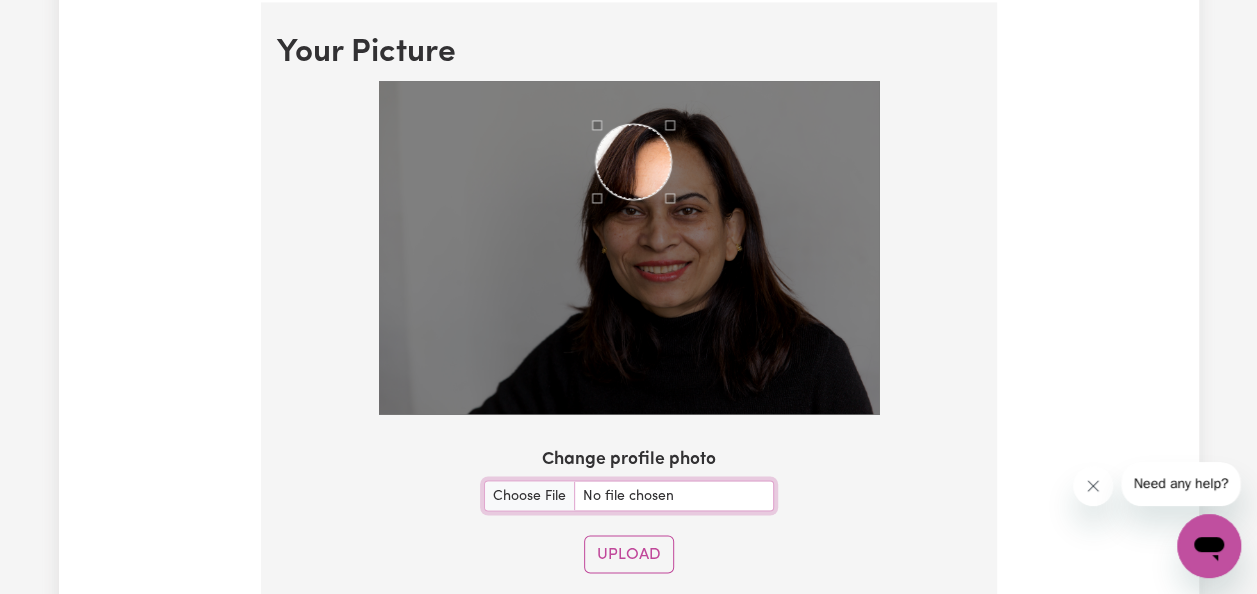 click at bounding box center (633, 161) 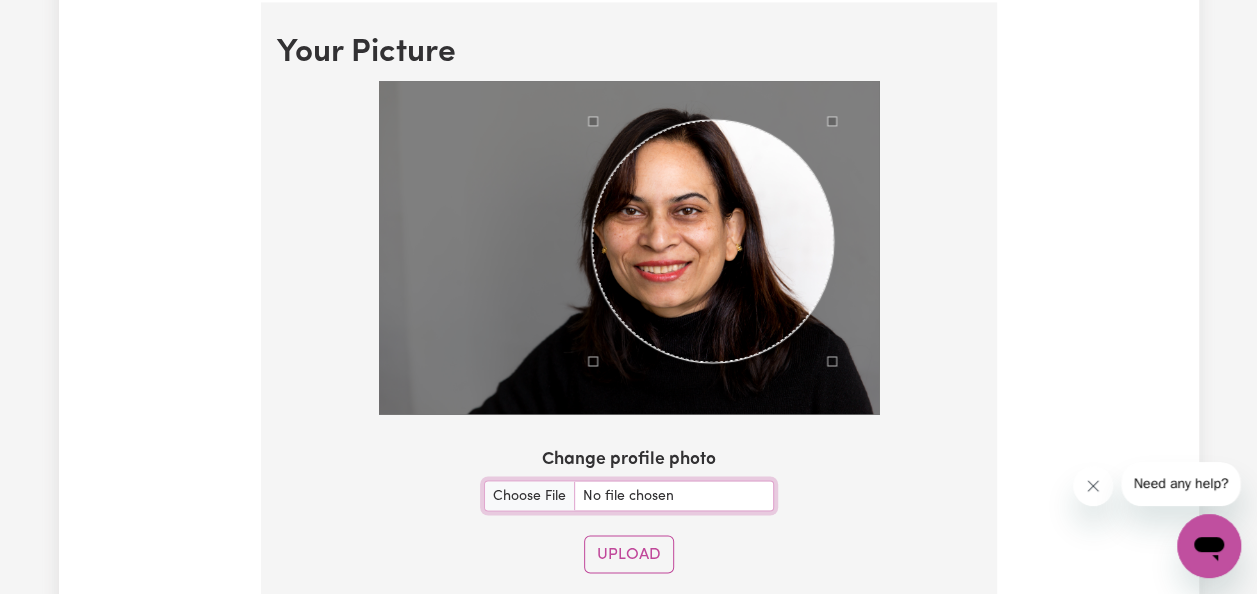click at bounding box center [629, 247] 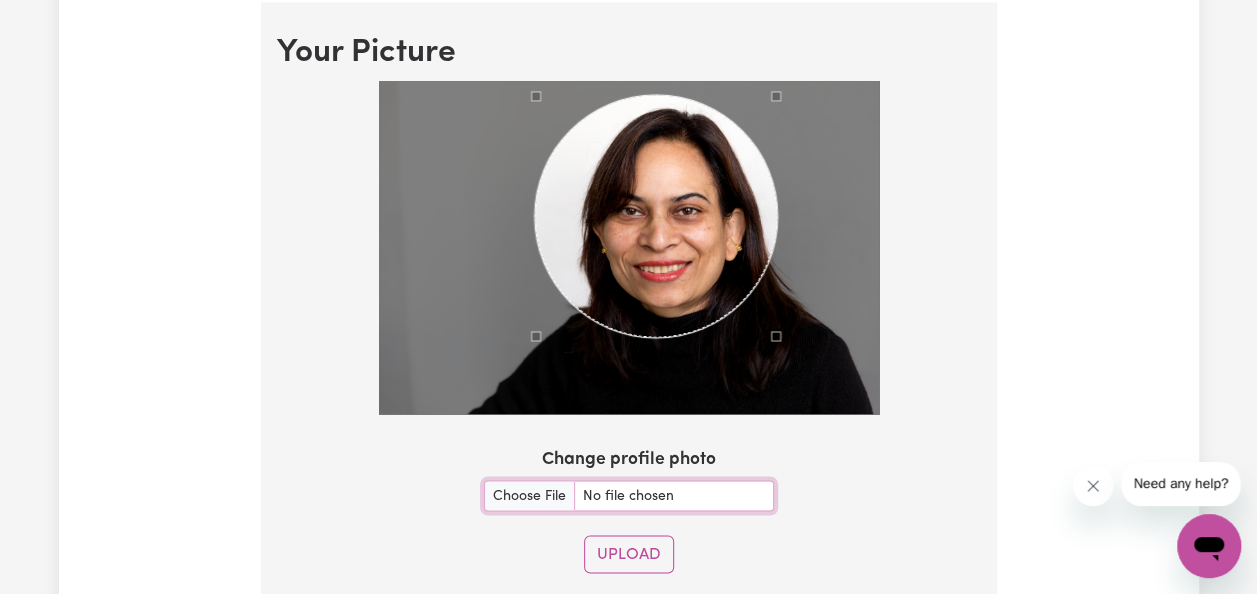 click at bounding box center [656, 216] 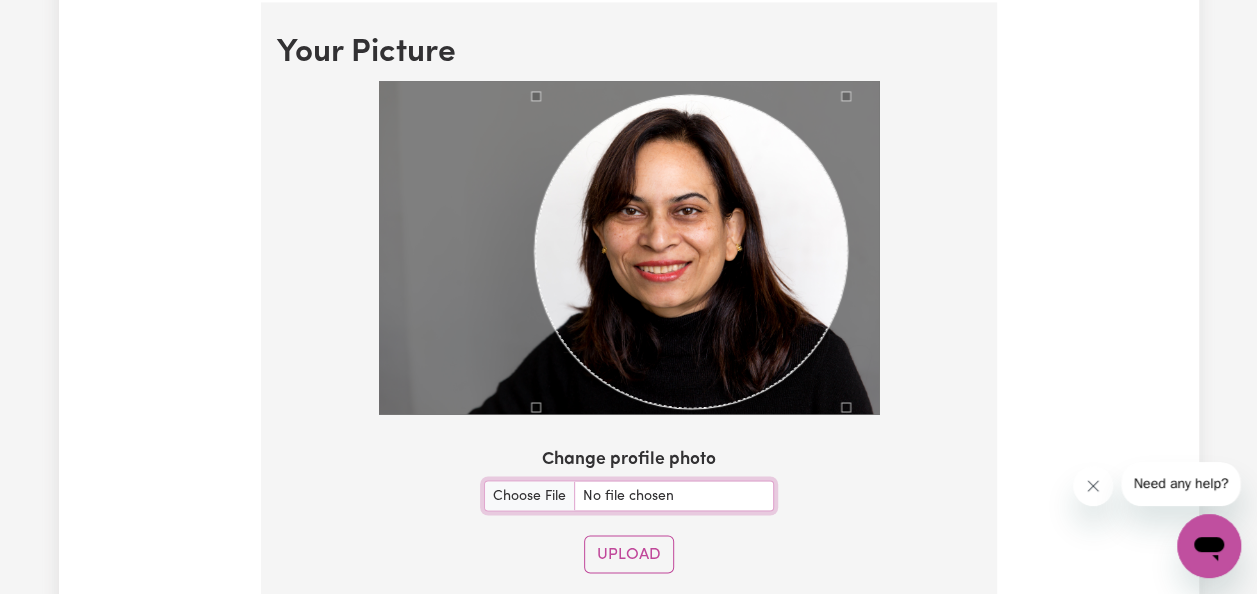 click at bounding box center [839, 400] 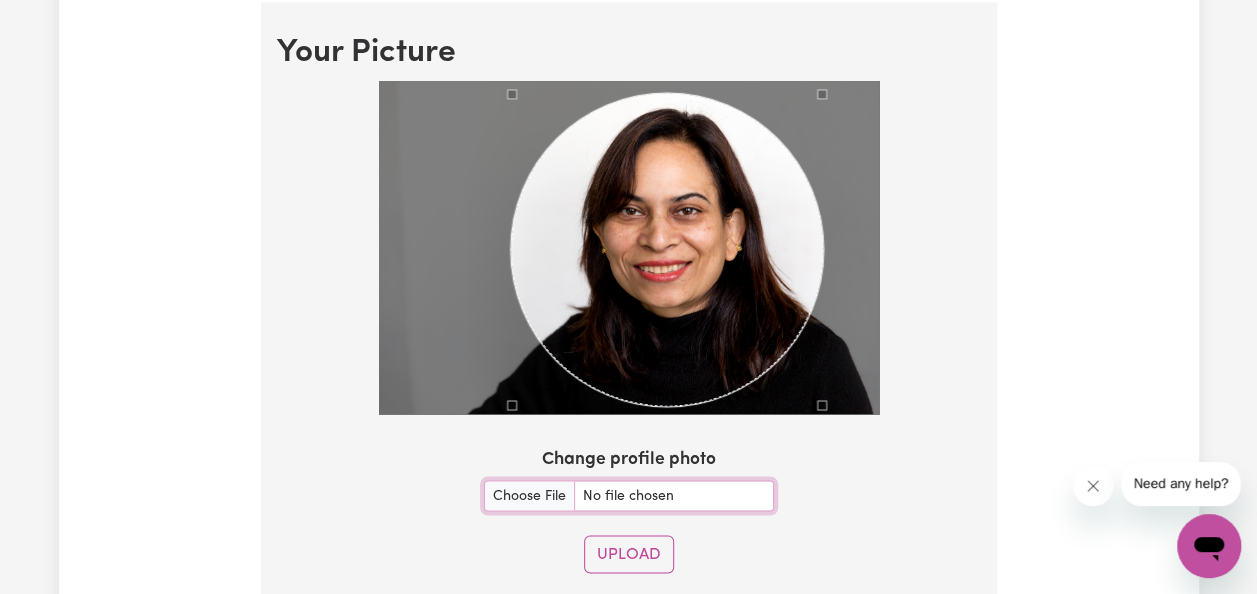 click at bounding box center (667, 249) 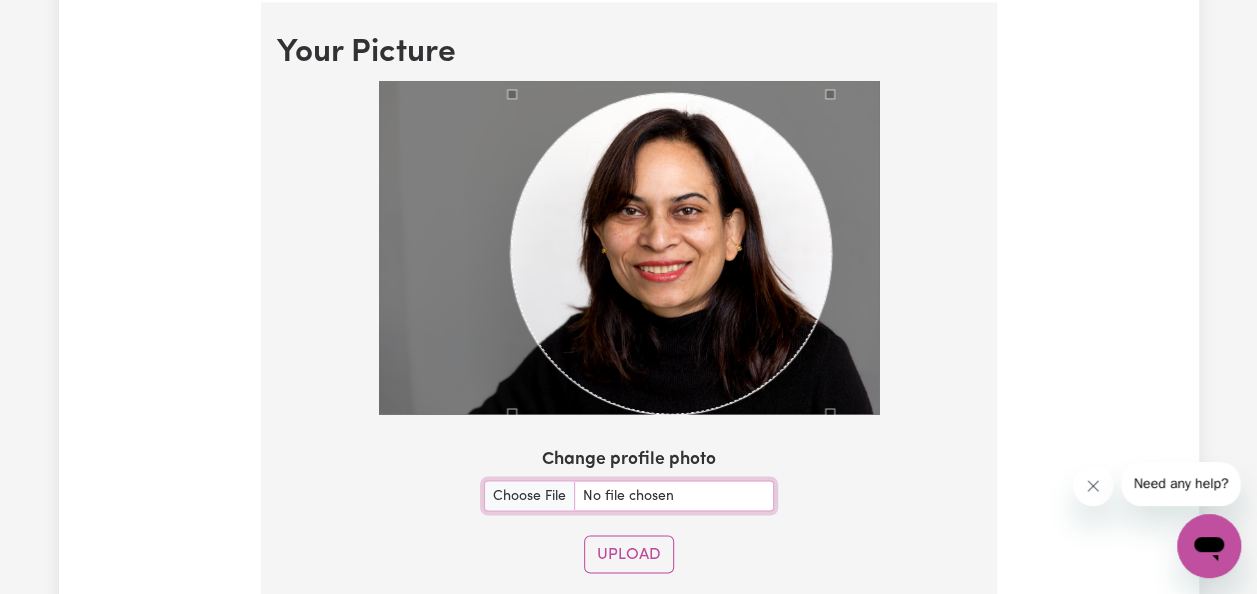 click on "Your Picture Change profile photo Upload" at bounding box center (629, 311) 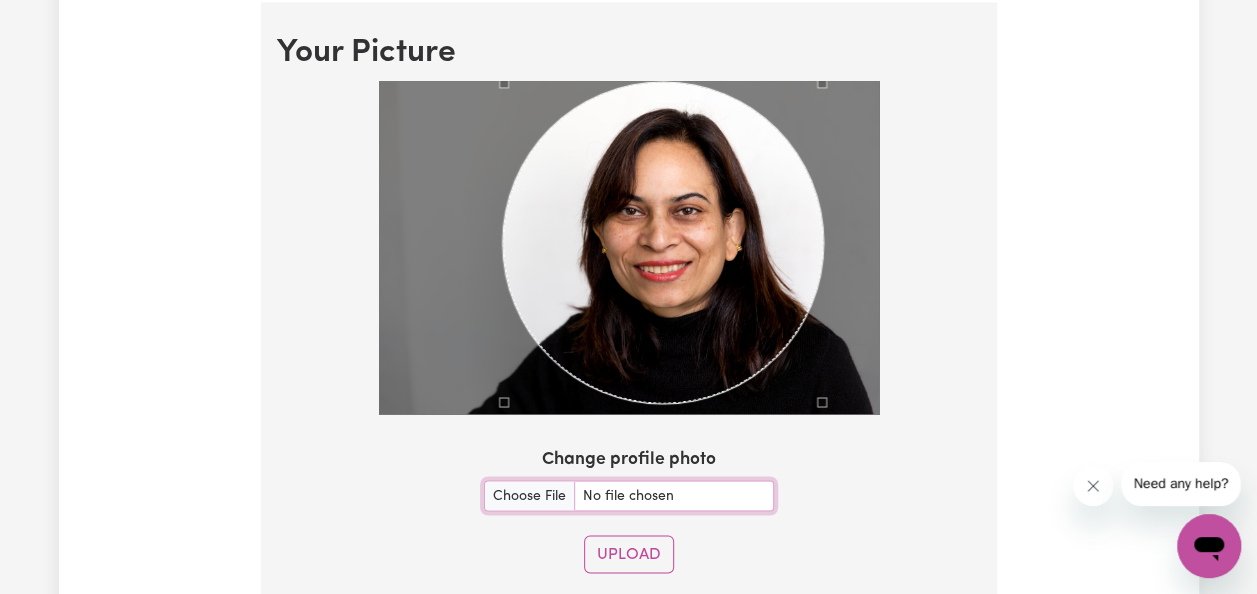 click at bounding box center [663, 242] 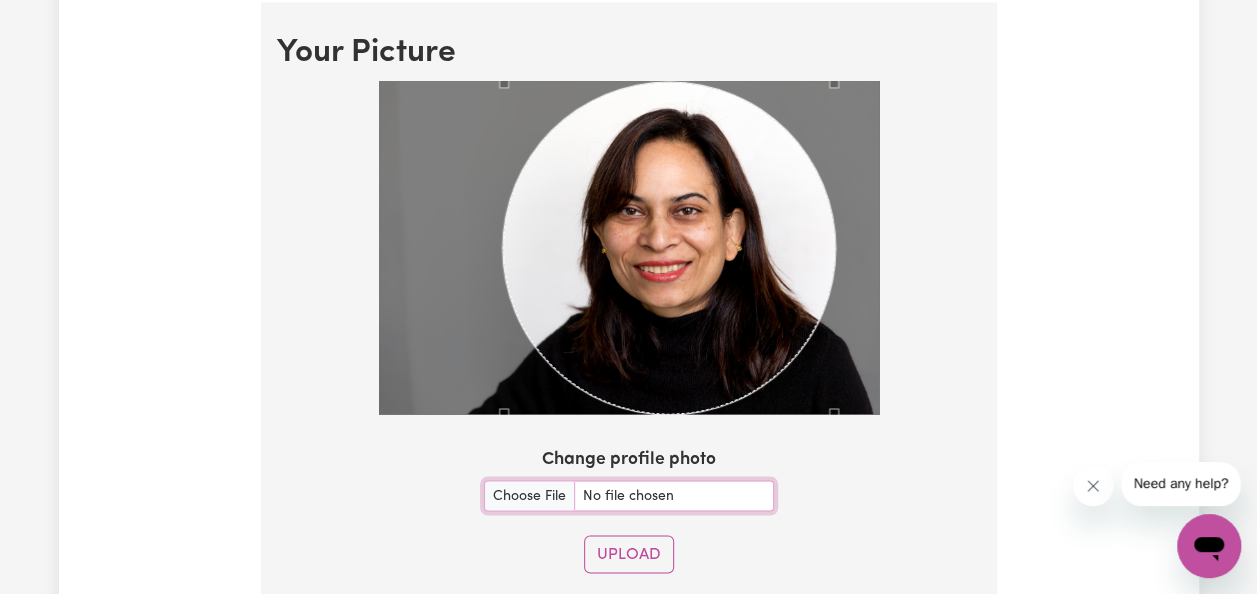 click on "Your Picture Change profile photo Upload" at bounding box center [629, 311] 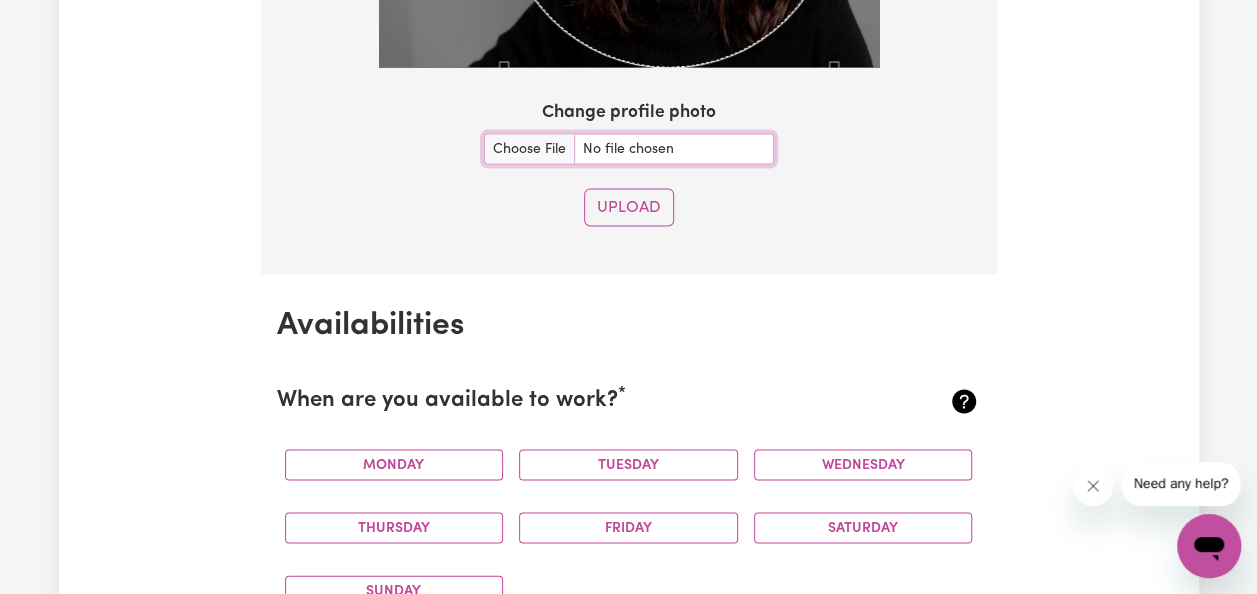 scroll, scrollTop: 1940, scrollLeft: 0, axis: vertical 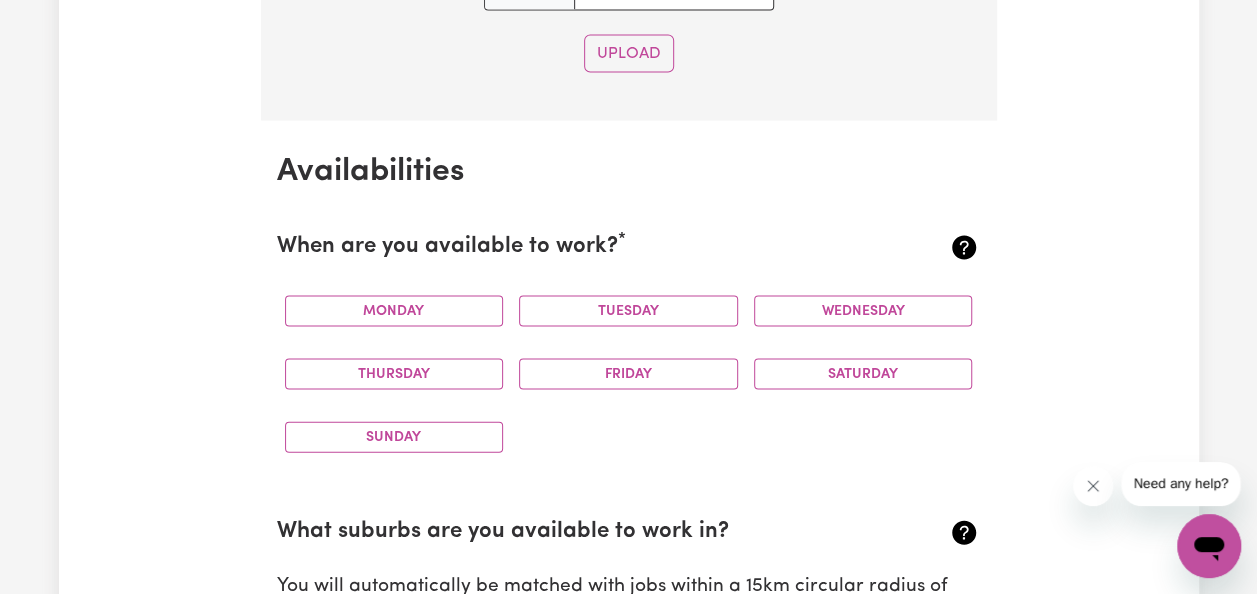click on "Monday" at bounding box center (394, 311) 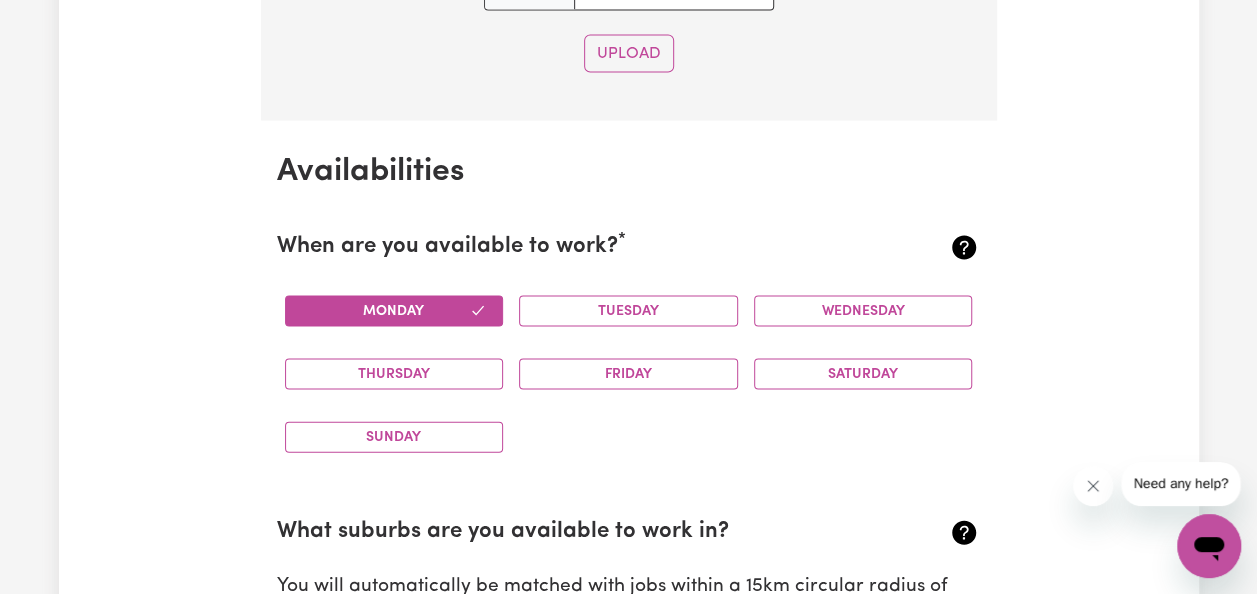 click on "Tuesday" at bounding box center (628, 311) 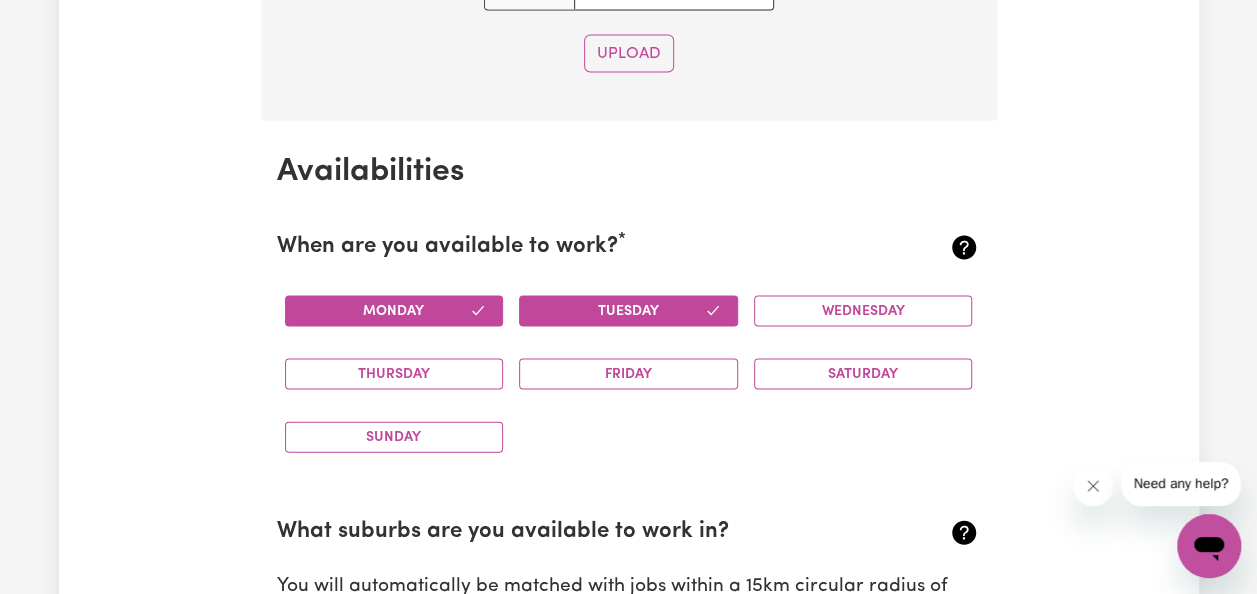 click on "Wednesday" at bounding box center [863, 311] 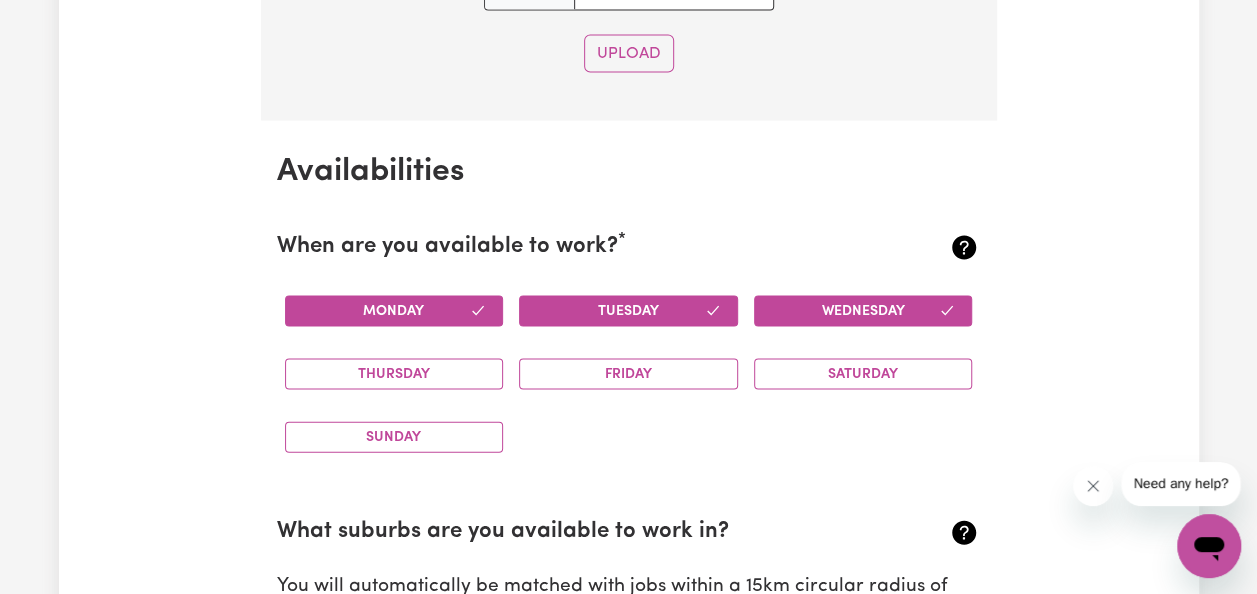 click on "Thursday" at bounding box center [394, 374] 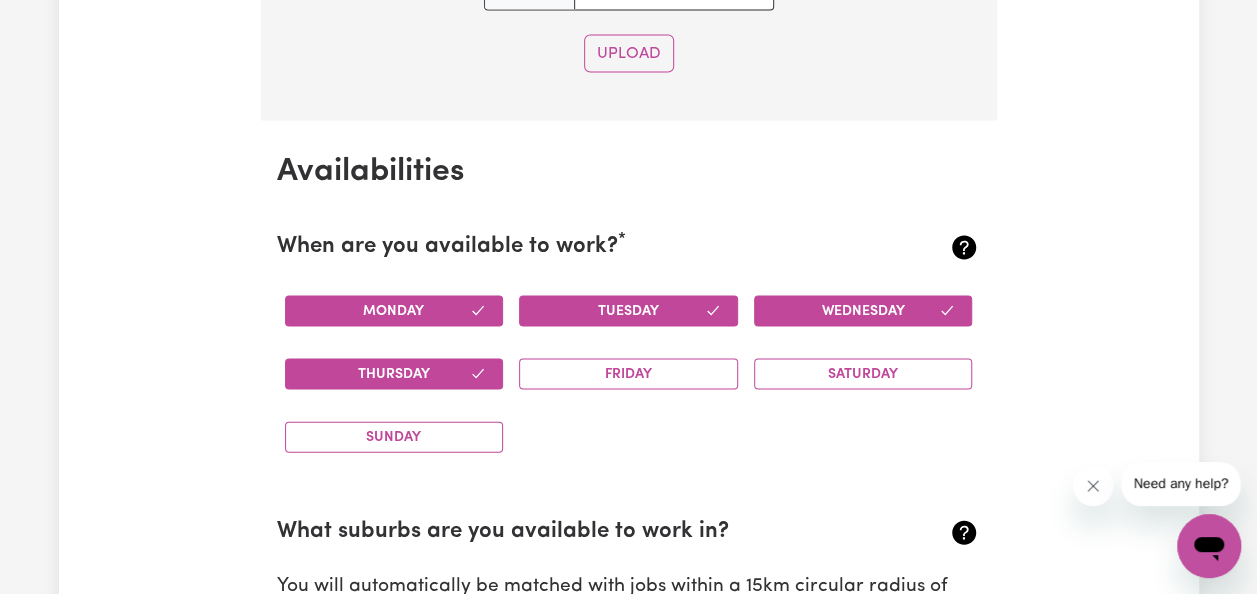 click on "Friday" at bounding box center [628, 374] 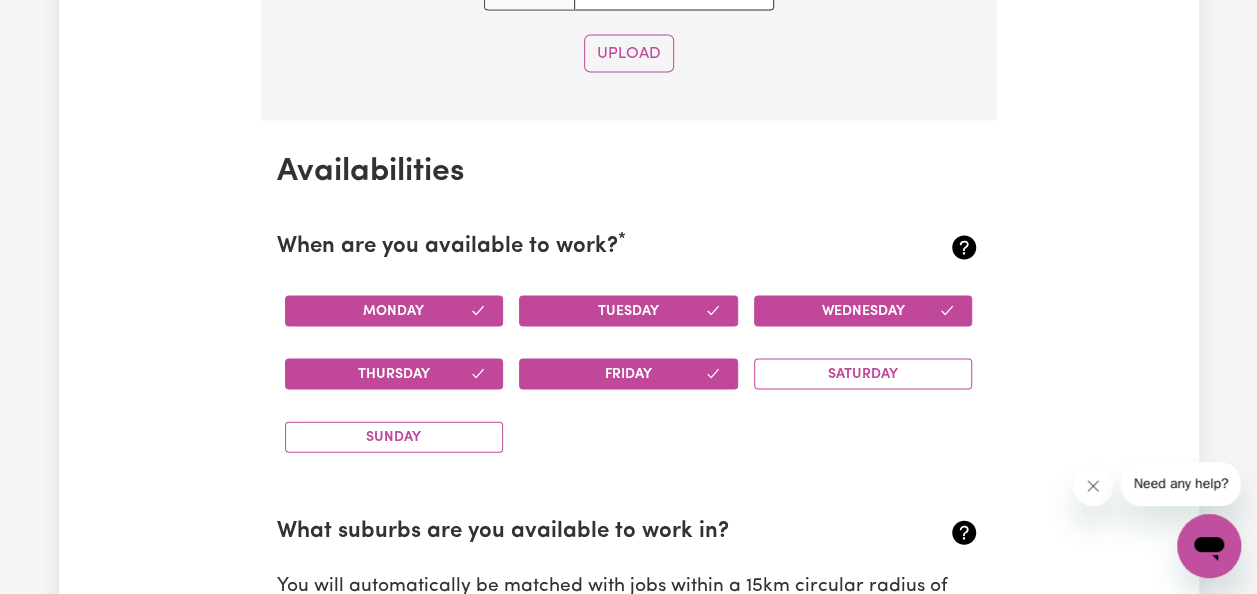 click on "Saturday" at bounding box center [863, 374] 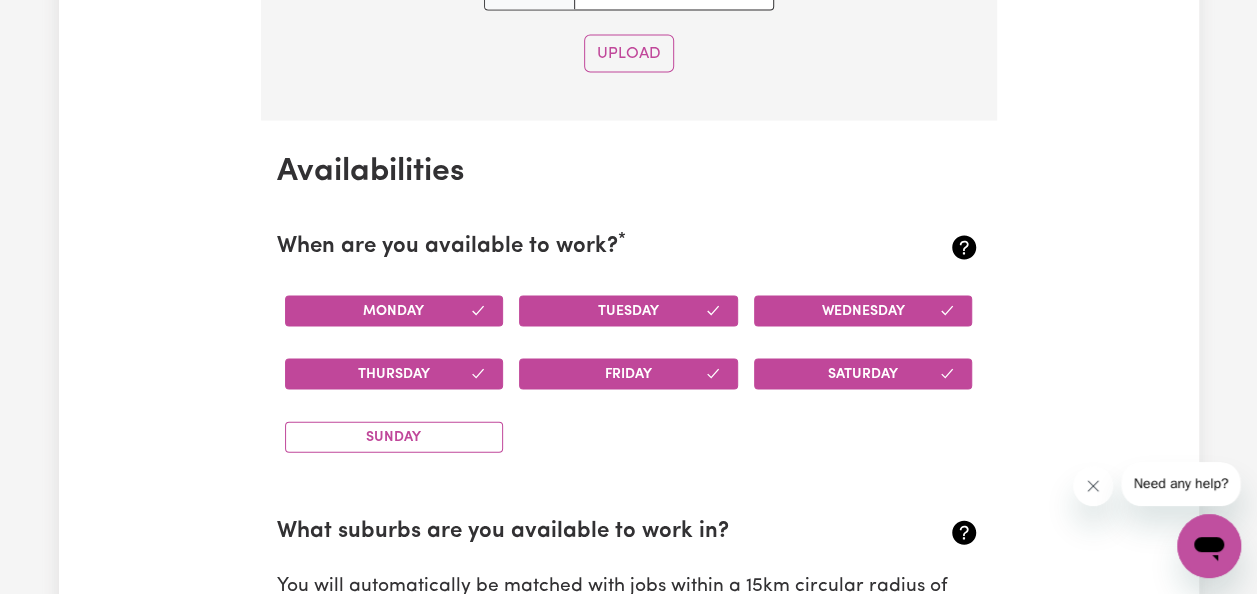 click on "Sunday" at bounding box center [394, 437] 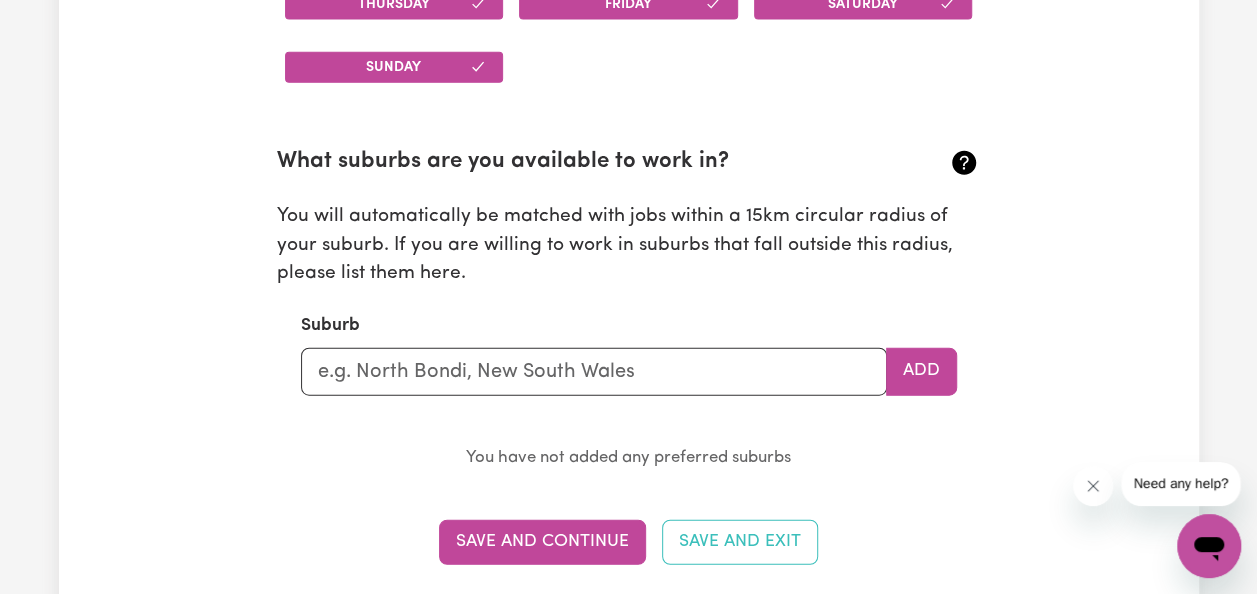 scroll, scrollTop: 2340, scrollLeft: 0, axis: vertical 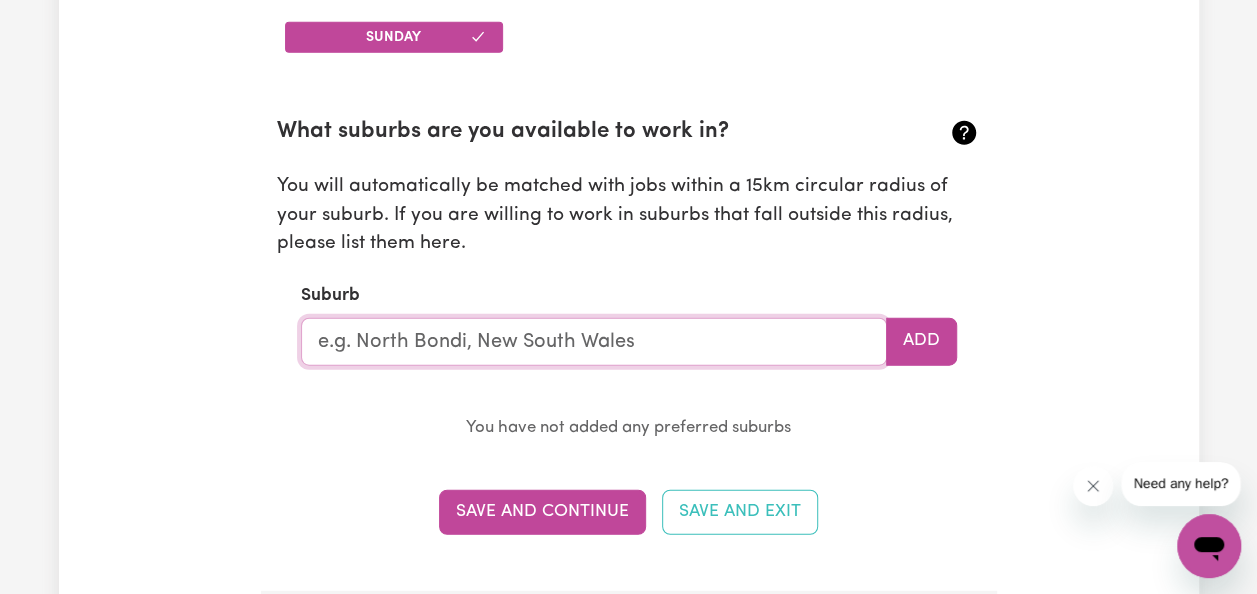 click at bounding box center (594, 342) 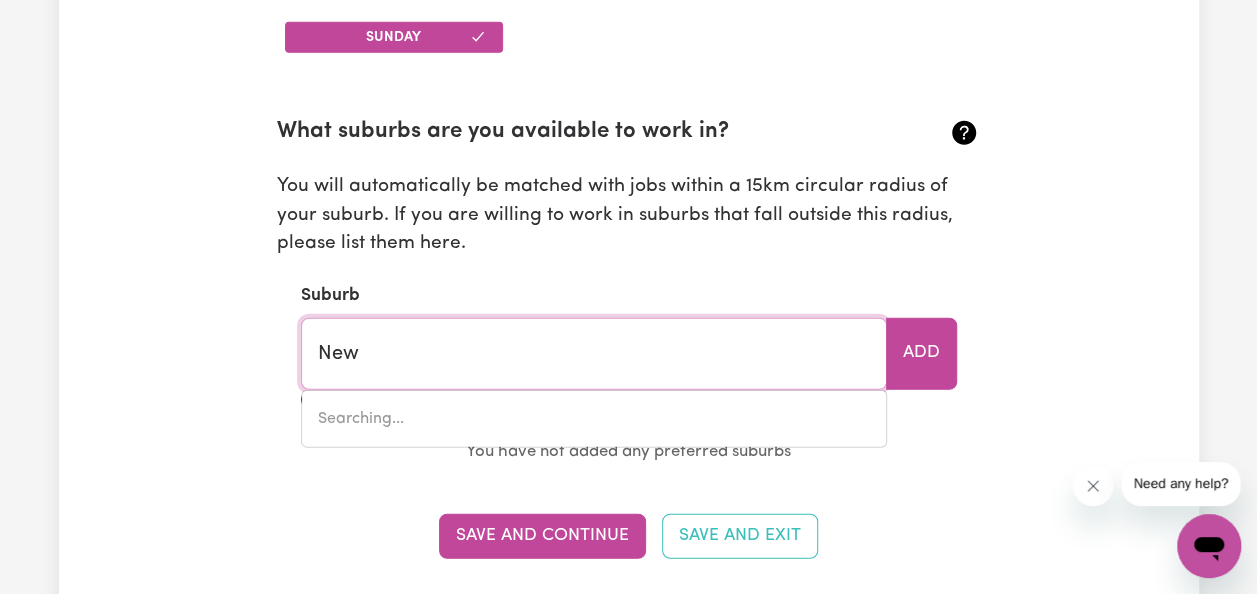 type on "New" 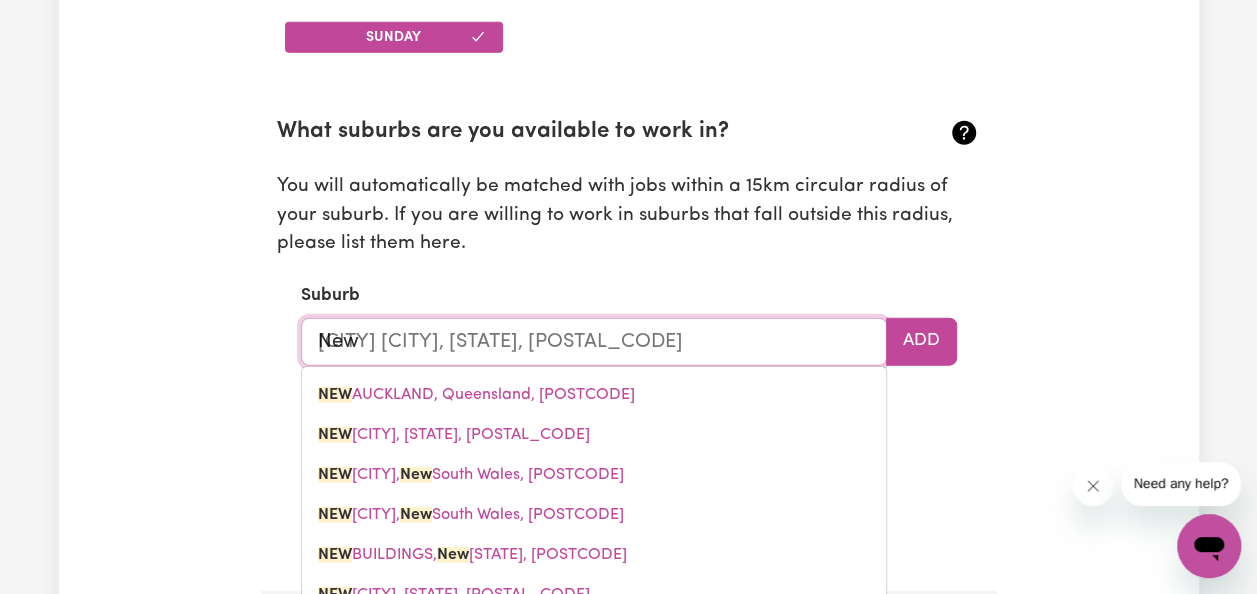 type on "New S" 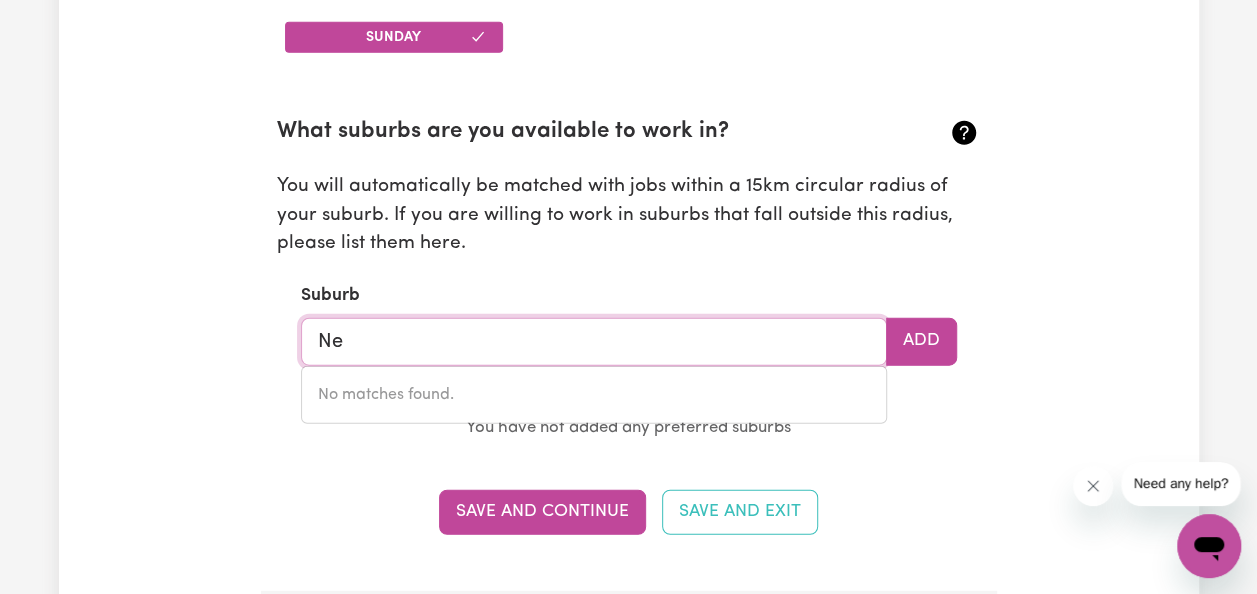 type on "N" 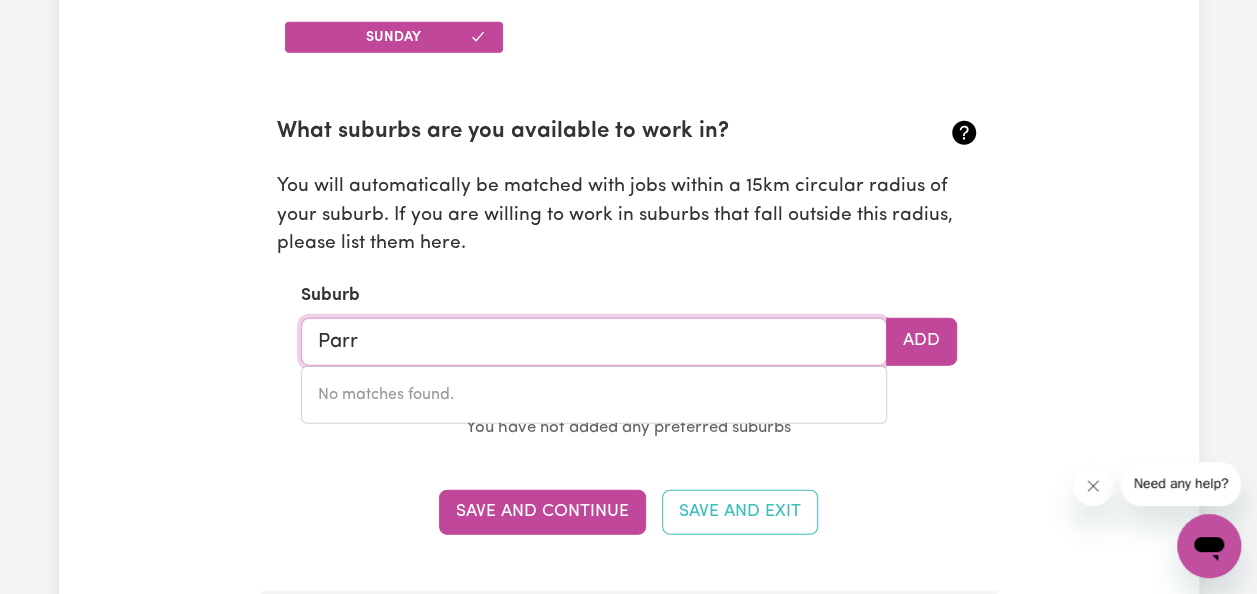 type on "Parra" 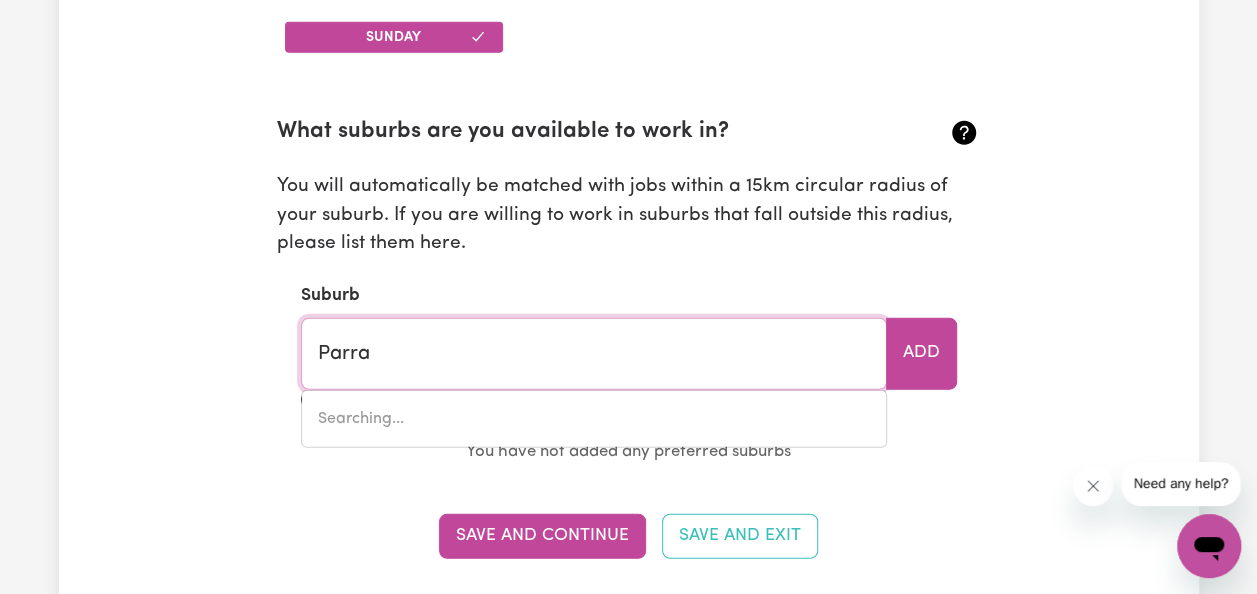 type on "[CITY], South Australia, [POSTCODE]" 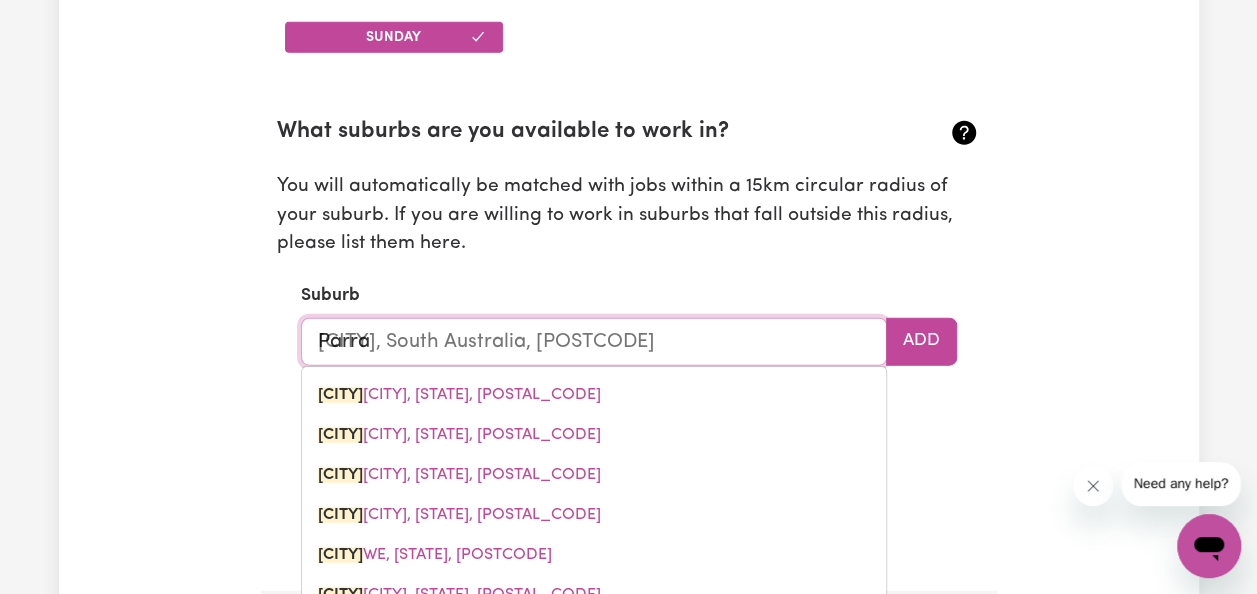 click on "[CITY] [CITY], [STATE], [POSTAL_CODE]" at bounding box center (594, 435) 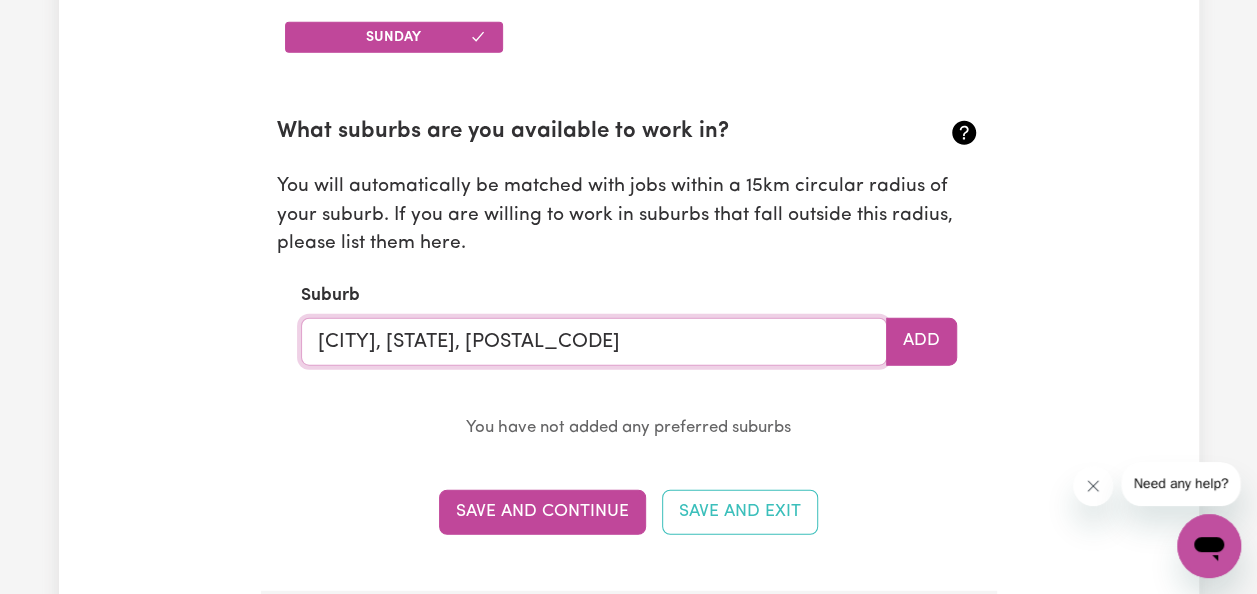 type on "[CITY], [STATE], [POSTAL_CODE]" 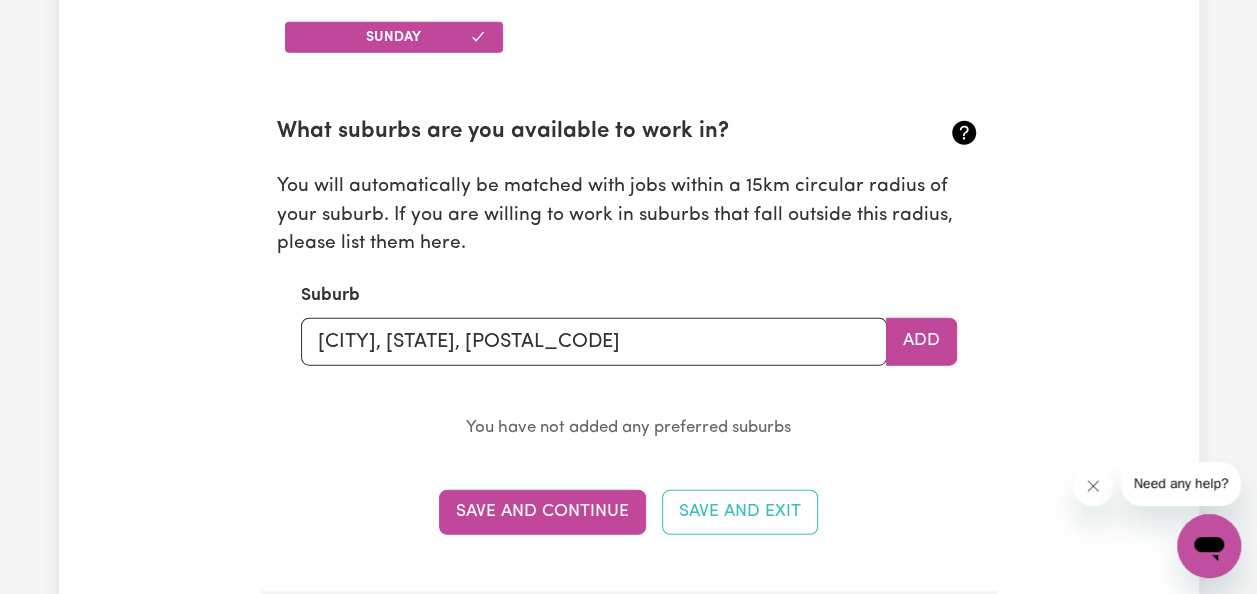 click on "Add" at bounding box center [921, 342] 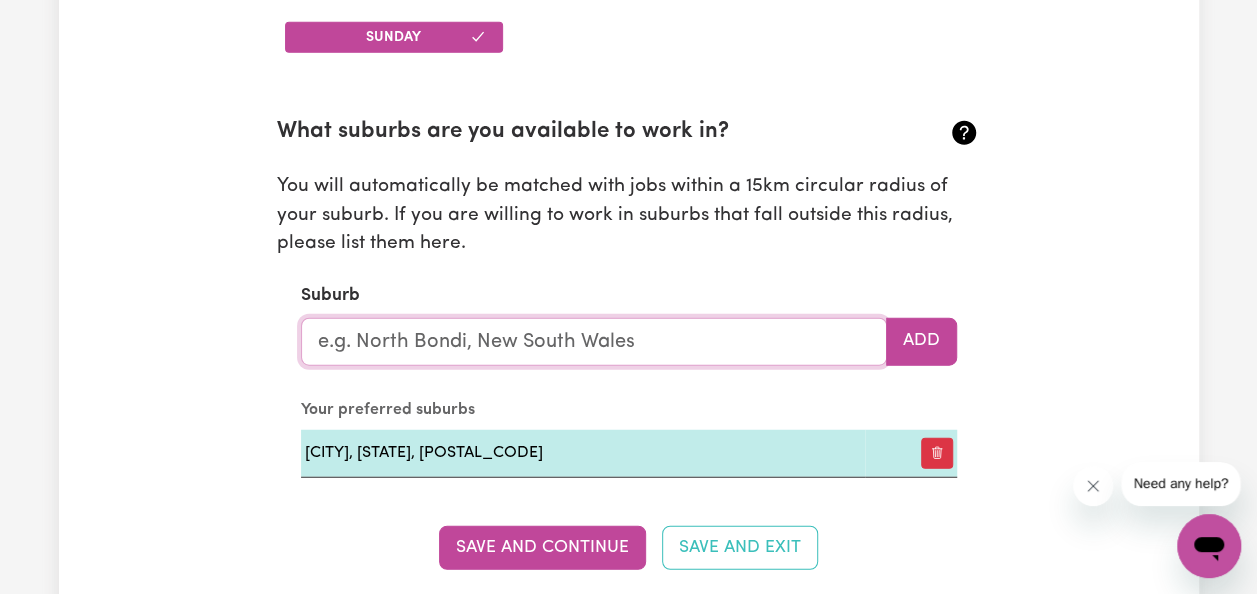 click at bounding box center [594, 342] 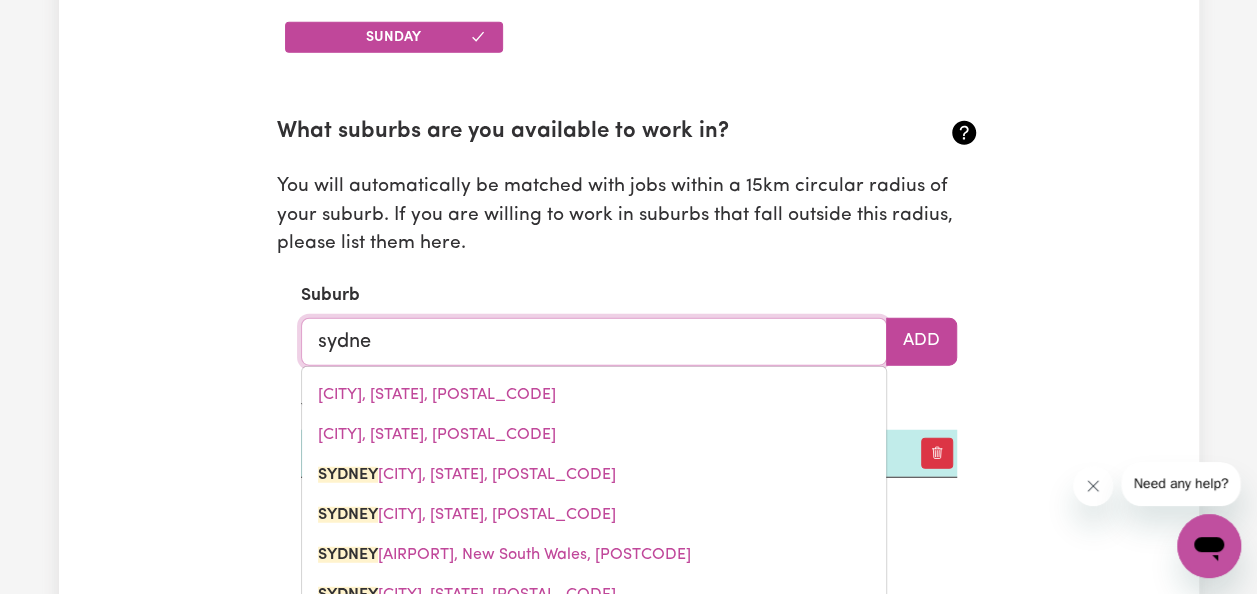 type on "SYDNEY" 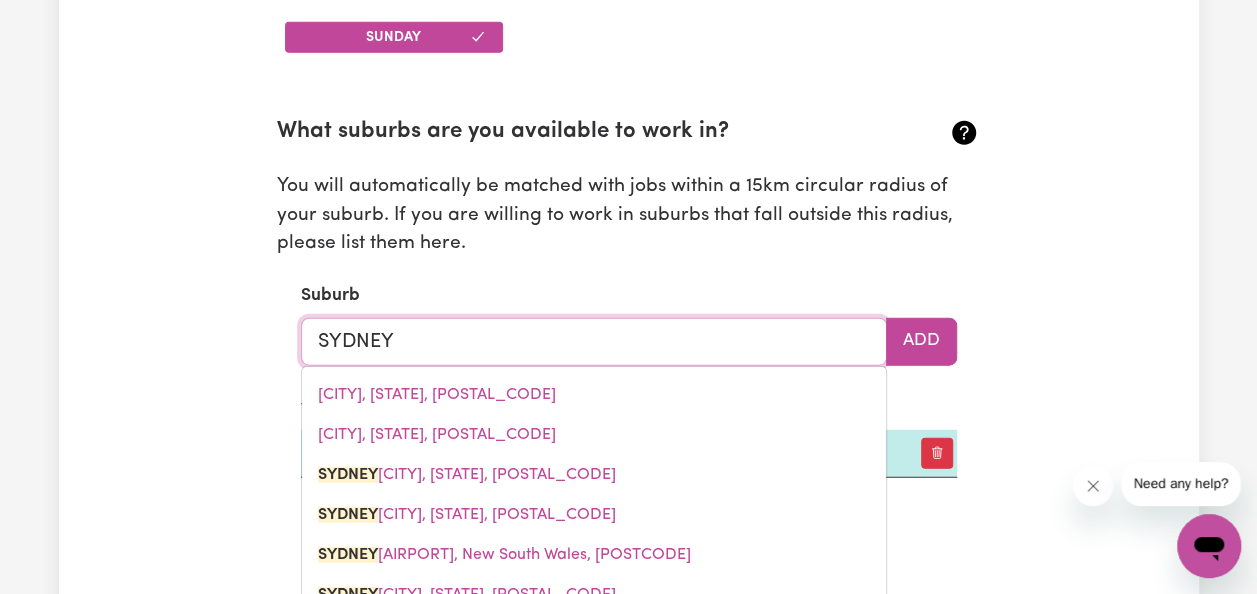 type on "[CITY], New South Wales, [POSTCODE]" 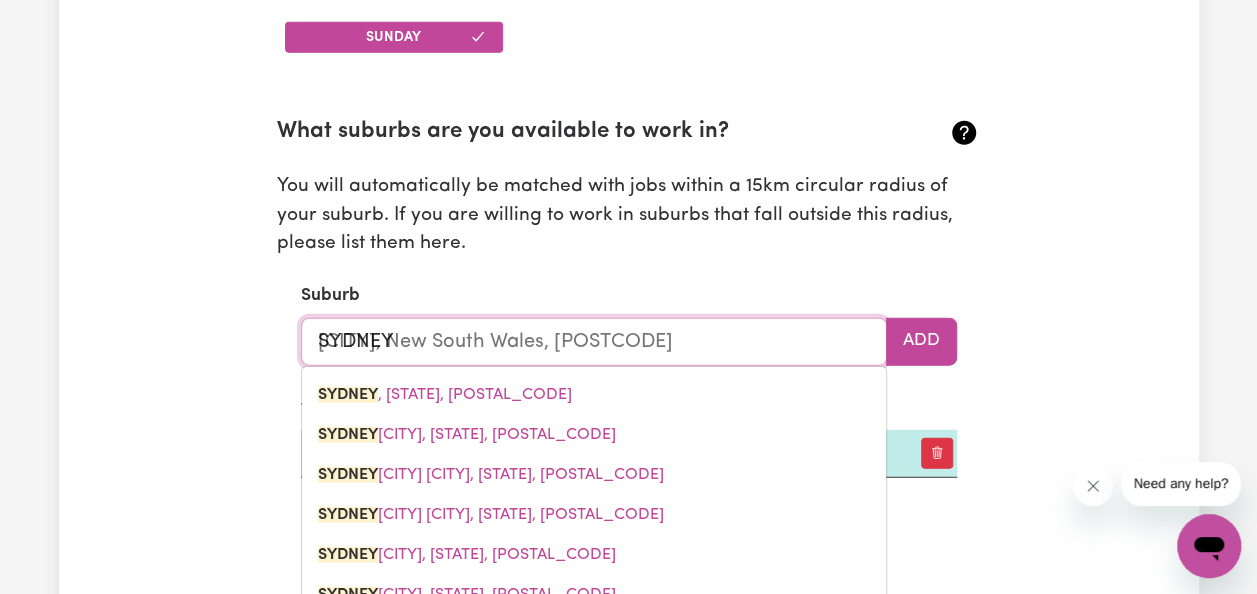 click on "[CITY] , New South Wales, [POSTCODE]" at bounding box center [445, 395] 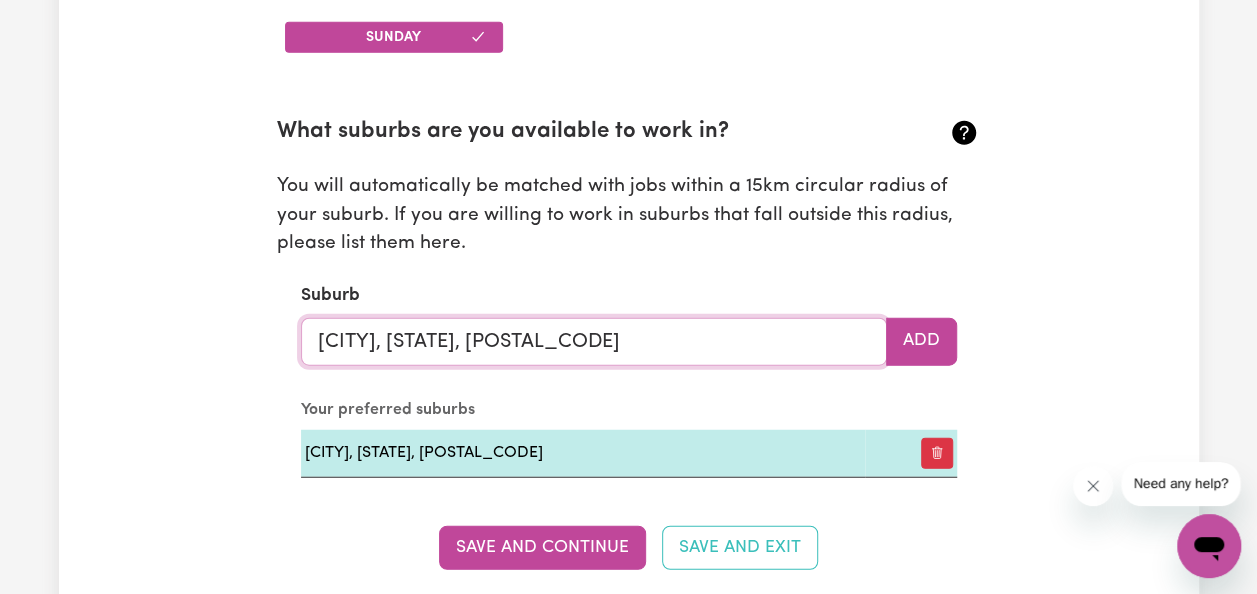 type on "[CITY], [STATE], [POSTAL_CODE]" 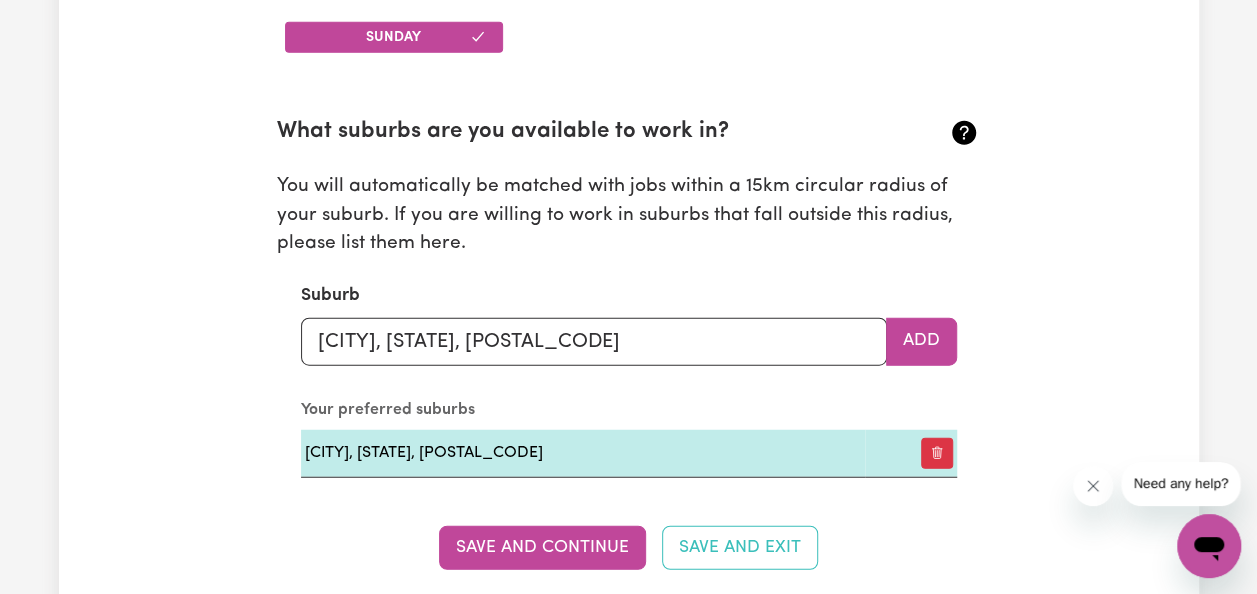 click on "Add" at bounding box center [921, 342] 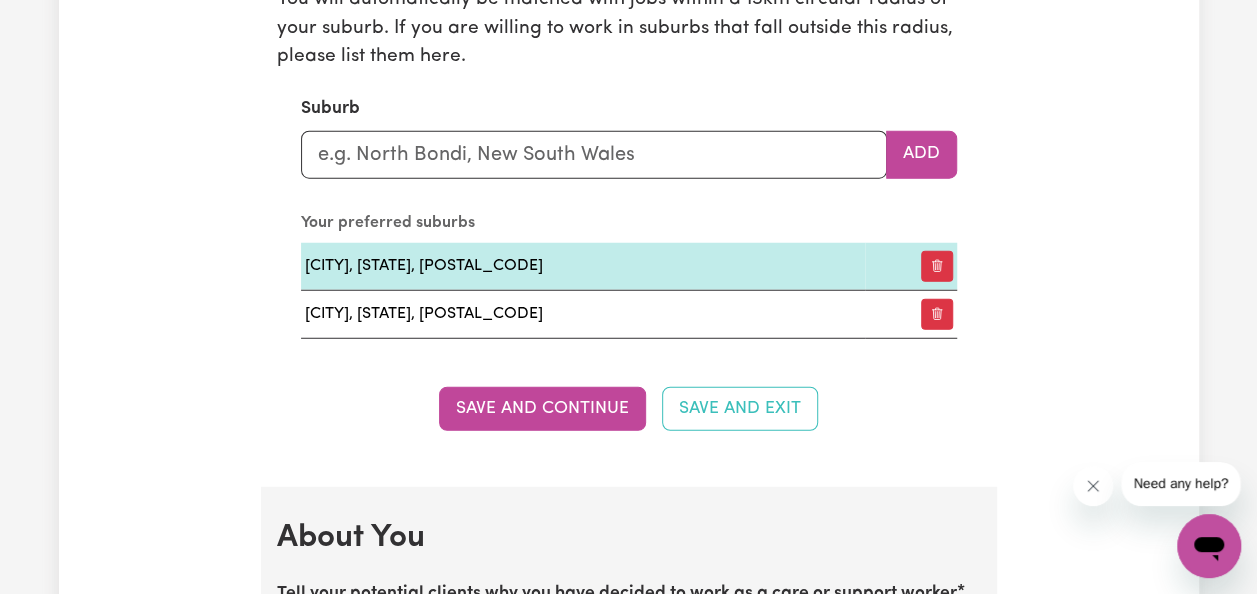 scroll, scrollTop: 2540, scrollLeft: 0, axis: vertical 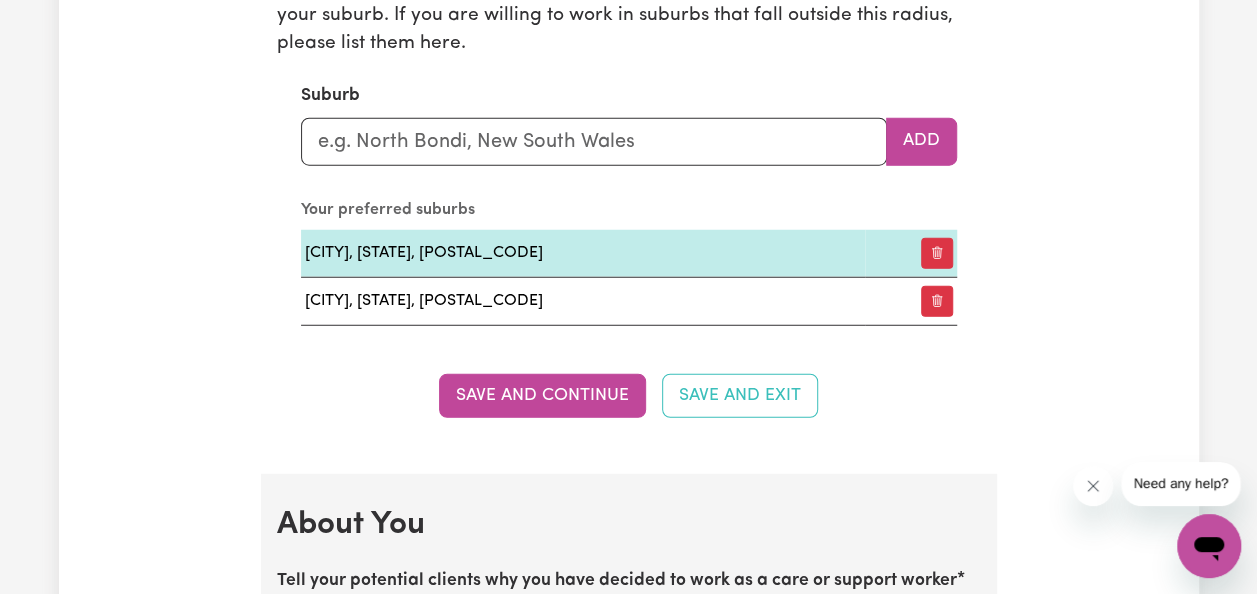 click on "Save and Continue" at bounding box center [542, 396] 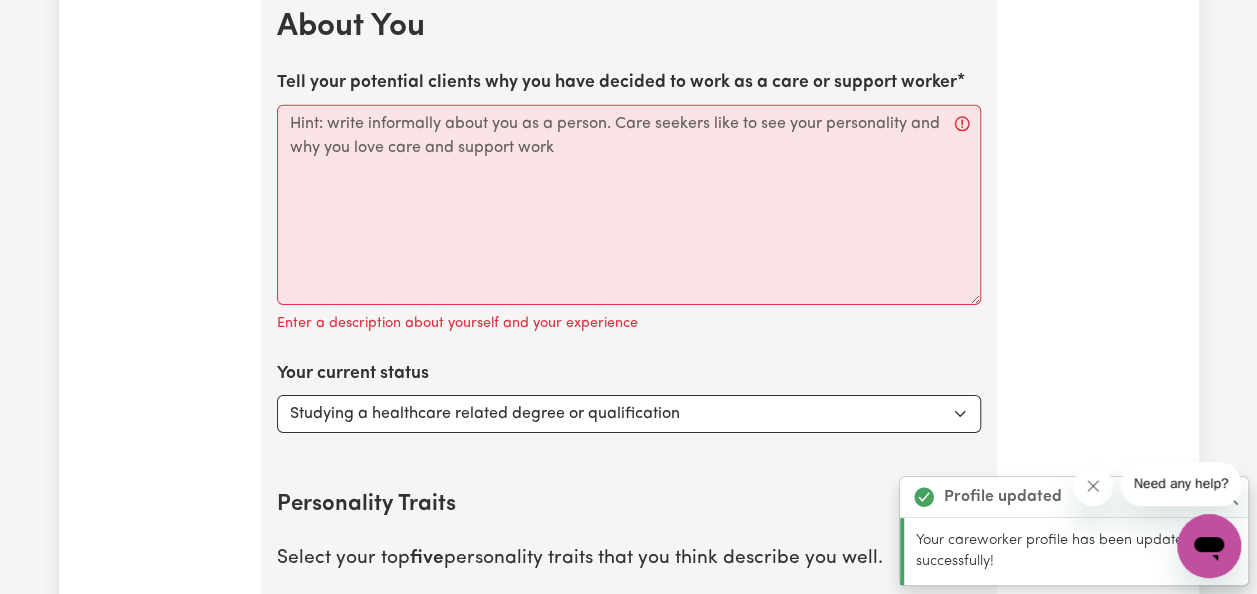 scroll, scrollTop: 3006, scrollLeft: 0, axis: vertical 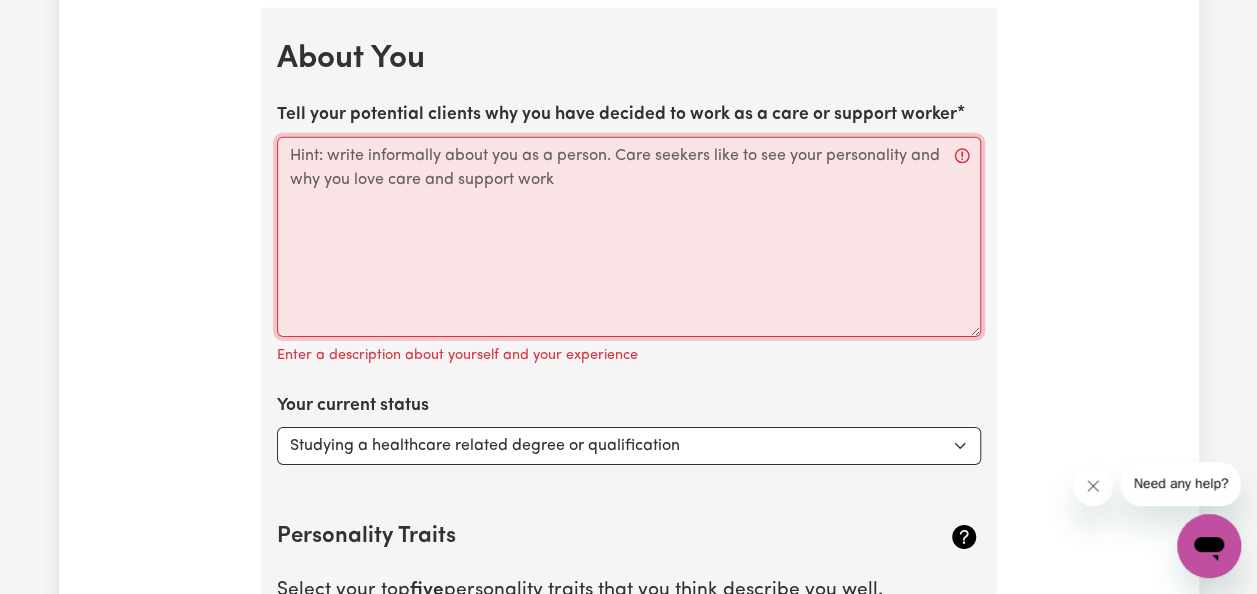 click on "Tell your potential clients why you have decided to work as a care or support worker" at bounding box center (629, 237) 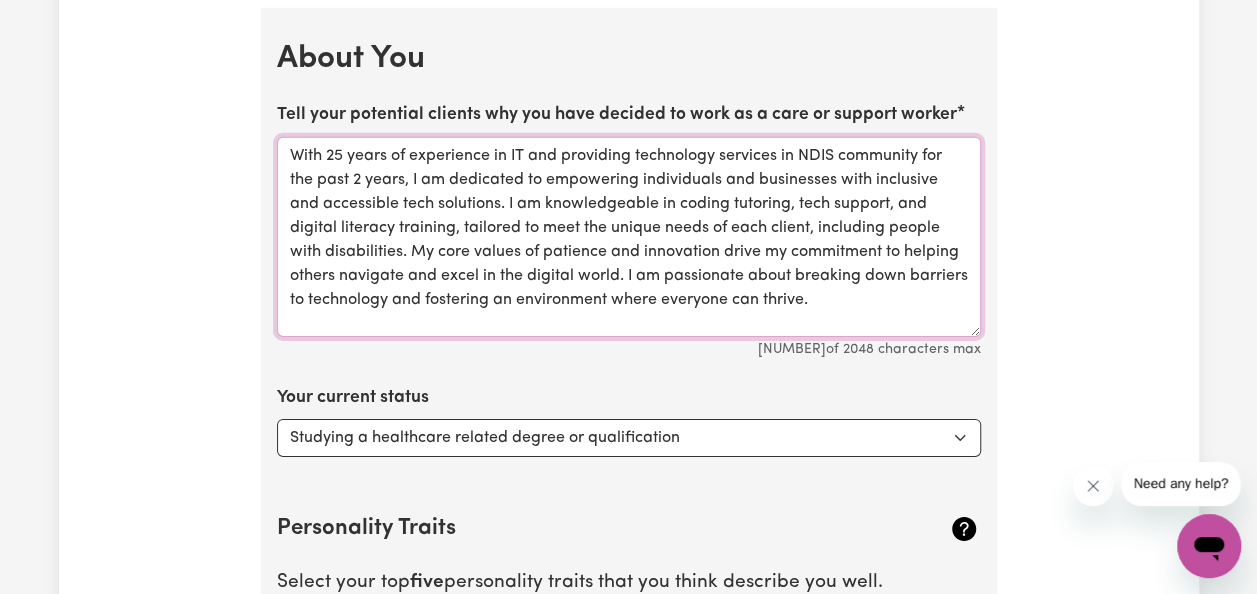 scroll, scrollTop: 0, scrollLeft: 0, axis: both 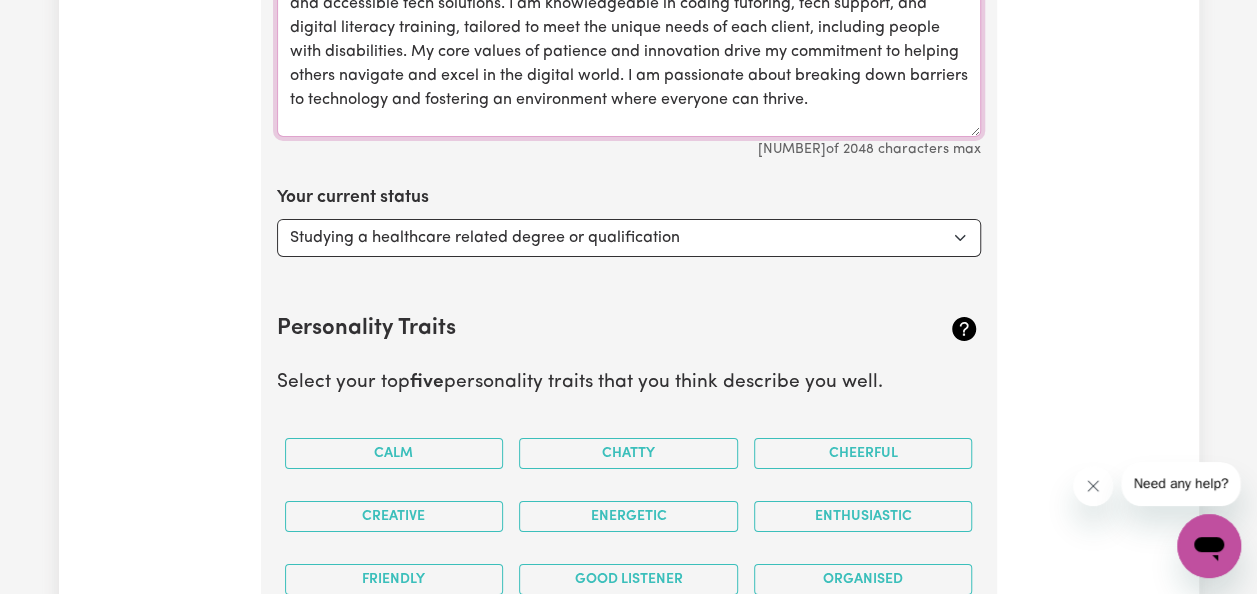 type on "With 25 years of experience in IT and providing technology services in NDIS community for the past 2 years, I am dedicated to empowering individuals and businesses with inclusive and accessible tech solutions. I am knowledgeable in coding tutoring, tech support, and digital literacy training, tailored to meet the unique needs of each client, including people with disabilities. My core values of patience and innovation drive my commitment to helping others navigate and excel in the digital world. I am passionate about breaking down barriers to technology and fostering an environment where everyone can thrive." 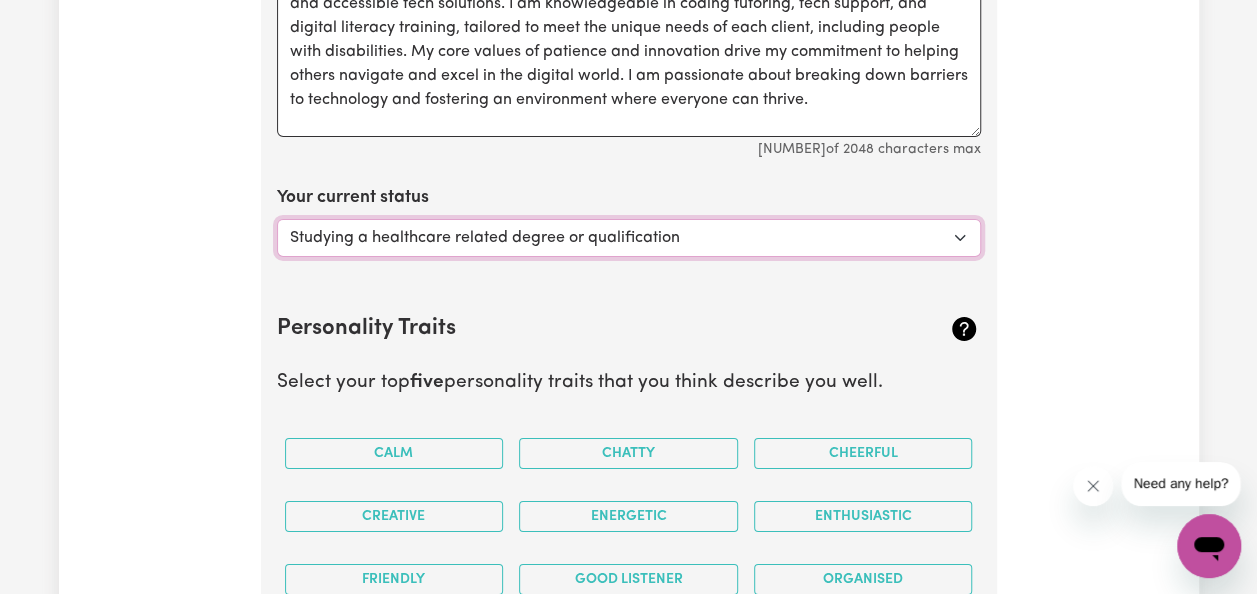 click on "Select... Studying a healthcare related degree or qualification Studying a non-healthcare related degree or qualification Looking for work - I just graduated Looking for extra work to fill my week and/or weekends Embarking on a career change into the care industry" at bounding box center (629, 238) 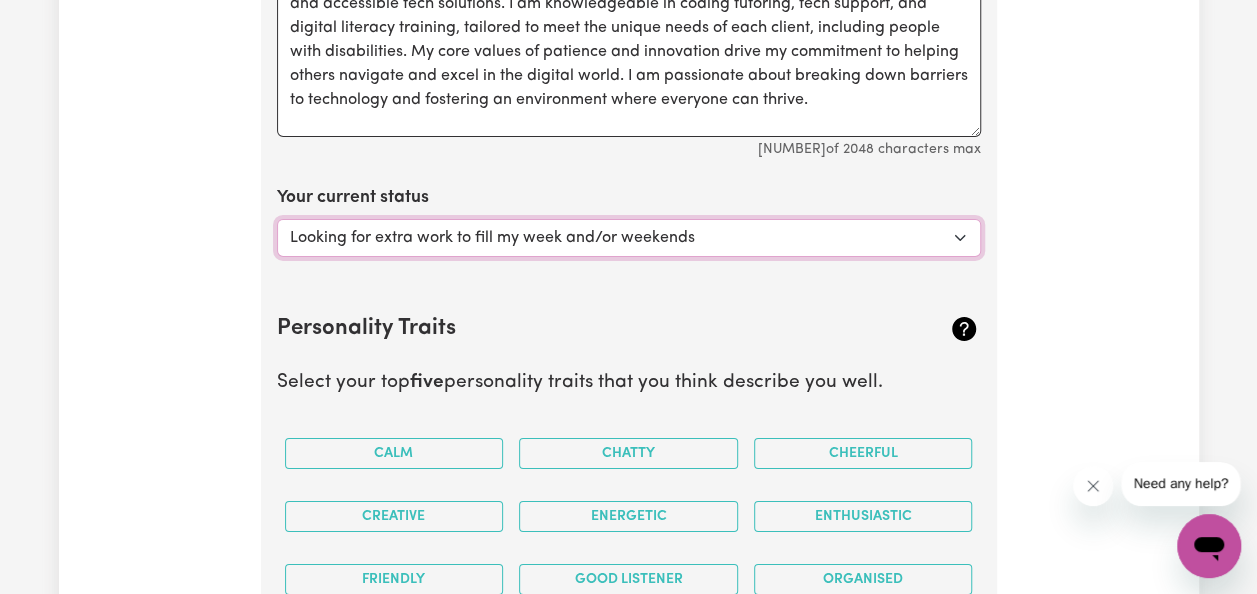 click on "Select... Studying a healthcare related degree or qualification Studying a non-healthcare related degree or qualification Looking for work - I just graduated Looking for extra work to fill my week and/or weekends Embarking on a career change into the care industry" at bounding box center [629, 238] 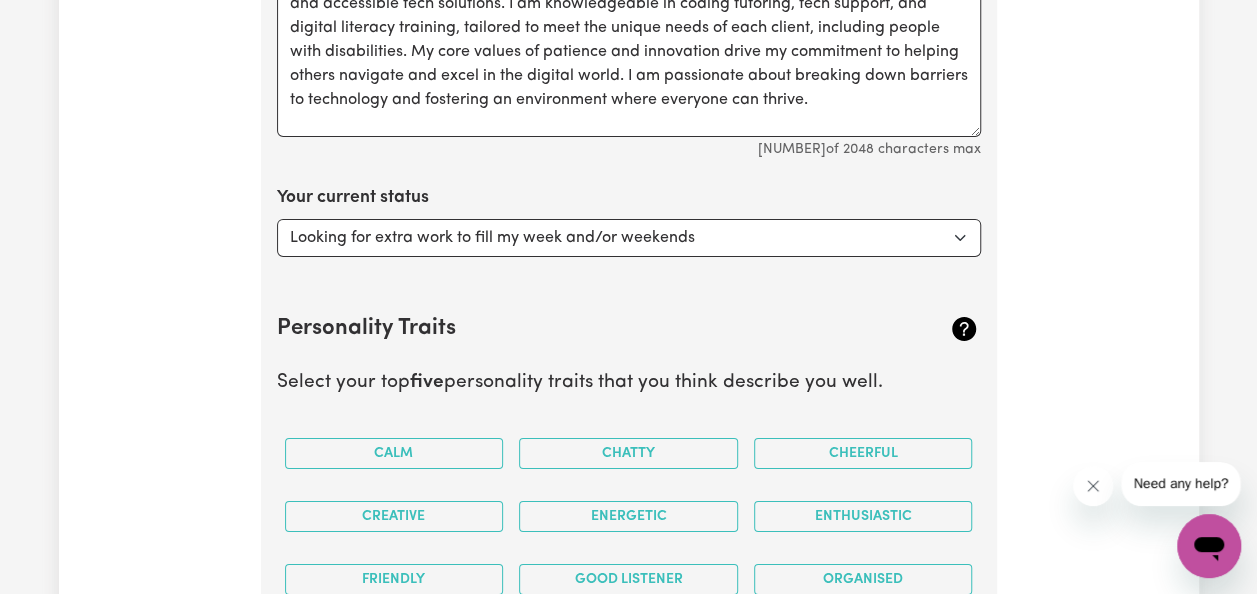 click on "Personality Traits" at bounding box center (570, 329) 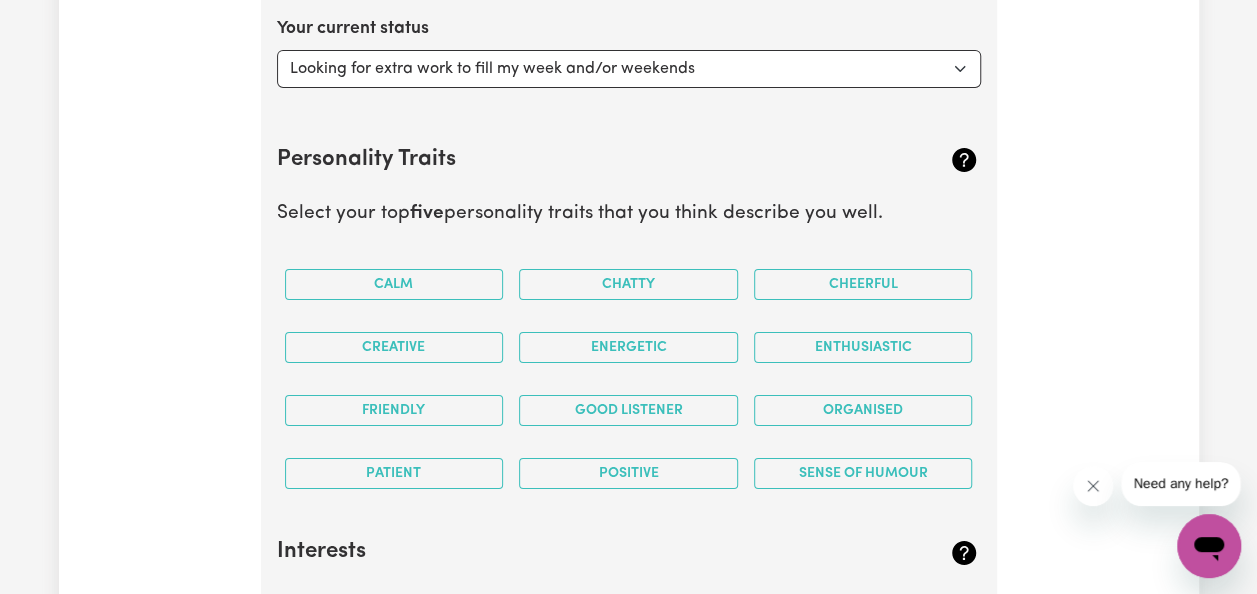 scroll, scrollTop: 3406, scrollLeft: 0, axis: vertical 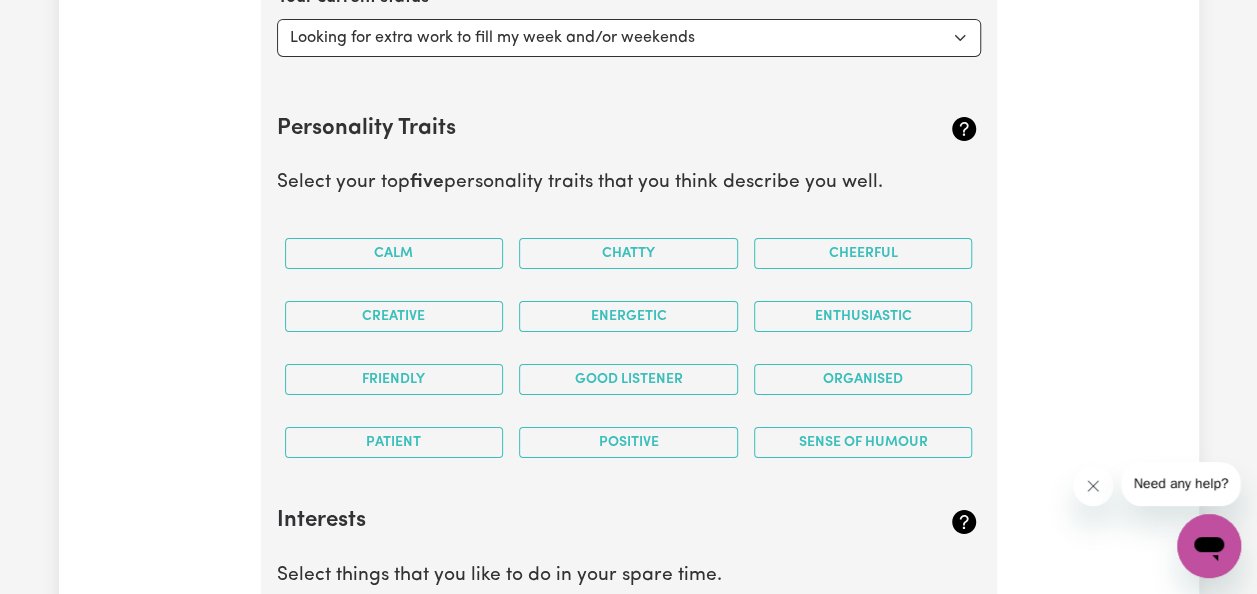 click on "Patient" at bounding box center [394, 442] 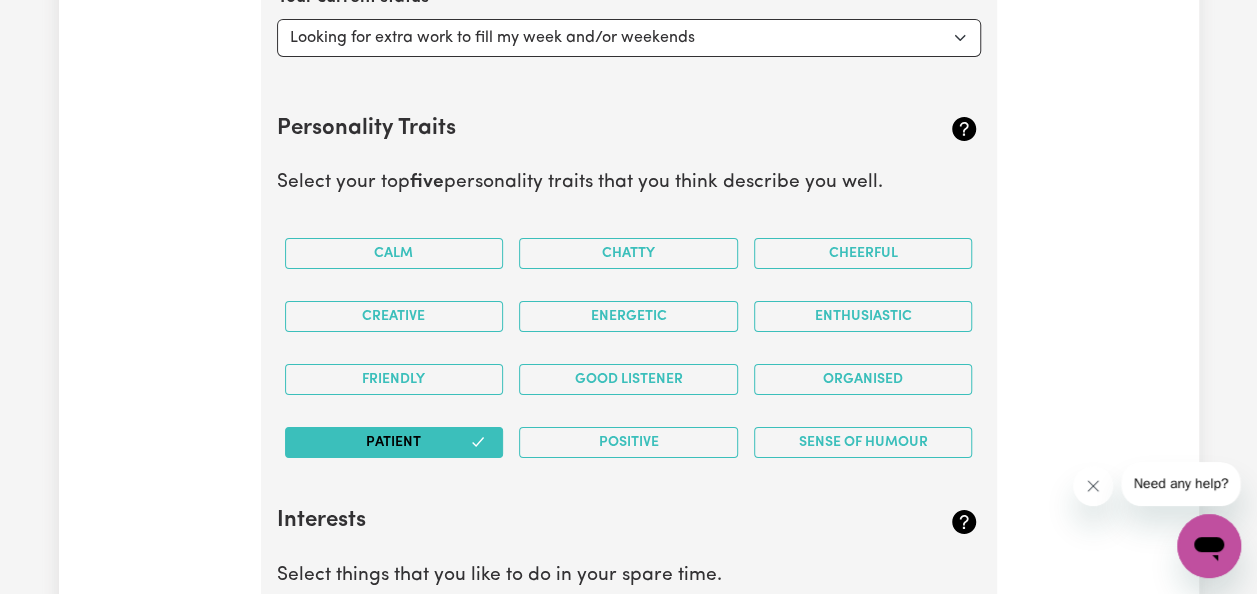 click on "Friendly" at bounding box center [394, 379] 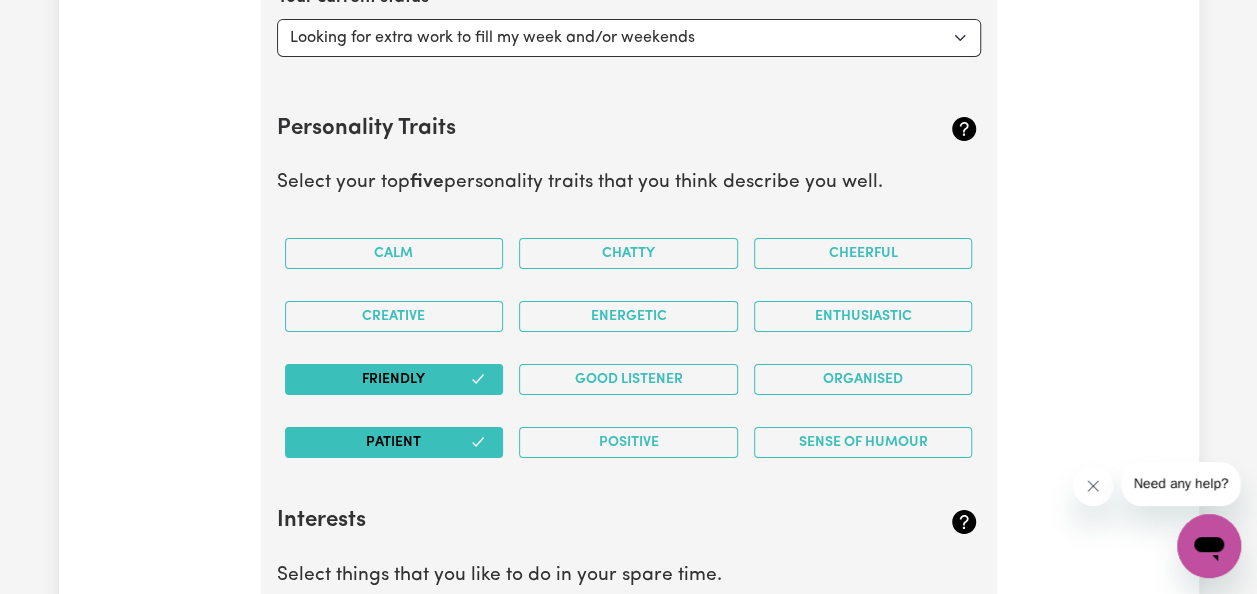 click on "Creative" at bounding box center [394, 316] 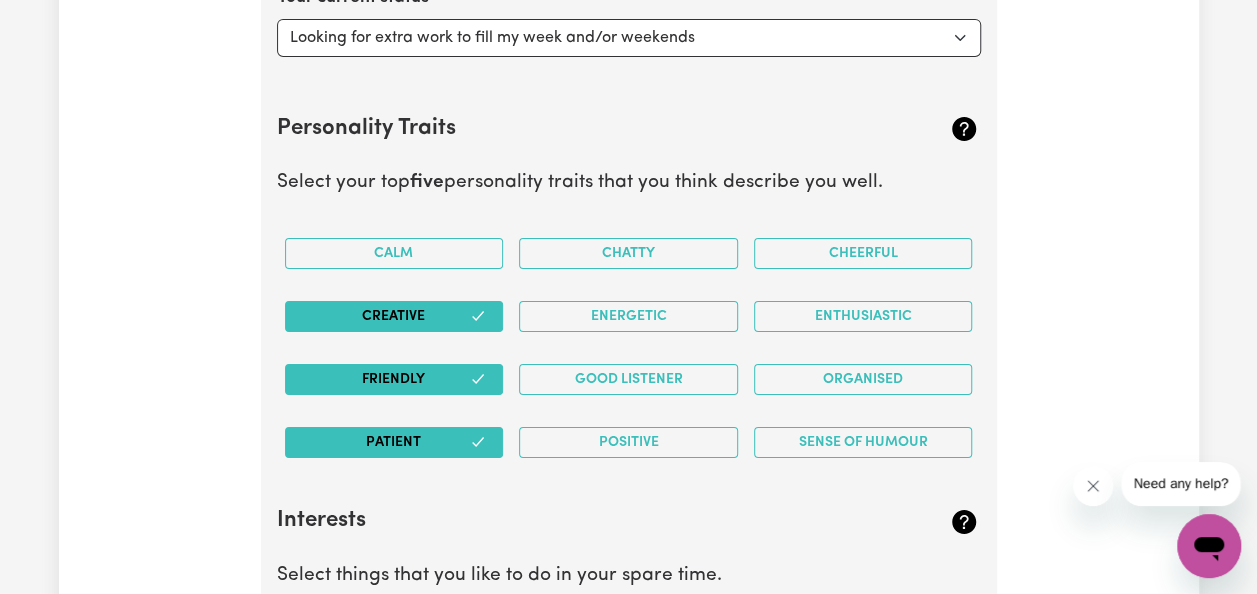 click on "Calm" at bounding box center (394, 253) 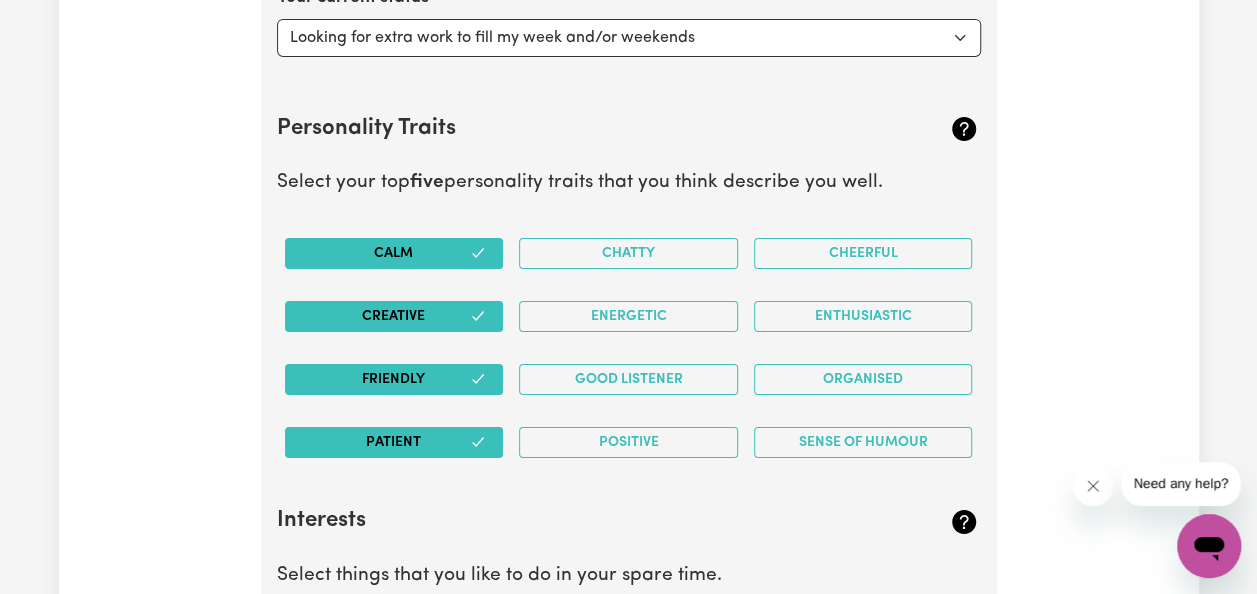 click on "Good Listener" at bounding box center [628, 379] 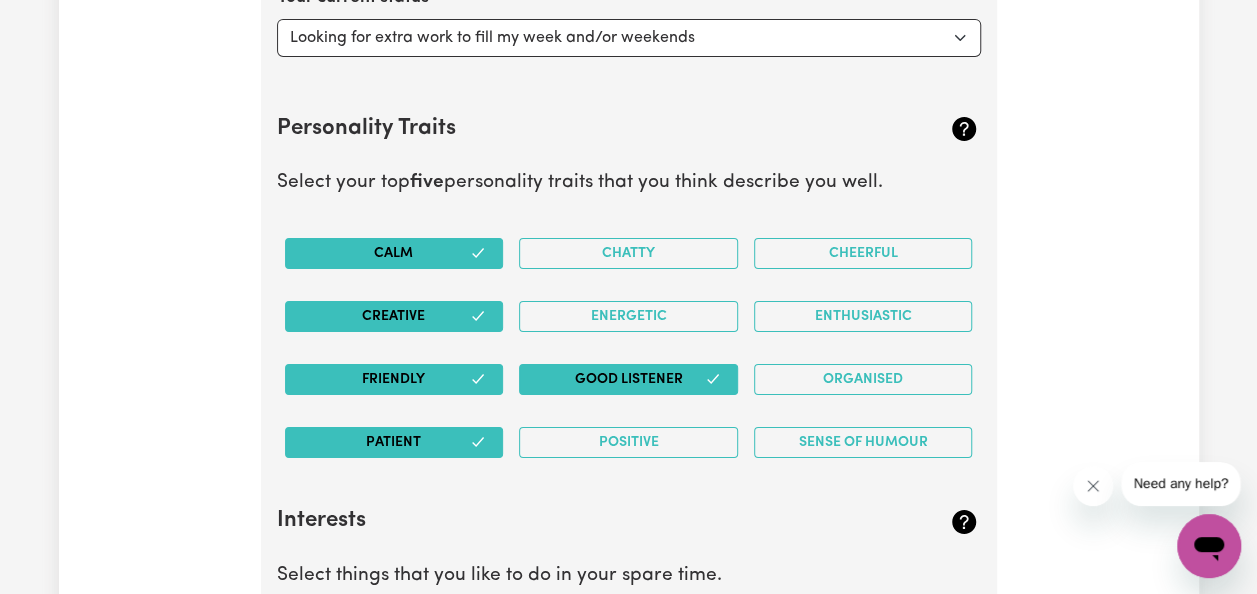 click on "Positive" at bounding box center [628, 442] 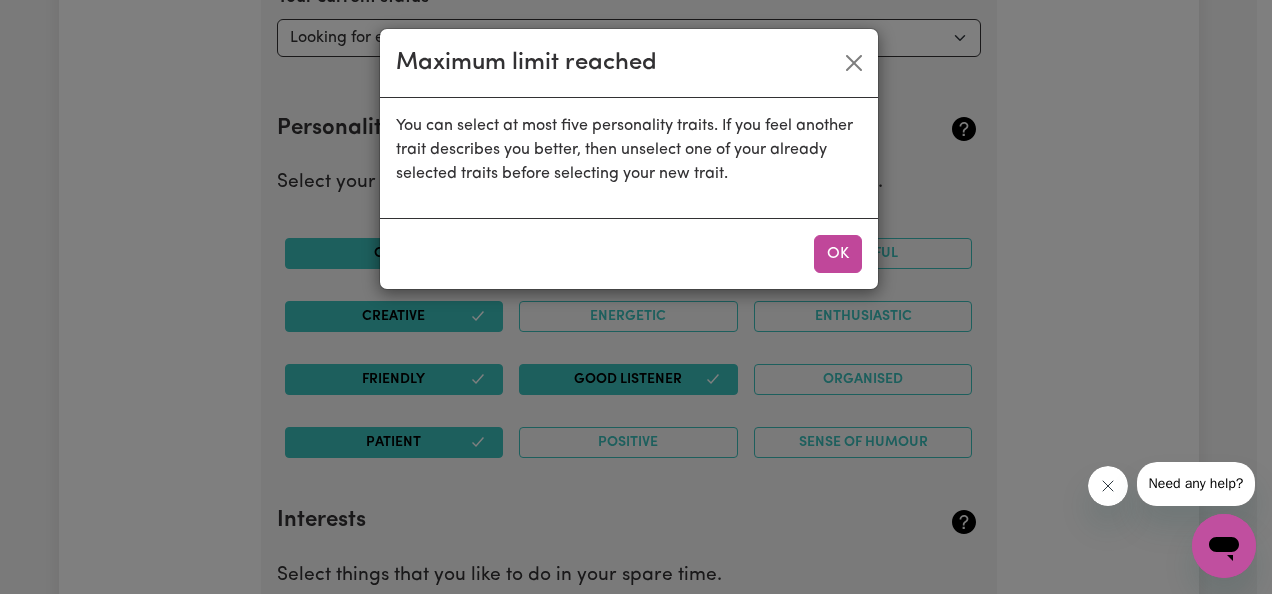 click on "OK" at bounding box center (838, 254) 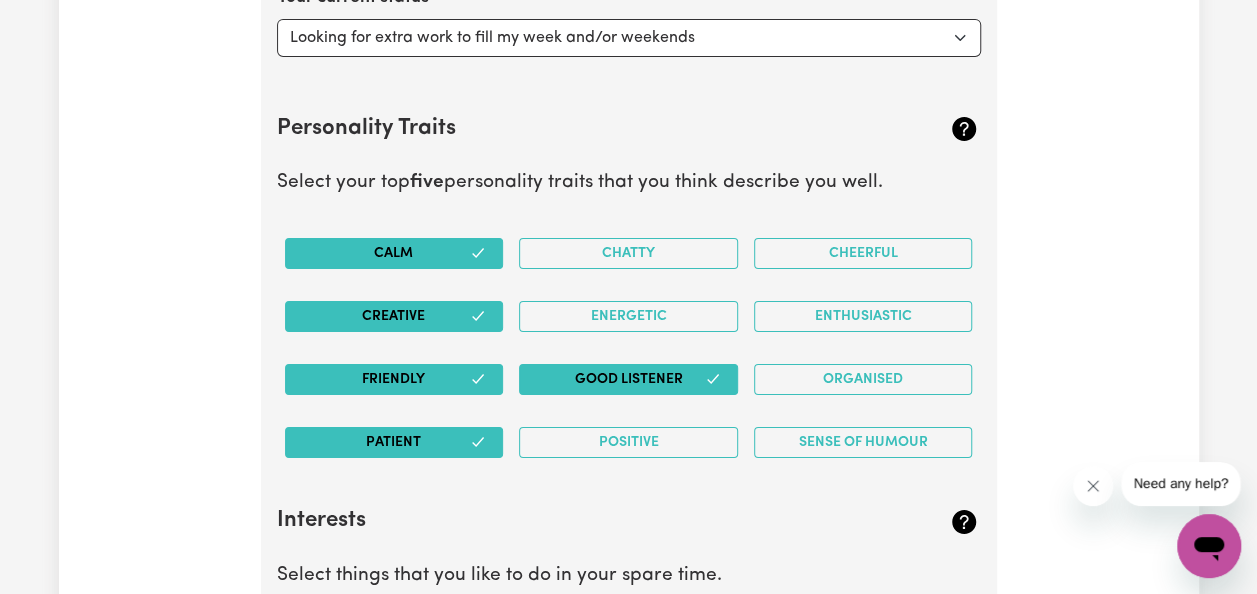 click 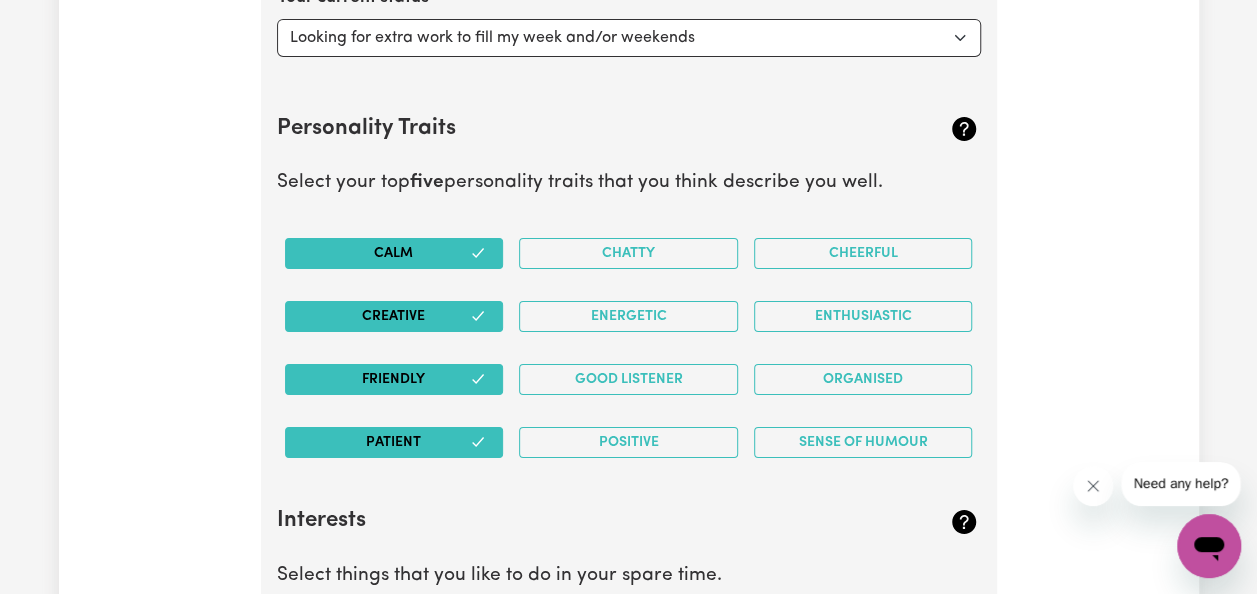 click on "Positive" at bounding box center [628, 442] 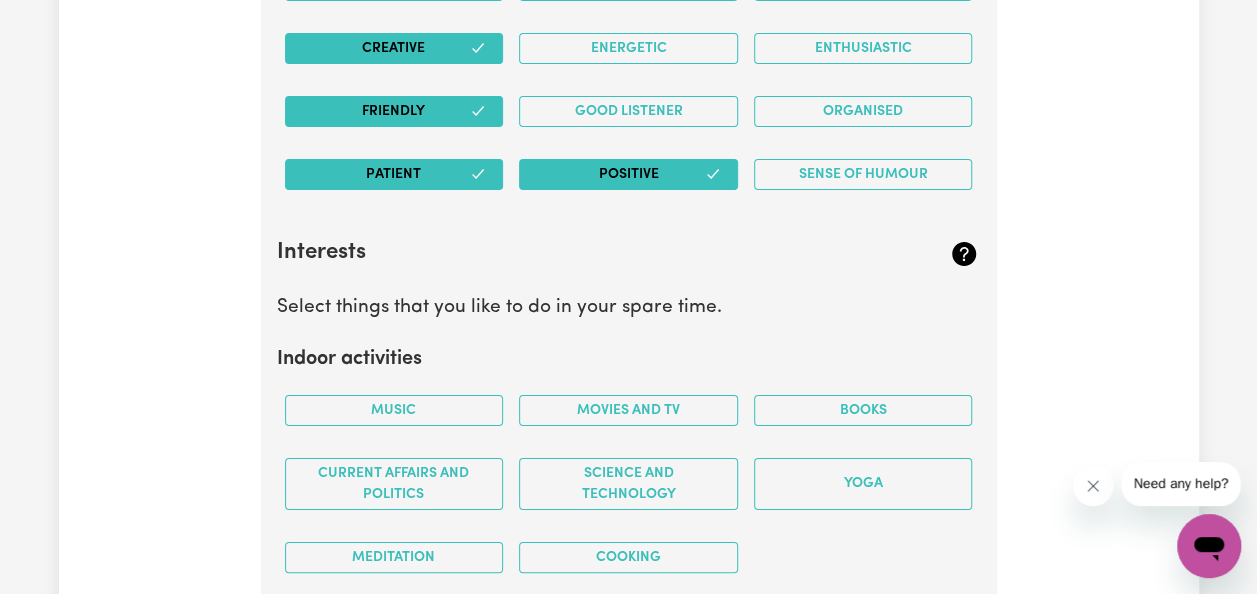 scroll, scrollTop: 3706, scrollLeft: 0, axis: vertical 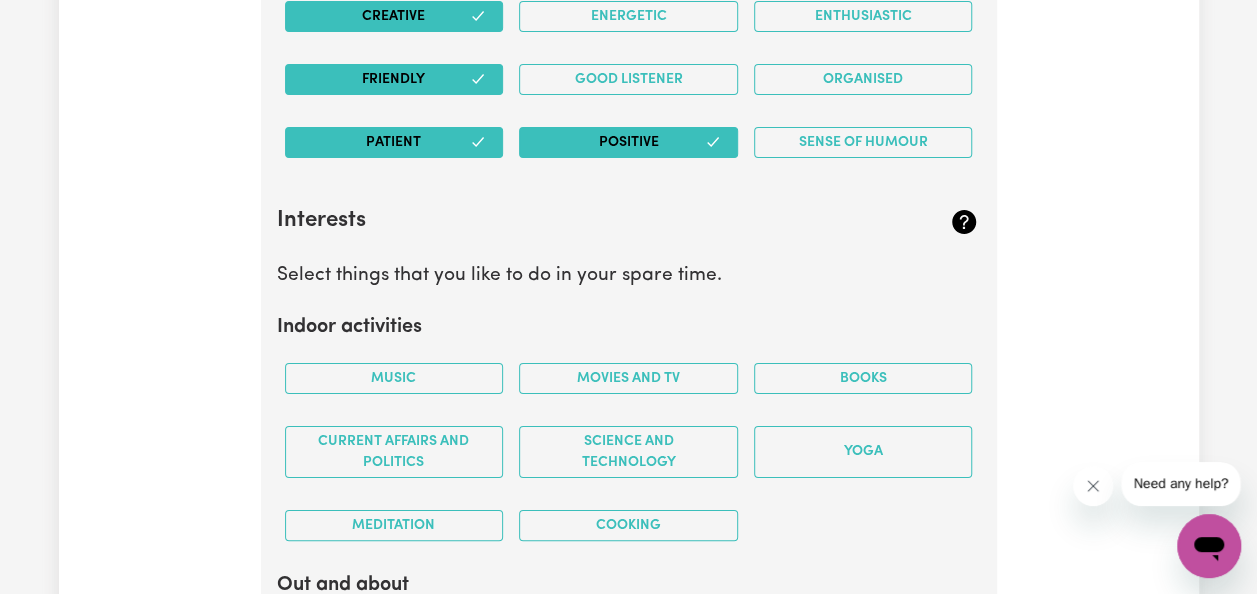 click on "Yoga" at bounding box center (863, 452) 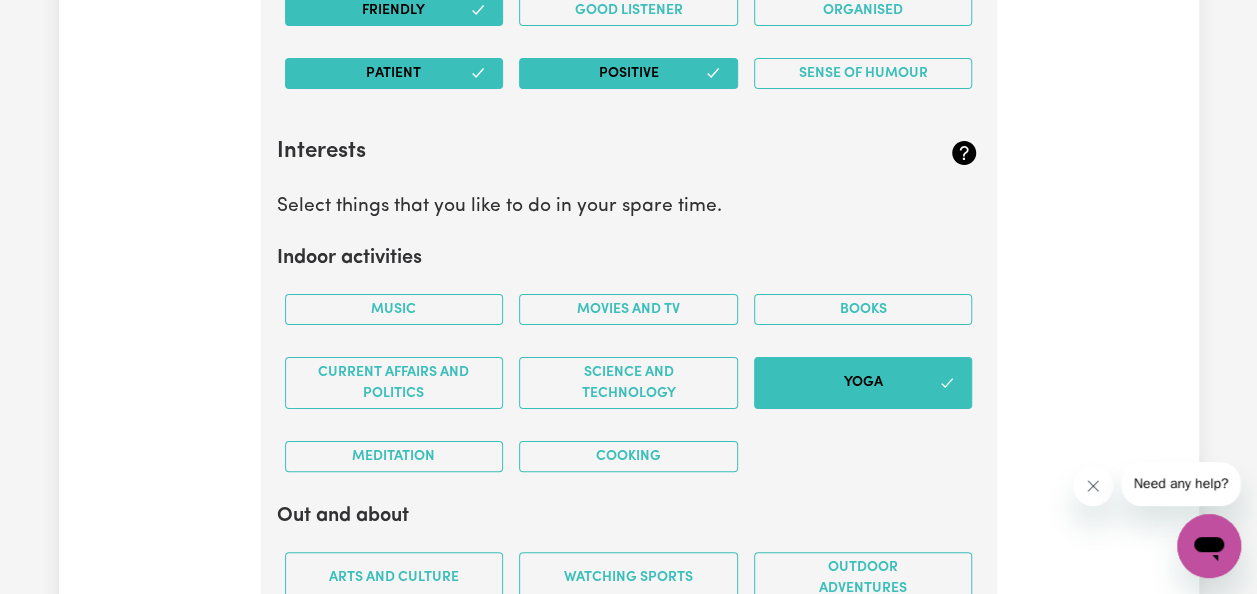 scroll, scrollTop: 3806, scrollLeft: 0, axis: vertical 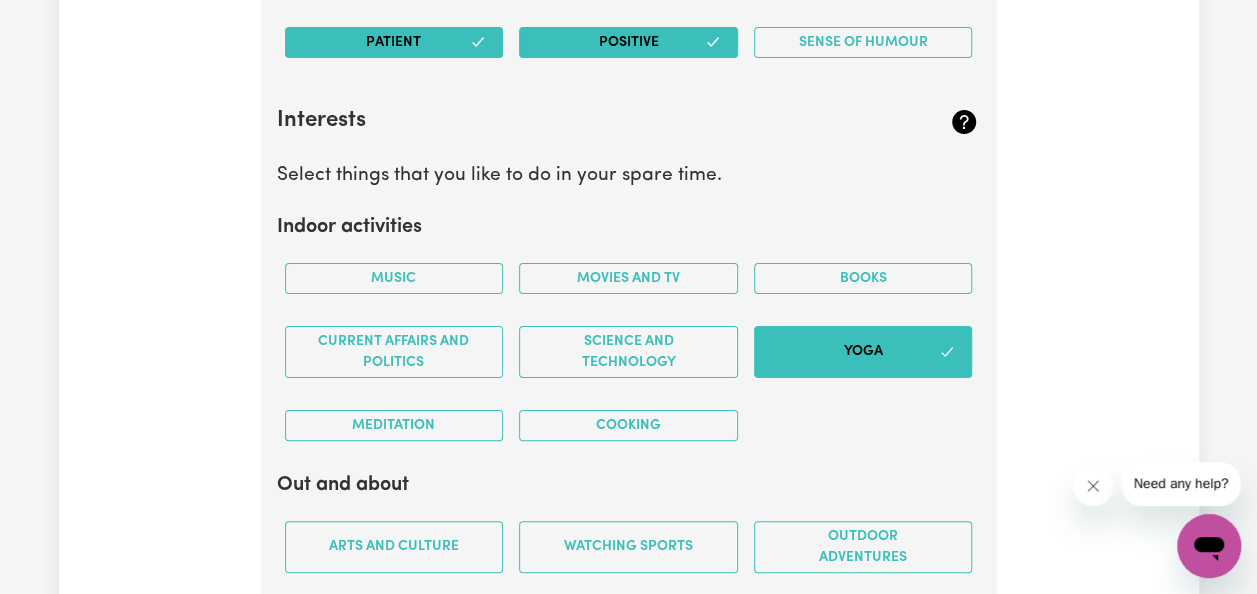 click on "Meditation" at bounding box center [394, 425] 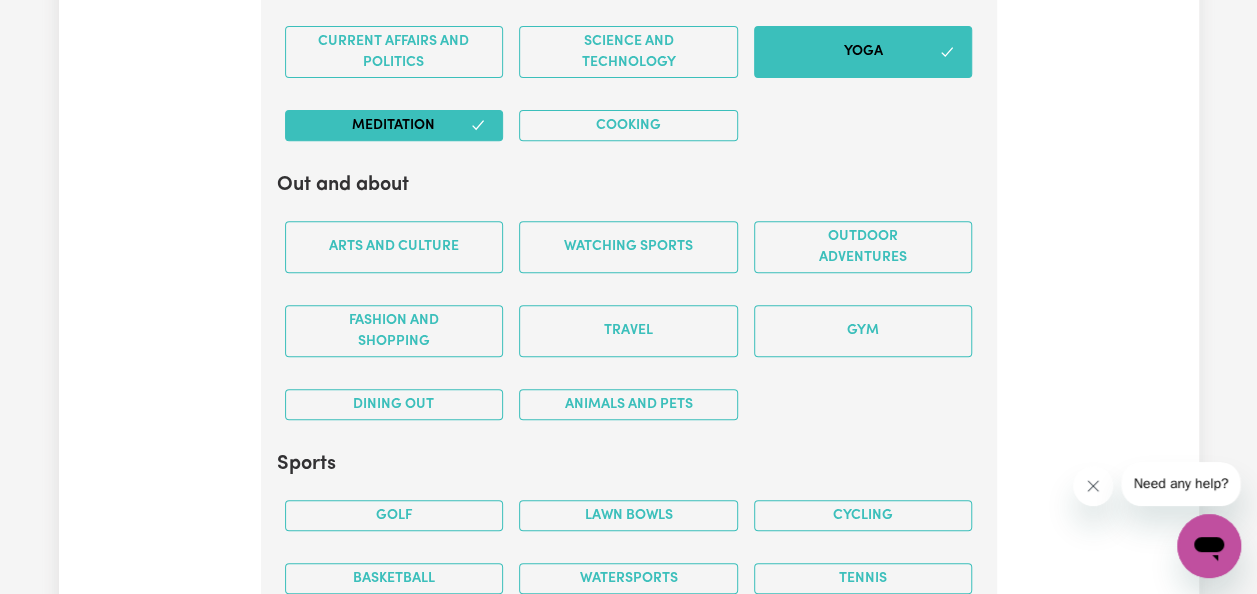 scroll, scrollTop: 4106, scrollLeft: 0, axis: vertical 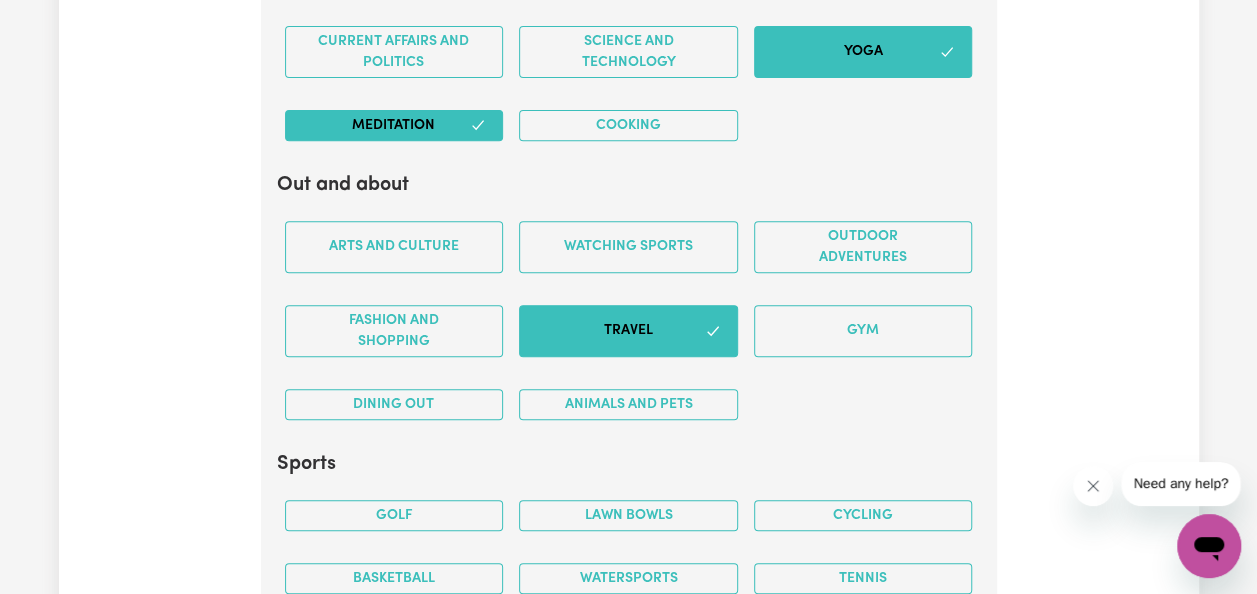 click on "Animals and pets" at bounding box center (628, 404) 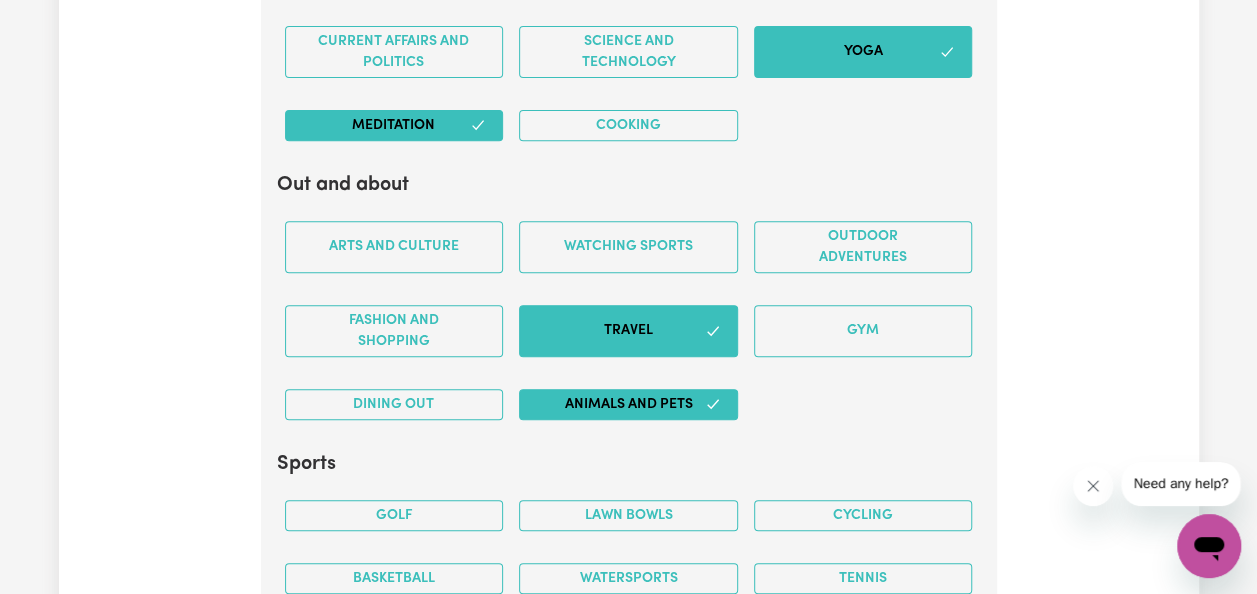 click on "Outdoor adventures" at bounding box center (863, 247) 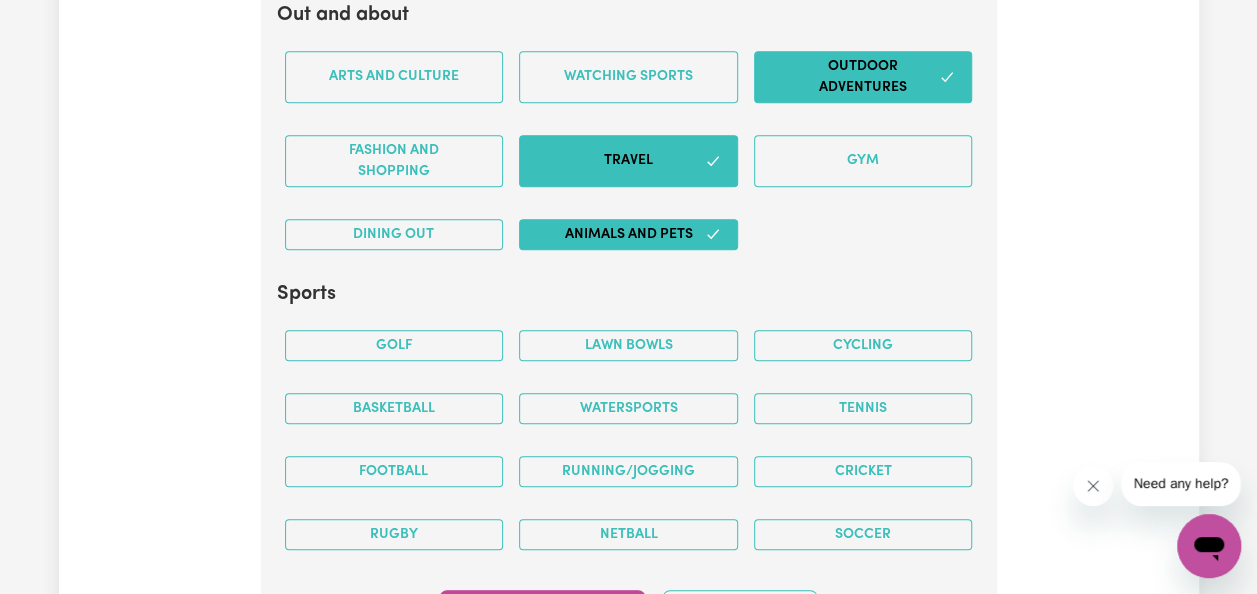 scroll, scrollTop: 4306, scrollLeft: 0, axis: vertical 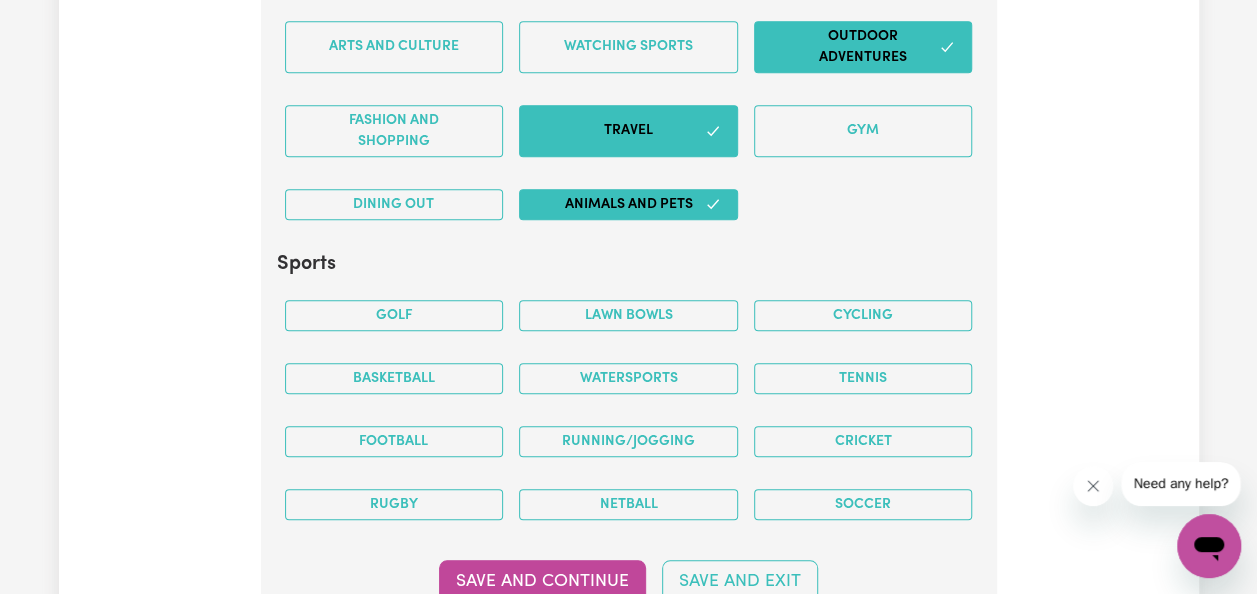 click on "Cycling" at bounding box center (863, 315) 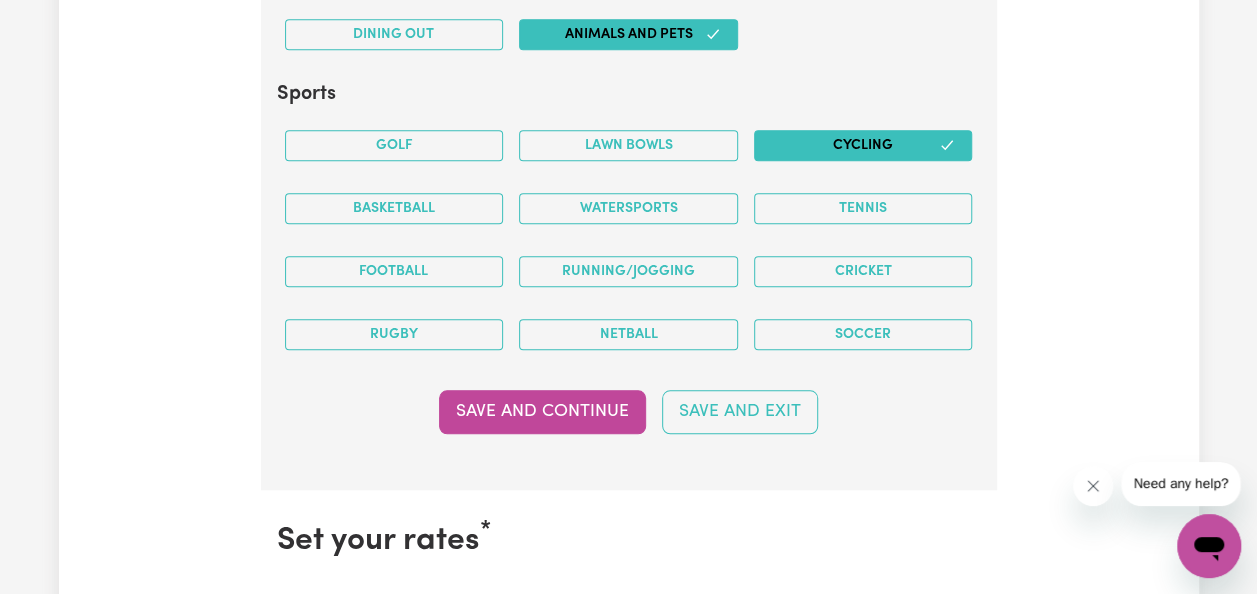 scroll, scrollTop: 4506, scrollLeft: 0, axis: vertical 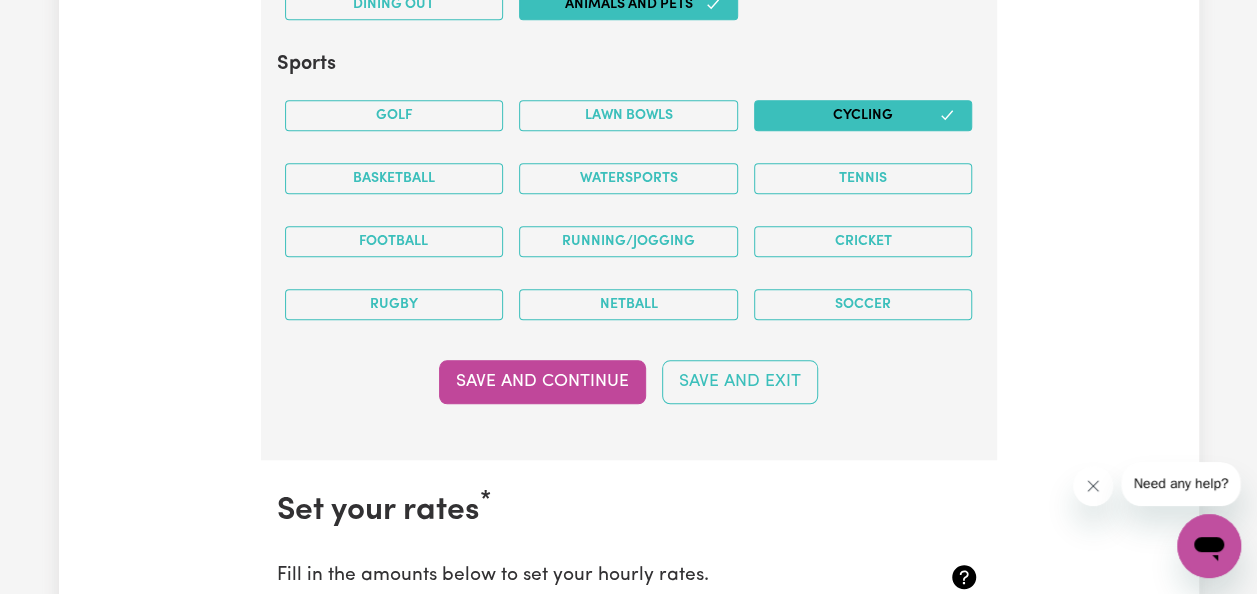 click on "Save and Continue" at bounding box center (542, 382) 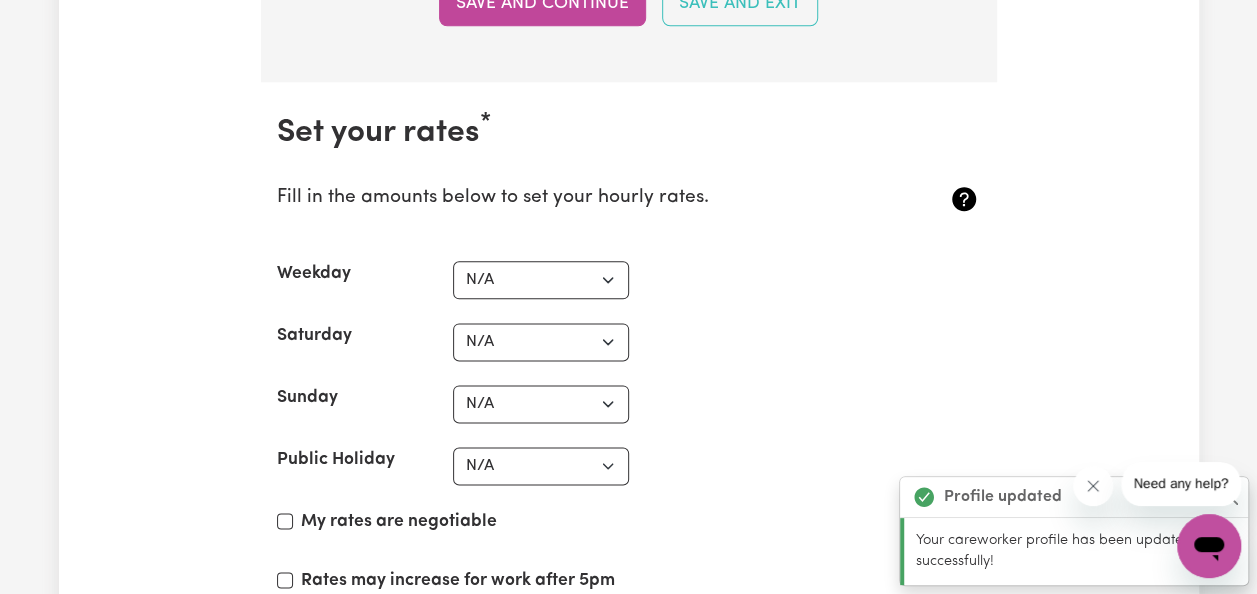 scroll, scrollTop: 4946, scrollLeft: 0, axis: vertical 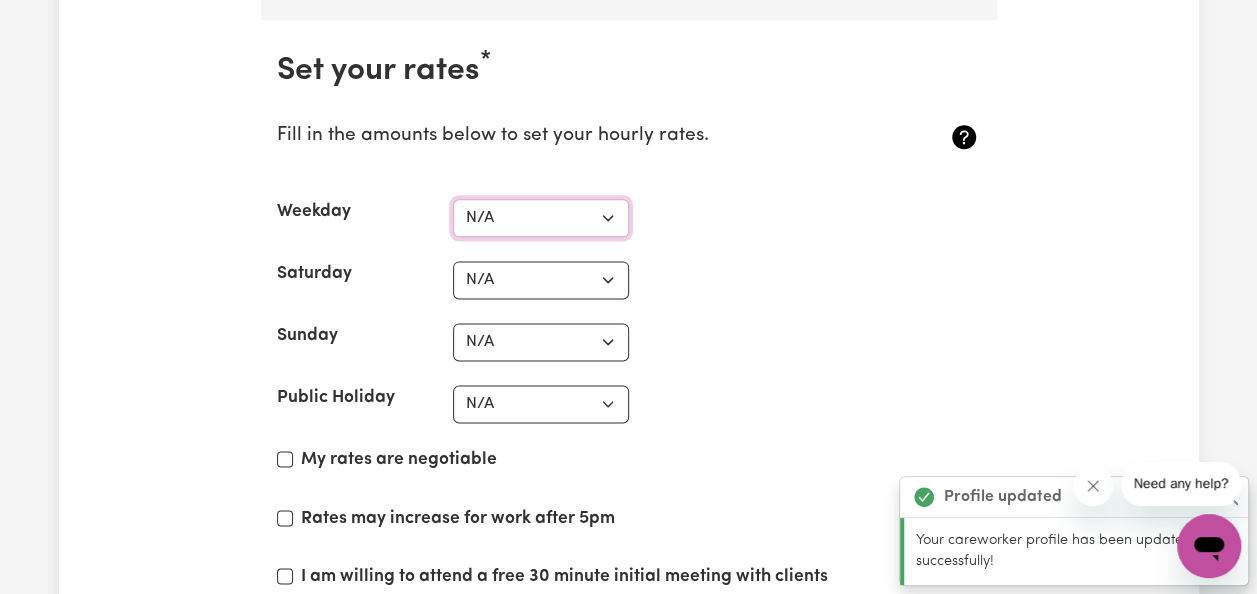 click on "N/A $37 $38 $39 $40 $41 $42 $43 $44 $45 $46 $47 $48 $49 $50 $51 $52 $53 $54 $55 $56 $57 $58 $59 $60 $61 $62 $63 $64 $65 $66 $67 $68 $69 $70 $71 $72 $73 $74 $75 $76 $77 $78 $79 $80 $81 $82 $83 $84 $85 $86 $87 $88 $89 $90 $91 $92 $93 $94 $95 $96 $97 $98 $99 $100 $101 $102 $103 $104 $105 $106 $107 $108 $109 $110 $111 $112 $113 $114 $115 $116 $117 $118 $119 $120 $121 $122 $123 $124 $125 $126 $127 $128 $129 $130 $131 $132 $133 $134 $135 $136 $137 $138 $139 $140 $141 $142 $143 $144 $145 $146 $147 $148 $149 $150 $151 $152 $153 $154 $155 $156 $157 $158 $159 $160 $161 $162" at bounding box center [541, 218] 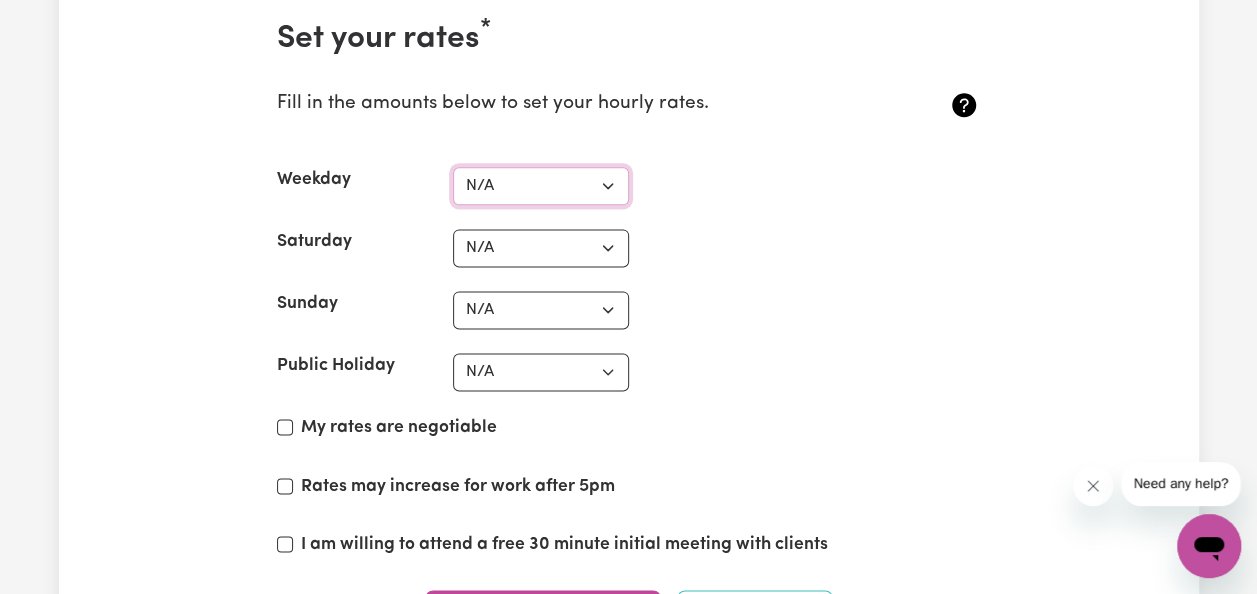 scroll, scrollTop: 4946, scrollLeft: 0, axis: vertical 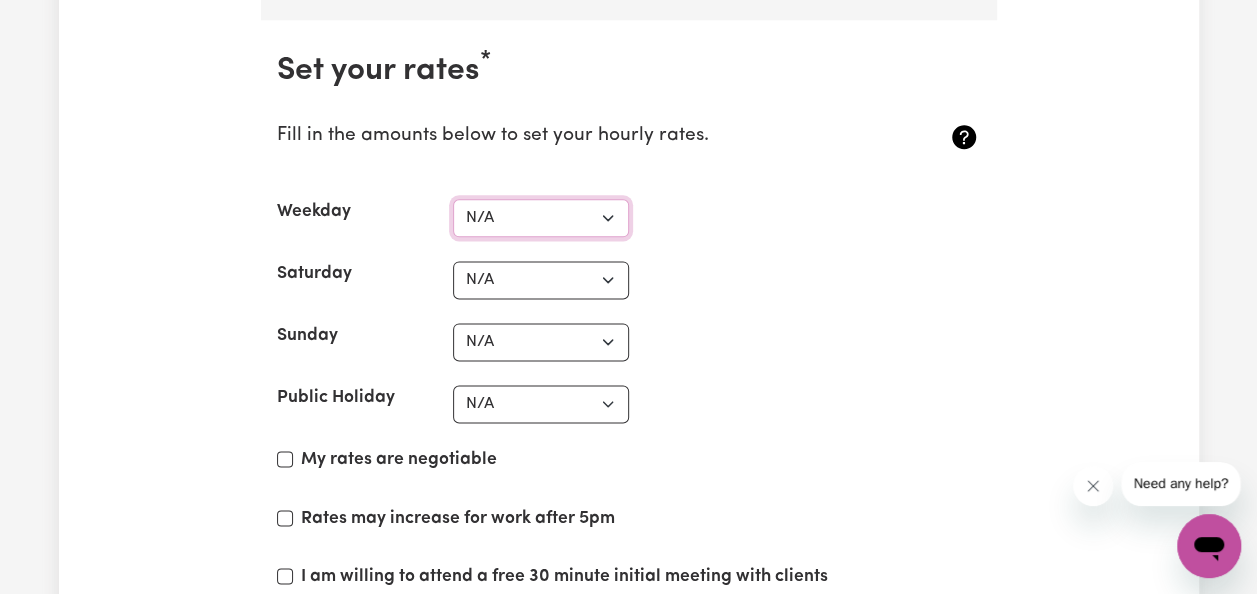click on "N/A $37 $38 $39 $40 $41 $42 $43 $44 $45 $46 $47 $48 $49 $50 $51 $52 $53 $54 $55 $56 $57 $58 $59 $60 $61 $62 $63 $64 $65 $66 $67 $68 $69 $70 $71 $72 $73 $74 $75 $76 $77 $78 $79 $80 $81 $82 $83 $84 $85 $86 $87 $88 $89 $90 $91 $92 $93 $94 $95 $96 $97 $98 $99 $100 $101 $102 $103 $104 $105 $106 $107 $108 $109 $110 $111 $112 $113 $114 $115 $116 $117 $118 $119 $120 $121 $122 $123 $124 $125 $126 $127 $128 $129 $130 $131 $132 $133 $134 $135 $136 $137 $138 $139 $140 $141 $142 $143 $144 $145 $146 $147 $148 $149 $150 $151 $152 $153 $154 $155 $156 $157 $158 $159 $160 $161 $162" at bounding box center (541, 218) 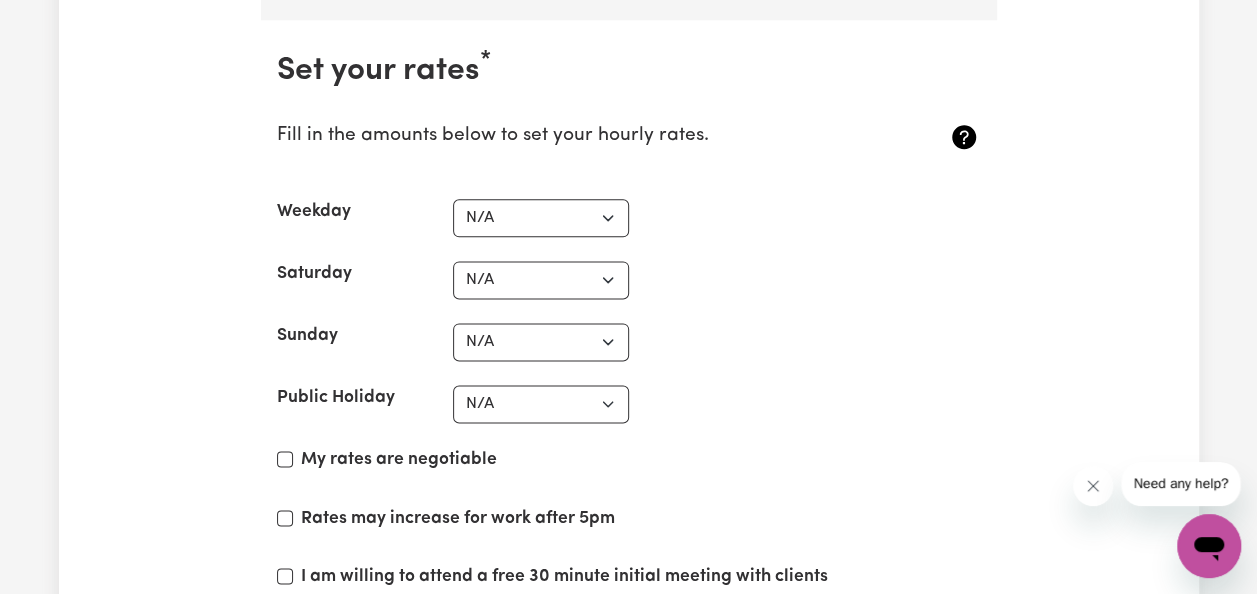 drag, startPoint x: 754, startPoint y: 208, endPoint x: 788, endPoint y: 187, distance: 39.962482 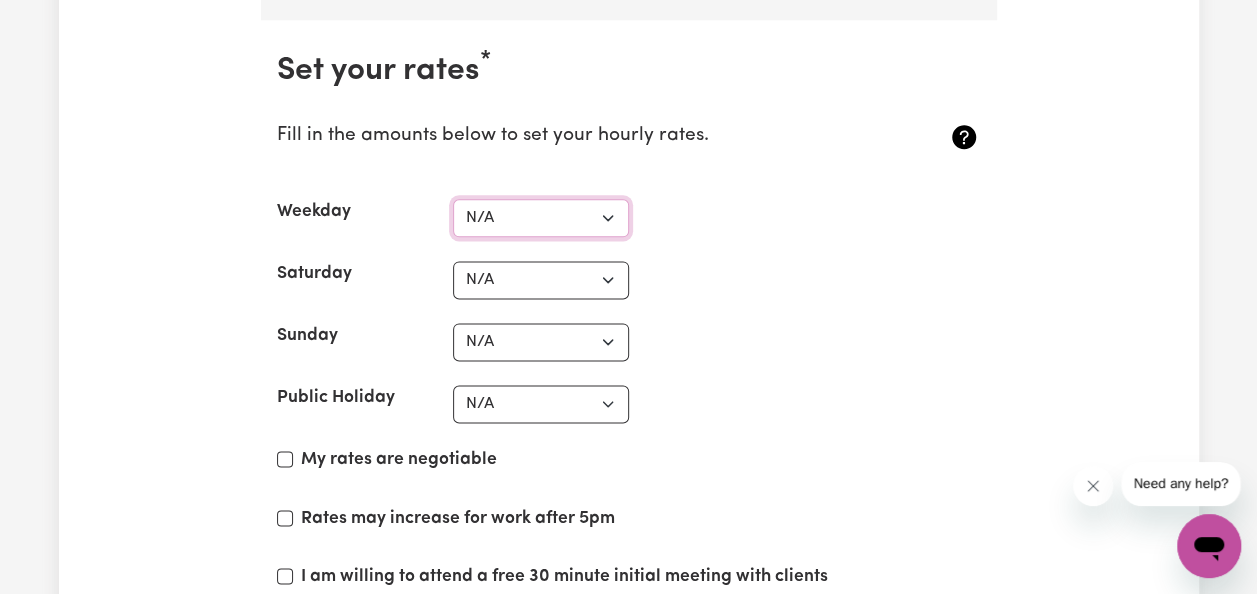 click on "N/A $37 $38 $39 $40 $41 $42 $43 $44 $45 $46 $47 $48 $49 $50 $51 $52 $53 $54 $55 $56 $57 $58 $59 $60 $61 $62 $63 $64 $65 $66 $67 $68 $69 $70 $71 $72 $73 $74 $75 $76 $77 $78 $79 $80 $81 $82 $83 $84 $85 $86 $87 $88 $89 $90 $91 $92 $93 $94 $95 $96 $97 $98 $99 $100 $101 $102 $103 $104 $105 $106 $107 $108 $109 $110 $111 $112 $113 $114 $115 $116 $117 $118 $119 $120 $121 $122 $123 $124 $125 $126 $127 $128 $129 $130 $131 $132 $133 $134 $135 $136 $137 $138 $139 $140 $141 $142 $143 $144 $145 $146 $147 $148 $149 $150 $151 $152 $153 $154 $155 $156 $157 $158 $159 $160 $161 $162" at bounding box center [541, 218] 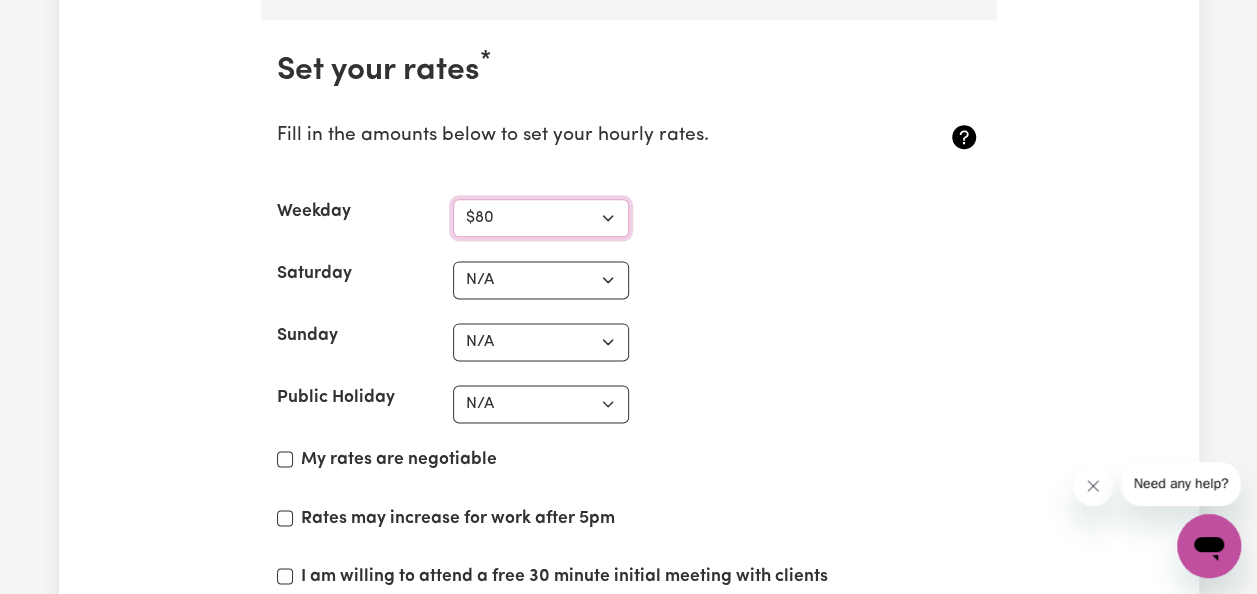 click on "N/A $37 $38 $39 $40 $41 $42 $43 $44 $45 $46 $47 $48 $49 $50 $51 $52 $53 $54 $55 $56 $57 $58 $59 $60 $61 $62 $63 $64 $65 $66 $67 $68 $69 $70 $71 $72 $73 $74 $75 $76 $77 $78 $79 $80 $81 $82 $83 $84 $85 $86 $87 $88 $89 $90 $91 $92 $93 $94 $95 $96 $97 $98 $99 $100 $101 $102 $103 $104 $105 $106 $107 $108 $109 $110 $111 $112 $113 $114 $115 $116 $117 $118 $119 $120 $121 $122 $123 $124 $125 $126 $127 $128 $129 $130 $131 $132 $133 $134 $135 $136 $137 $138 $139 $140 $141 $142 $143 $144 $145 $146 $147 $148 $149 $150 $151 $152 $153 $154 $155 $156 $157 $158 $159 $160 $161 $162" at bounding box center [541, 218] 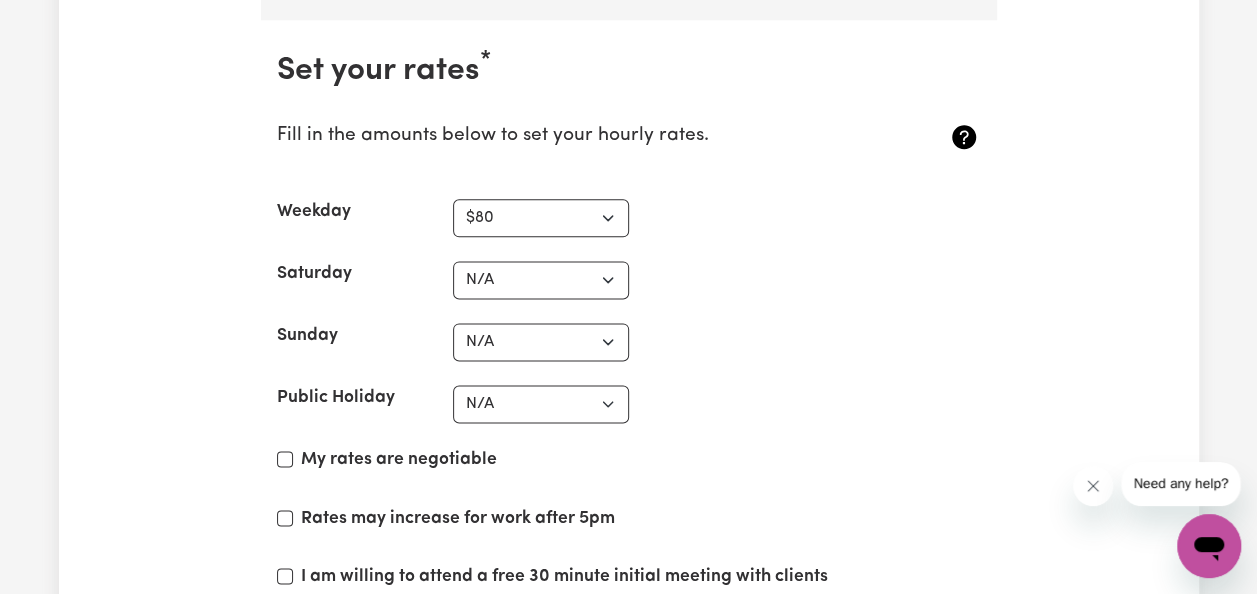 click on "Saturday N/A $37 $38 $39 $40 $41 $42 $43 $44 $45 $46 $47 $48 $49 $50 $51 $52 $53 $54 $55 $56 $57 $58 $59 $60 $61 $62 $63 $64 $65 $66 $67 $68 $69 $70 $71 $72 $73 $74 $75 $76 $77 $78 $79 $80 $81 $82 $83 $84 $85 $86 $87 $88 $89 $90 $91 $92 $93 $94 $95 $96 $97 $98 $99 $100 $101 $102 $103 $104 $105 $106 $107 $108 $109 $110 $111 $112 $113 $114 $115 $116 $117 $118 $119 $120 $121 $122 $123 $124 $125 $126 $127 $128 $129 $130 $131 $132 $133 $134 $135 $136 $137 $138 $139 $140 $141 $142 $143 $144 $145 $146 $147 $148 $149 $150 $151 $152 $153 $154 $155 $156 $157 $158 $159 $160 $161 $162" at bounding box center [629, 280] 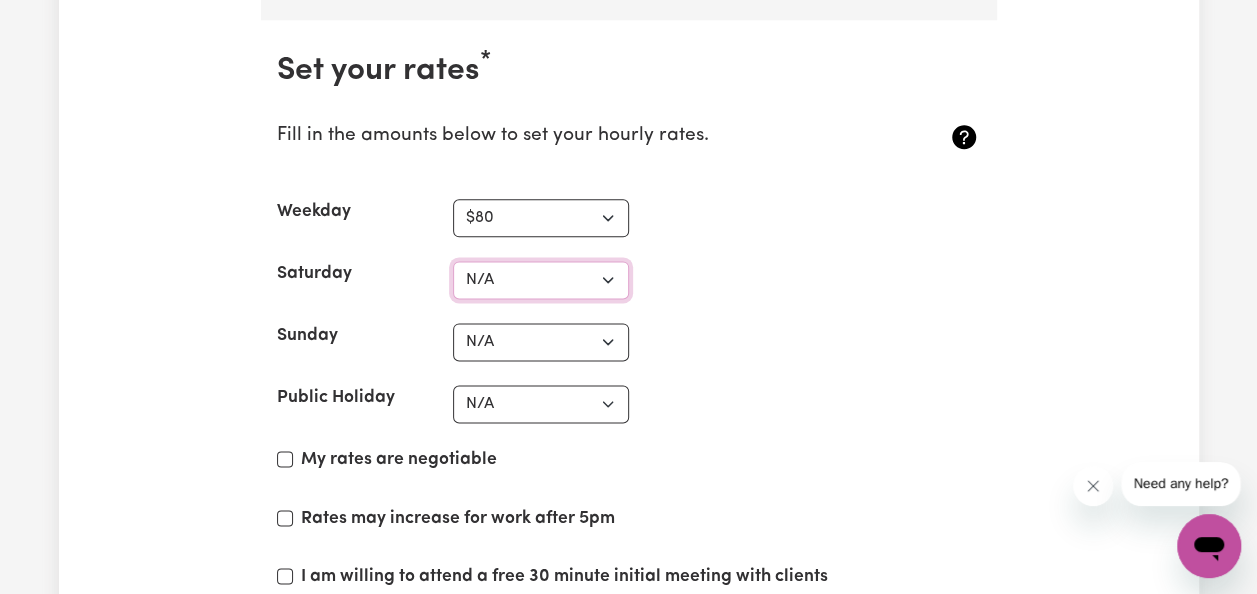click on "N/A $37 $38 $39 $40 $41 $42 $43 $44 $45 $46 $47 $48 $49 $50 $51 $52 $53 $54 $55 $56 $57 $58 $59 $60 $61 $62 $63 $64 $65 $66 $67 $68 $69 $70 $71 $72 $73 $74 $75 $76 $77 $78 $79 $80 $81 $82 $83 $84 $85 $86 $87 $88 $89 $90 $91 $92 $93 $94 $95 $96 $97 $98 $99 $100 $101 $102 $103 $104 $105 $106 $107 $108 $109 $110 $111 $112 $113 $114 $115 $116 $117 $118 $119 $120 $121 $122 $123 $124 $125 $126 $127 $128 $129 $130 $131 $132 $133 $134 $135 $136 $137 $138 $139 $140 $141 $142 $143 $144 $145 $146 $147 $148 $149 $150 $151 $152 $153 $154 $155 $156 $157 $158 $159 $160 $161 $162" at bounding box center (541, 280) 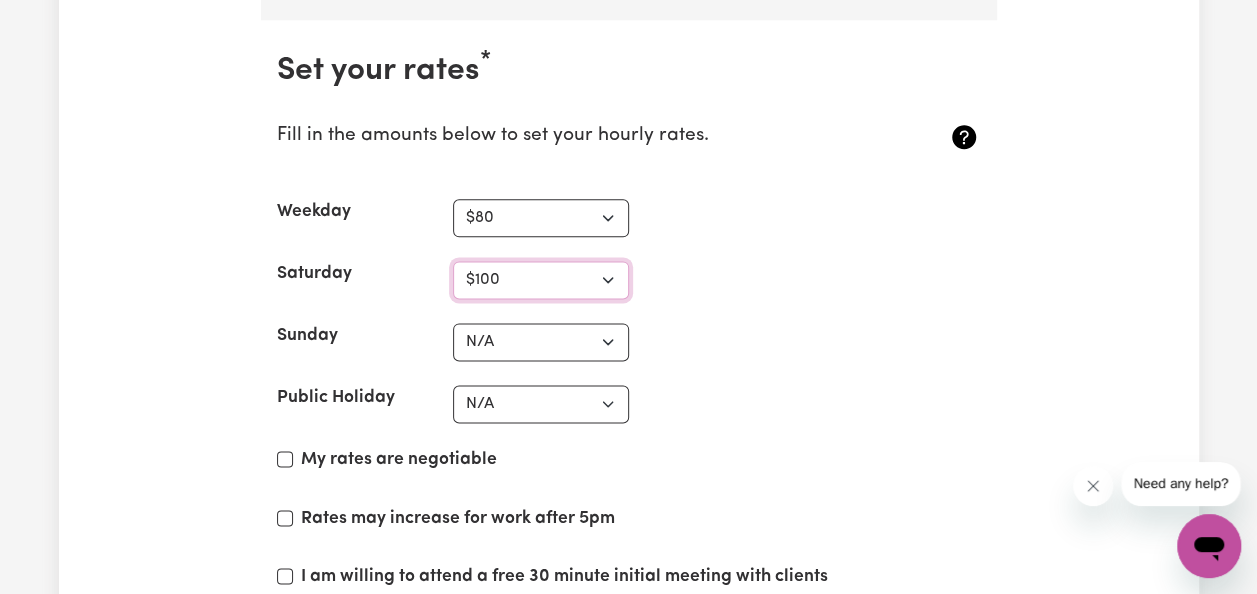 click on "N/A $37 $38 $39 $40 $41 $42 $43 $44 $45 $46 $47 $48 $49 $50 $51 $52 $53 $54 $55 $56 $57 $58 $59 $60 $61 $62 $63 $64 $65 $66 $67 $68 $69 $70 $71 $72 $73 $74 $75 $76 $77 $78 $79 $80 $81 $82 $83 $84 $85 $86 $87 $88 $89 $90 $91 $92 $93 $94 $95 $96 $97 $98 $99 $100 $101 $102 $103 $104 $105 $106 $107 $108 $109 $110 $111 $112 $113 $114 $115 $116 $117 $118 $119 $120 $121 $122 $123 $124 $125 $126 $127 $128 $129 $130 $131 $132 $133 $134 $135 $136 $137 $138 $139 $140 $141 $142 $143 $144 $145 $146 $147 $148 $149 $150 $151 $152 $153 $154 $155 $156 $157 $158 $159 $160 $161 $162" at bounding box center (541, 280) 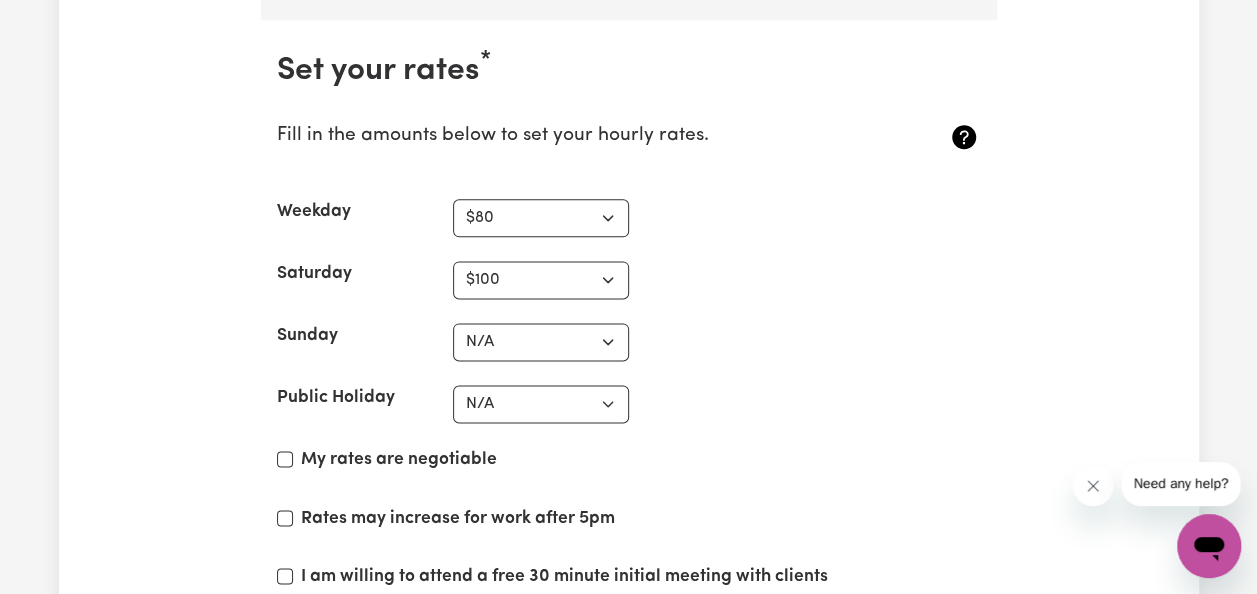 click on "Set your rates  * Fill in the amounts below to set your hourly rates. Weekday N/A $37 $38 $39 $40 $41 $42 $43 $44 $45 $46 $47 $48 $49 $50 $51 $52 $53 $54 $55 $56 $57 $58 $59 $60 $61 $62 $63 $64 $65 $66 $67 $68 $69 $70 $71 $72 $73 $74 $75 $76 $77 $78 $79 $80 $81 $82 $83 $84 $85 $86 $87 $88 $89 $90 $91 $92 $93 $94 $95 $96 $97 $98 $99 $100 $101 $102 $103 $104 $105 $106 $107 $108 $109 $110 $111 $112 $113 $114 $115 $116 $117 $118 $119 $120 $121 $122 $123 $124 $125 $126 $127 $128 $129 $130 $131 $132 $133 $134 $135 $136 $137 $138 $139 $140 $141 $142 $143 $144 $145 $146 $147 $148 $149 $150 $151 $152 $153 $154 $155 $156 $157 $158 $159 $160 $161 $162 Saturday N/A $37 $38 $39 $40 $41 $42 $43 $44 $45 $46 $47 $48 $49 $50 $51 $52 $53 $54 $55 $56 $57 $58 $59 $60 $61 $62 $63 $64 $65 $66 $67 $68 $69 $70 $71 $72 $73 $74 $75 $76 $77 $78 $79 $80 $81 $82 $83 $84 $85 $86 $87 $88 $89 $90 $91 $92 $93 $94 $95 $96 $97 $98 $99 $100 $101 $102 $103 $104 $105 $106 $107 $108 $109 $110 $111 $112 $113 $114 $115 $116 $117 $118 $119 $120 $121" at bounding box center [629, 371] 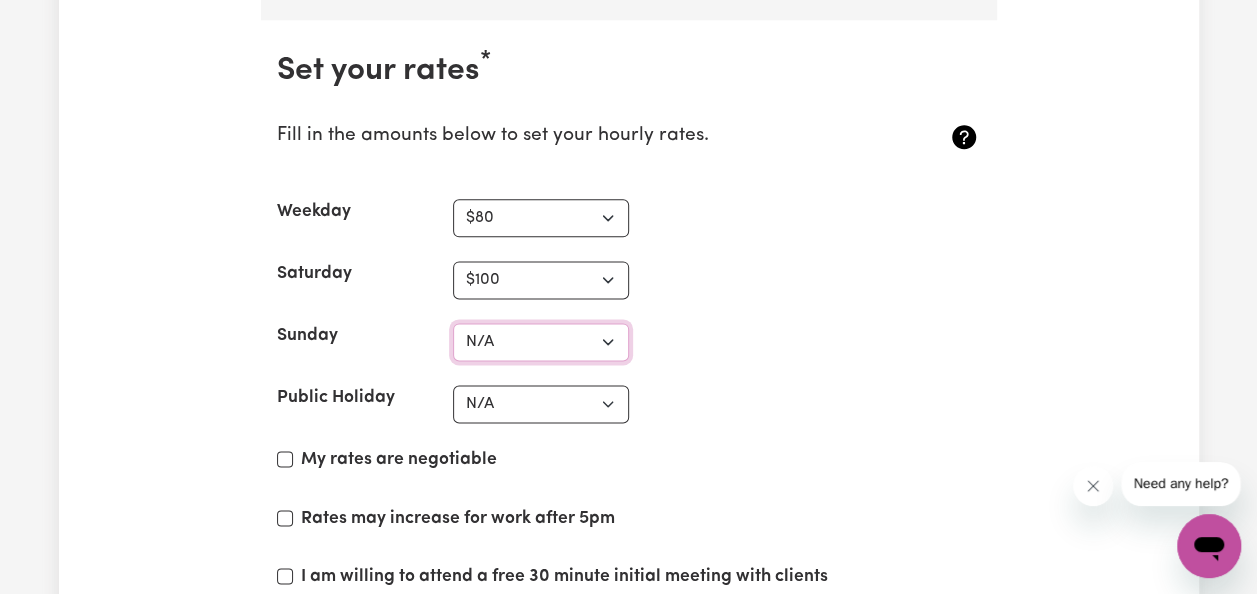 click on "N/A $37 $38 $39 $40 $41 $42 $43 $44 $45 $46 $47 $48 $49 $50 $51 $52 $53 $54 $55 $56 $57 $58 $59 $60 $61 $62 $63 $64 $65 $66 $67 $68 $69 $70 $71 $72 $73 $74 $75 $76 $77 $78 $79 $80 $81 $82 $83 $84 $85 $86 $87 $88 $89 $90 $91 $92 $93 $94 $95 $96 $97 $98 $99 $100 $101 $102 $103 $104 $105 $106 $107 $108 $109 $110 $111 $112 $113 $114 $115 $116 $117 $118 $119 $120 $121 $122 $123 $124 $125 $126 $127 $128 $129 $130 $131 $132 $133 $134 $135 $136 $137 $138 $139 $140 $141 $142 $143 $144 $145 $146 $147 $148 $149 $150 $151 $152 $153 $154 $155 $156 $157 $158 $159 $160 $161 $162" at bounding box center [541, 342] 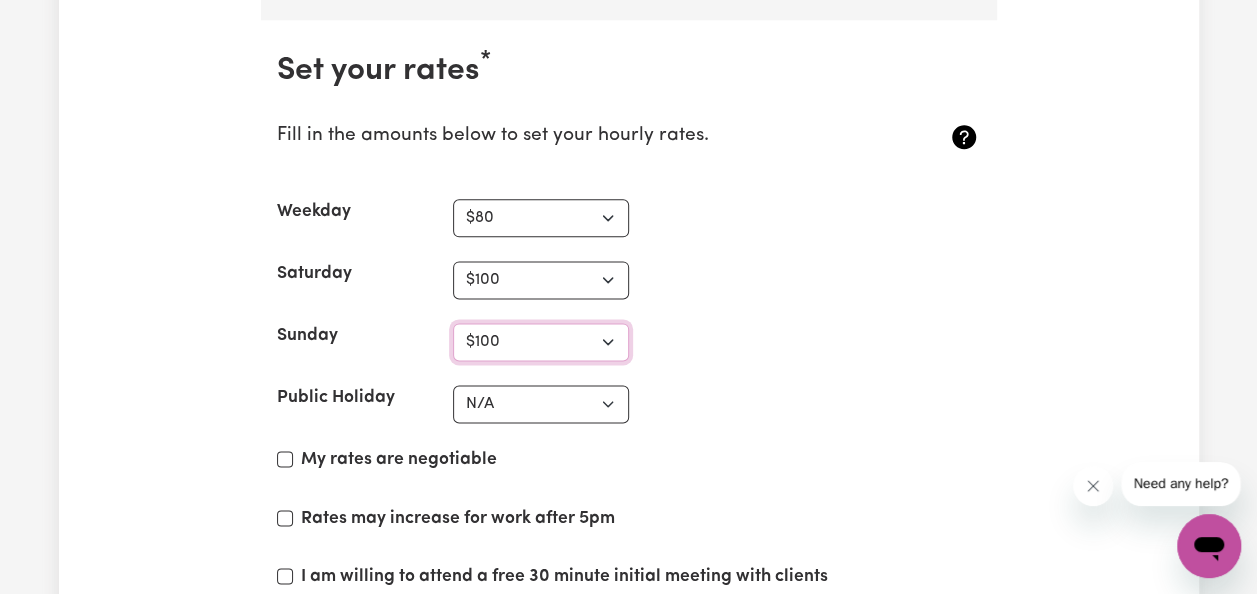 click on "N/A $37 $38 $39 $40 $41 $42 $43 $44 $45 $46 $47 $48 $49 $50 $51 $52 $53 $54 $55 $56 $57 $58 $59 $60 $61 $62 $63 $64 $65 $66 $67 $68 $69 $70 $71 $72 $73 $74 $75 $76 $77 $78 $79 $80 $81 $82 $83 $84 $85 $86 $87 $88 $89 $90 $91 $92 $93 $94 $95 $96 $97 $98 $99 $100 $101 $102 $103 $104 $105 $106 $107 $108 $109 $110 $111 $112 $113 $114 $115 $116 $117 $118 $119 $120 $121 $122 $123 $124 $125 $126 $127 $128 $129 $130 $131 $132 $133 $134 $135 $136 $137 $138 $139 $140 $141 $142 $143 $144 $145 $146 $147 $148 $149 $150 $151 $152 $153 $154 $155 $156 $157 $158 $159 $160 $161 $162" at bounding box center (541, 342) 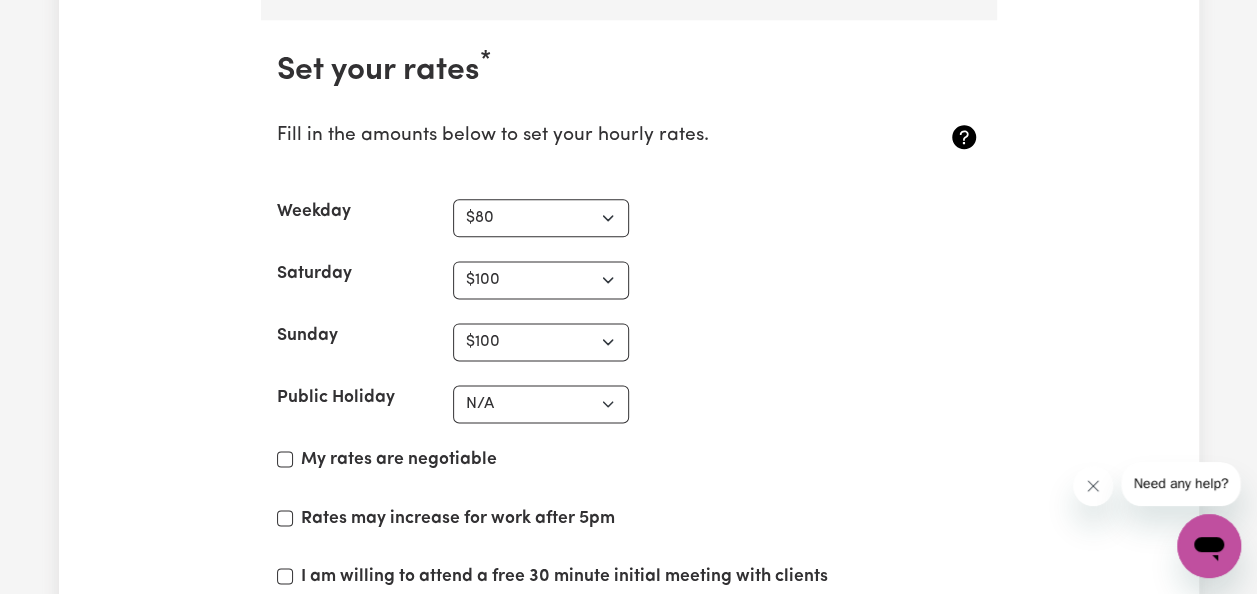 click on "Sunday N/A $37 $38 $39 $40 $41 $42 $43 $44 $45 $46 $47 $48 $49 $50 $51 $52 $53 $54 $55 $56 $57 $58 $59 $60 $61 $62 $63 $64 $65 $66 $67 $68 $69 $70 $71 $72 $73 $74 $75 $76 $77 $78 $79 $80 $81 $82 $83 $84 $85 $86 $87 $88 $89 $90 $91 $92 $93 $94 $95 $96 $97 $98 $99 $100 $101 $102 $103 $104 $105 $106 $107 $108 $109 $110 $111 $112 $113 $114 $115 $116 $117 $118 $119 $120 $121 $122 $123 $124 $125 $126 $127 $128 $129 $130 $131 $132 $133 $134 $135 $136 $137 $138 $139 $140 $141 $142 $143 $144 $145 $146 $147 $148 $149 $150 $151 $152 $153 $154 $155 $156 $157 $158 $159 $160 $161 $162" at bounding box center [629, 342] 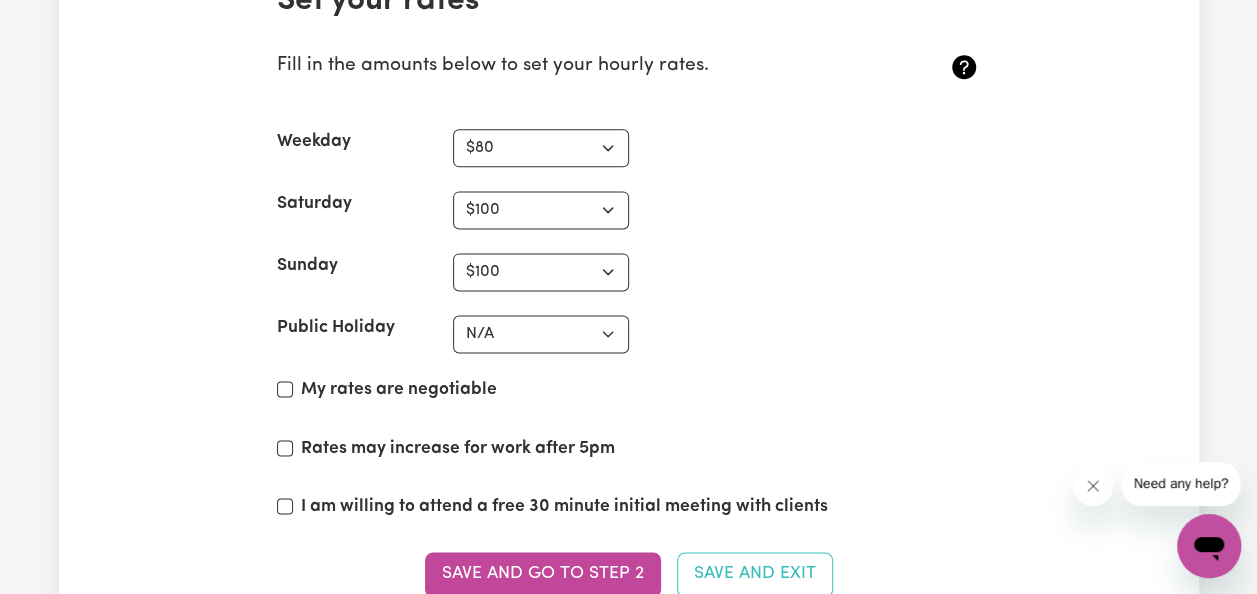 scroll, scrollTop: 5046, scrollLeft: 0, axis: vertical 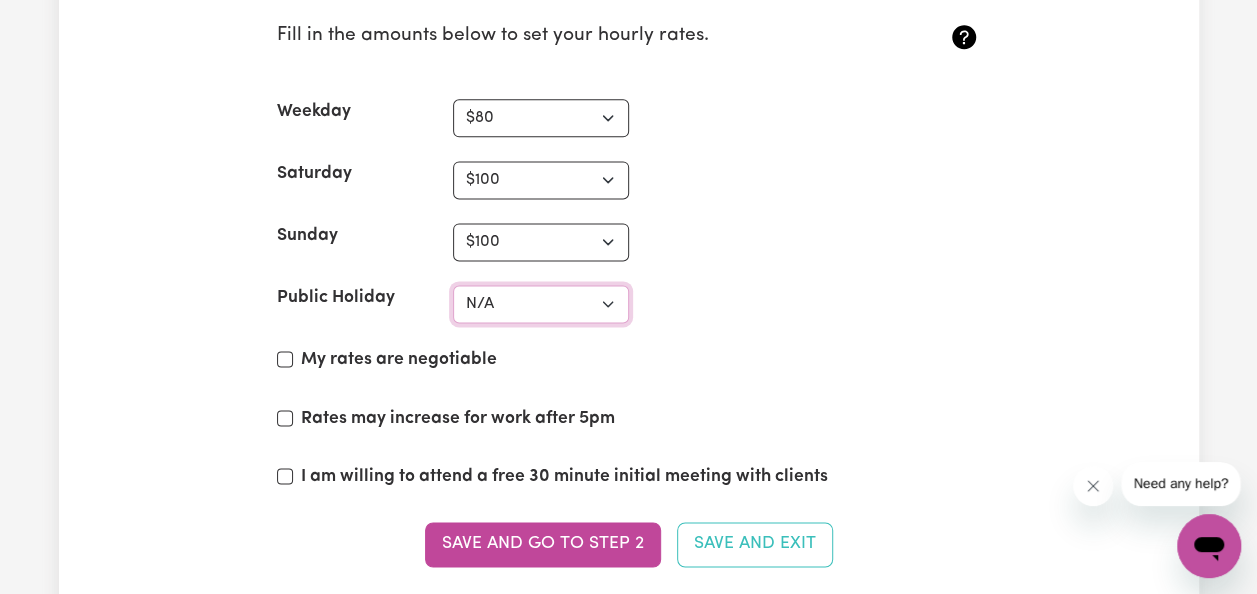 click on "N/A $37 $38 $39 $40 $41 $42 $43 $44 $45 $46 $47 $48 $49 $50 $51 $52 $53 $54 $55 $56 $57 $58 $59 $60 $61 $62 $63 $64 $65 $66 $67 $68 $69 $70 $71 $72 $73 $74 $75 $76 $77 $78 $79 $80 $81 $82 $83 $84 $85 $86 $87 $88 $89 $90 $91 $92 $93 $94 $95 $96 $97 $98 $99 $100 $101 $102 $103 $104 $105 $106 $107 $108 $109 $110 $111 $112 $113 $114 $115 $116 $117 $118 $119 $120 $121 $122 $123 $124 $125 $126 $127 $128 $129 $130 $131 $132 $133 $134 $135 $136 $137 $138 $139 $140 $141 $142 $143 $144 $145 $146 $147 $148 $149 $150 $151 $152 $153 $154 $155 $156 $157 $158 $159 $160 $161 $162" at bounding box center (541, 304) 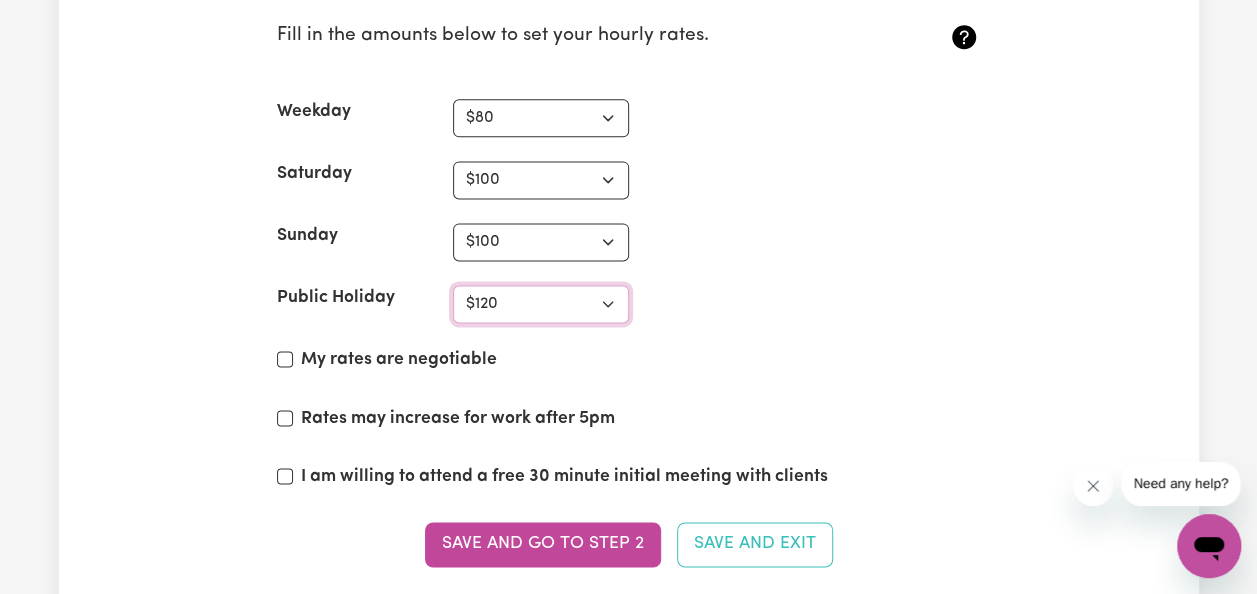 click on "N/A $37 $38 $39 $40 $41 $42 $43 $44 $45 $46 $47 $48 $49 $50 $51 $52 $53 $54 $55 $56 $57 $58 $59 $60 $61 $62 $63 $64 $65 $66 $67 $68 $69 $70 $71 $72 $73 $74 $75 $76 $77 $78 $79 $80 $81 $82 $83 $84 $85 $86 $87 $88 $89 $90 $91 $92 $93 $94 $95 $96 $97 $98 $99 $100 $101 $102 $103 $104 $105 $106 $107 $108 $109 $110 $111 $112 $113 $114 $115 $116 $117 $118 $119 $120 $121 $122 $123 $124 $125 $126 $127 $128 $129 $130 $131 $132 $133 $134 $135 $136 $137 $138 $139 $140 $141 $142 $143 $144 $145 $146 $147 $148 $149 $150 $151 $152 $153 $154 $155 $156 $157 $158 $159 $160 $161 $162" at bounding box center [541, 304] 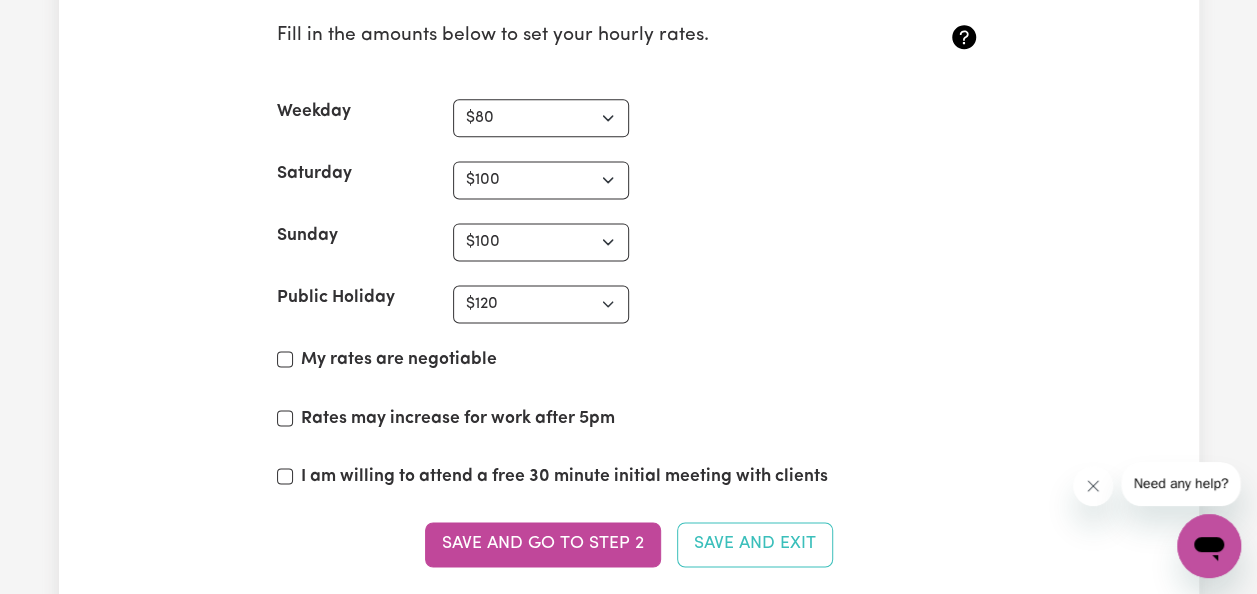 click on "Public Holiday N/A $37 $38 $39 $40 $41 $42 $43 $44 $45 $46 $47 $48 $49 $50 $51 $52 $53 $54 $55 $56 $57 $58 $59 $60 $61 $62 $63 $64 $65 $66 $67 $68 $69 $70 $71 $72 $73 $74 $75 $76 $77 $78 $79 $80 $81 $82 $83 $84 $85 $86 $87 $88 $89 $90 $91 $92 $93 $94 $95 $96 $97 $98 $99 $100 $101 $102 $103 $104 $105 $106 $107 $108 $109 $110 $111 $112 $113 $114 $115 $116 $117 $118 $119 $120 $121 $122 $123 $124 $125 $126 $127 $128 $129 $130 $131 $132 $133 $134 $135 $136 $137 $138 $139 $140 $141 $142 $143 $144 $145 $146 $147 $148 $149 $150 $151 $152 $153 $154 $155 $156 $157 $158 $159 $160 $161 $162" at bounding box center (629, 304) 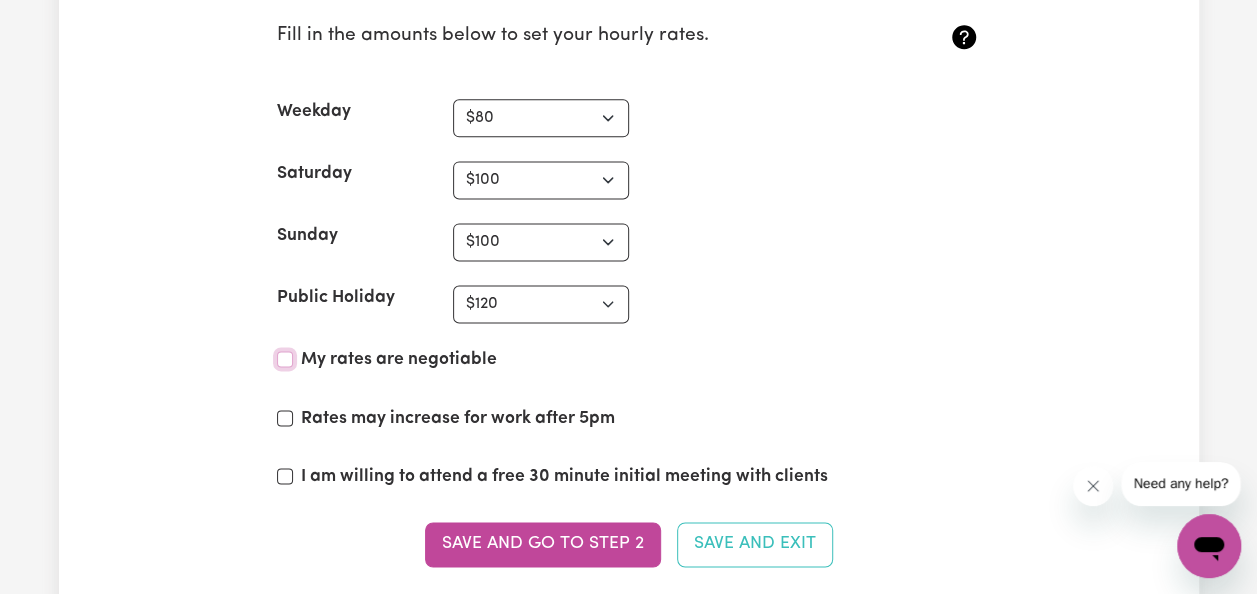 click on "My rates are negotiable" at bounding box center [285, 359] 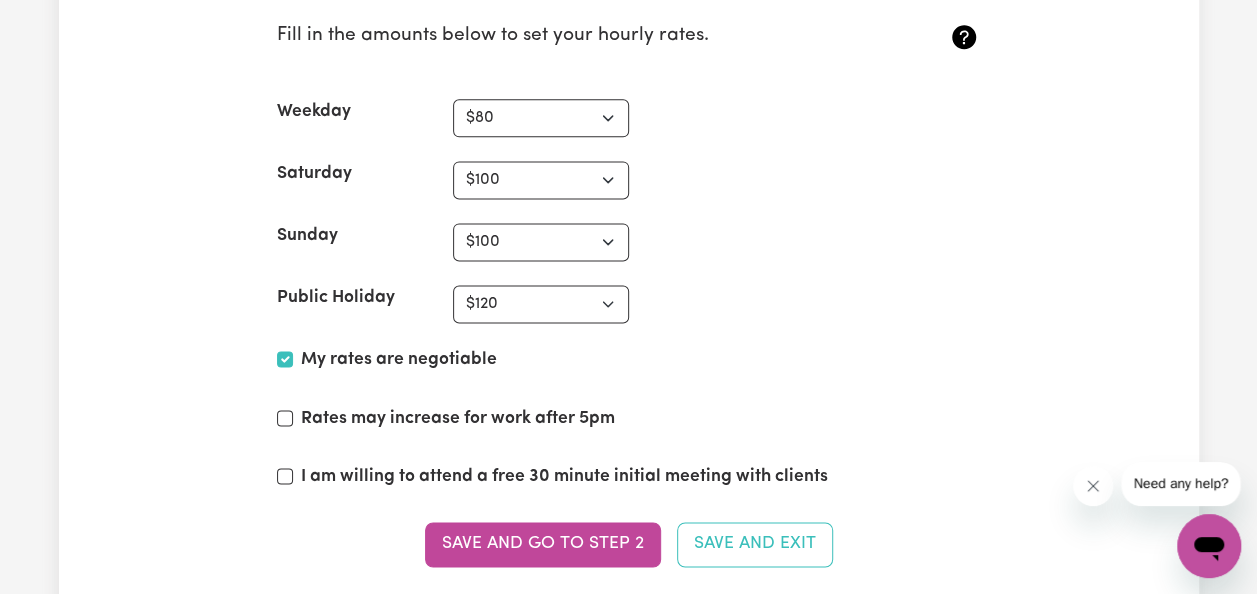 click on "I am willing to attend a free 30 minute initial meeting with clients" at bounding box center [564, 477] 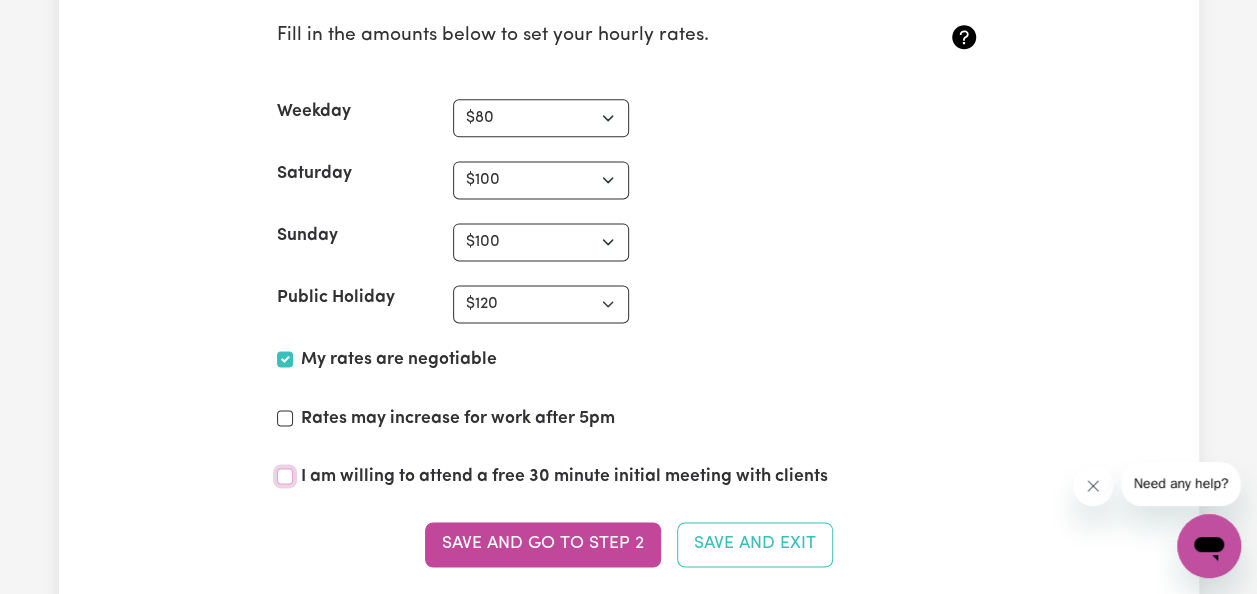 click on "I am willing to attend a free 30 minute initial meeting with clients" at bounding box center (285, 476) 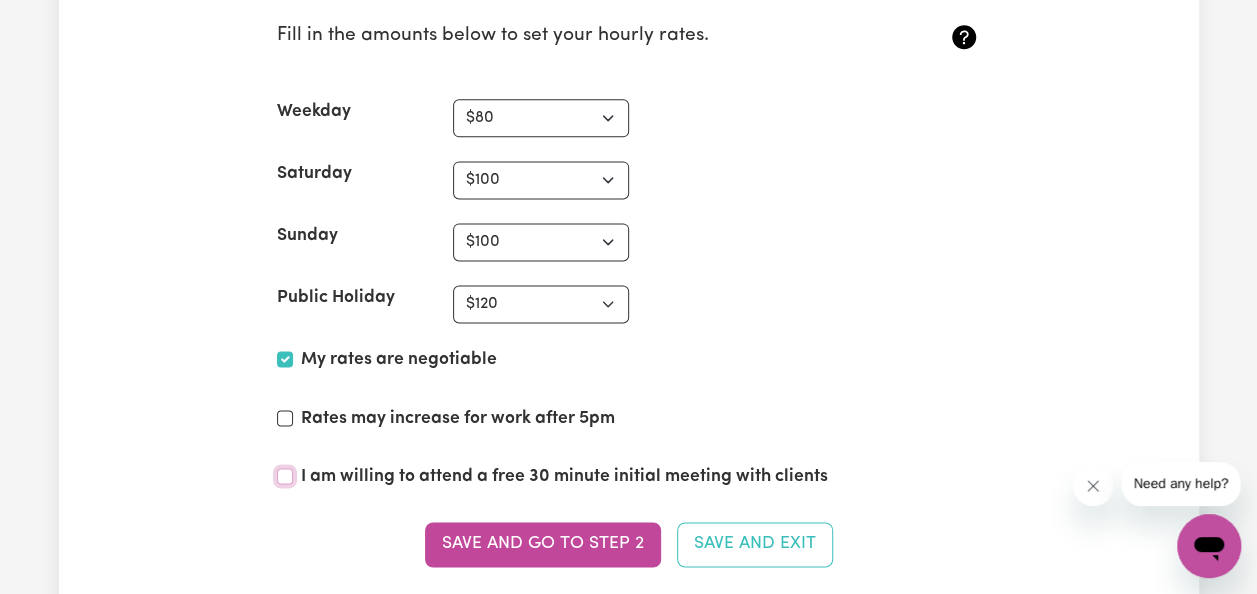 checkbox on "true" 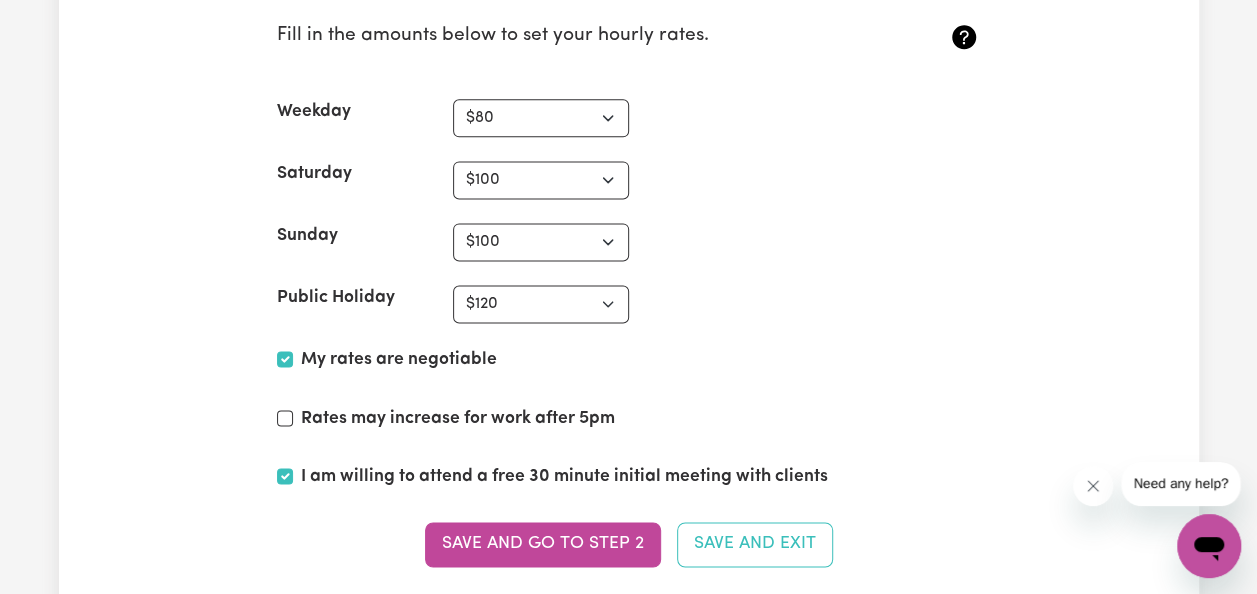 click on "Save and go to Step 2" at bounding box center [543, 544] 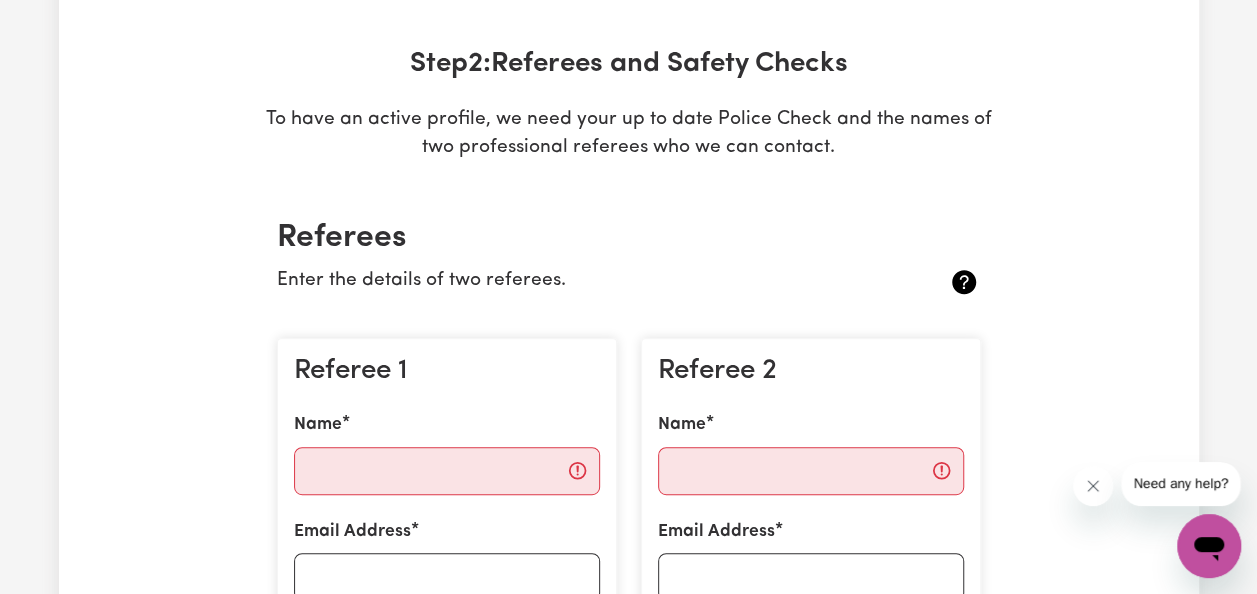 scroll, scrollTop: 400, scrollLeft: 0, axis: vertical 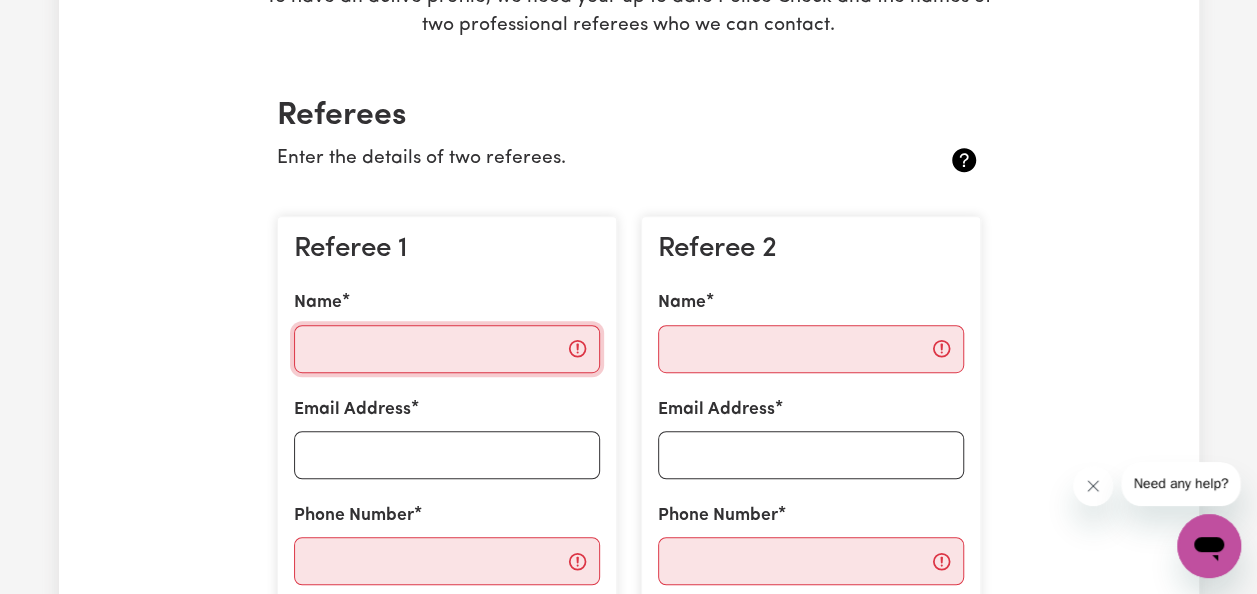 click on "Name" at bounding box center [447, 349] 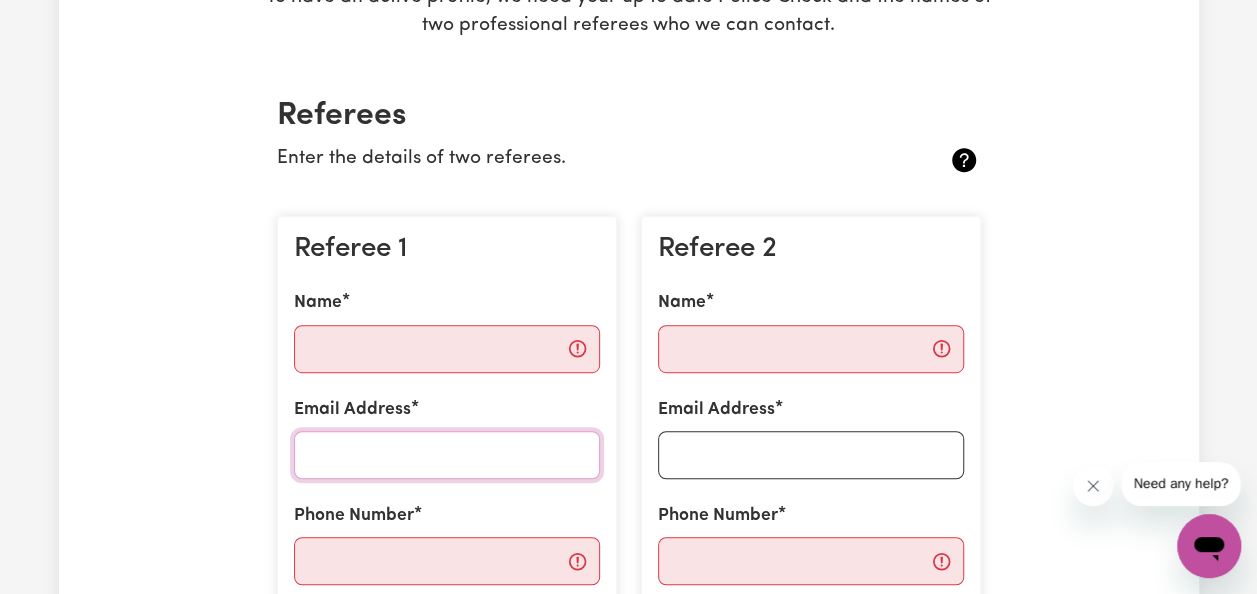click on "Email Address" at bounding box center (447, 455) 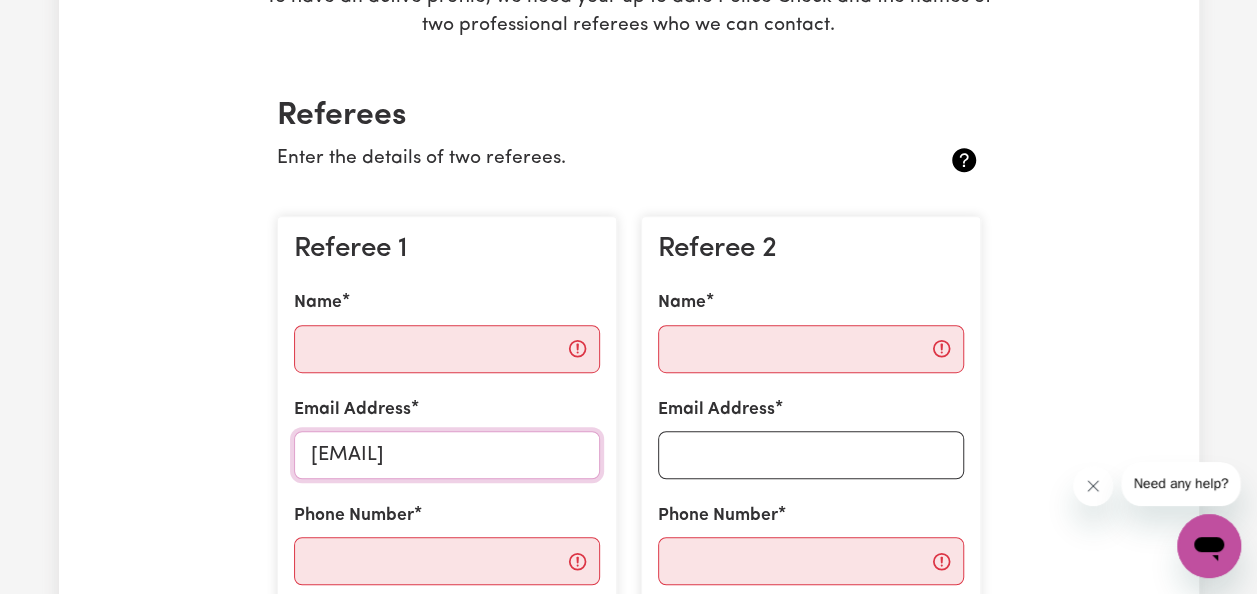 type on "[EMAIL]" 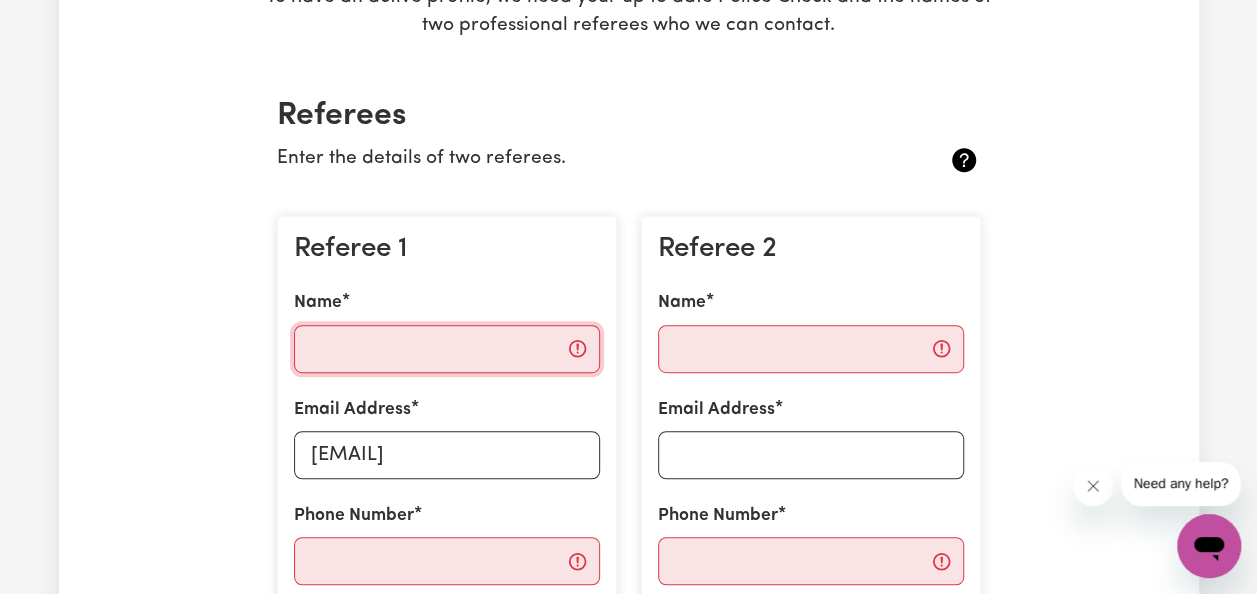 click on "Name" at bounding box center [447, 349] 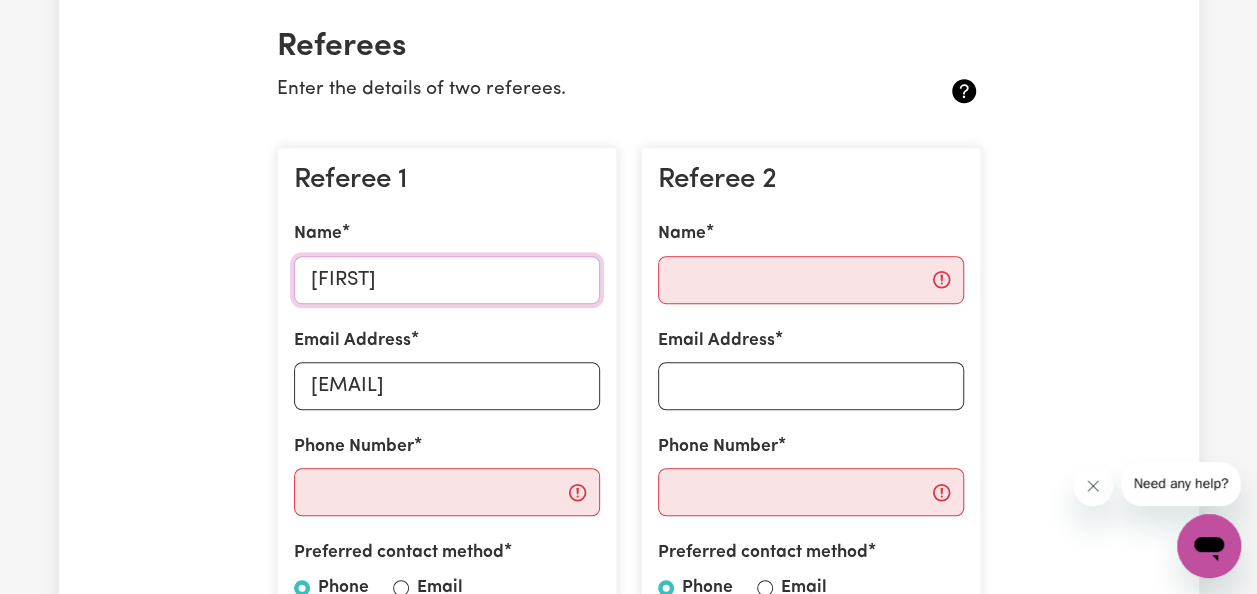 scroll, scrollTop: 500, scrollLeft: 0, axis: vertical 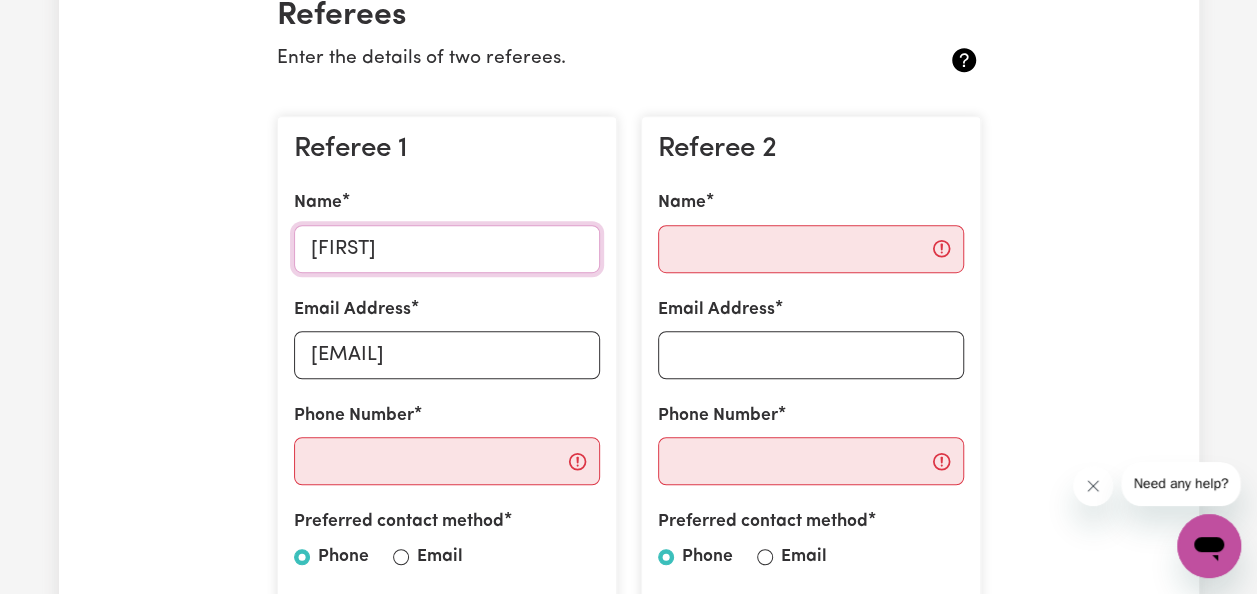 type on "[FIRST]" 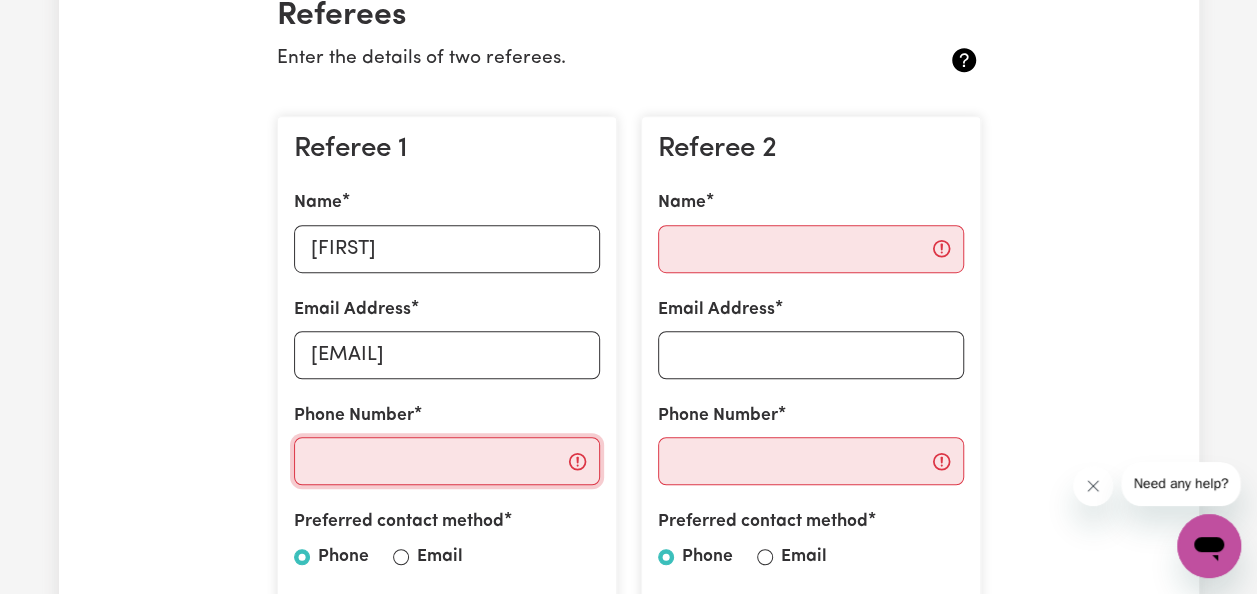 click on "Phone Number" at bounding box center (447, 461) 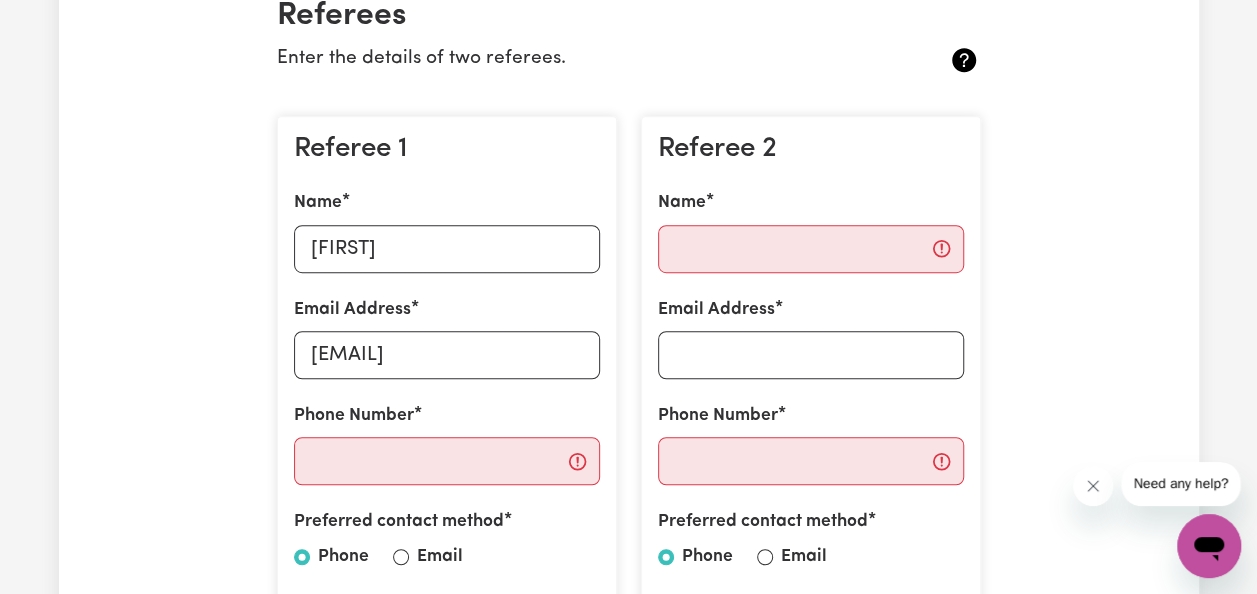 click on "Email" at bounding box center (440, 557) 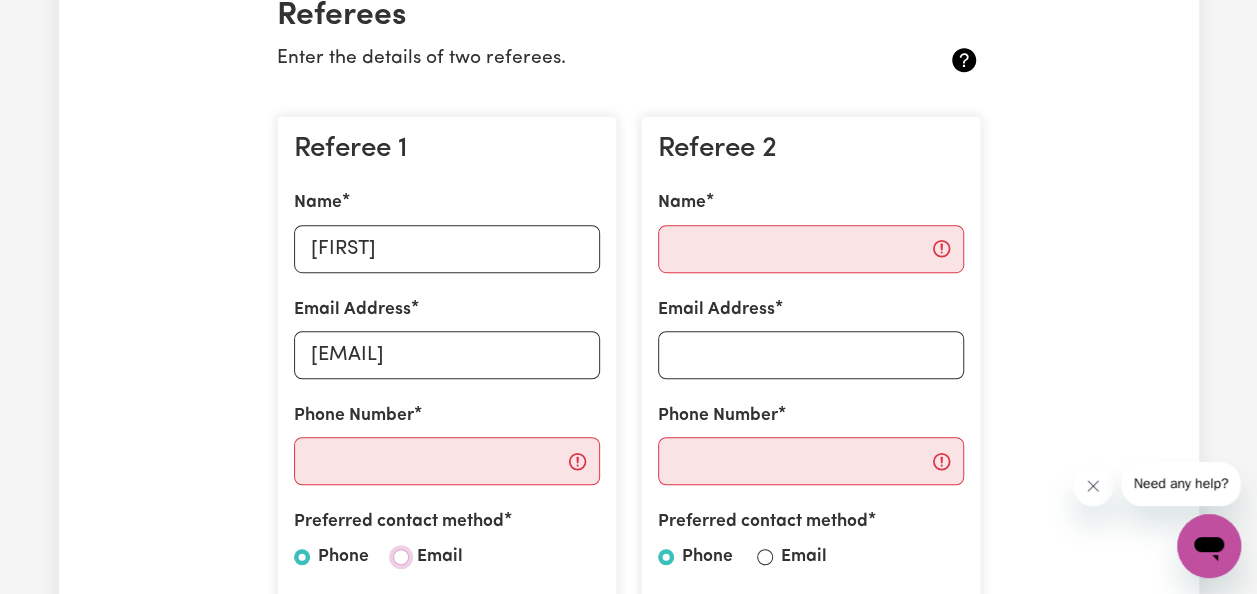 click on "Email" at bounding box center [401, 557] 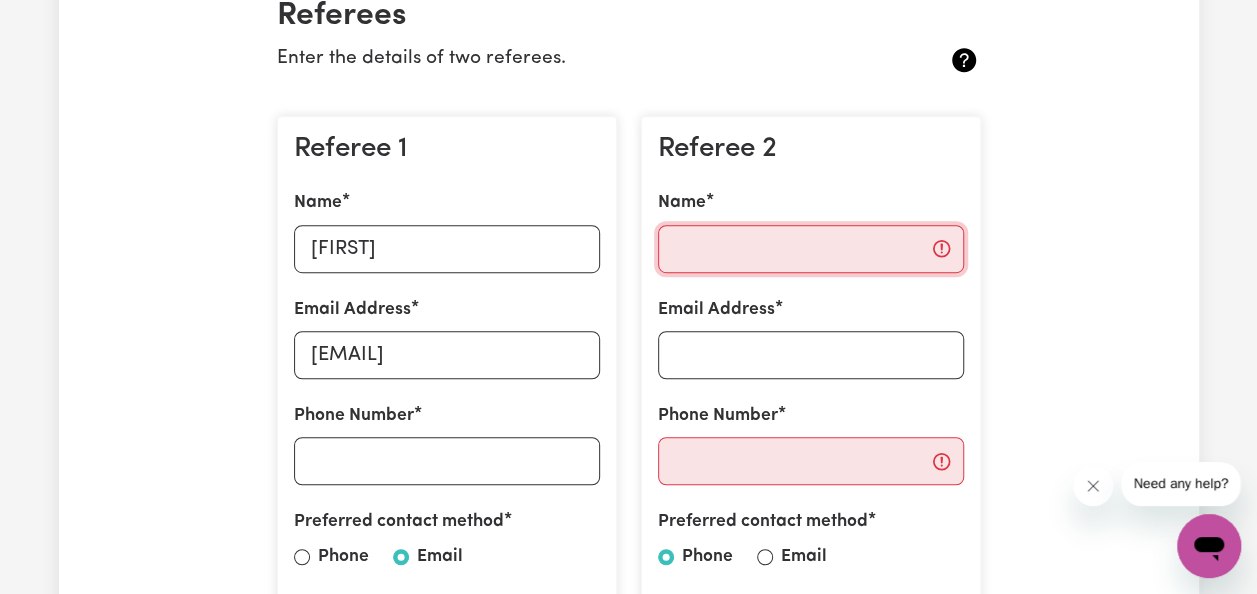click on "Name" at bounding box center (811, 249) 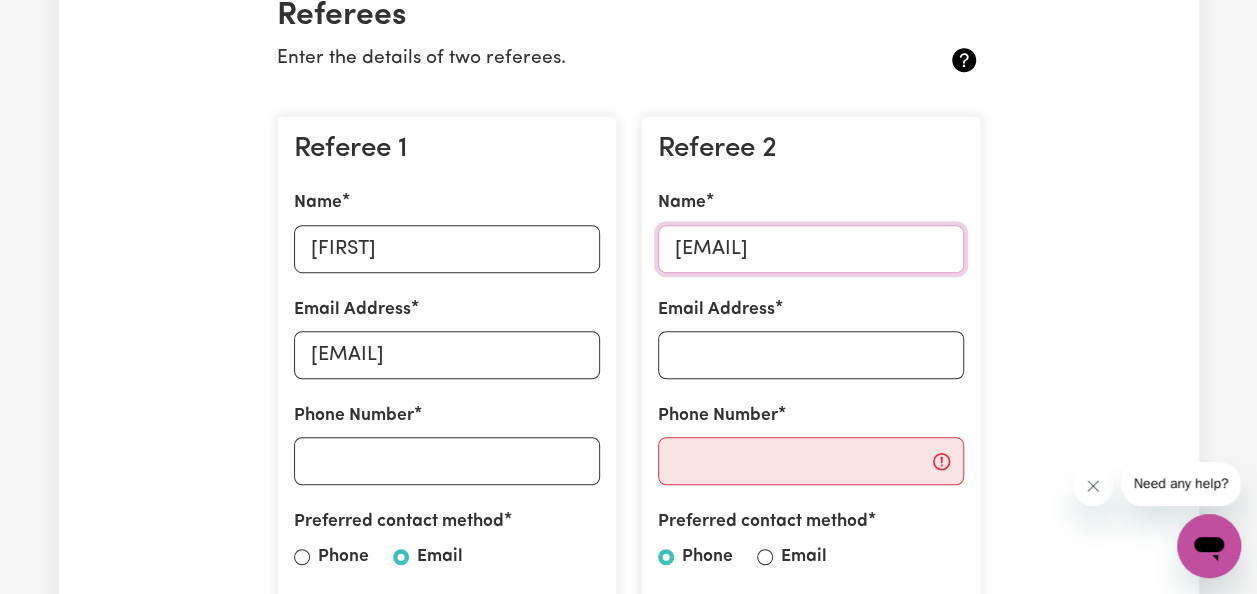 type on "[EMAIL]" 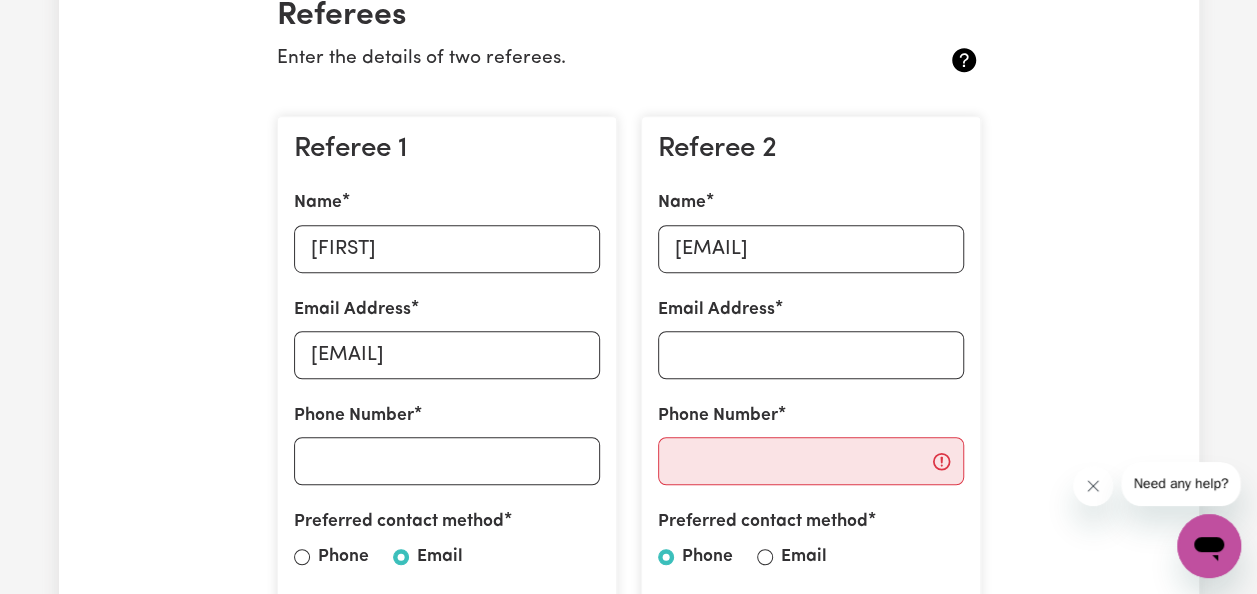 click on "Email" at bounding box center (804, 557) 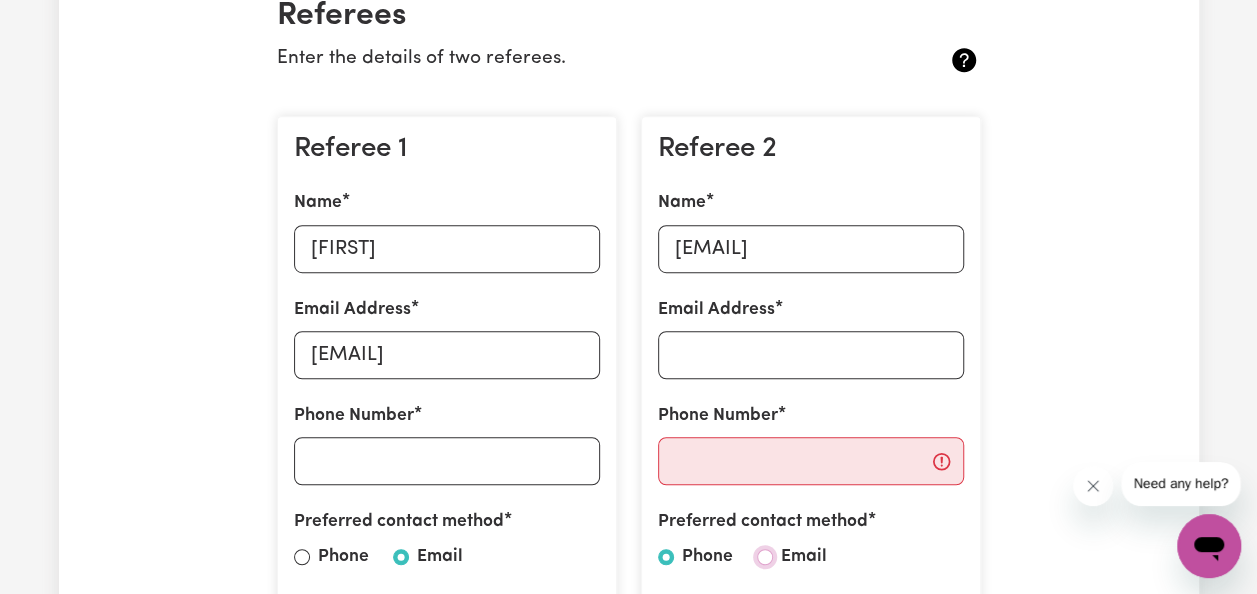 click on "Email" at bounding box center (765, 557) 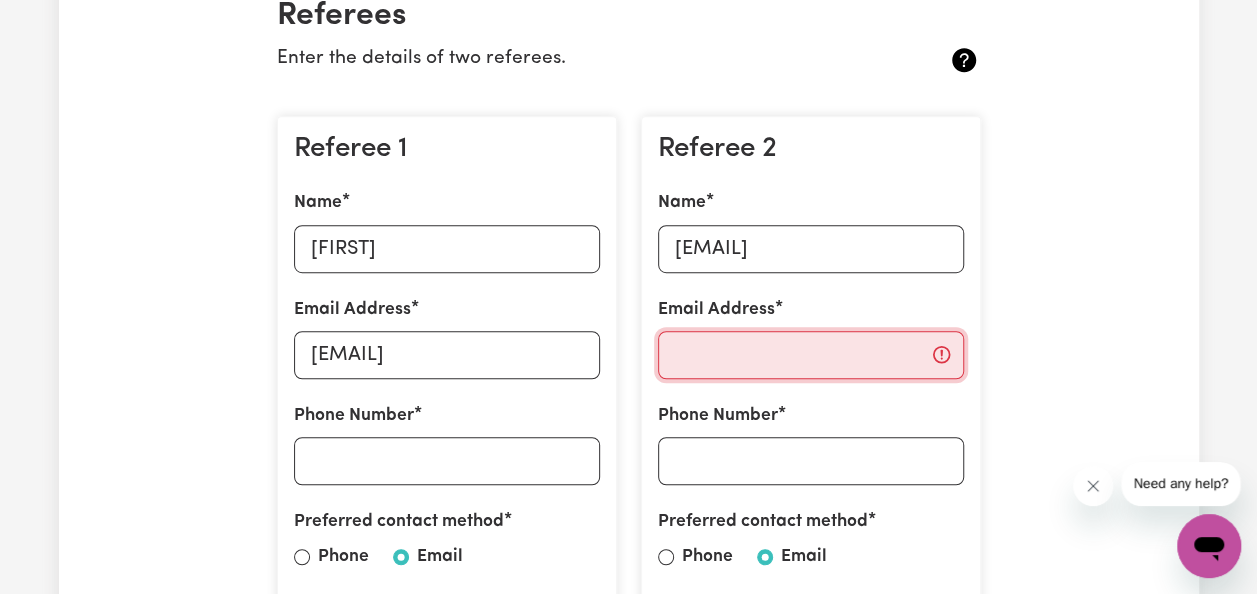 click on "Email Address" at bounding box center [811, 355] 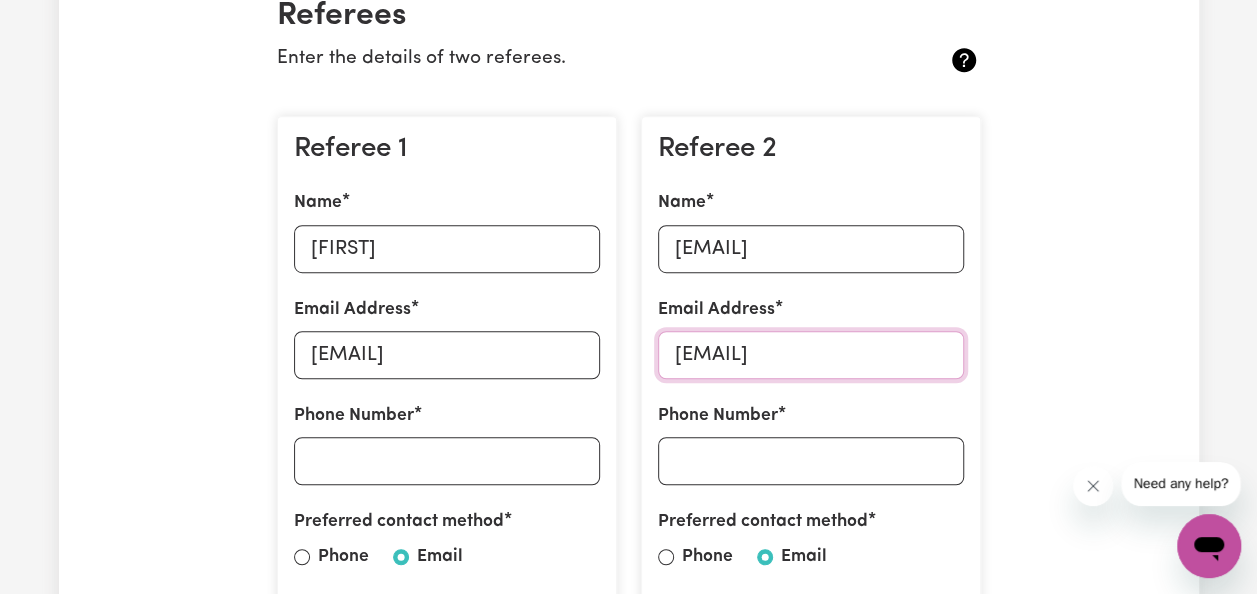 type on "[EMAIL]" 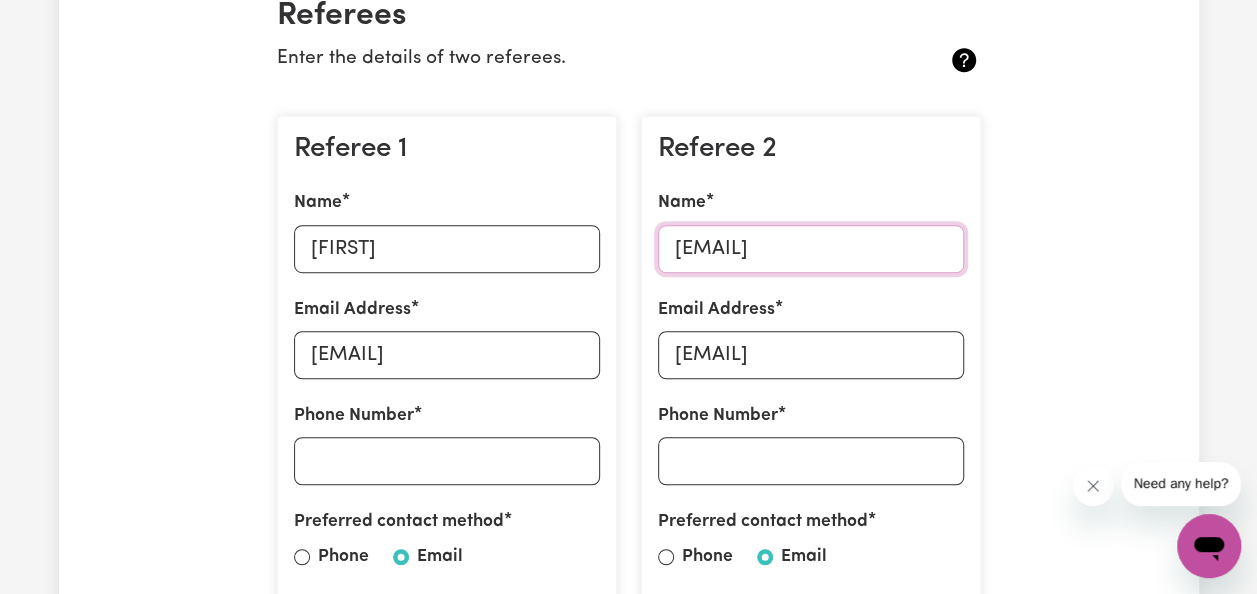 drag, startPoint x: 928, startPoint y: 244, endPoint x: 783, endPoint y: 256, distance: 145.4957 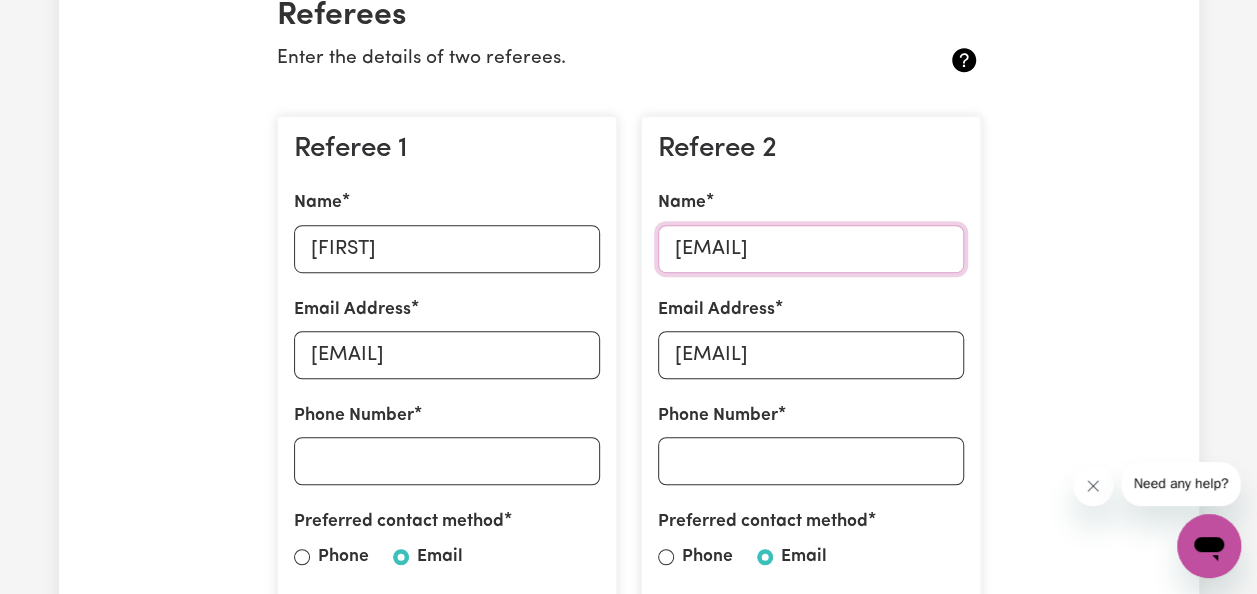 click on "[EMAIL]" at bounding box center (811, 249) 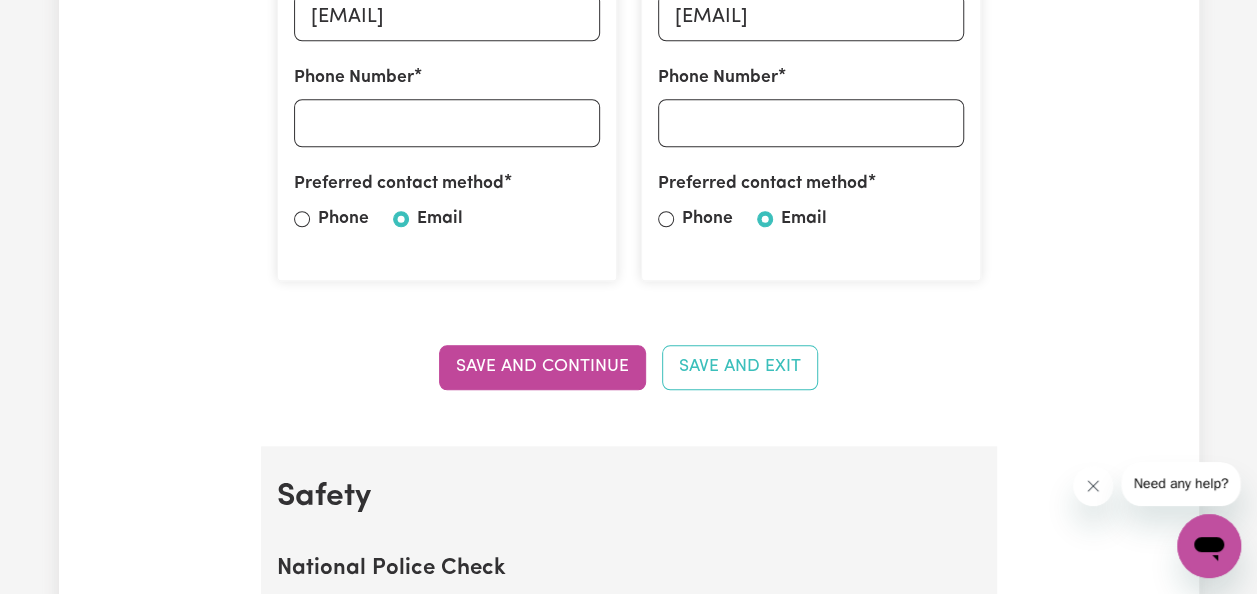 scroll, scrollTop: 1000, scrollLeft: 0, axis: vertical 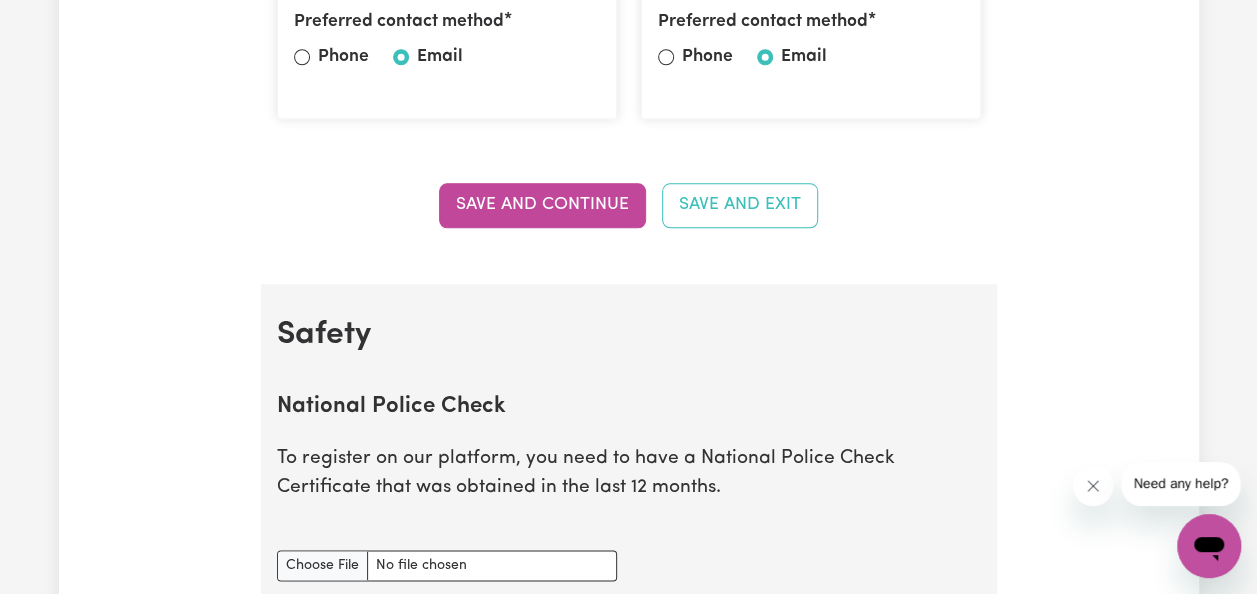 type on "[FIRST] [LAST]" 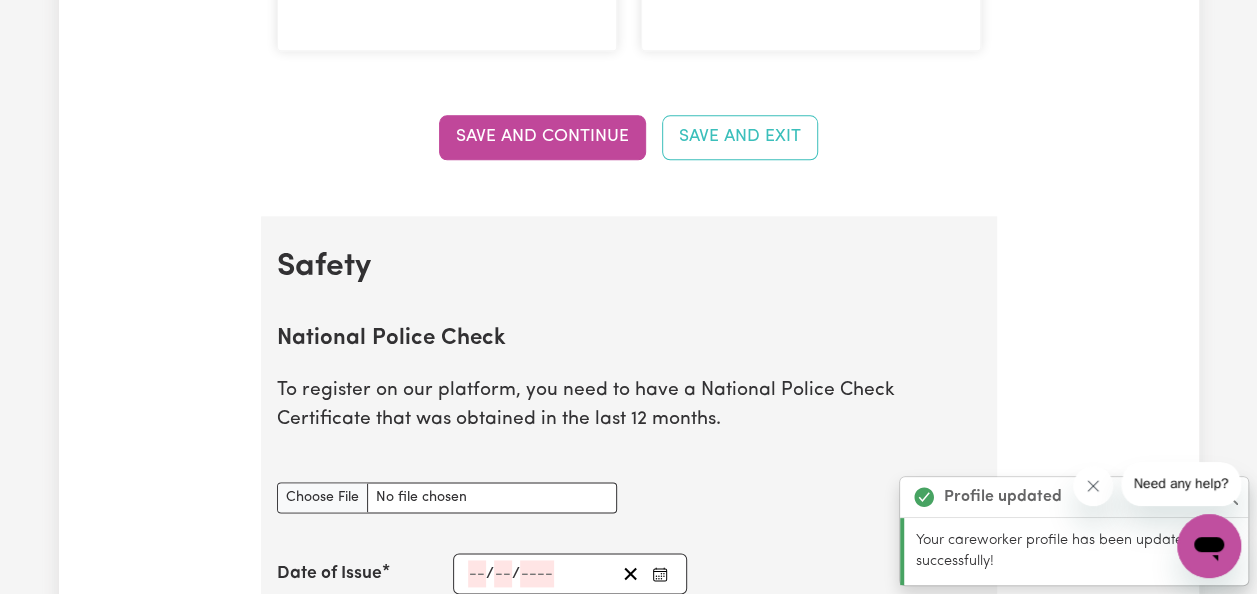 scroll, scrollTop: 1282, scrollLeft: 0, axis: vertical 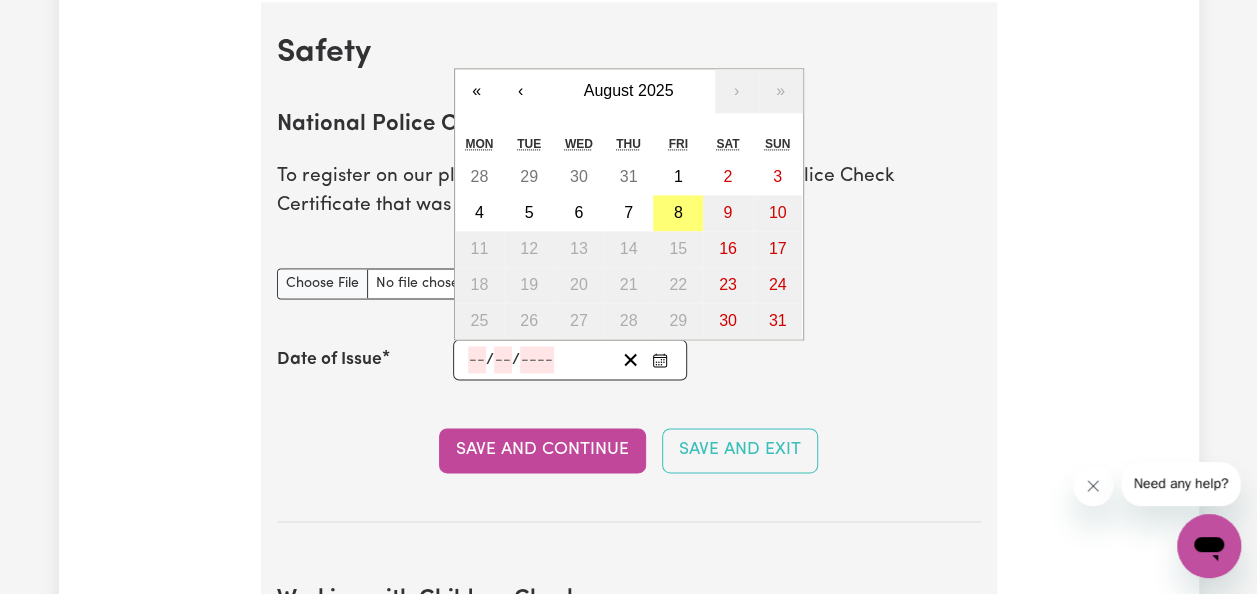 click 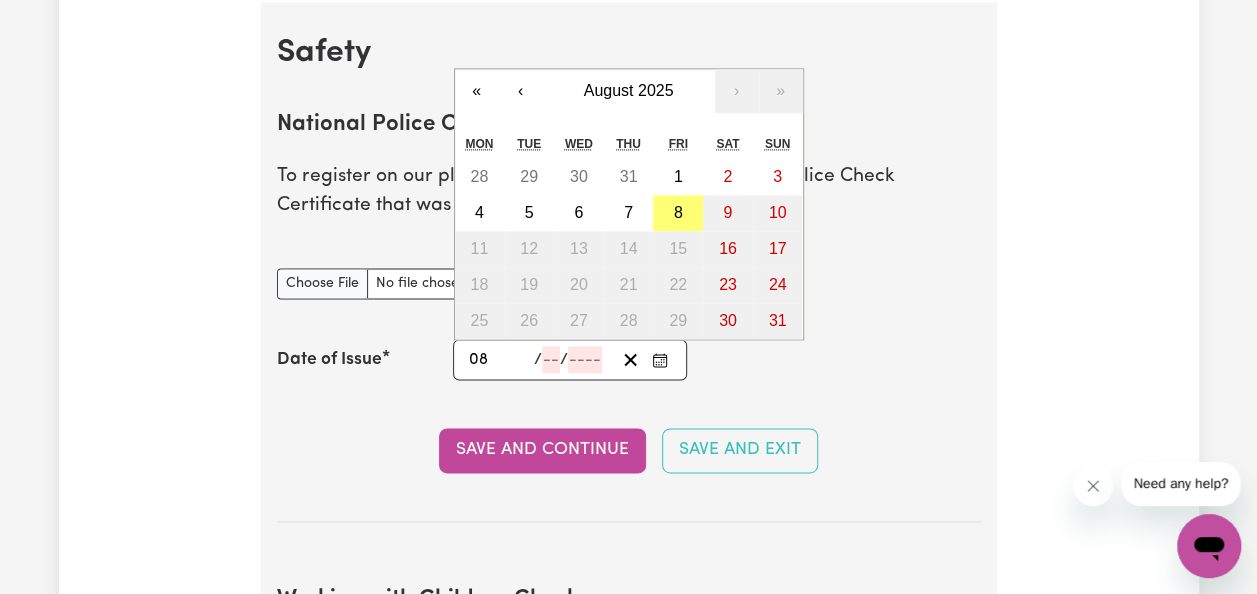type on "0" 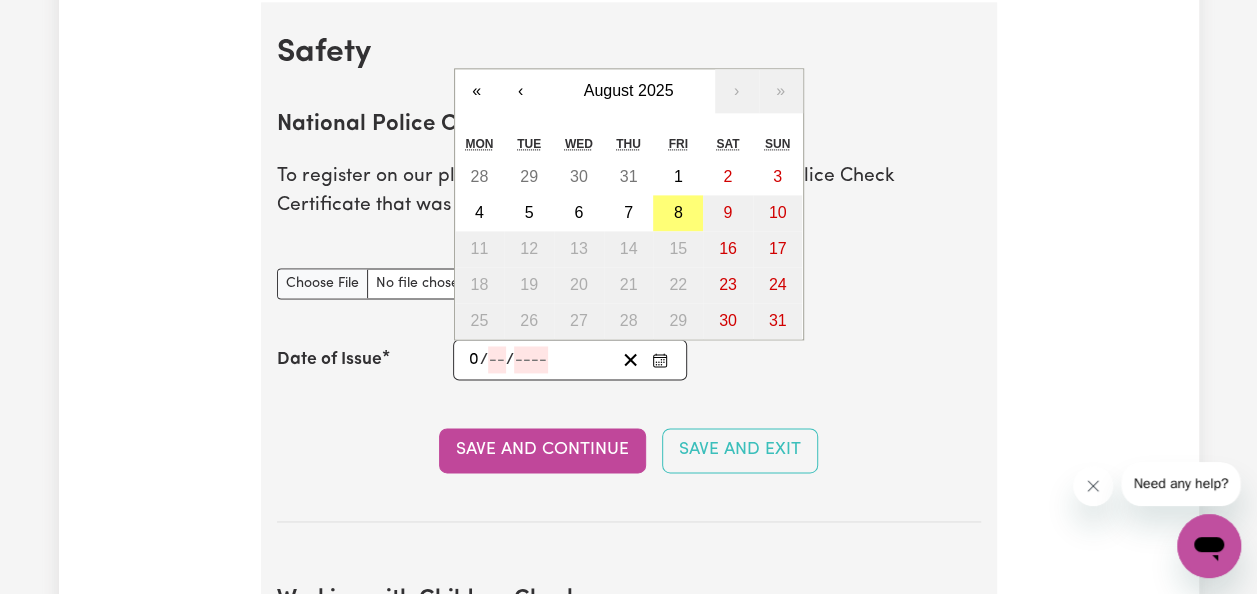 type on "08" 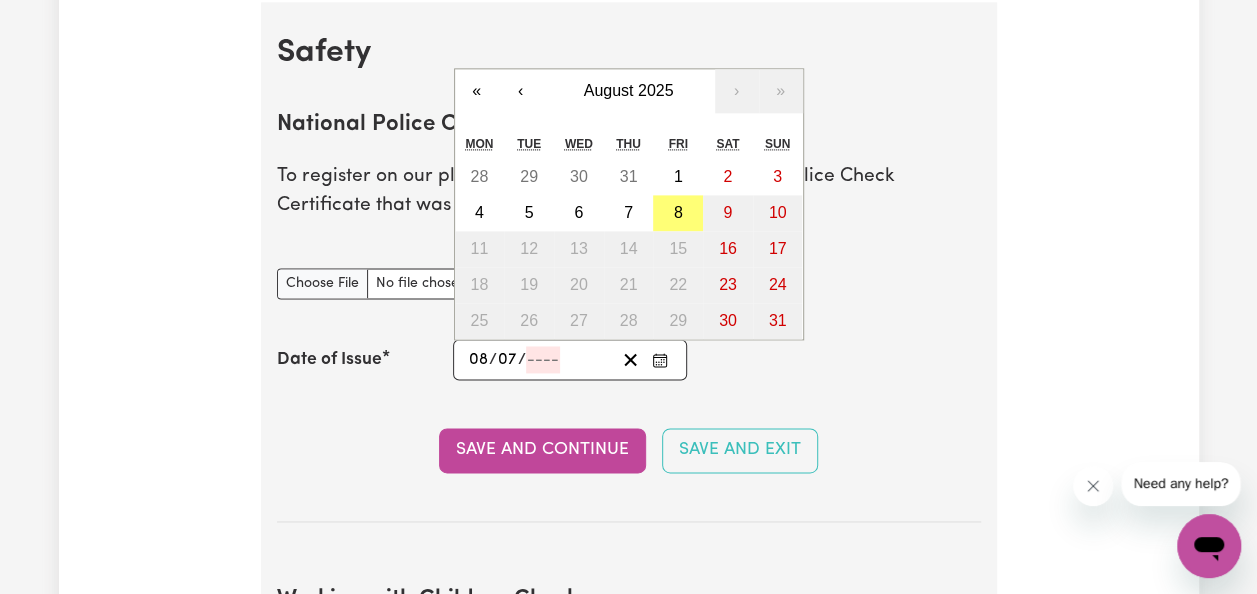 type on "07" 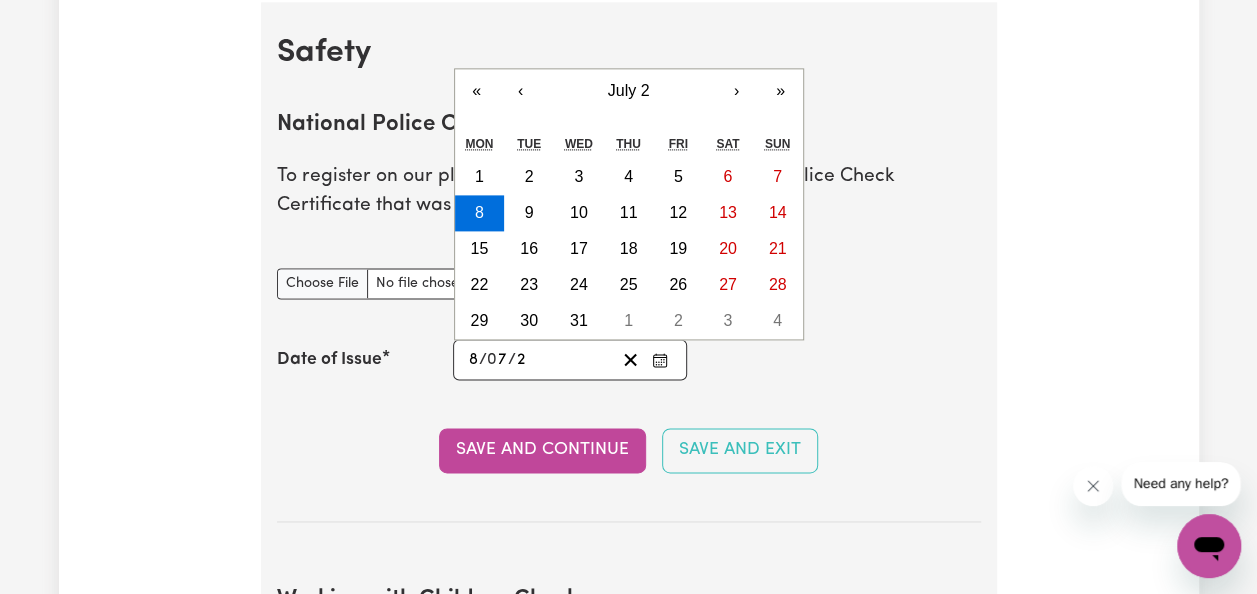 type on "[DATE]" 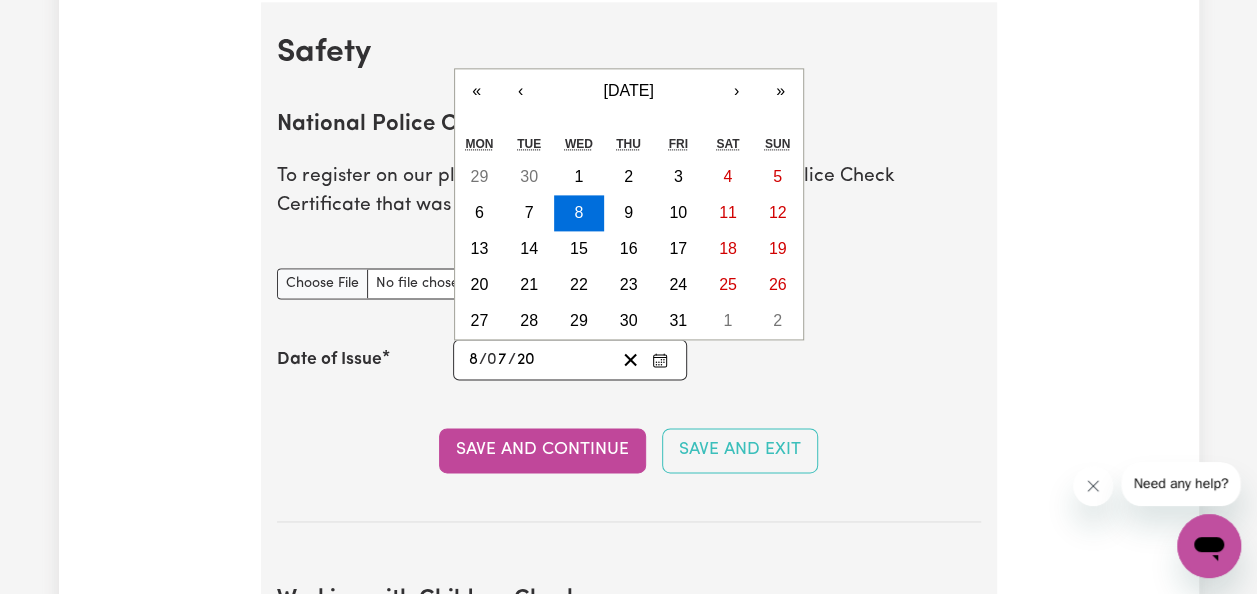 type on "[DATE]" 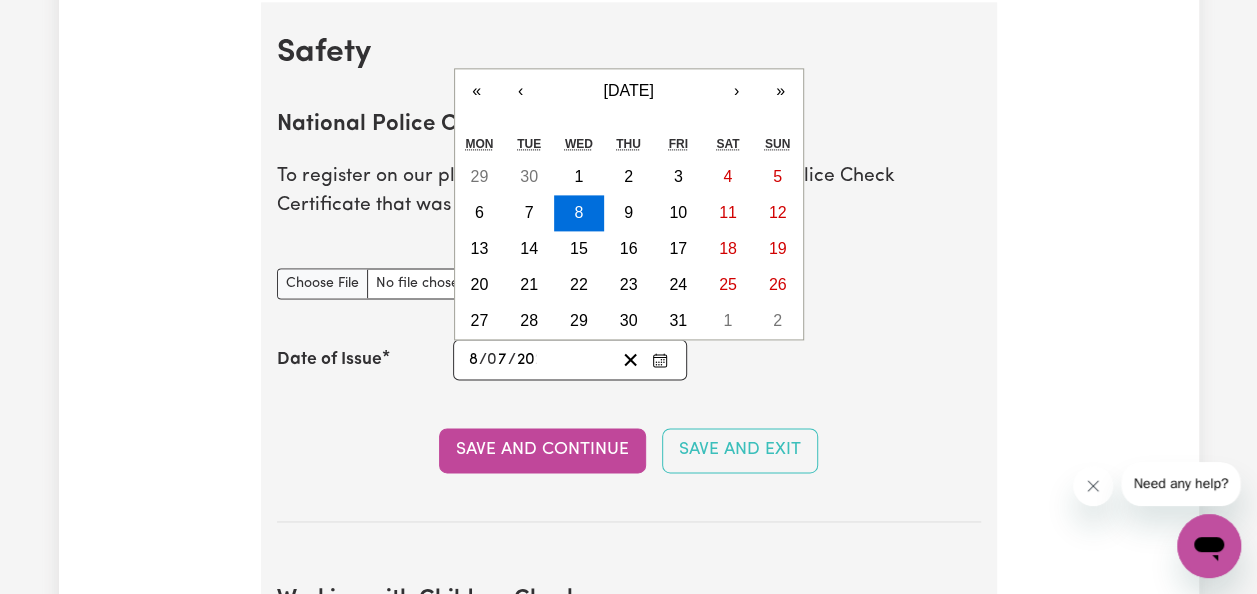 type on "[DATE]" 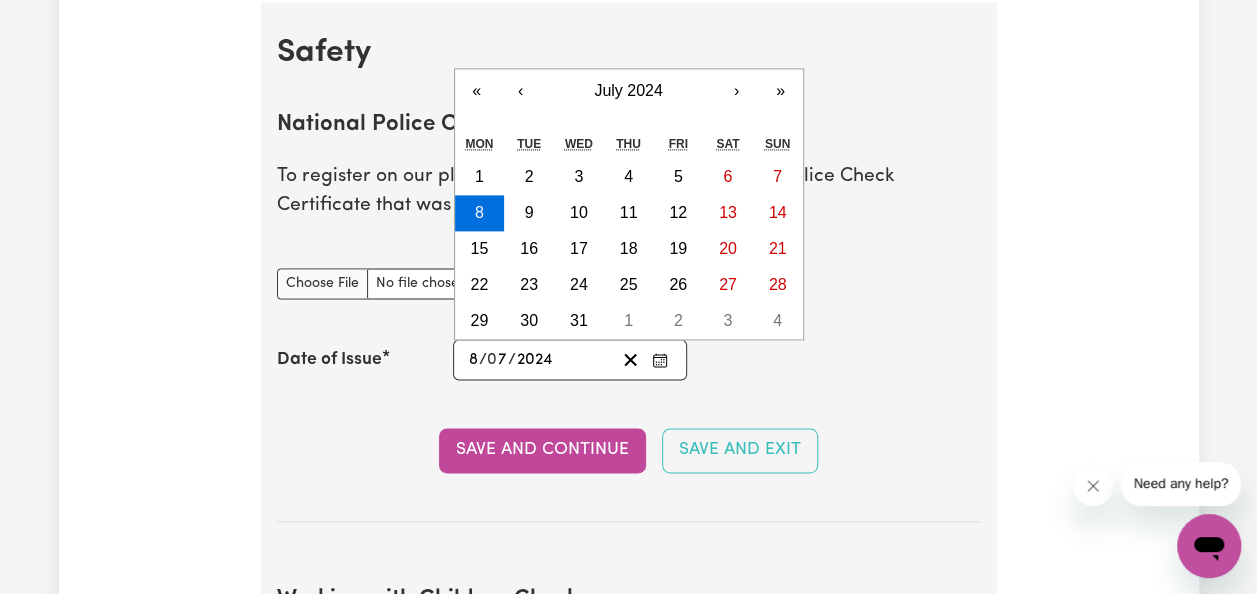 type on "2024" 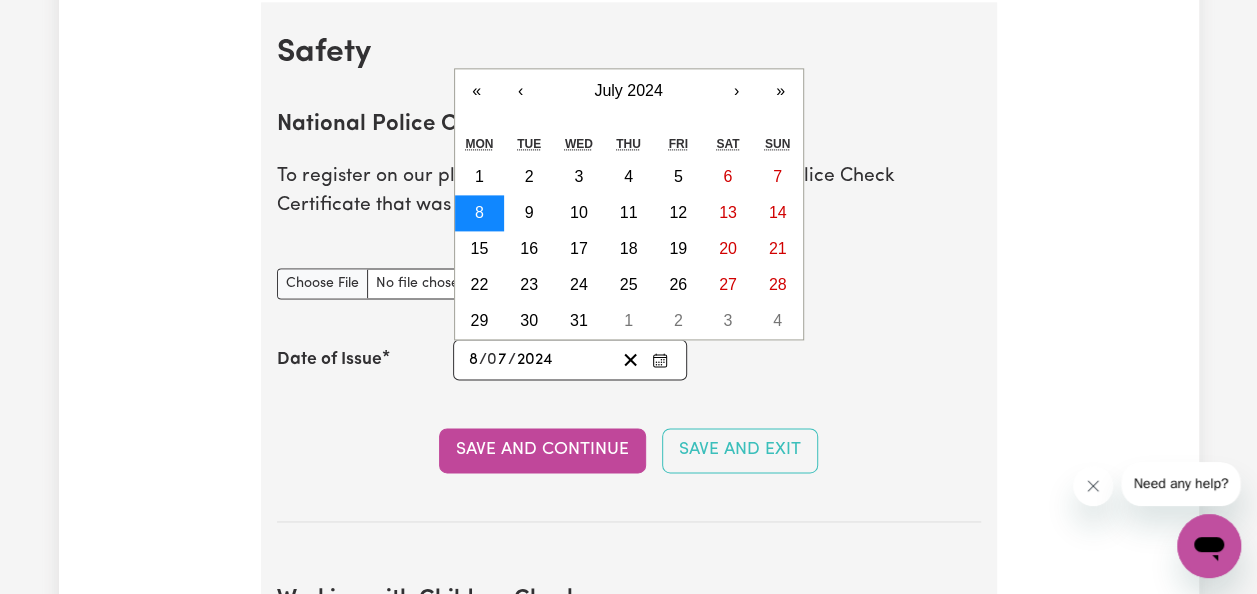 click on "8" at bounding box center (480, 213) 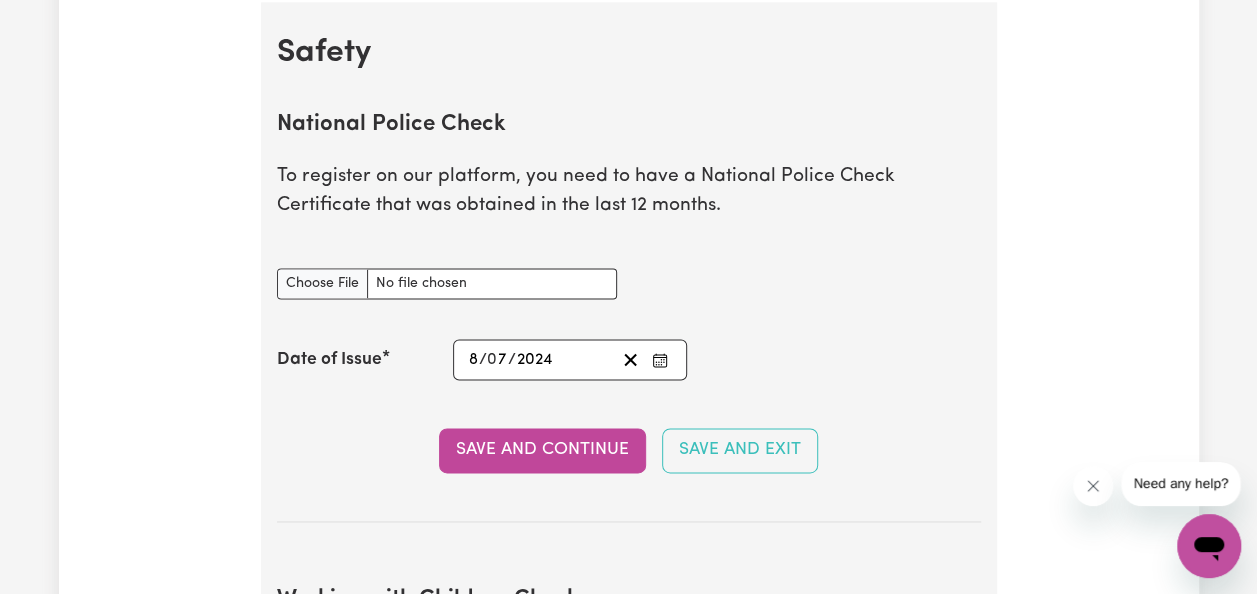 click on "National Police Check  document" at bounding box center [629, 283] 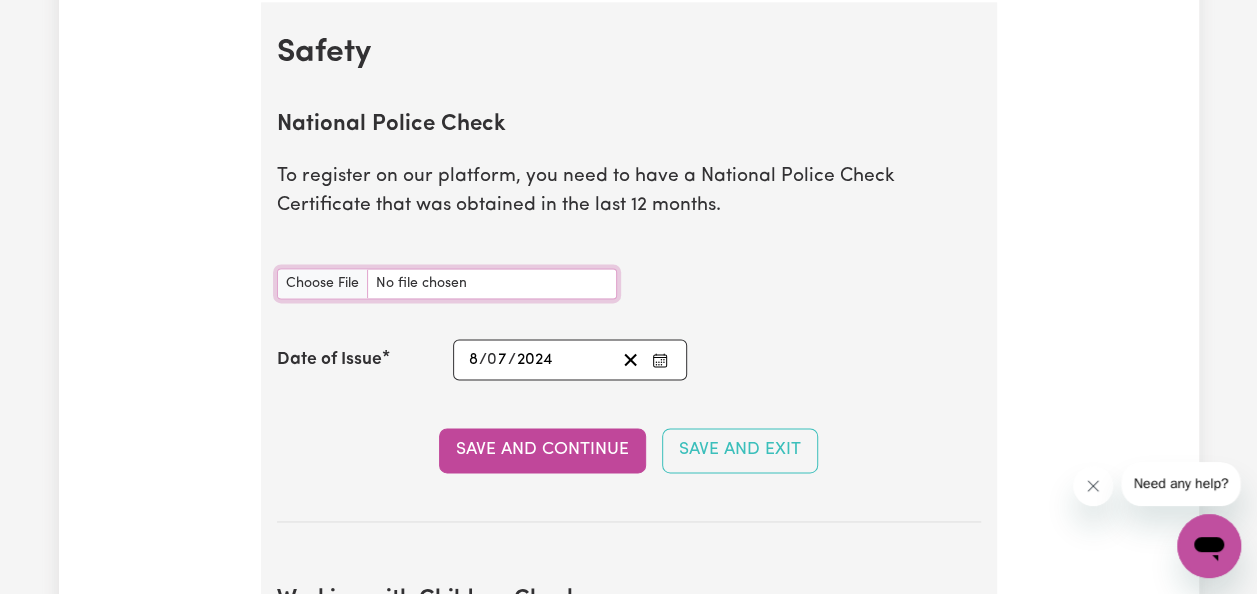 click on "National Police Check  document" at bounding box center [447, 283] 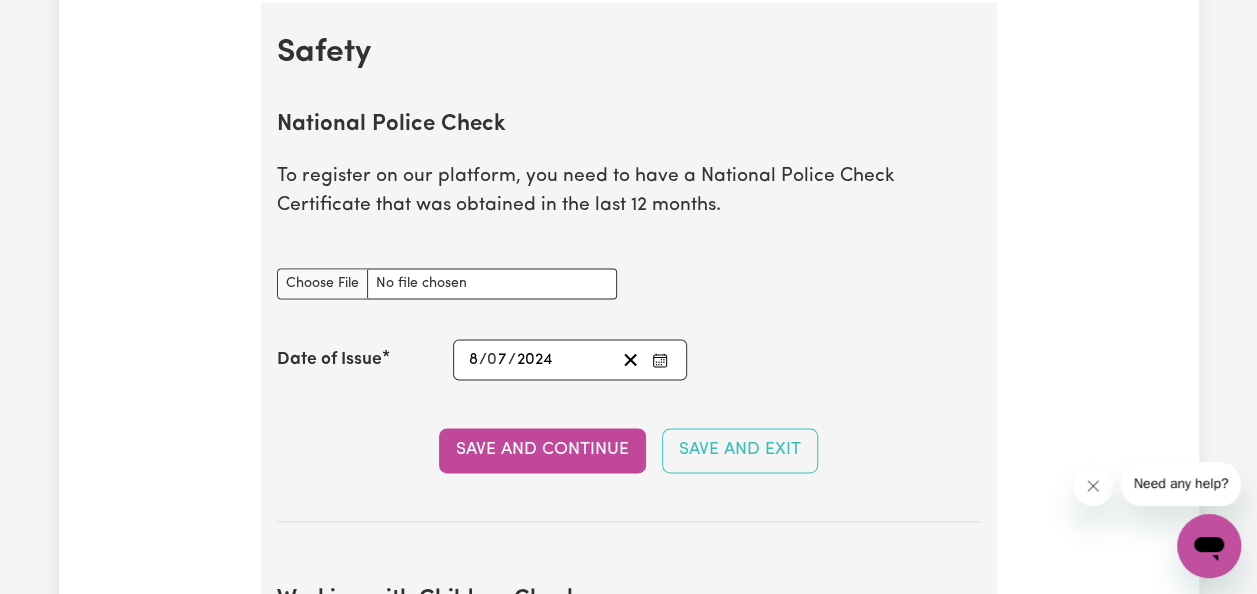 click on "Save and Continue" at bounding box center [542, 450] 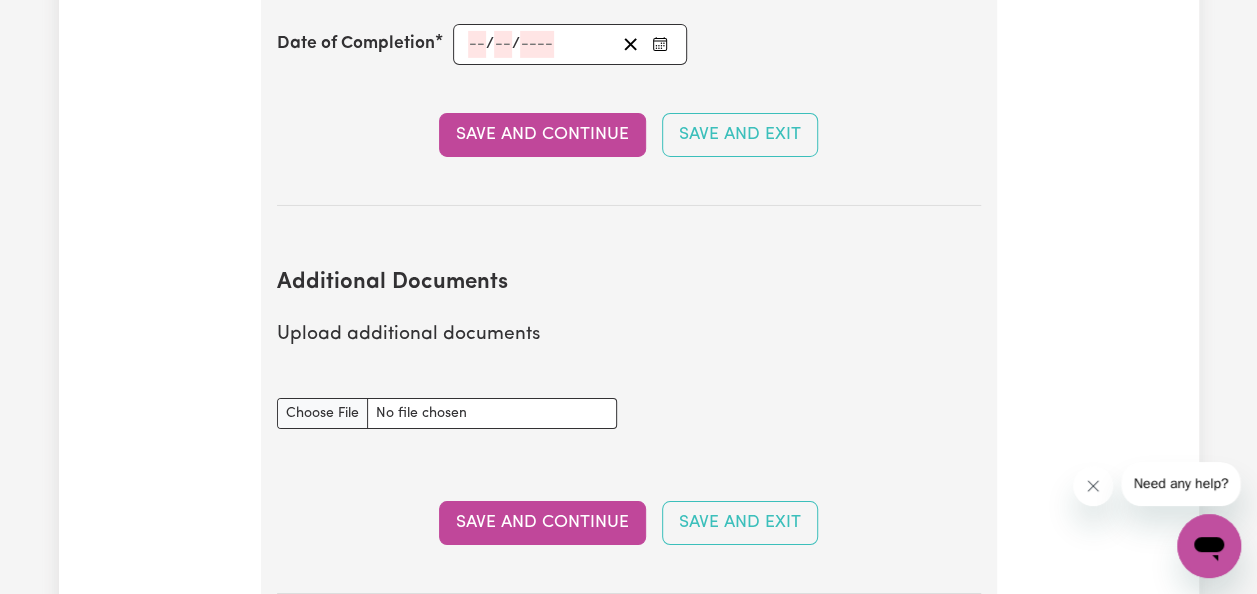 scroll, scrollTop: 3433, scrollLeft: 0, axis: vertical 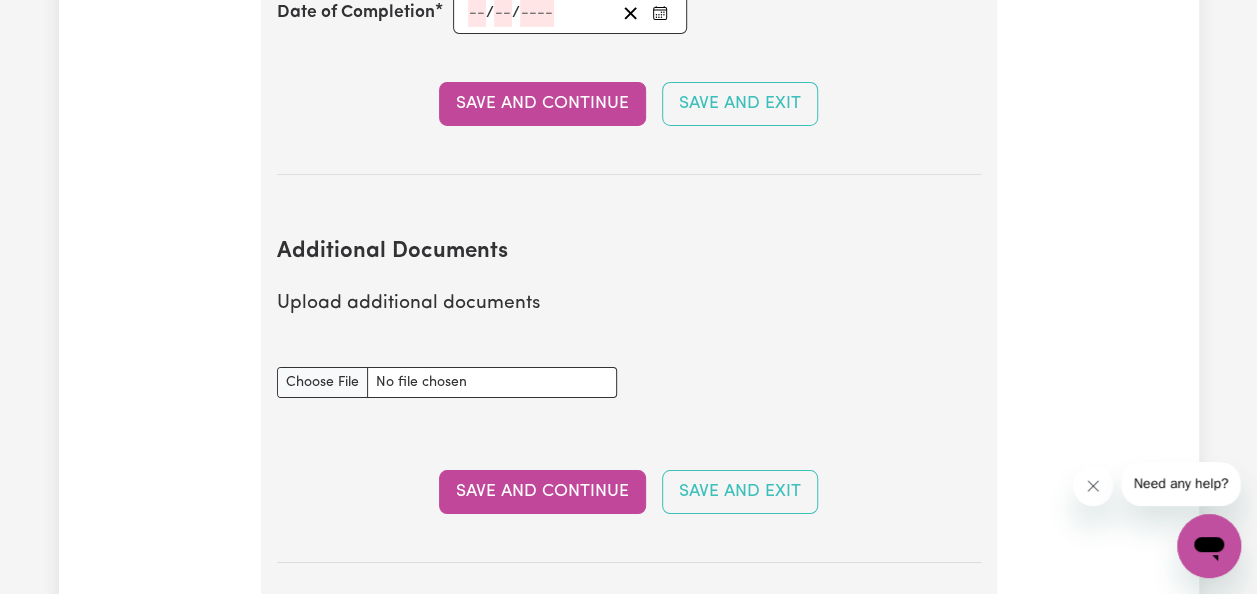 click on "Save and Continue" at bounding box center (542, 492) 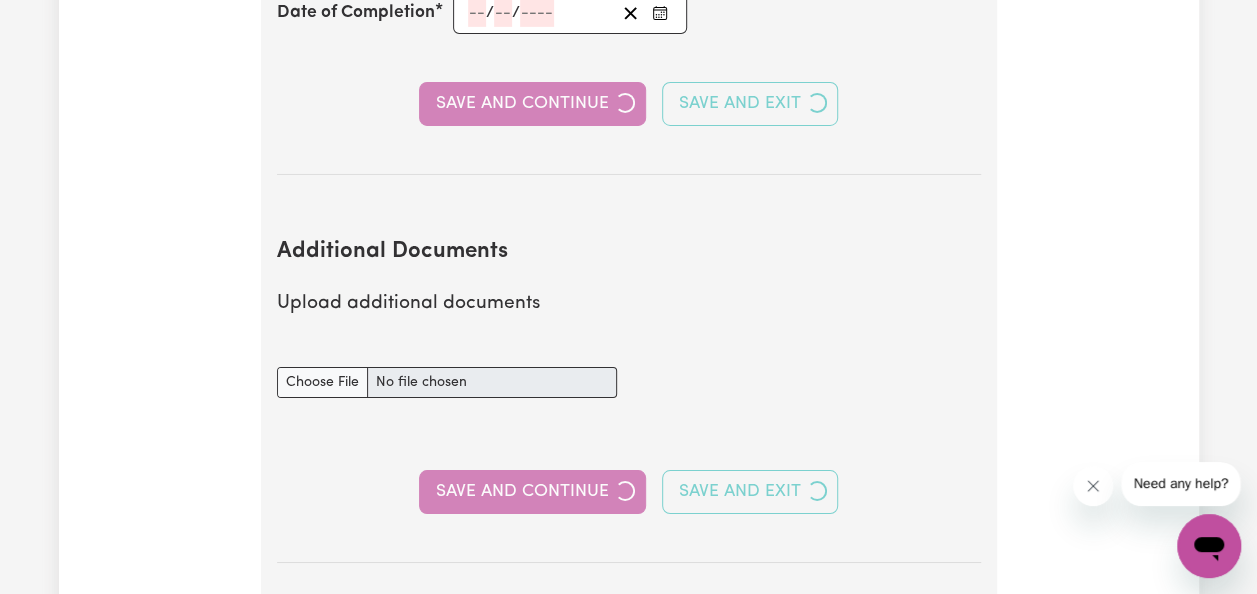 select on "Certificate III (Individual Support)" 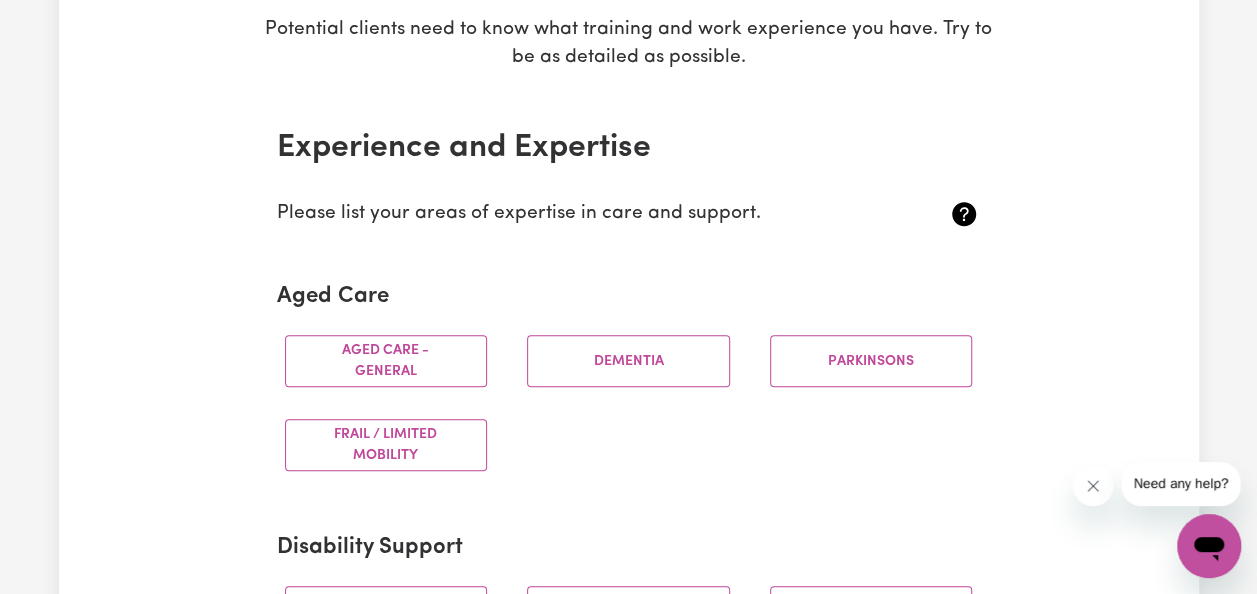 scroll, scrollTop: 400, scrollLeft: 0, axis: vertical 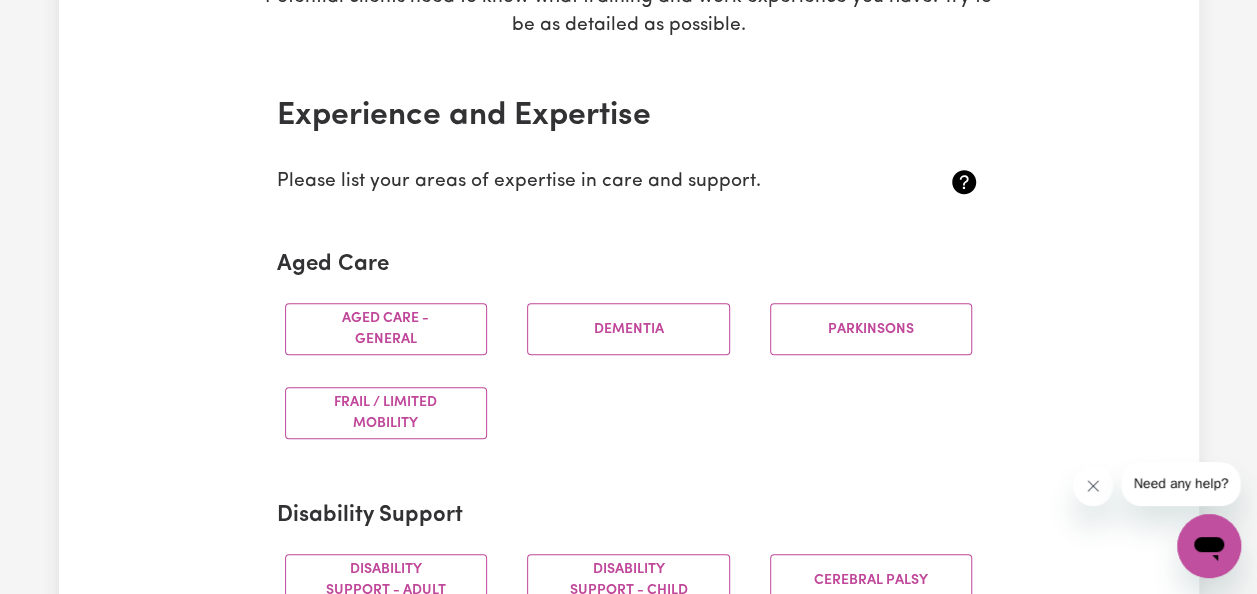 click on "Aged care - General" at bounding box center [386, 329] 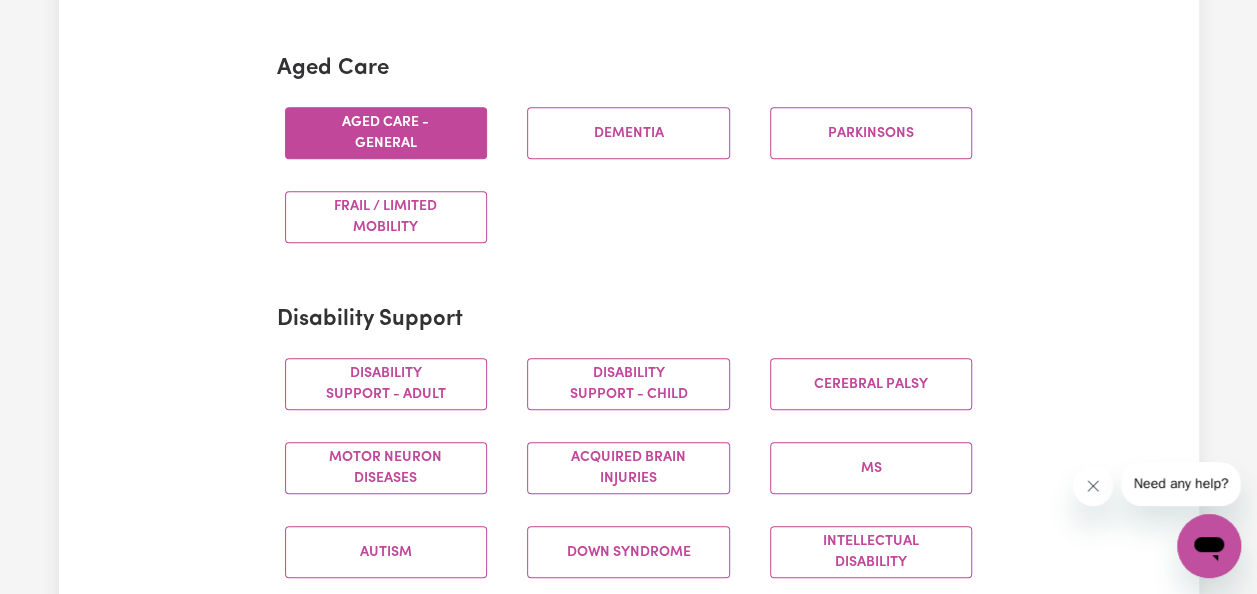 scroll, scrollTop: 600, scrollLeft: 0, axis: vertical 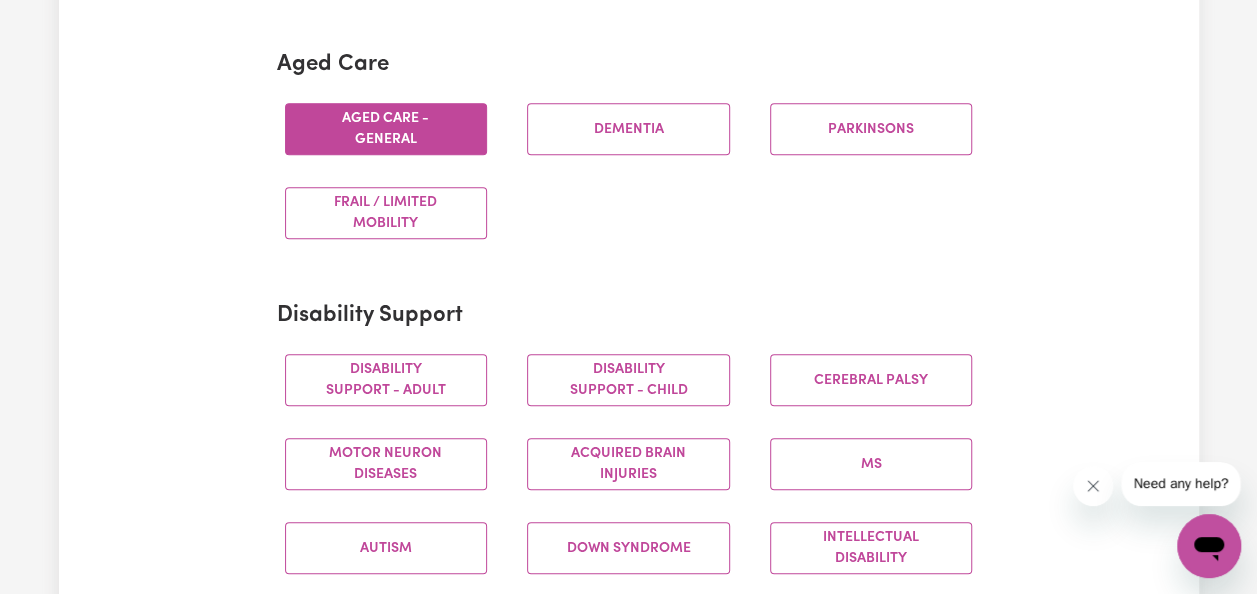 click on "Disability support - Adult" at bounding box center (386, 380) 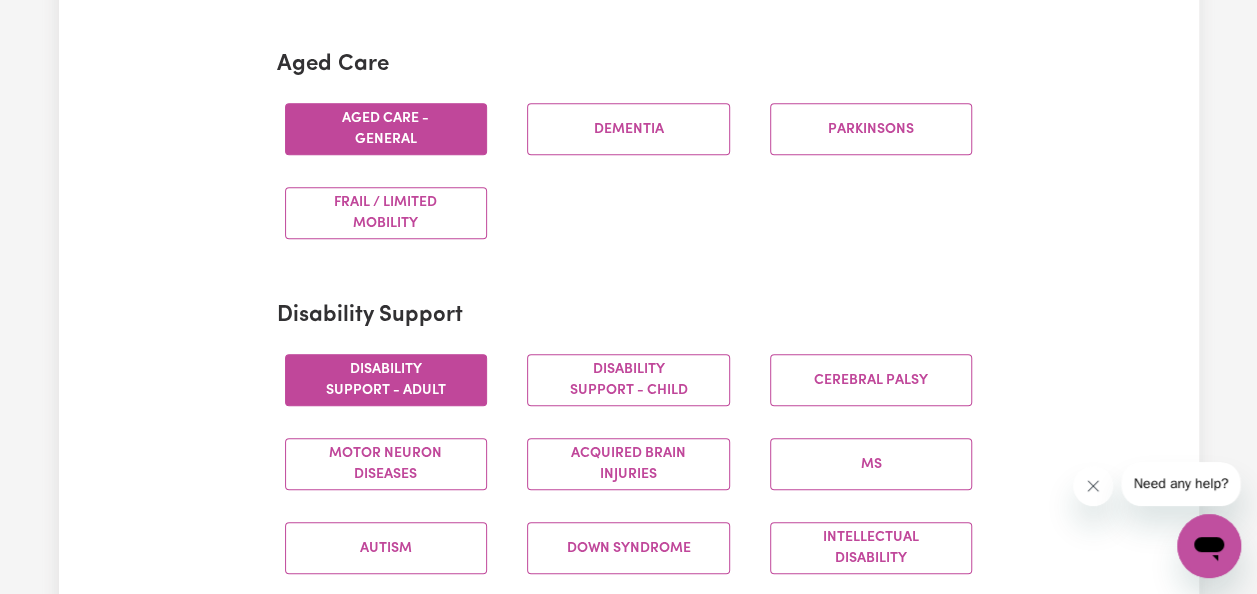 scroll, scrollTop: 700, scrollLeft: 0, axis: vertical 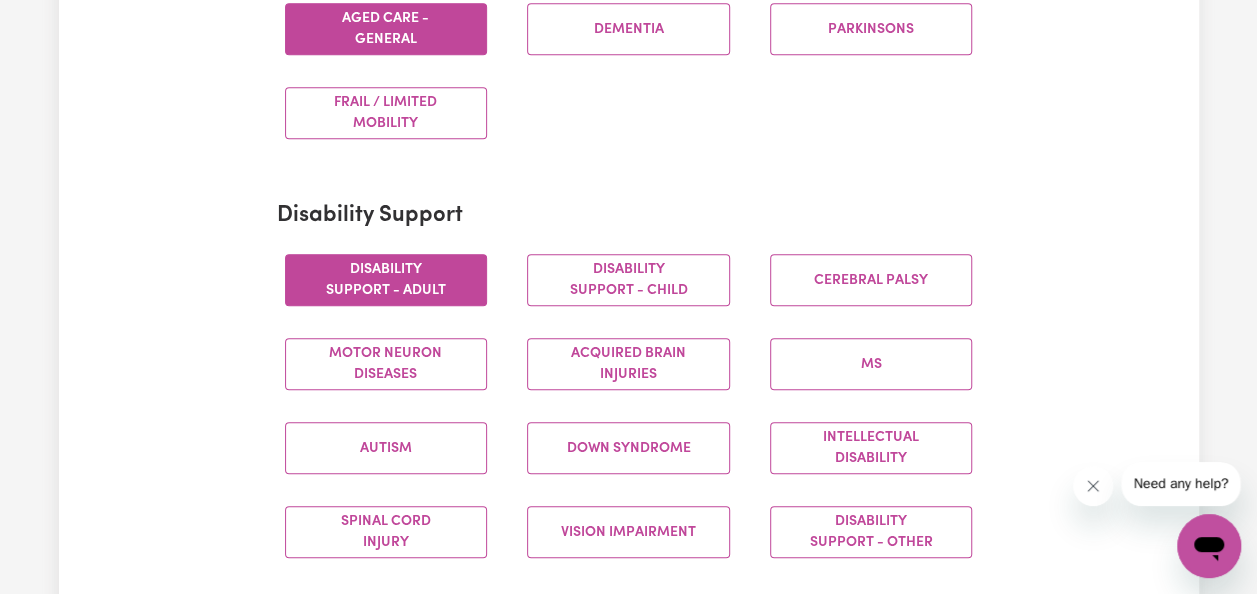 click on "Intellectual Disability" at bounding box center [871, 448] 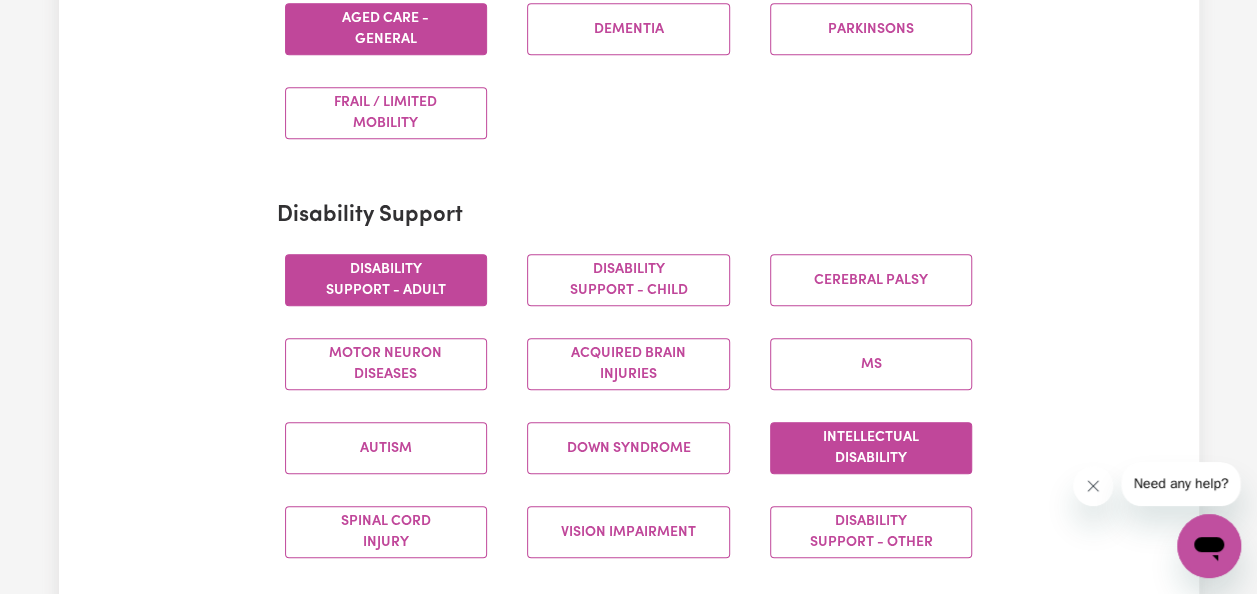 click on "MS" at bounding box center (871, 364) 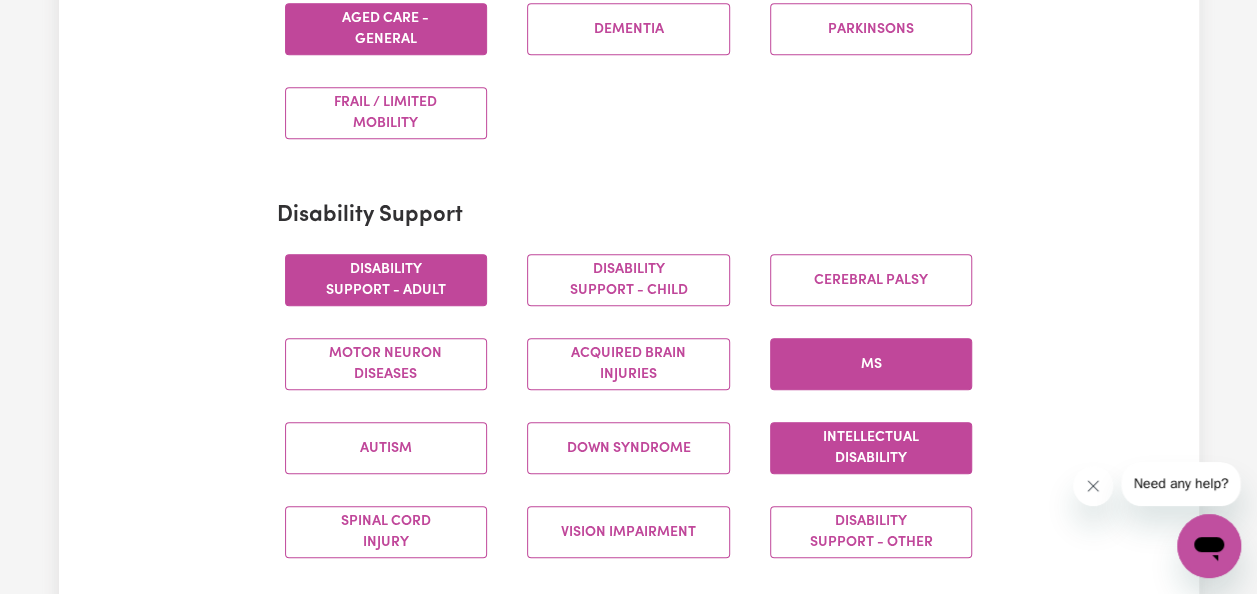 scroll, scrollTop: 800, scrollLeft: 0, axis: vertical 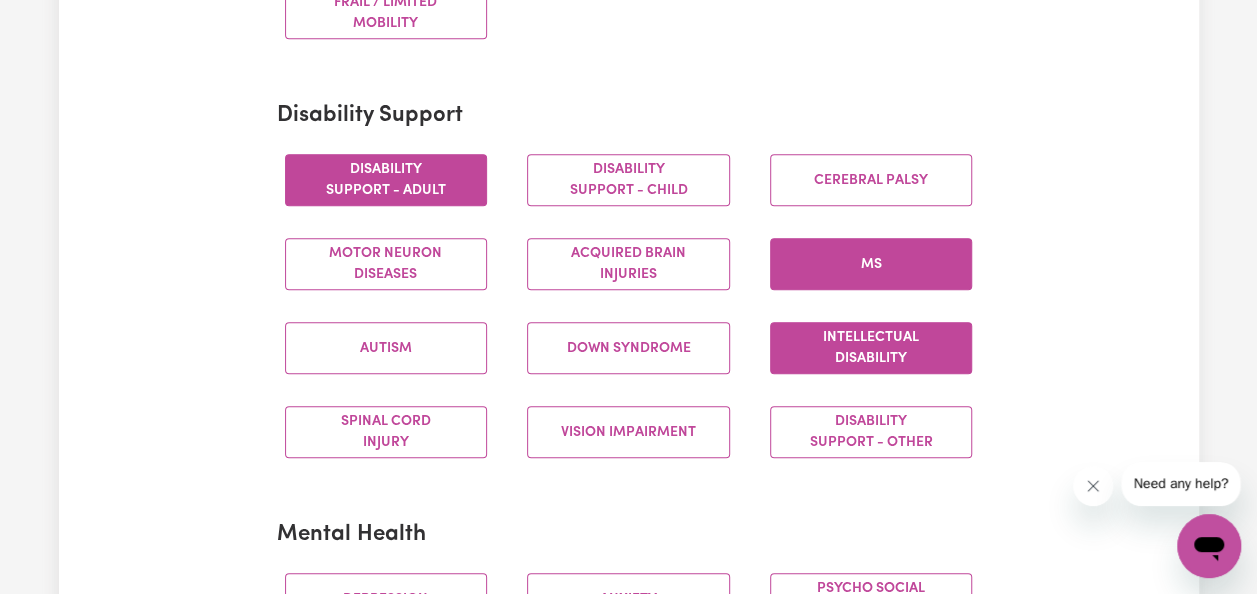 click on "Vision impairment" at bounding box center (628, 432) 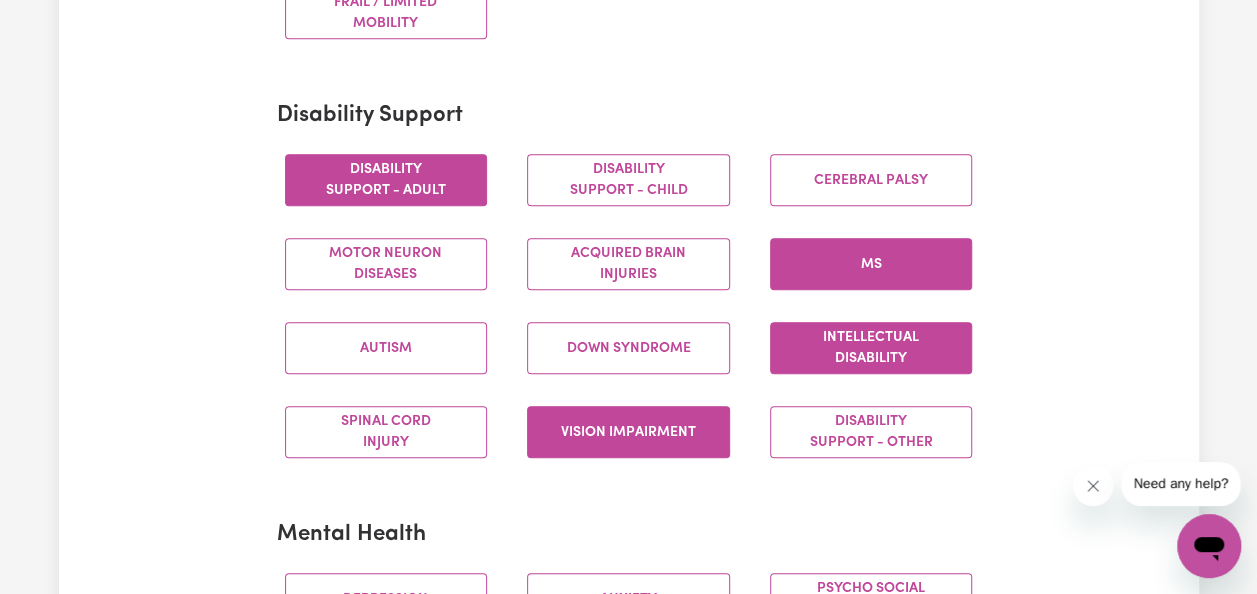 click on "Acquired Brain Injuries" at bounding box center (628, 264) 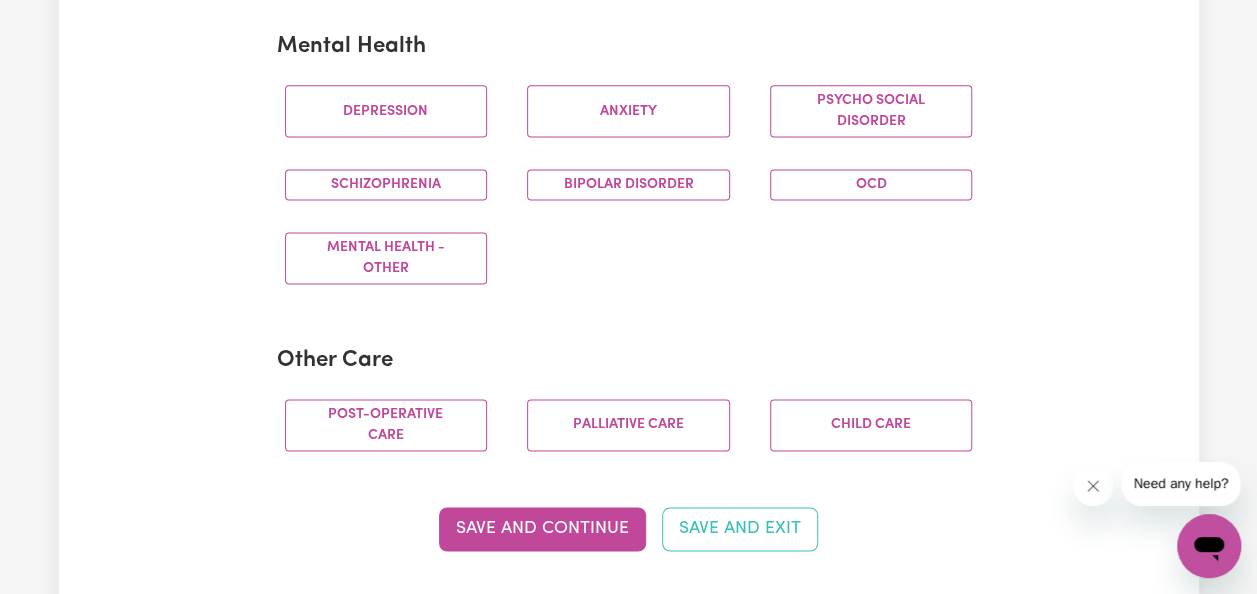 scroll, scrollTop: 1300, scrollLeft: 0, axis: vertical 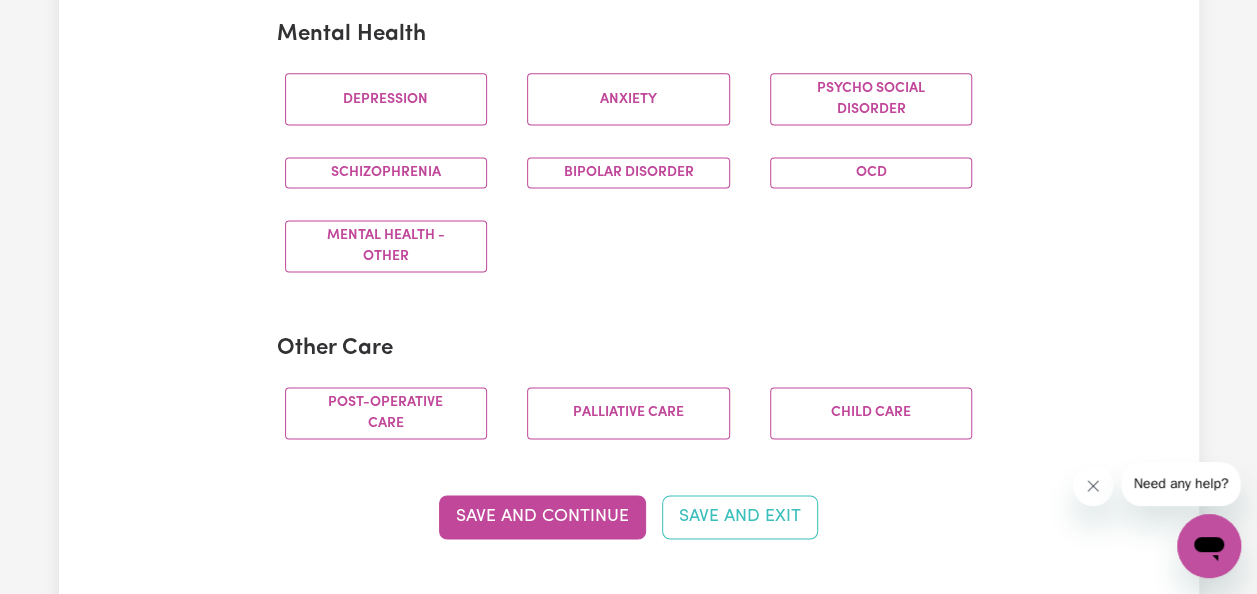 click on "Save and Continue" at bounding box center [542, 517] 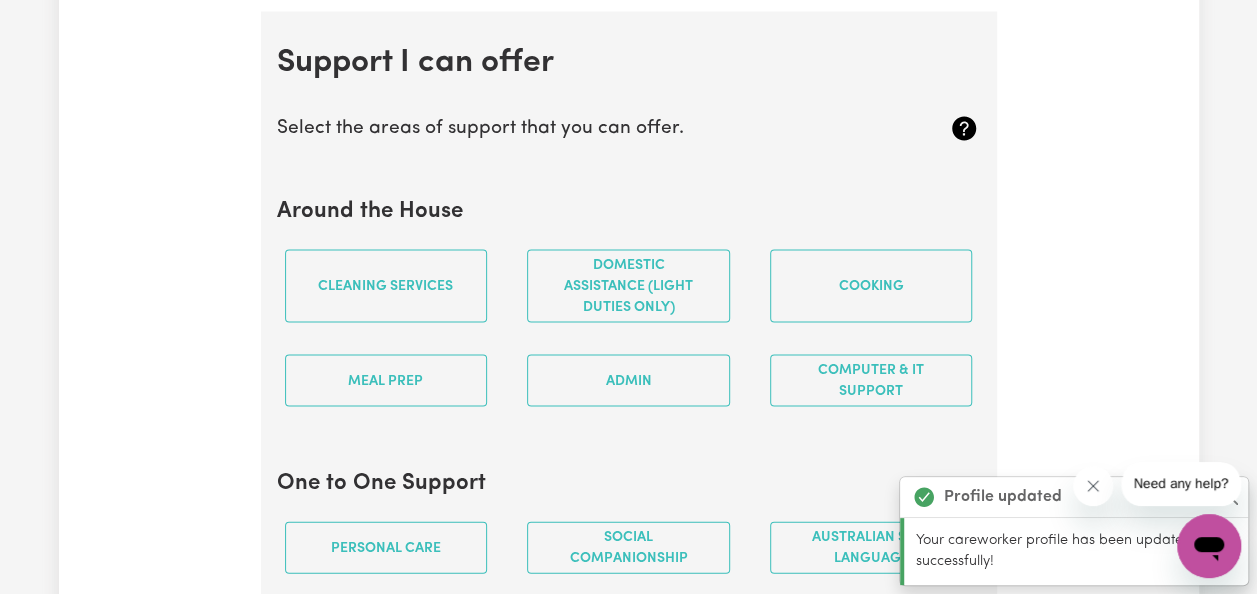 scroll, scrollTop: 1888, scrollLeft: 0, axis: vertical 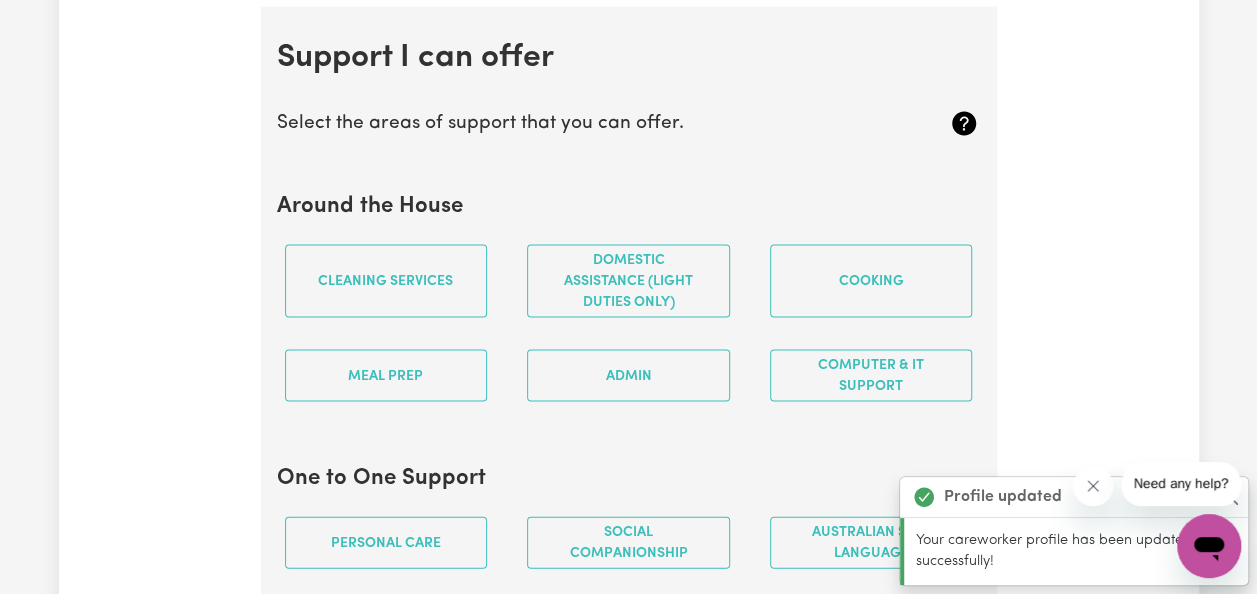 click on "Computer & IT Support" at bounding box center (871, 376) 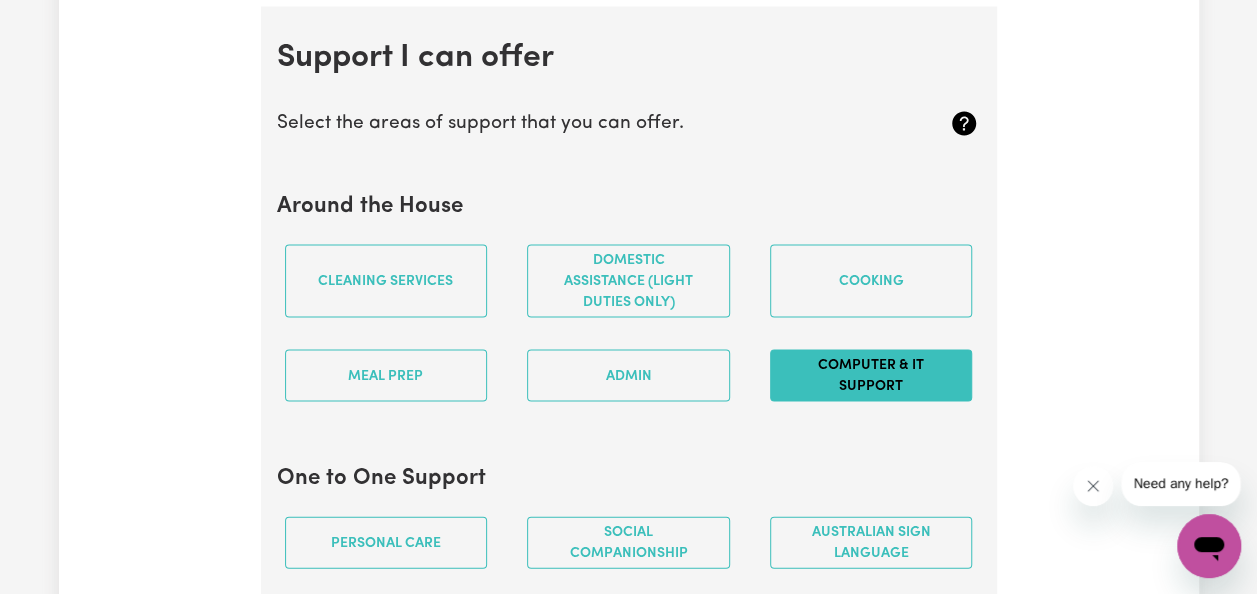 click on "Admin" at bounding box center (628, 376) 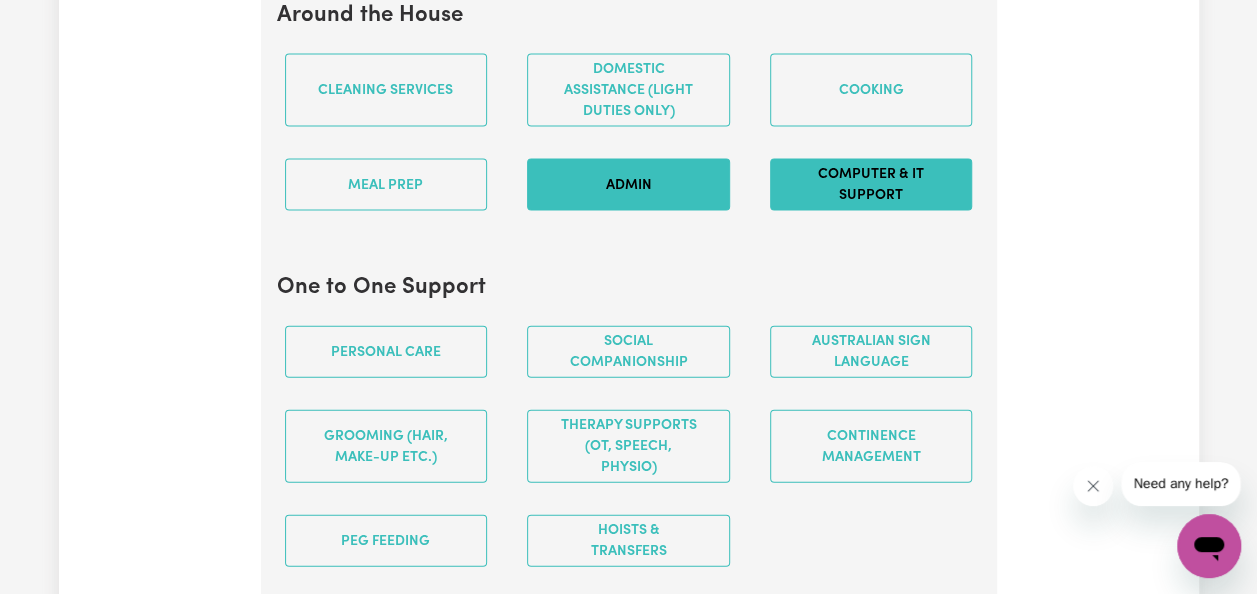 scroll, scrollTop: 2088, scrollLeft: 0, axis: vertical 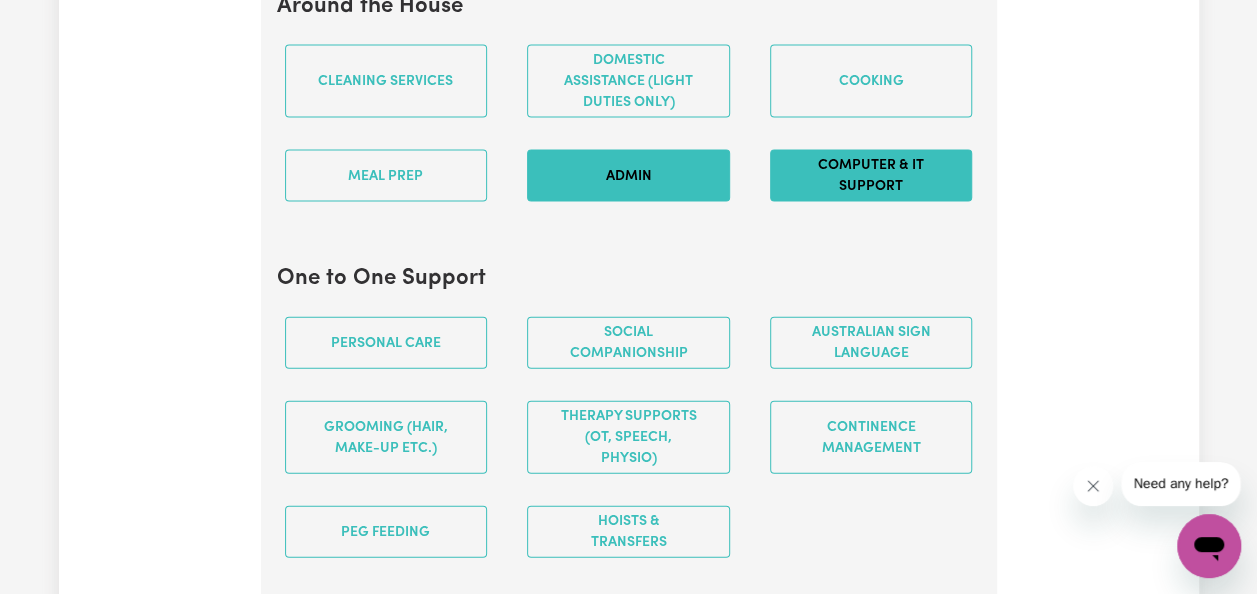 click on "Social companionship" at bounding box center (628, 343) 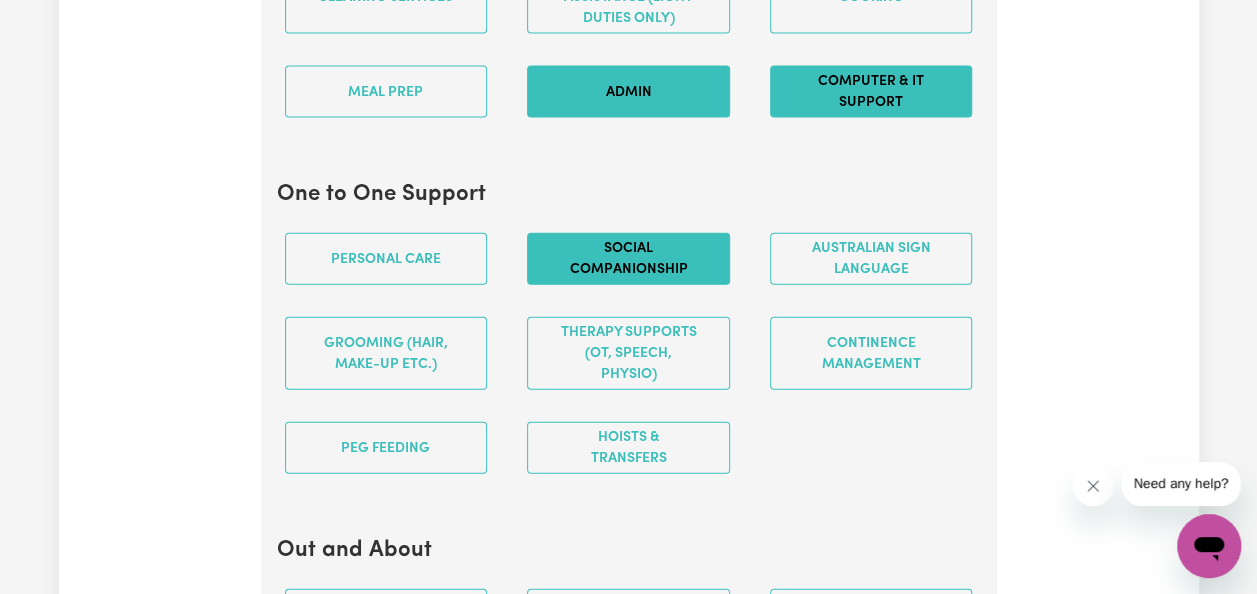 scroll, scrollTop: 2188, scrollLeft: 0, axis: vertical 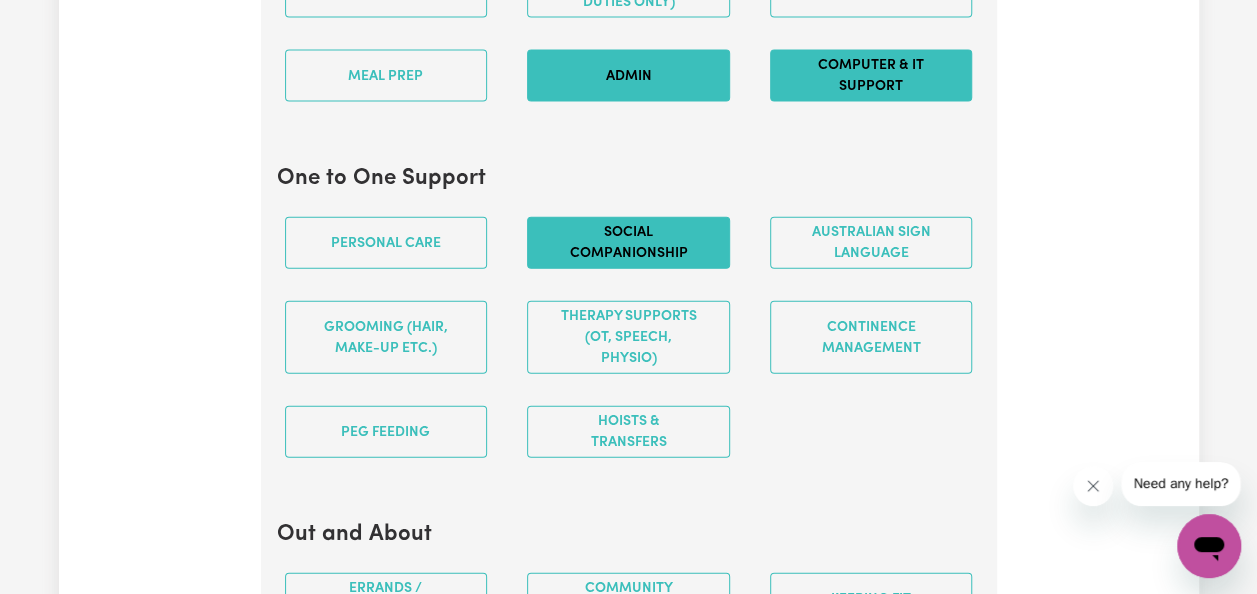 click on "Admin" at bounding box center (628, 76) 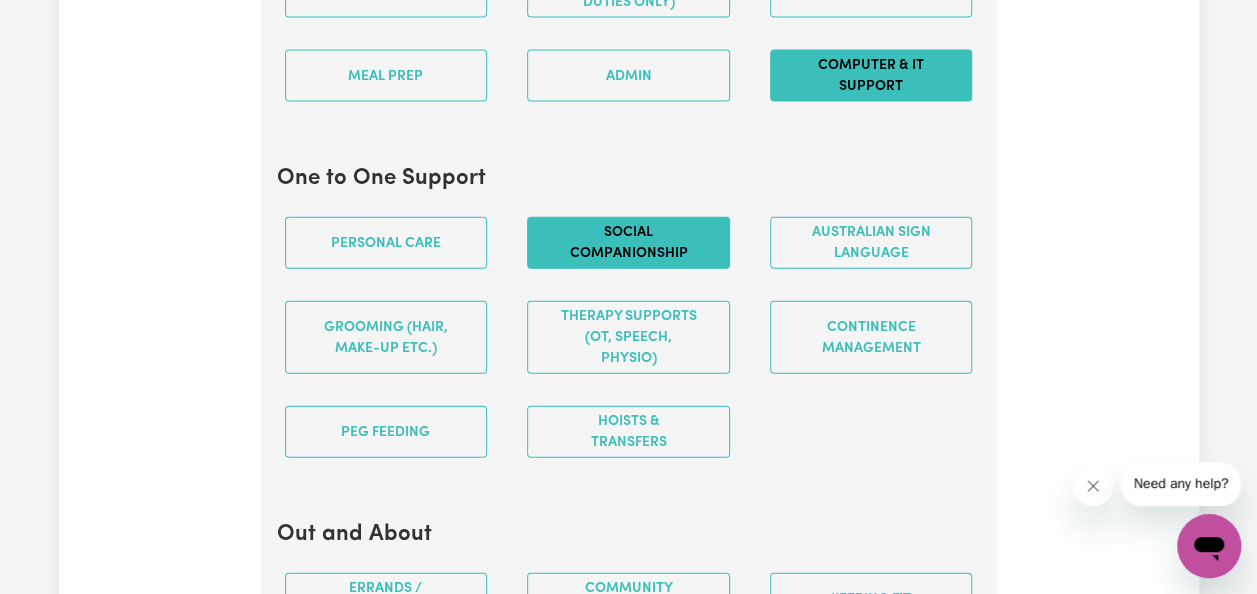drag, startPoint x: 652, startPoint y: 65, endPoint x: 736, endPoint y: 143, distance: 114.62984 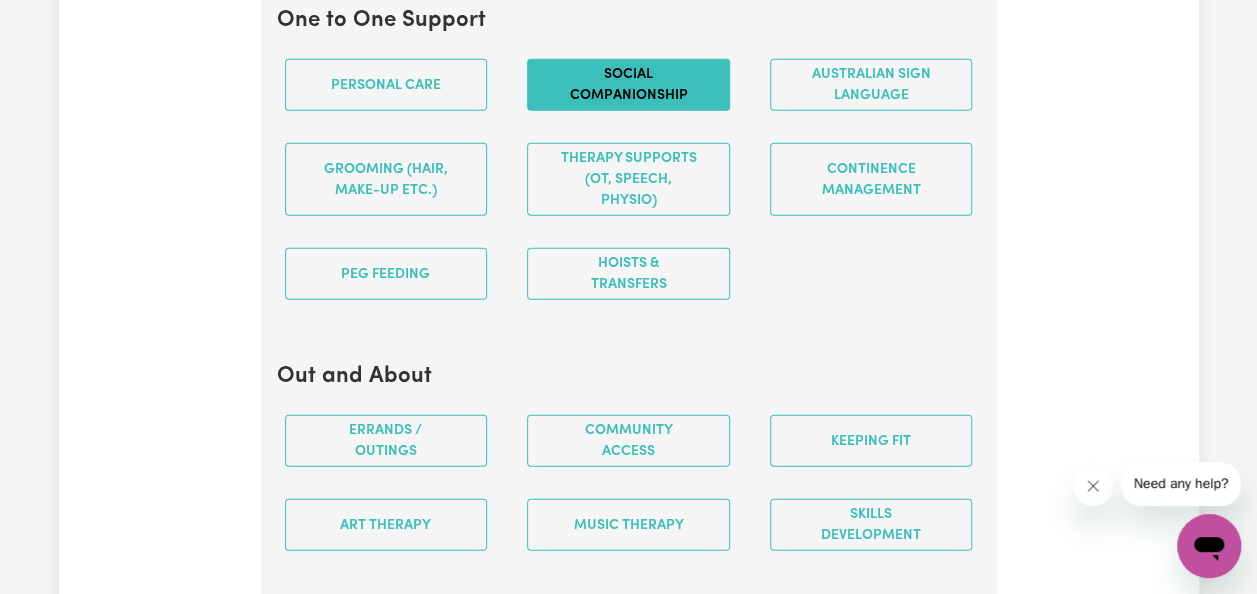 scroll, scrollTop: 2388, scrollLeft: 0, axis: vertical 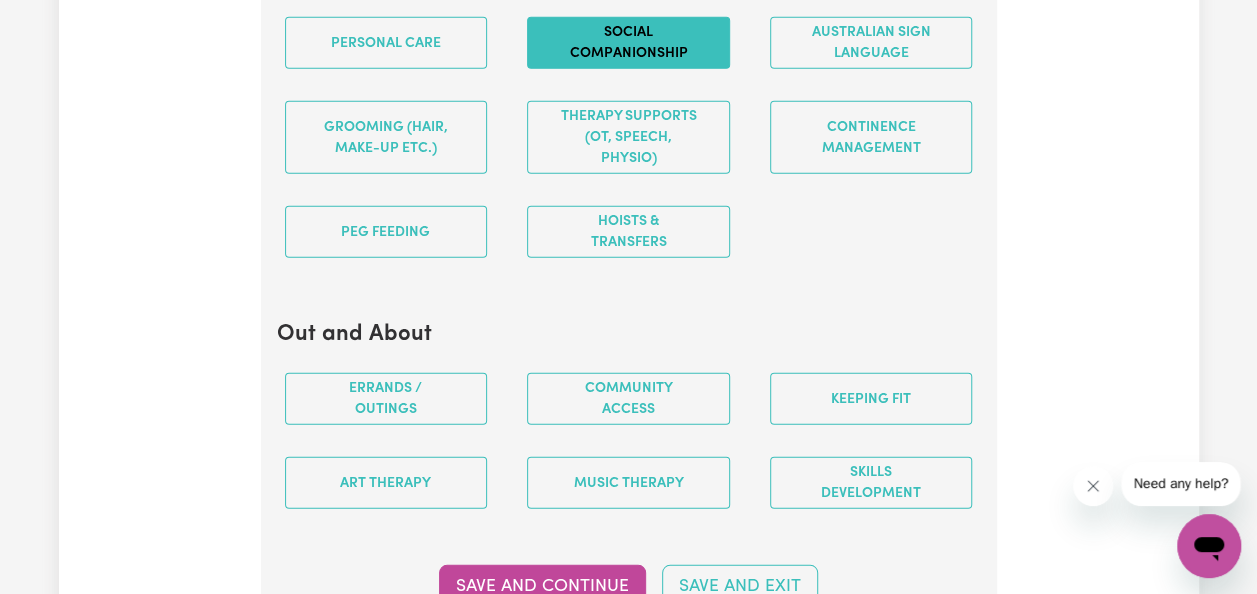 click on "Art therapy" at bounding box center [386, 483] 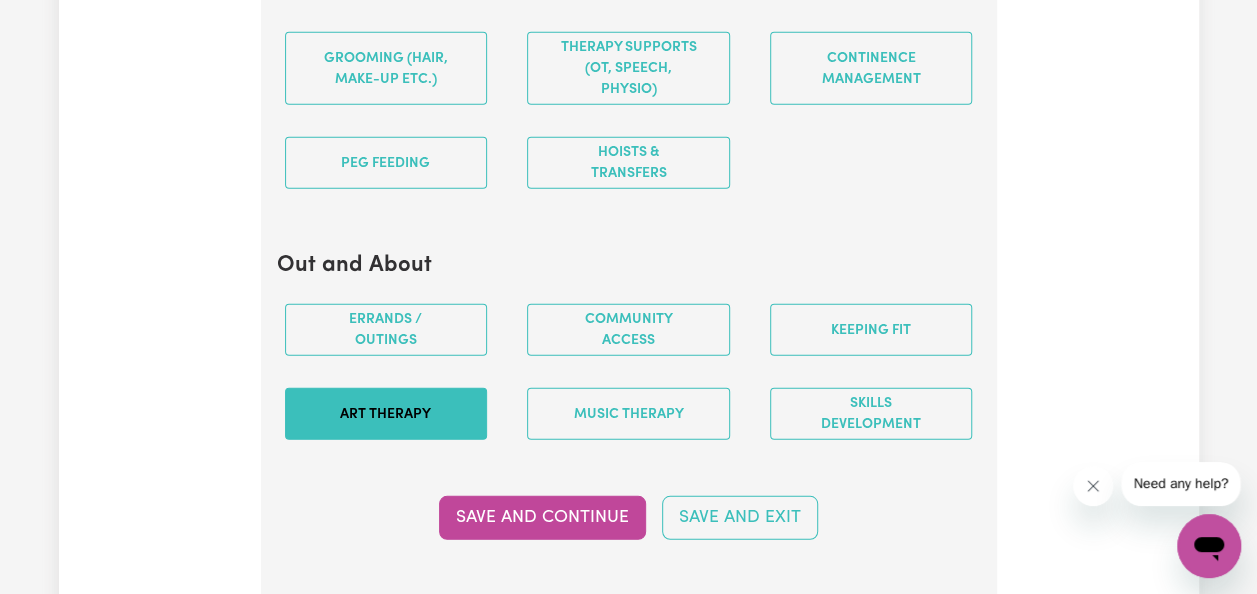 scroll, scrollTop: 2488, scrollLeft: 0, axis: vertical 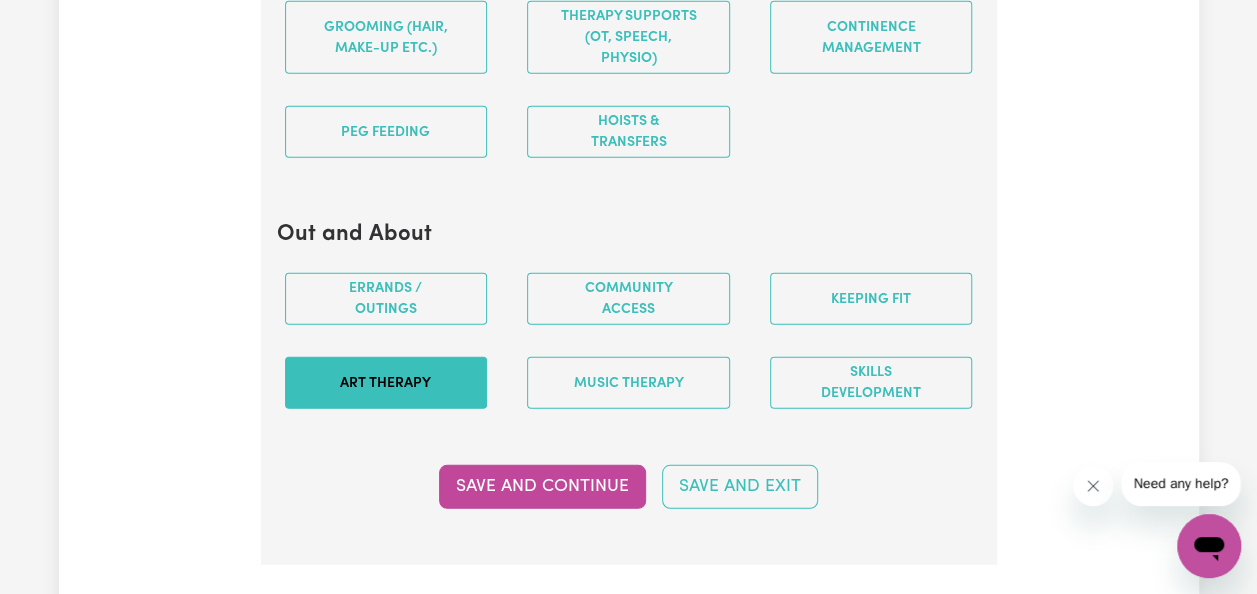 click on "Skills Development" at bounding box center (871, 383) 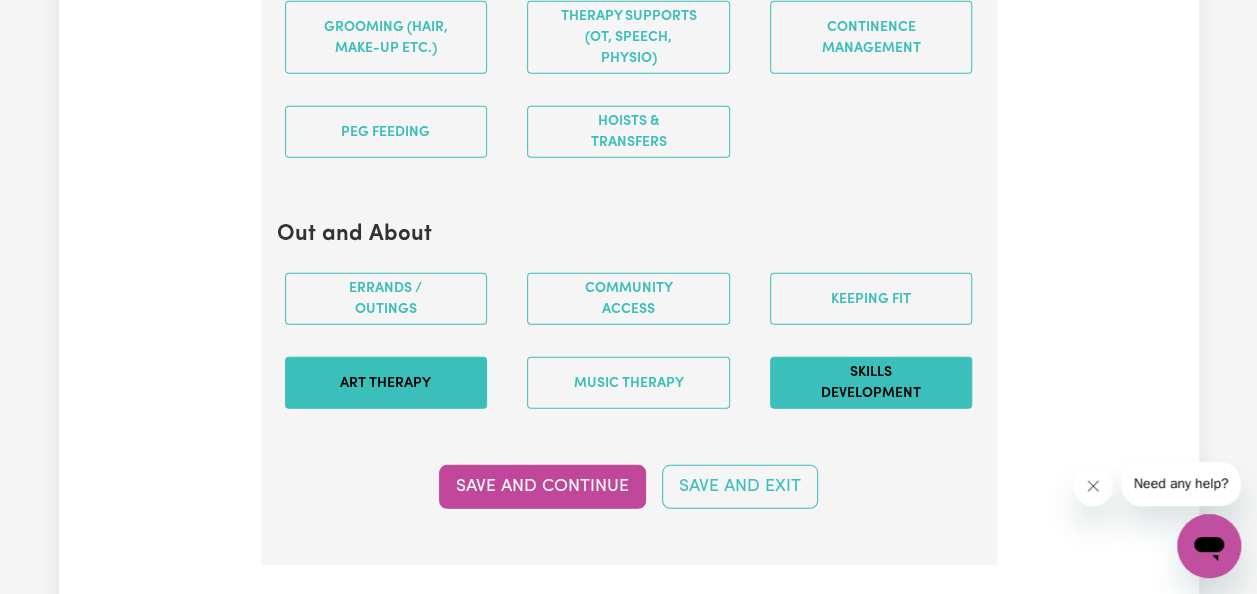 click on "Community access" at bounding box center [628, 299] 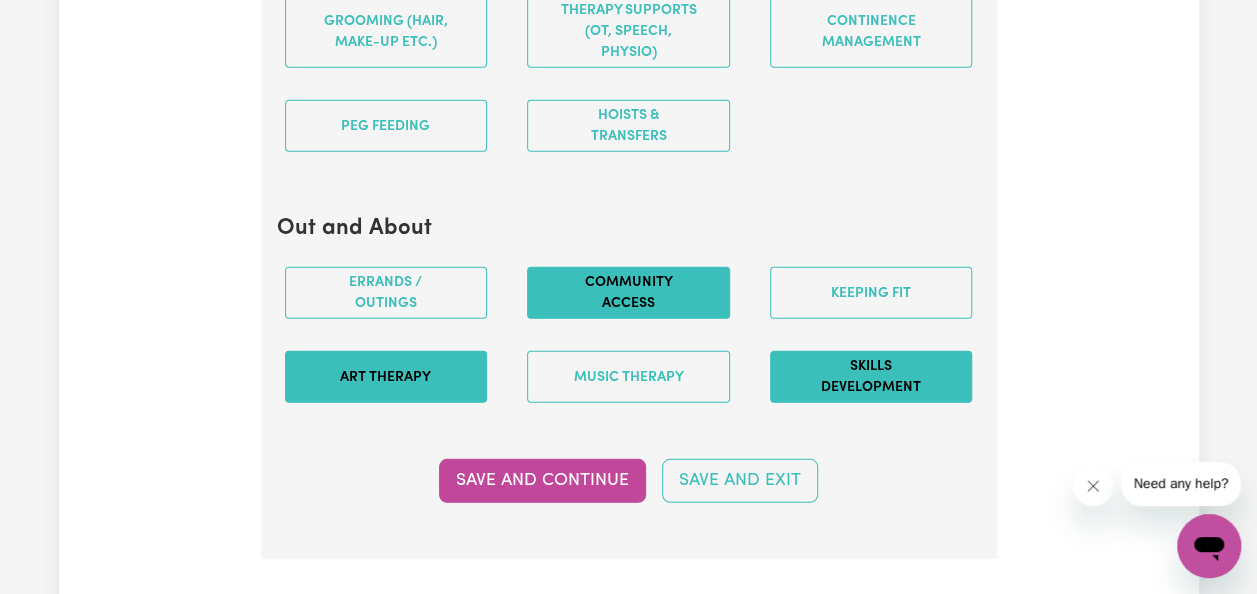 scroll, scrollTop: 2588, scrollLeft: 0, axis: vertical 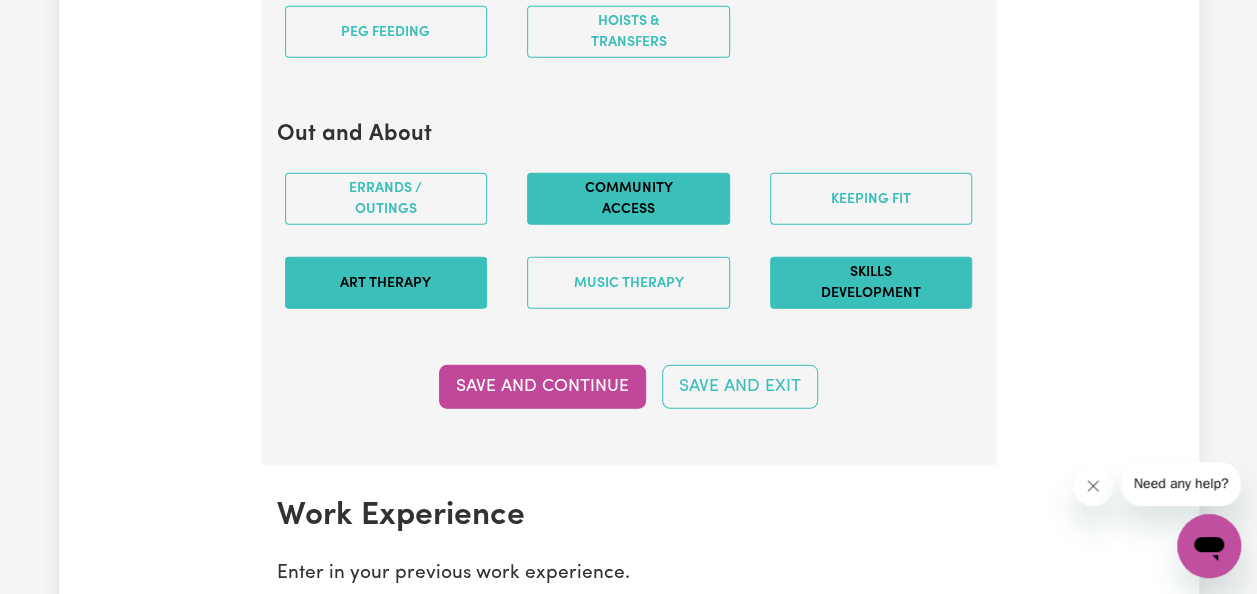 click on "Save and Continue" at bounding box center (542, 387) 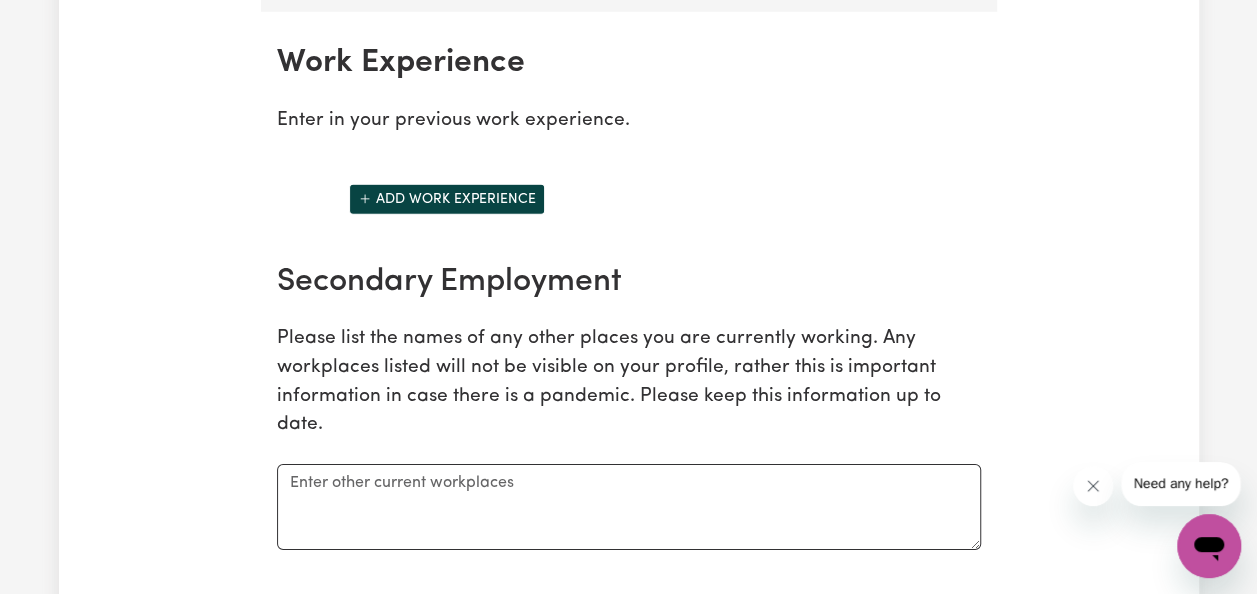 scroll, scrollTop: 3141, scrollLeft: 0, axis: vertical 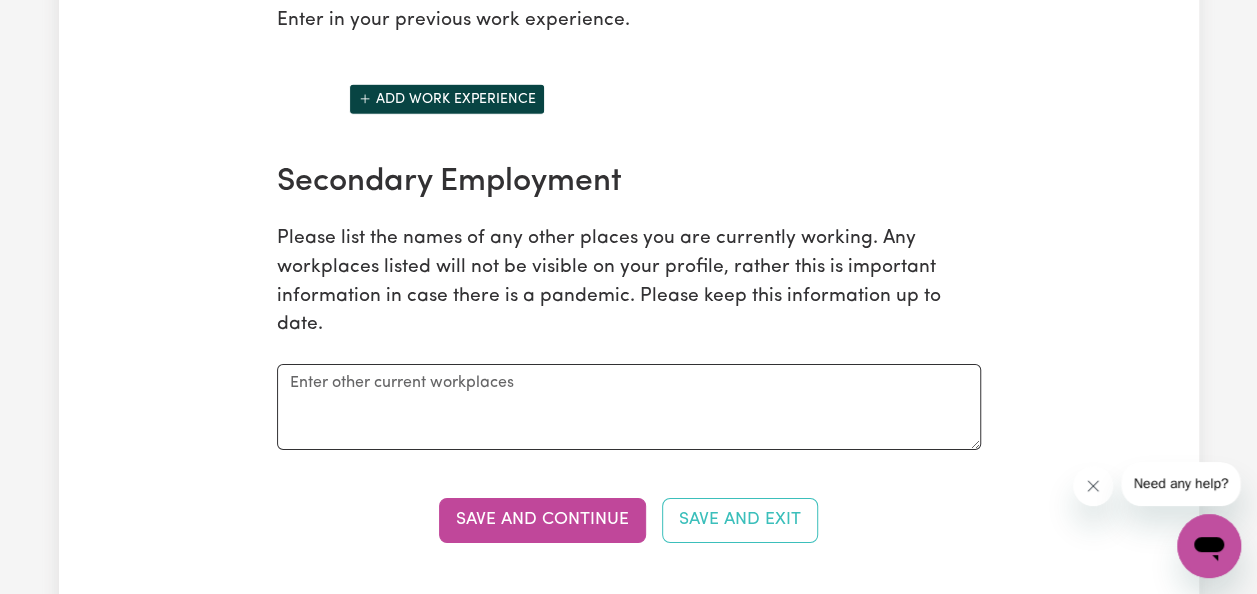 click on "Save and Continue" at bounding box center [542, 520] 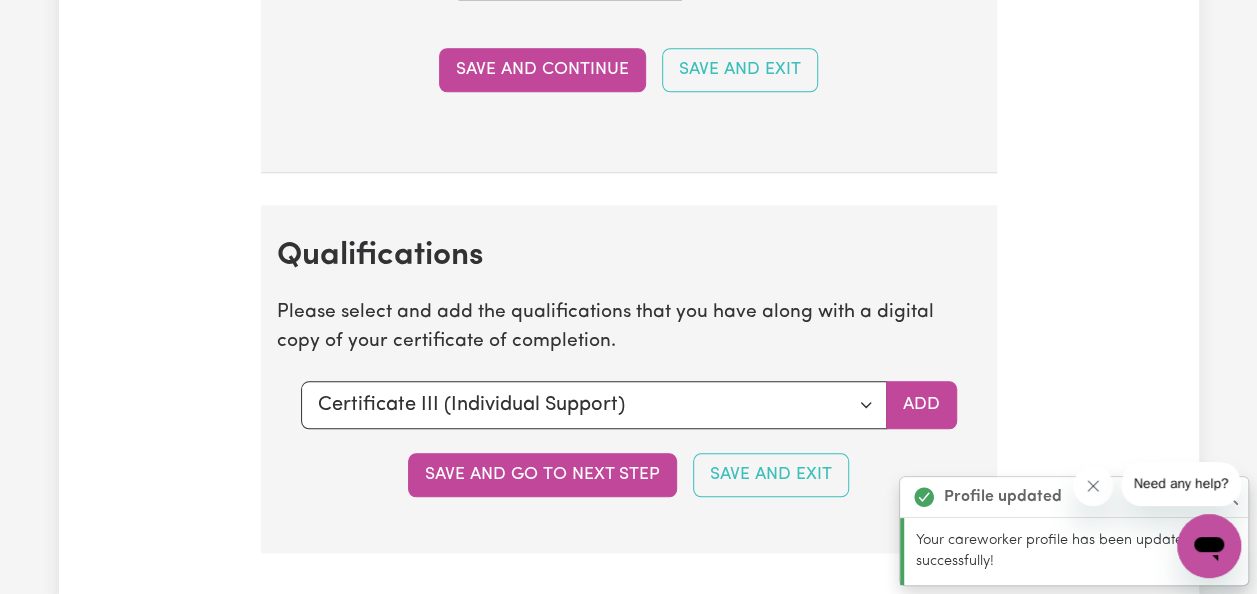 scroll, scrollTop: 4825, scrollLeft: 0, axis: vertical 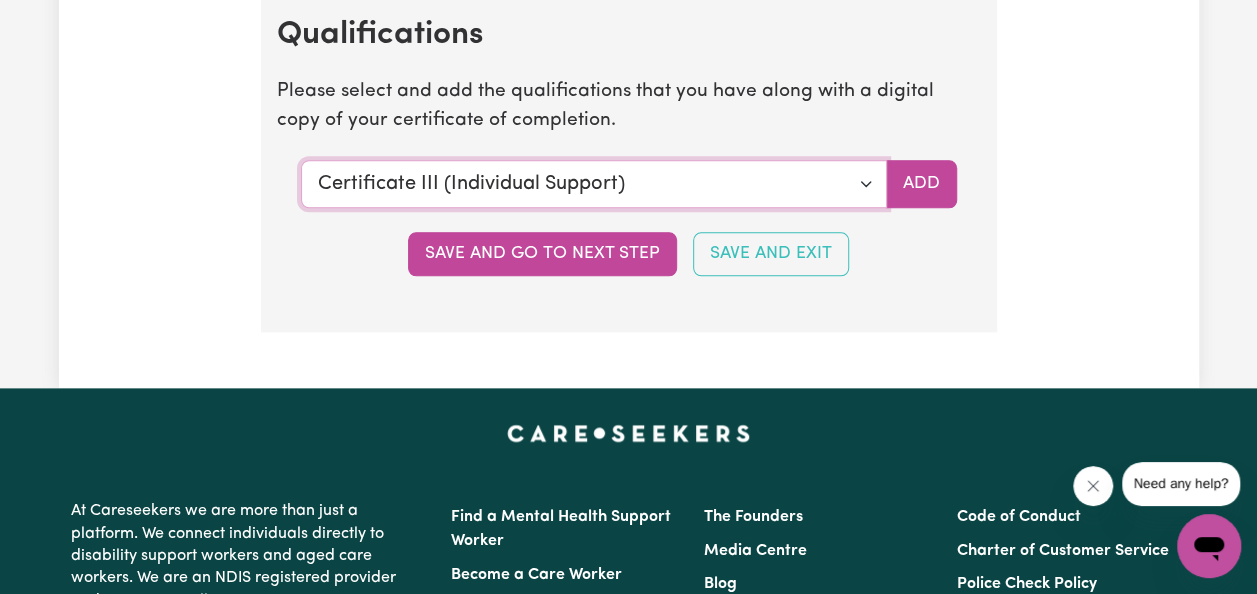 click on "Select a qualification to add... Certificate III (Individual Support) Certificate III in Community Services [CHC32015] Certificate IV (Disability Support) Certificate IV (Ageing Support) Certificate IV in Community Services [CHC42015] Certificate IV (Mental Health) Diploma of Nursing Diploma of Nursing (EEN) Diploma of Community Services Diploma Mental Health Master of Science (Dementia Care) Assist clients with medication [HLTHPS006] CPR Course [HLTAID009-12] Course in First Aid Management of Anaphylaxis [22300VIC] Course in the Management of Asthma Risks and Emergencies in the Workplace [22556VIC] Epilepsy Management Manual Handling Medication Management Bachelor of Nursing - Australian registered nurse Bachelor of Nursing - Overseas qualification Bachelor of Nursing (Not Registered Under APHRA) Bachelor of social work Bachelor of social work - overseas qualification Bachelor of psychology Bachelor of psychology - overseas qualification Bachelor of applied science (OT, Speech, Physio)" at bounding box center (594, 184) 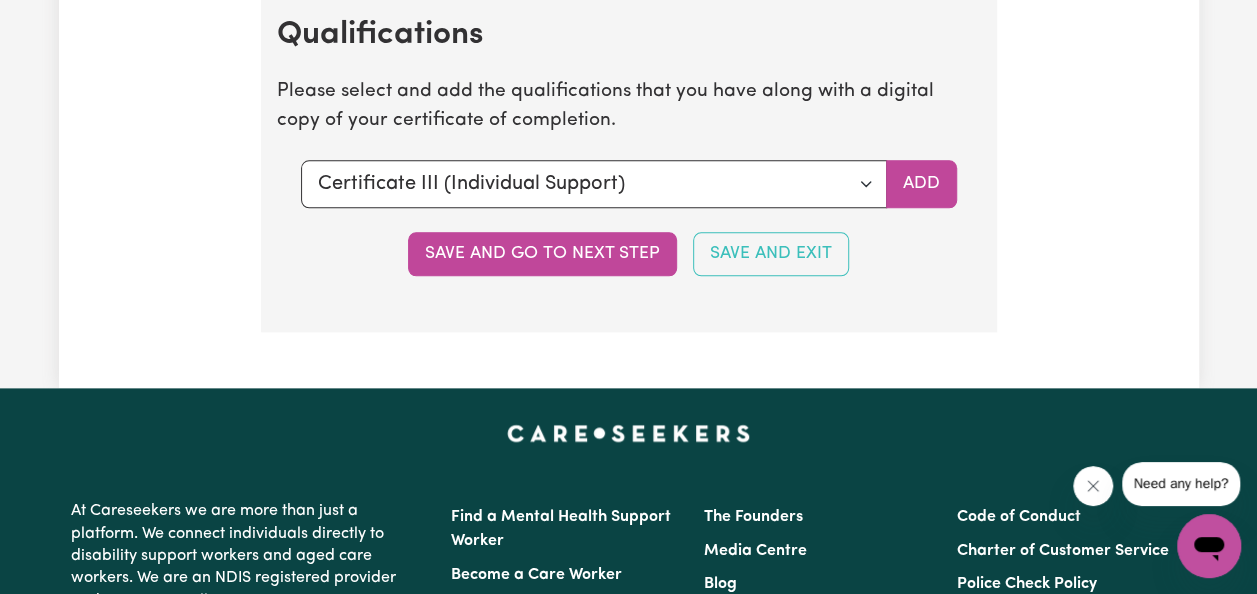 click on "Update Profile 1 2 3 4 5 Step  3 :  Your Work and Experience Potential clients need to know what training and work experience you have. Try to be as detailed as possible. Experience and Expertise Please list your areas of expertise in care and support. Aged Care Aged care - General Dementia Parkinsons Frail / limited mobility Disability Support Disability support - Adult Disability support - Child Cerebral Palsy Motor Neuron Diseases Acquired Brain Injuries MS Autism Down syndrome Intellectual Disability Spinal cord injury Vision impairment Disability support - Other Mental Health Depression Anxiety Psycho social disorder Schizophrenia Bipolar Disorder OCD Mental Health - Other Other Care Post-operative care Palliative care Child care Save and Continue Save and Exit Support I can offer Select the areas of support that you can offer. Around the House Cleaning services Domestic assistance (light duties only) Cooking Meal prep Admin Computer & IT Support One to One Support Personal care Social companionship / /" at bounding box center [629, -2184] 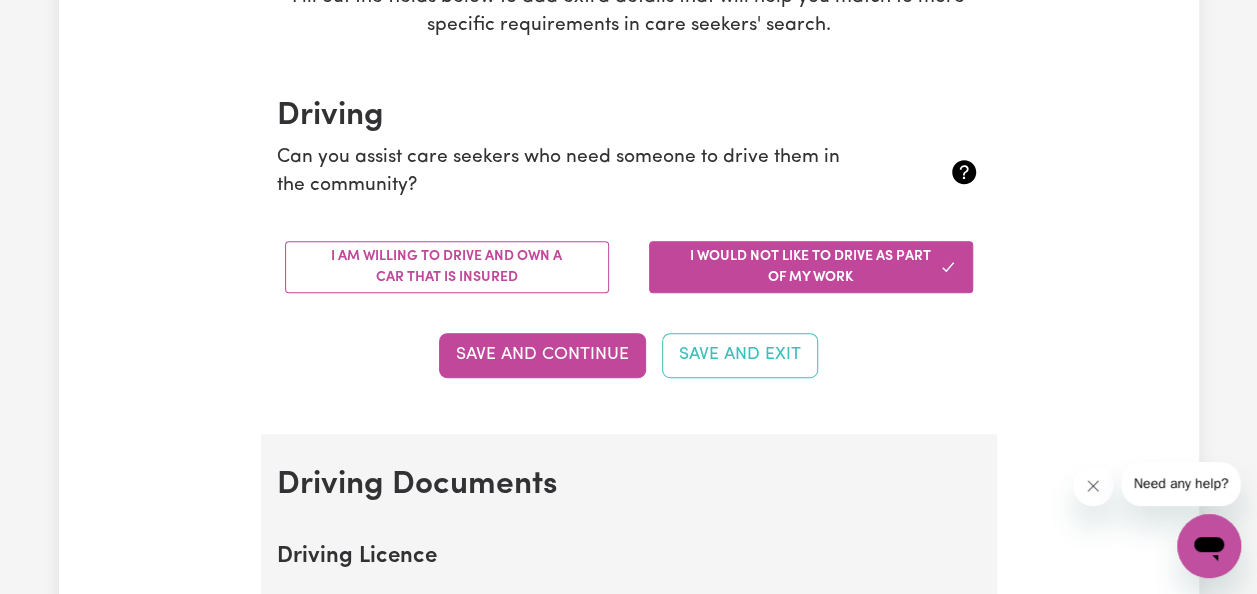 scroll, scrollTop: 500, scrollLeft: 0, axis: vertical 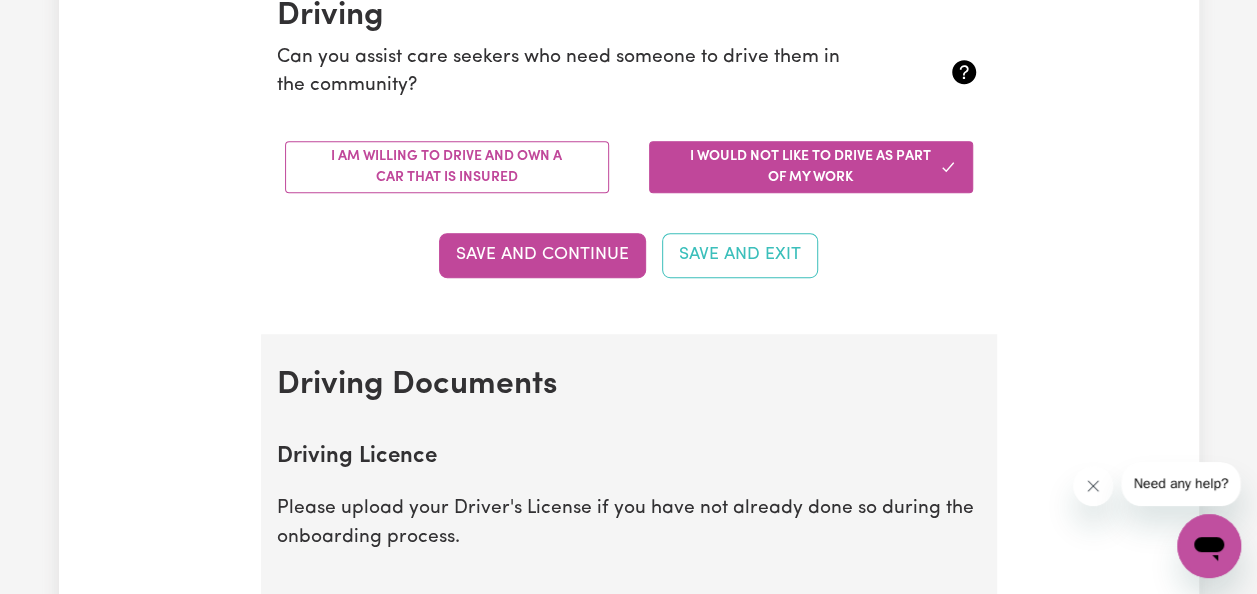click on "Save and Continue" at bounding box center [542, 255] 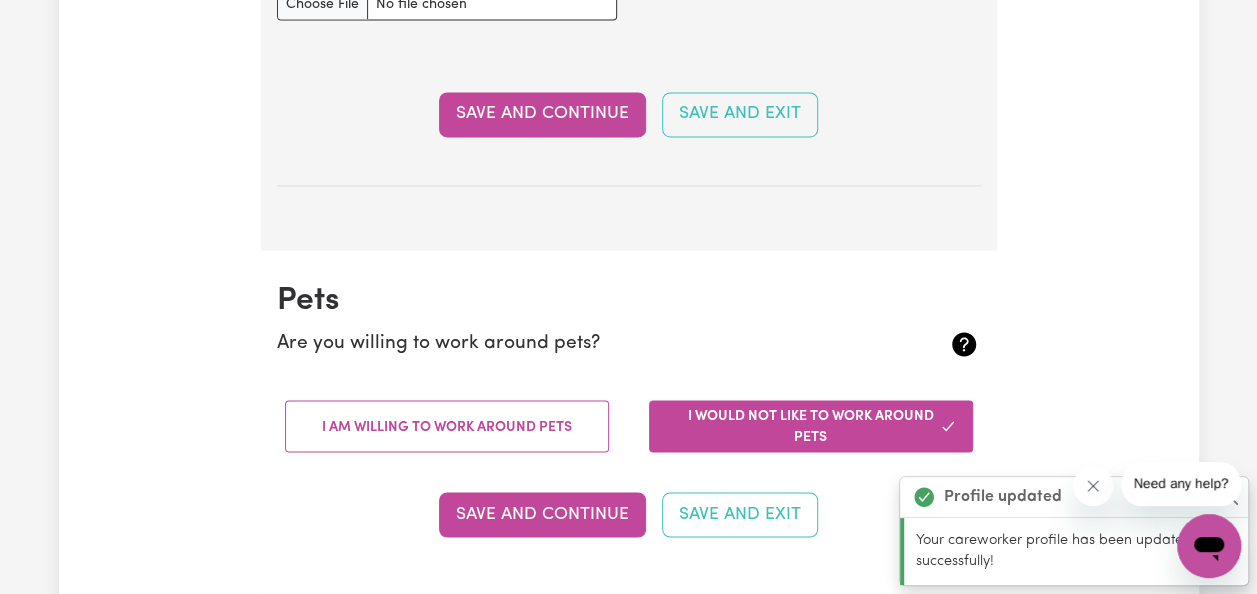 scroll, scrollTop: 1610, scrollLeft: 0, axis: vertical 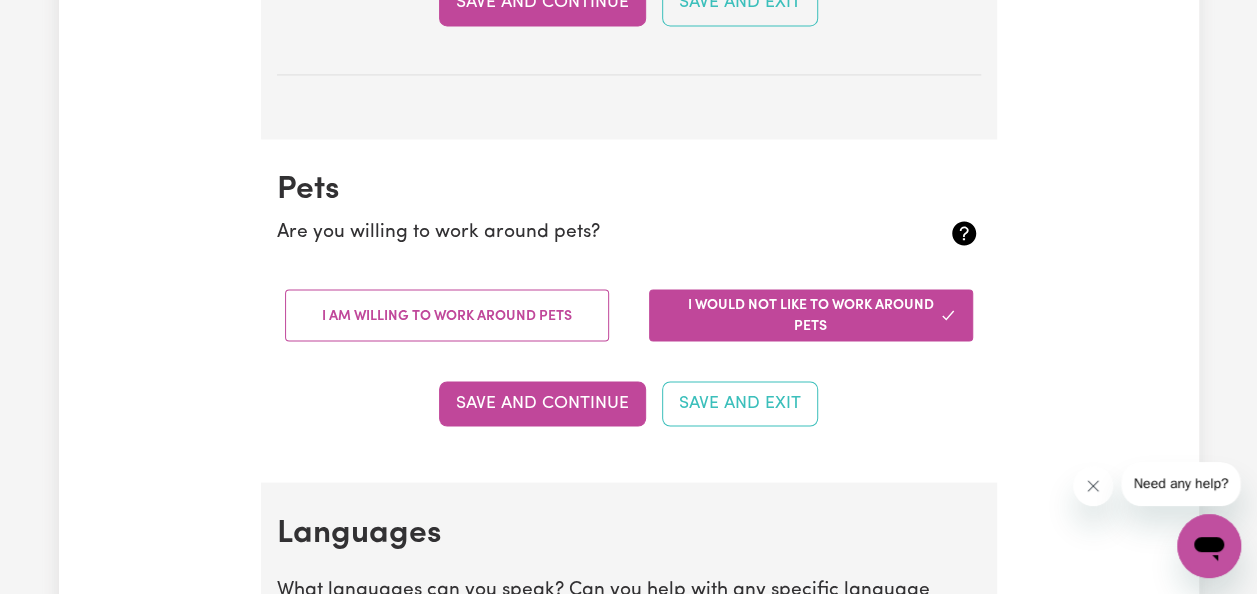click on "I am willing to work around pets" at bounding box center [447, 315] 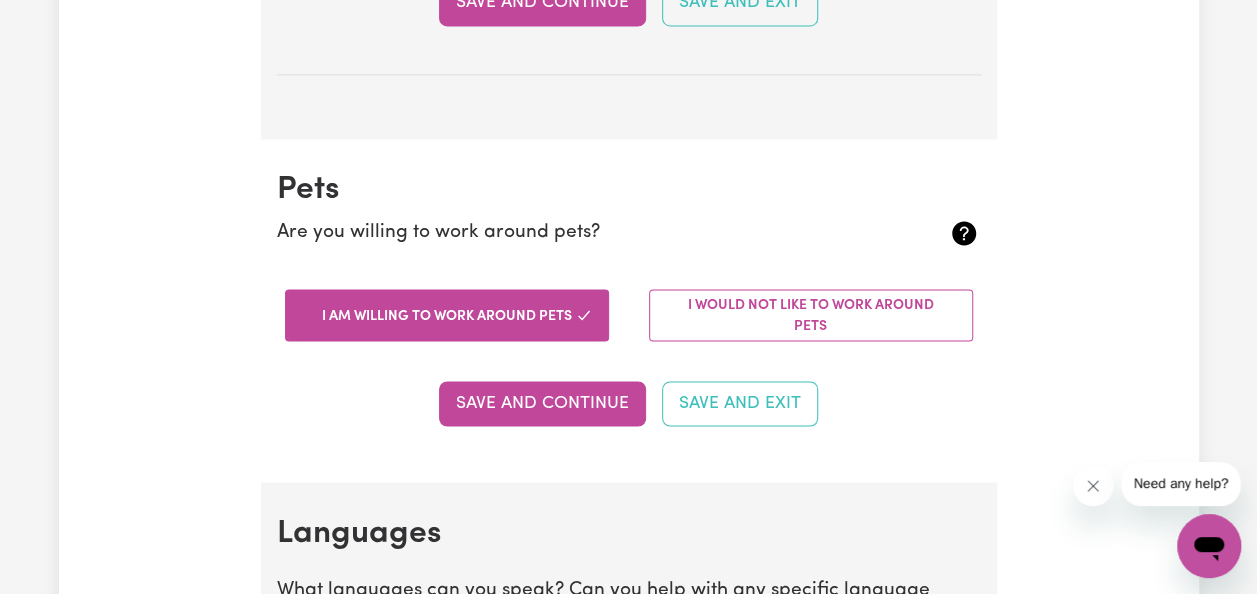 click on "Save and Continue" at bounding box center [542, 403] 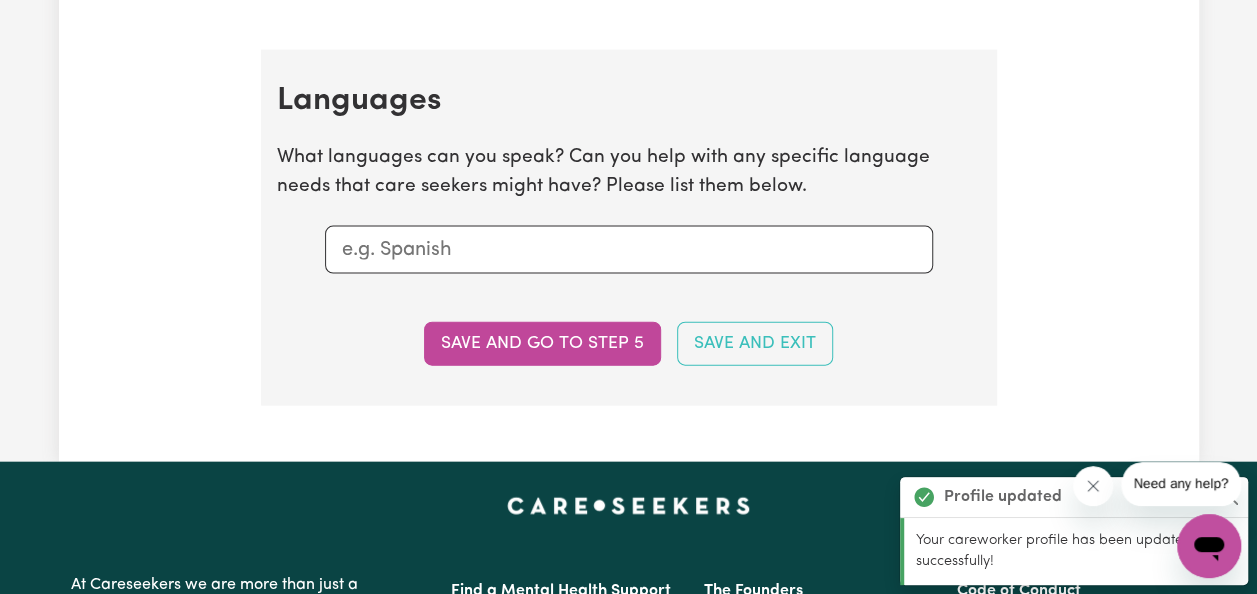 scroll, scrollTop: 2086, scrollLeft: 0, axis: vertical 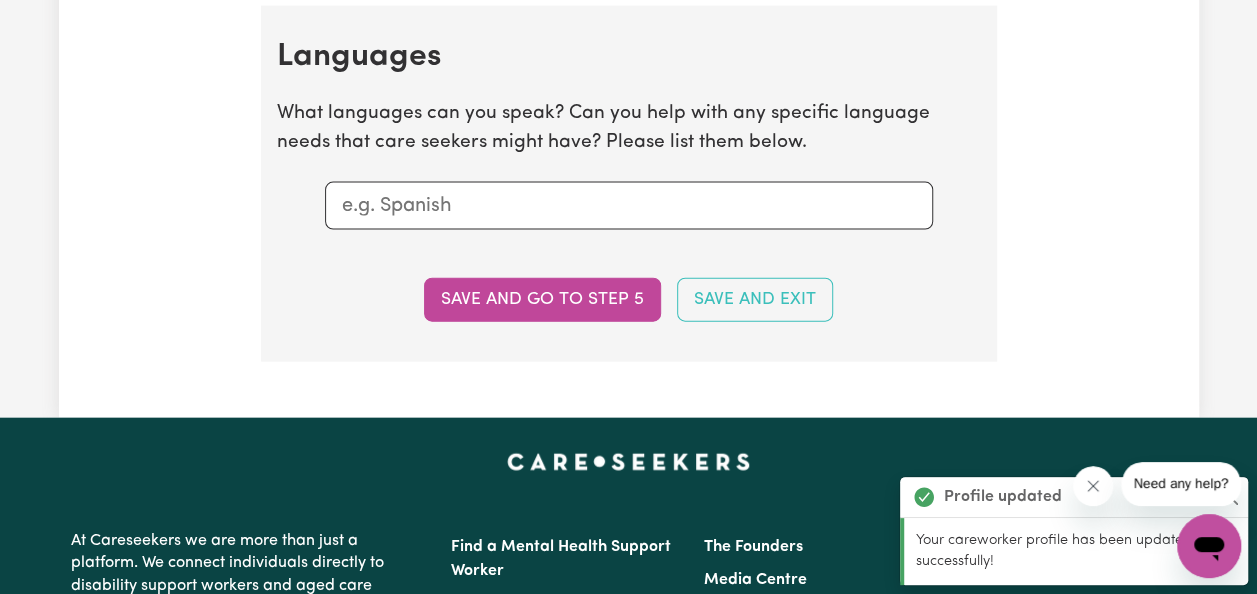 click at bounding box center (629, 206) 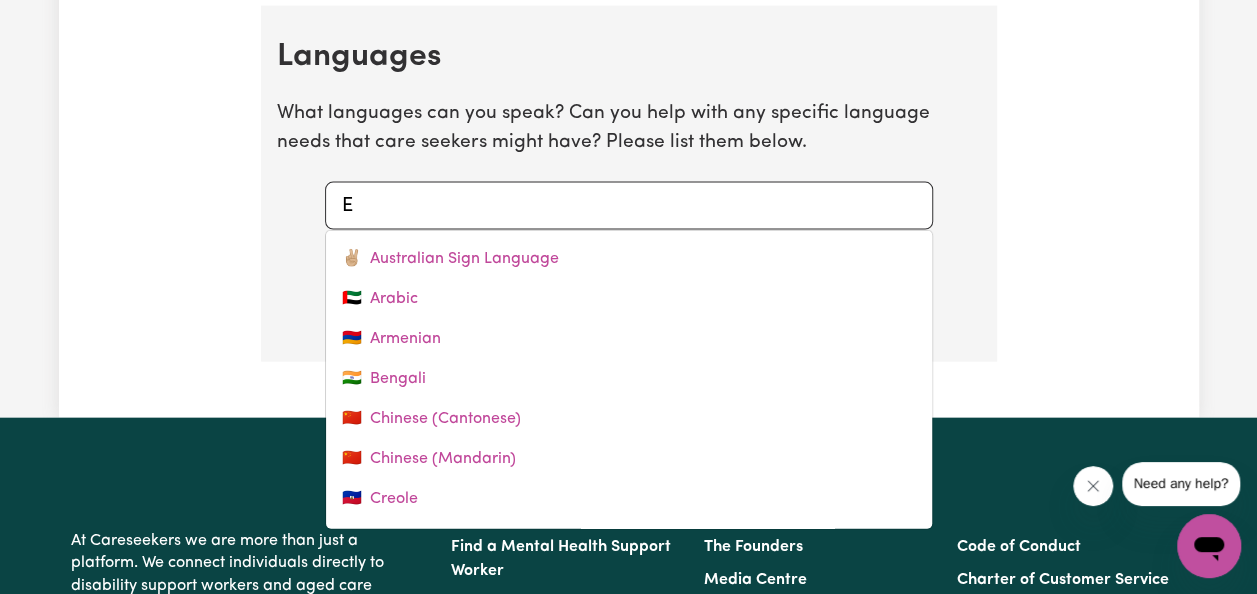type on "En" 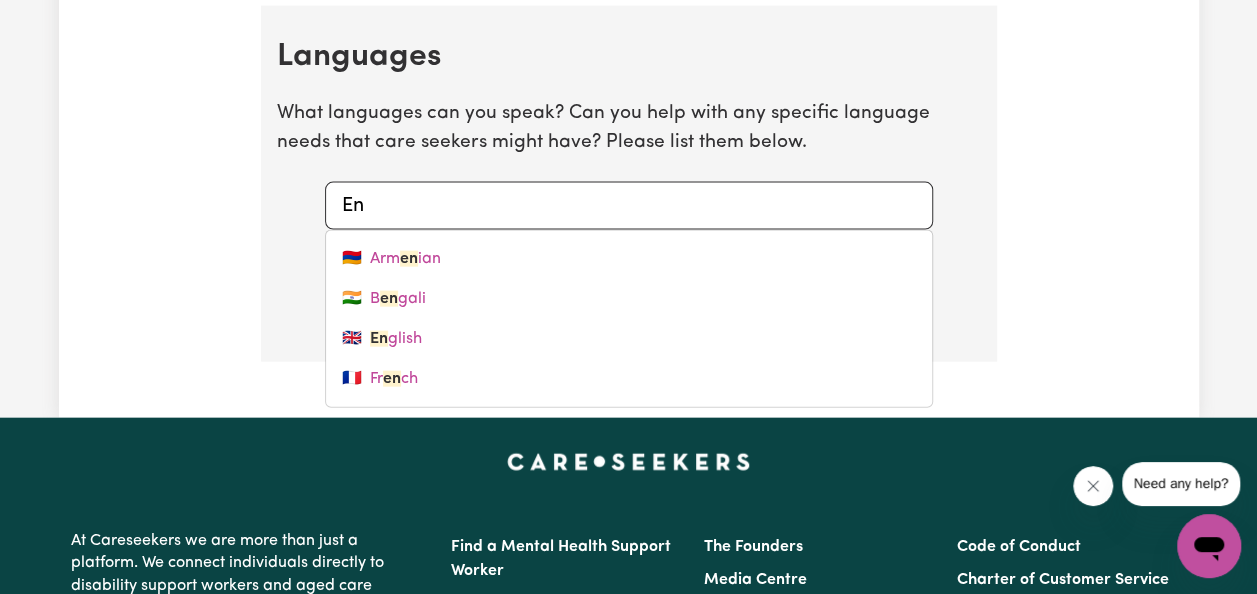 click on "🇬🇧 En glish" at bounding box center (629, 339) 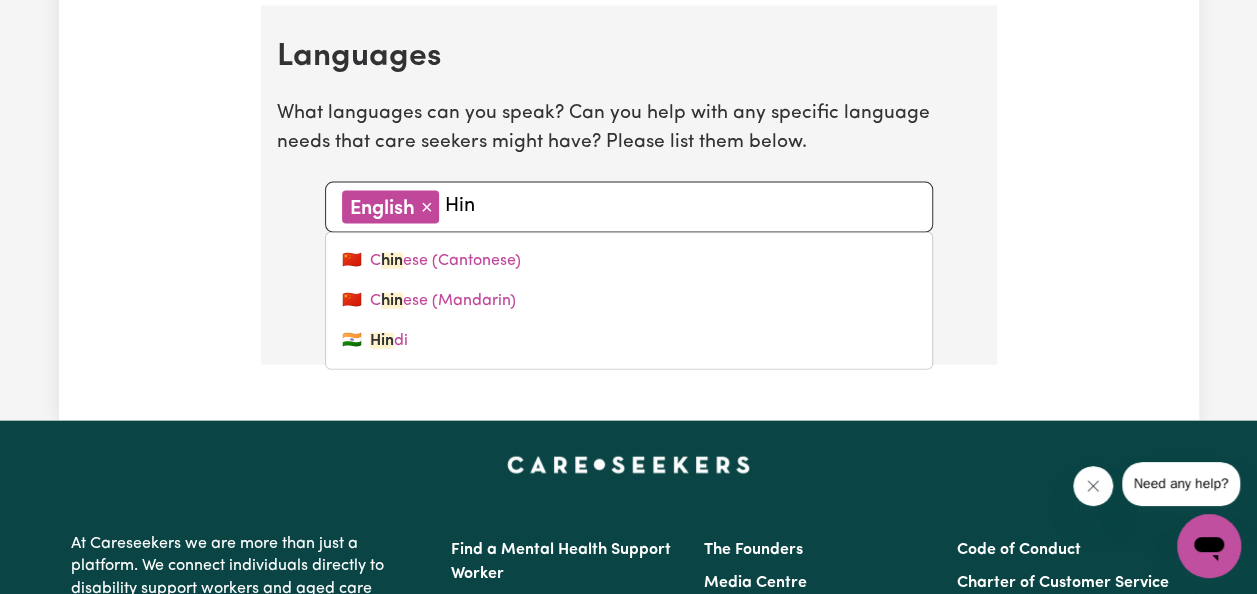 type on "Hindi" 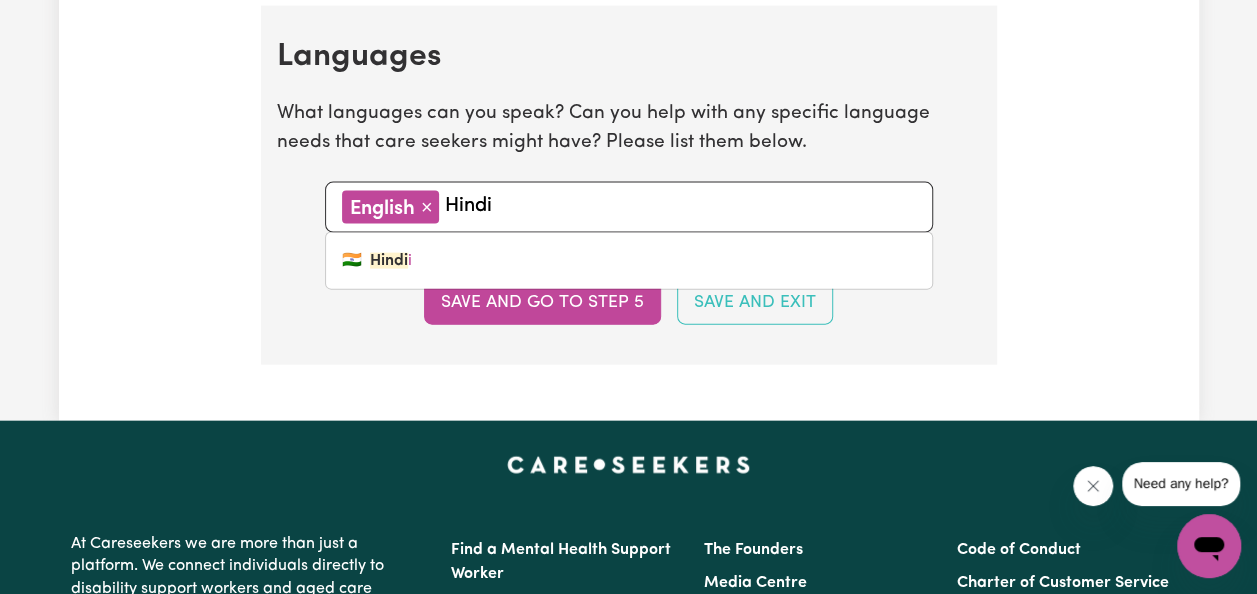 click on "🇮🇳 [LANGUAGE]" at bounding box center (629, 261) 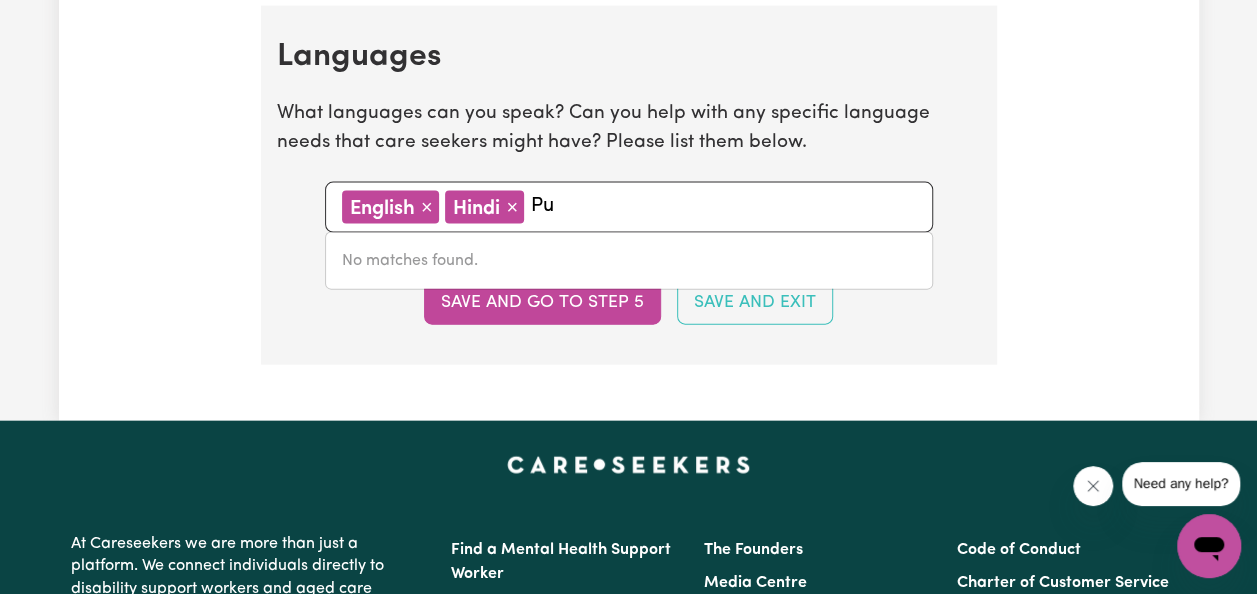 type on "P" 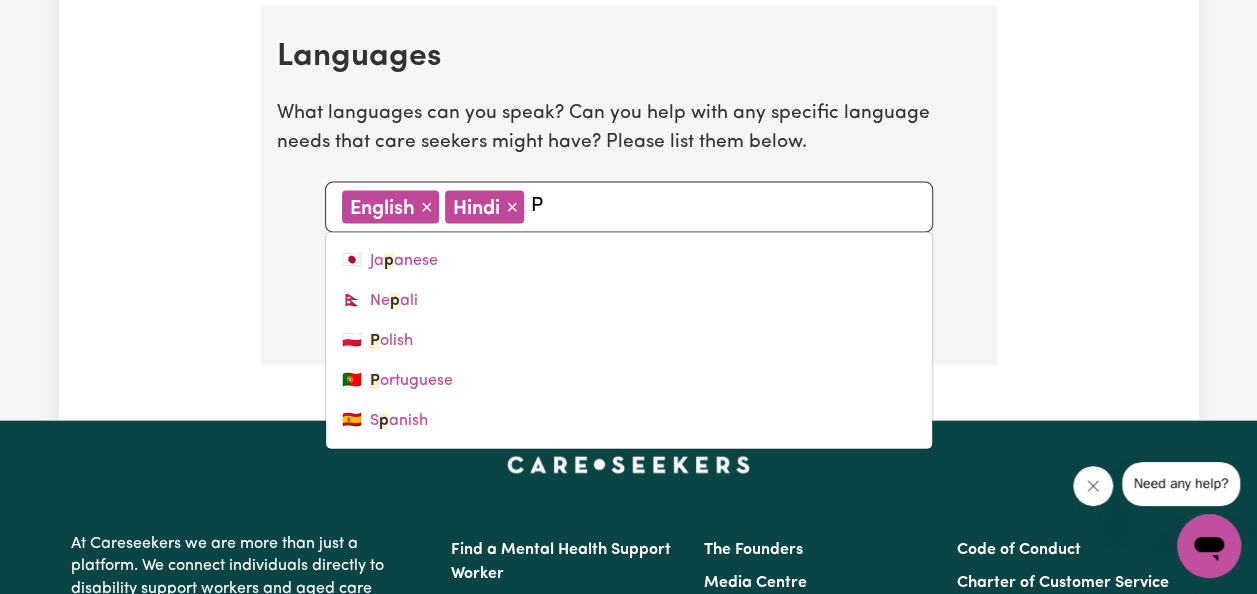 type 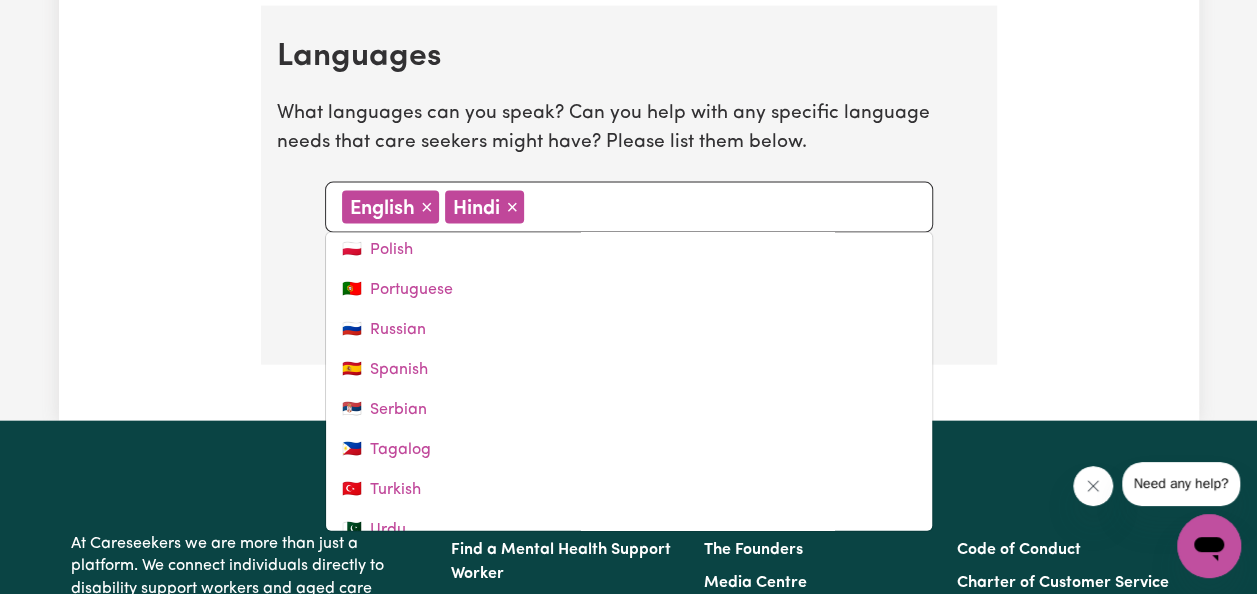 scroll, scrollTop: 757, scrollLeft: 0, axis: vertical 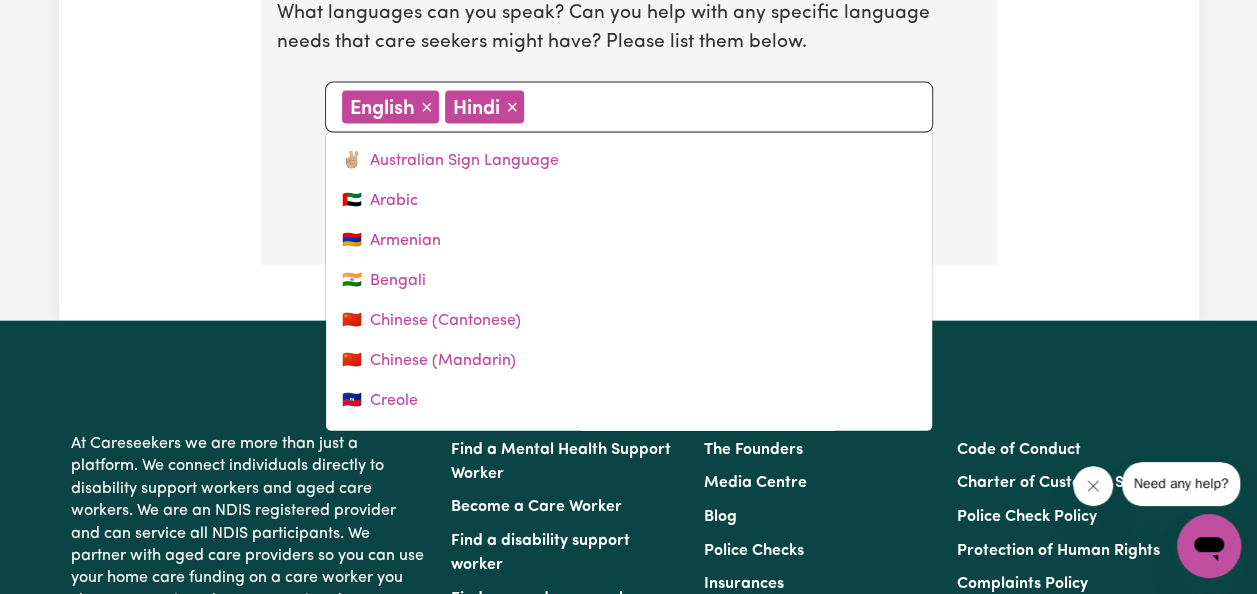 click on "Update Profile 1 2 3 4 5 Step  4 :  Other Support Fill out the fields below to add extra details that will help you match to more specific requirements in care seekers' search. Driving Can you assist care seekers who need someone to drive them in the community? I am willing to drive and own a car that is insured I would not like to drive as part of my work Save and Continue Save and Exit Driving Documents Driving Licence Please upload your Driver's License if you have not already done so during the onboarding process. Driving Licence  document Save and Continue Save and Exit Car Insurance Please upload a copy of your third party car insurance. Car Insurance  document Save and Continue Save and Exit Pets Are you willing to work around pets? I am willing to work around pets I would not like to work around pets Save and Continue Save and Exit Languages What languages can you speak? Can you help with any specific language needs that care seekers might have? Please list them below. English × Remove Hindi × Czech" at bounding box center (629, -898) 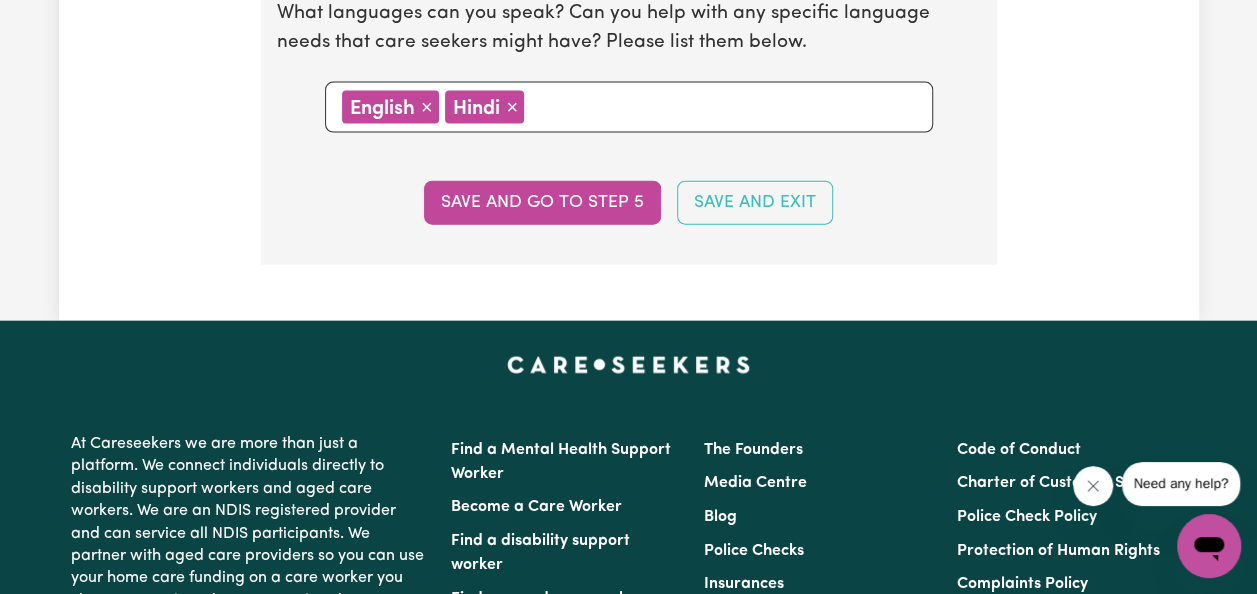 click on "Save and go to step 5" at bounding box center [542, 203] 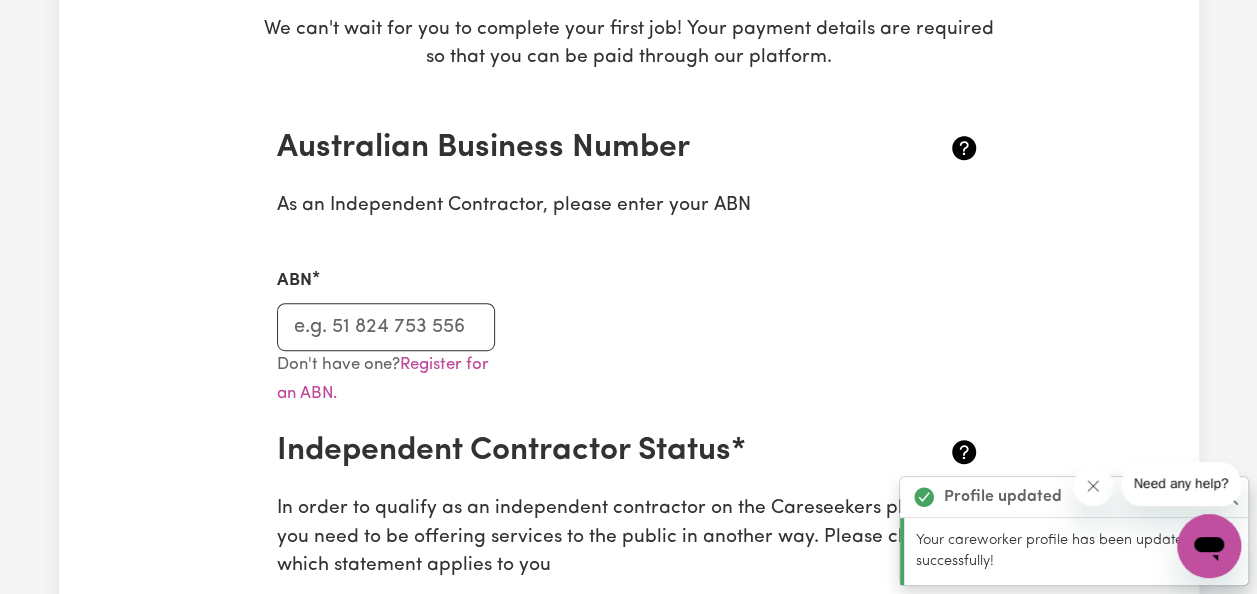 scroll, scrollTop: 400, scrollLeft: 0, axis: vertical 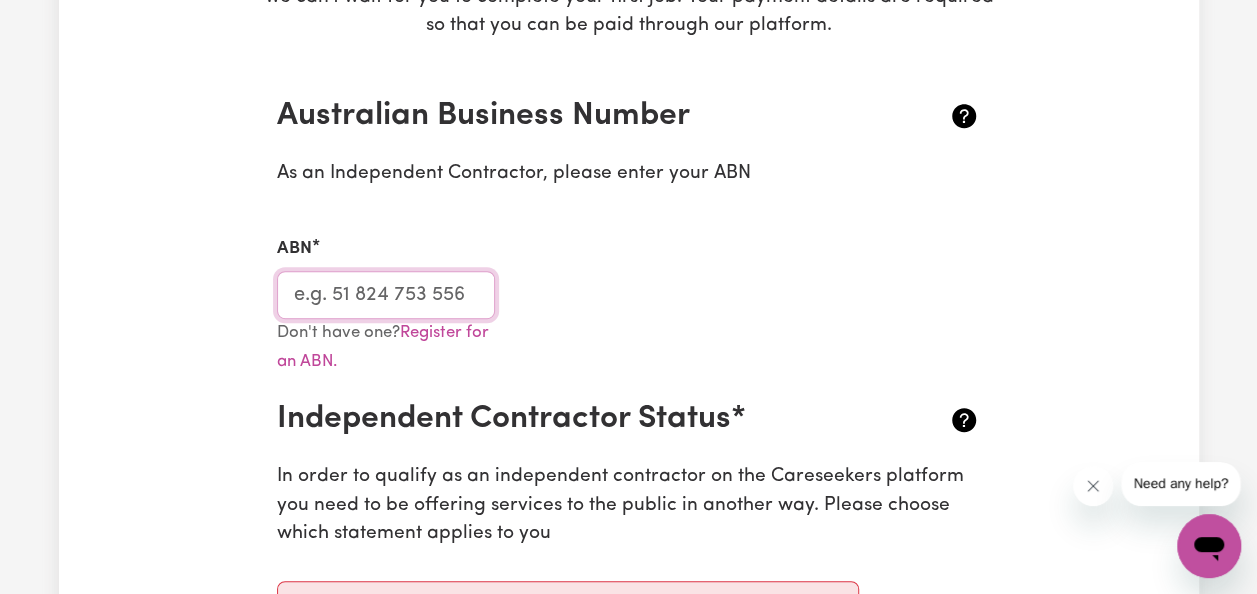 click on "ABN" at bounding box center (386, 295) 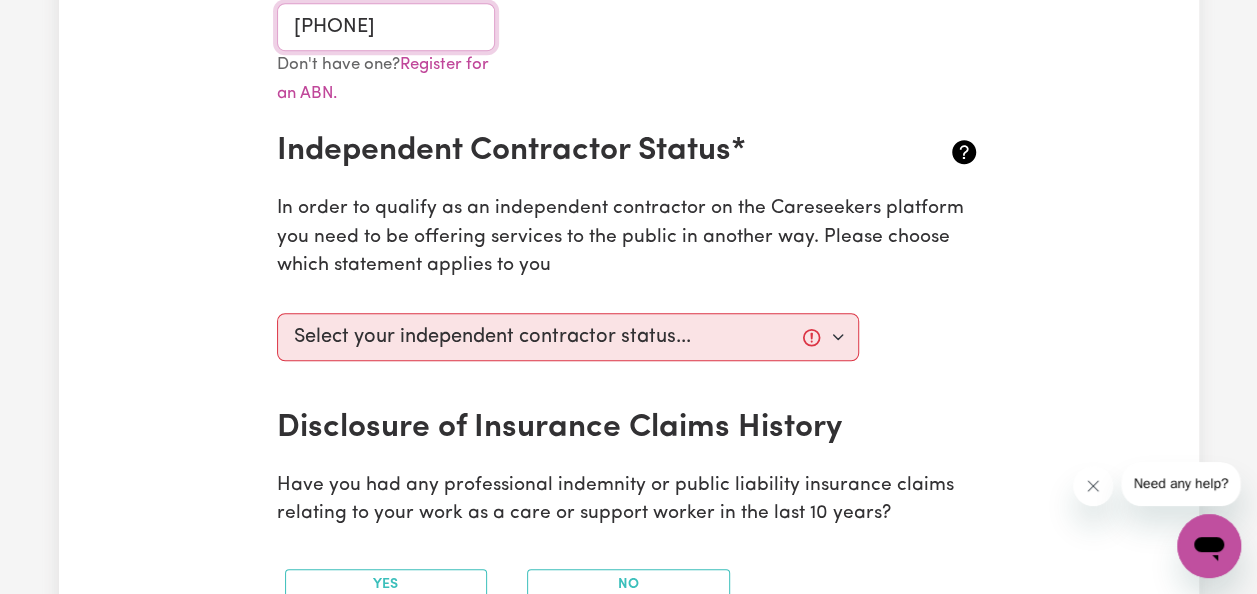 scroll, scrollTop: 700, scrollLeft: 0, axis: vertical 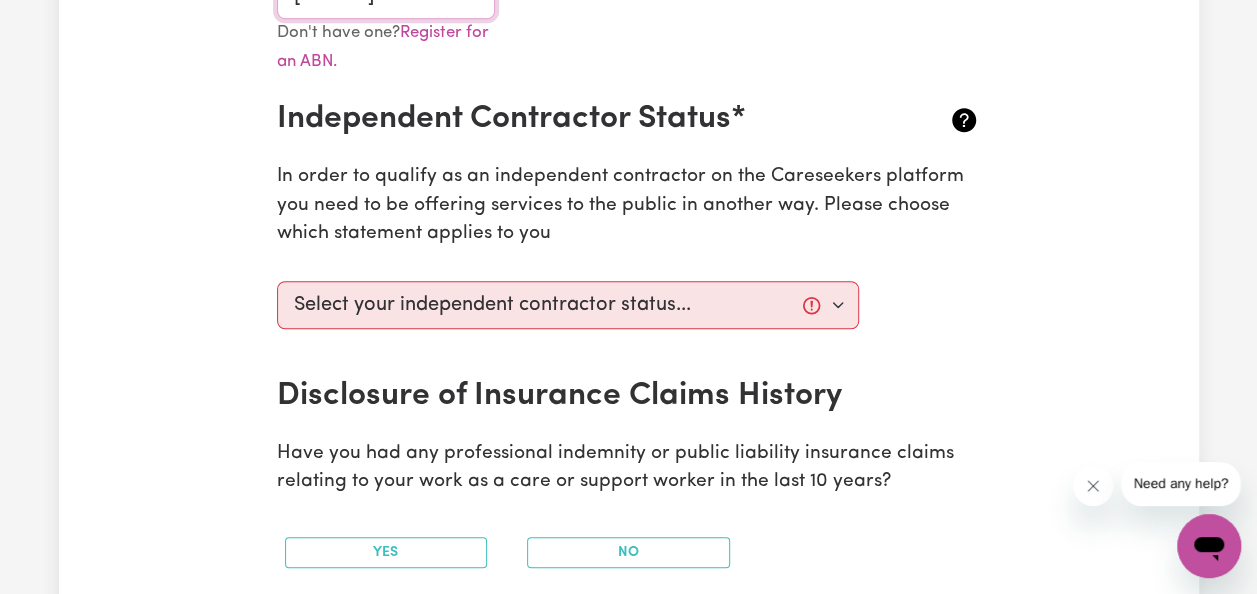 type on "[PHONE]" 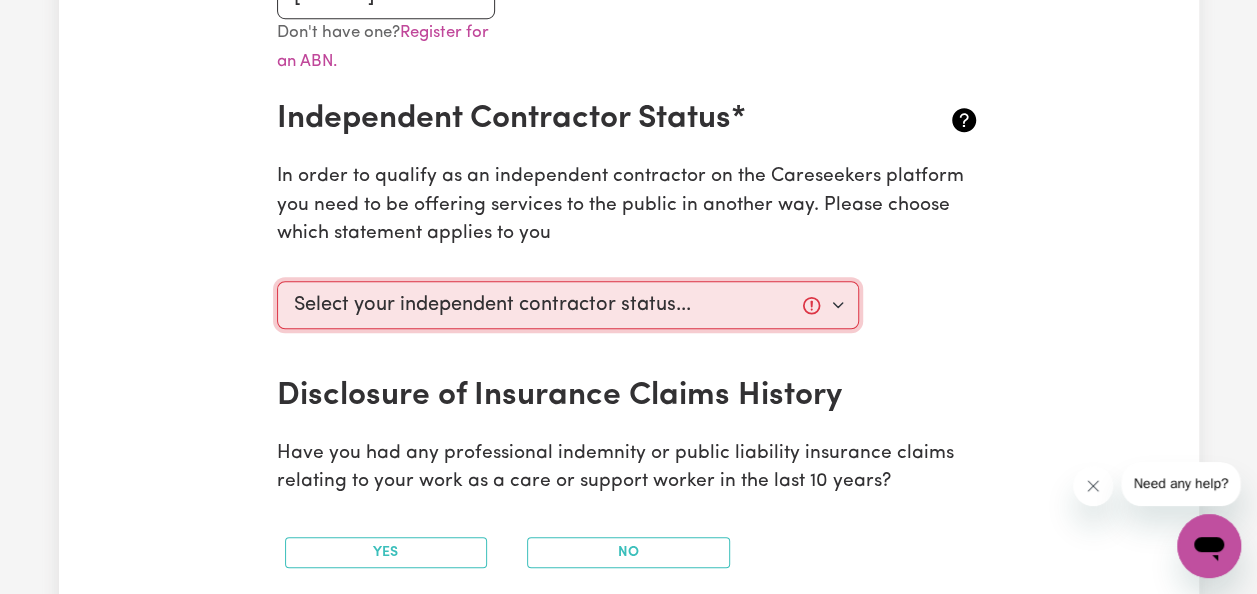 click on "Select your independent contractor status... I am providing services through another platform I am providing services privately on my own I am providing services by being employed by an organisation I am working in another industry" at bounding box center (568, 305) 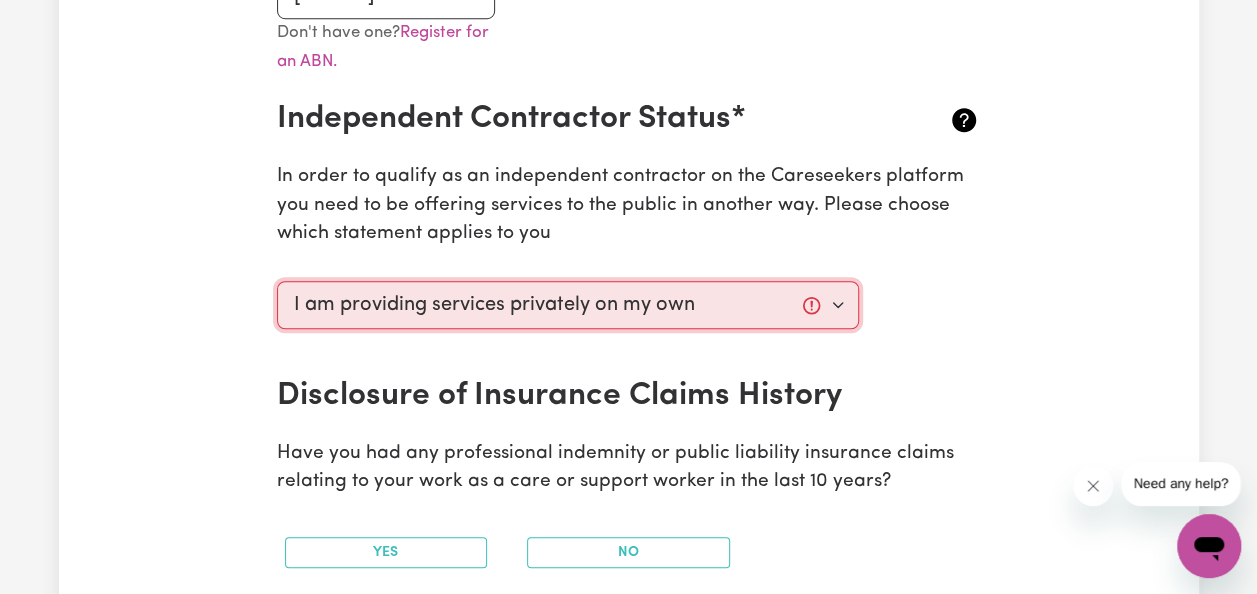 click on "Select your independent contractor status... I am providing services through another platform I am providing services privately on my own I am providing services by being employed by an organisation I am working in another industry" at bounding box center (568, 305) 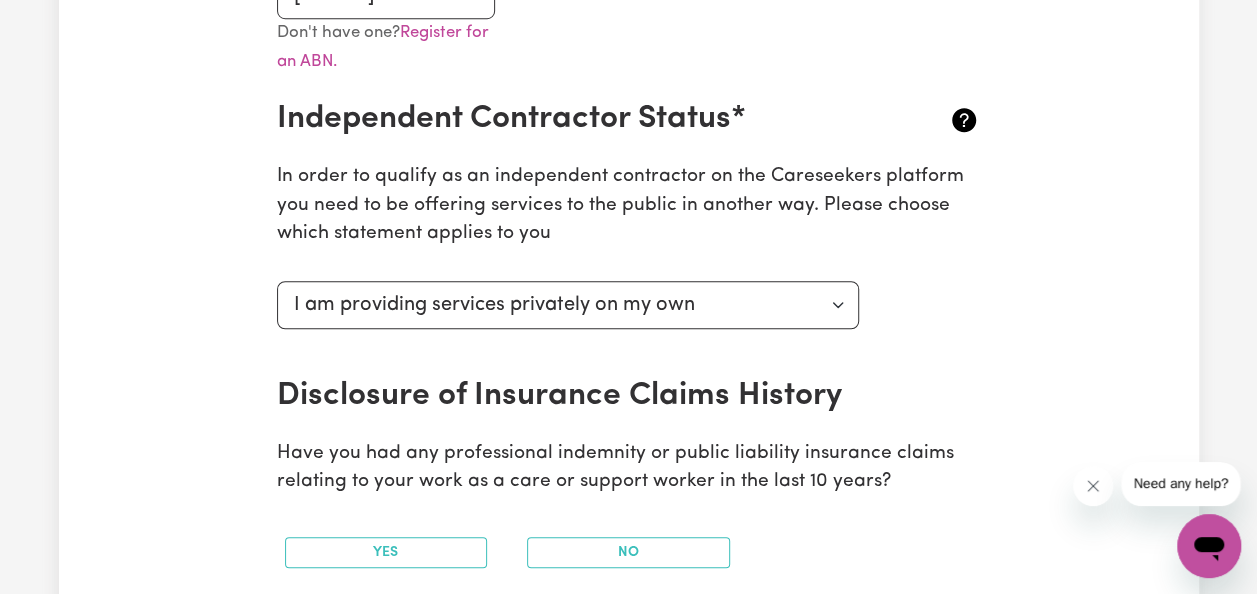 click on "Disclosure of Insurance Claims History" at bounding box center (629, 396) 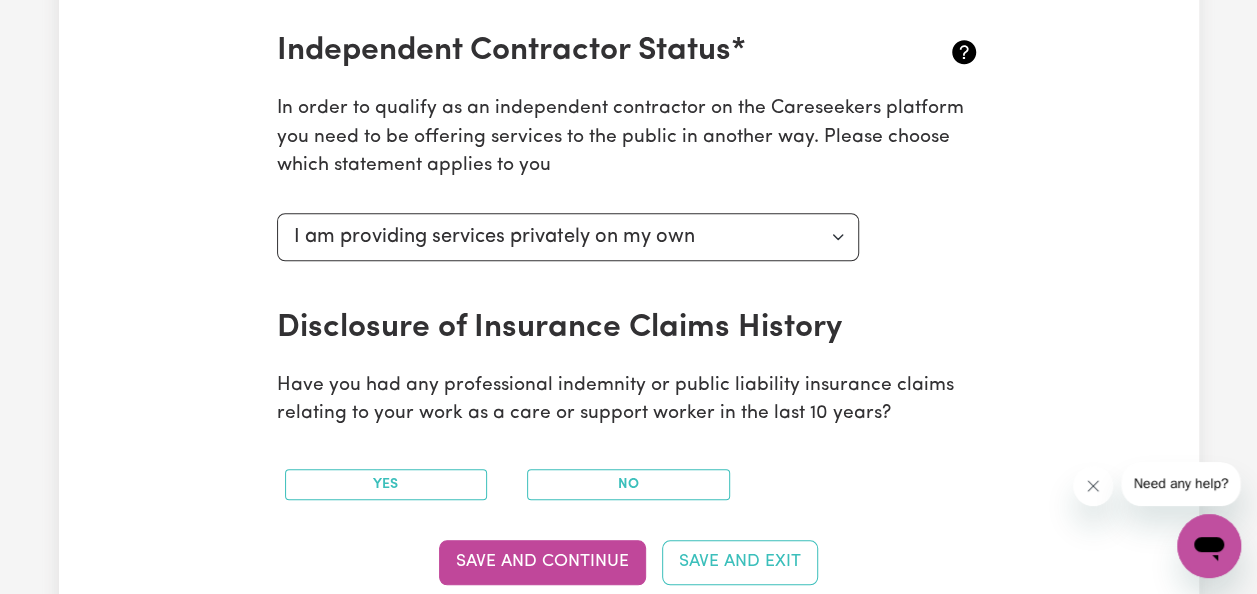 scroll, scrollTop: 900, scrollLeft: 0, axis: vertical 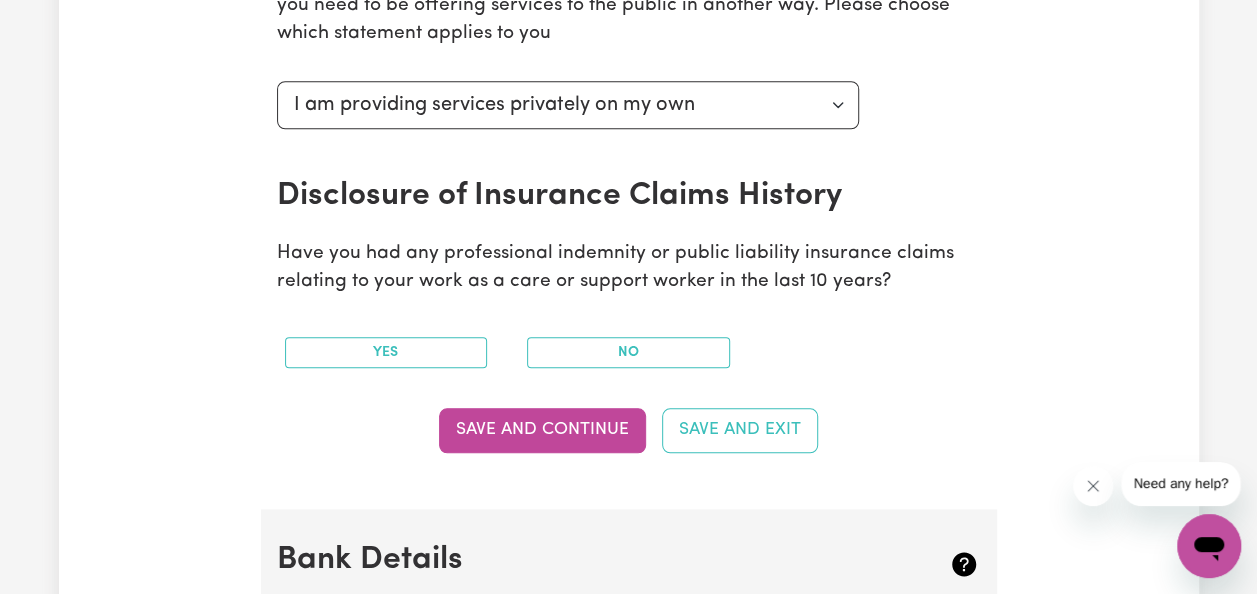 click on "Yes" at bounding box center [386, 352] 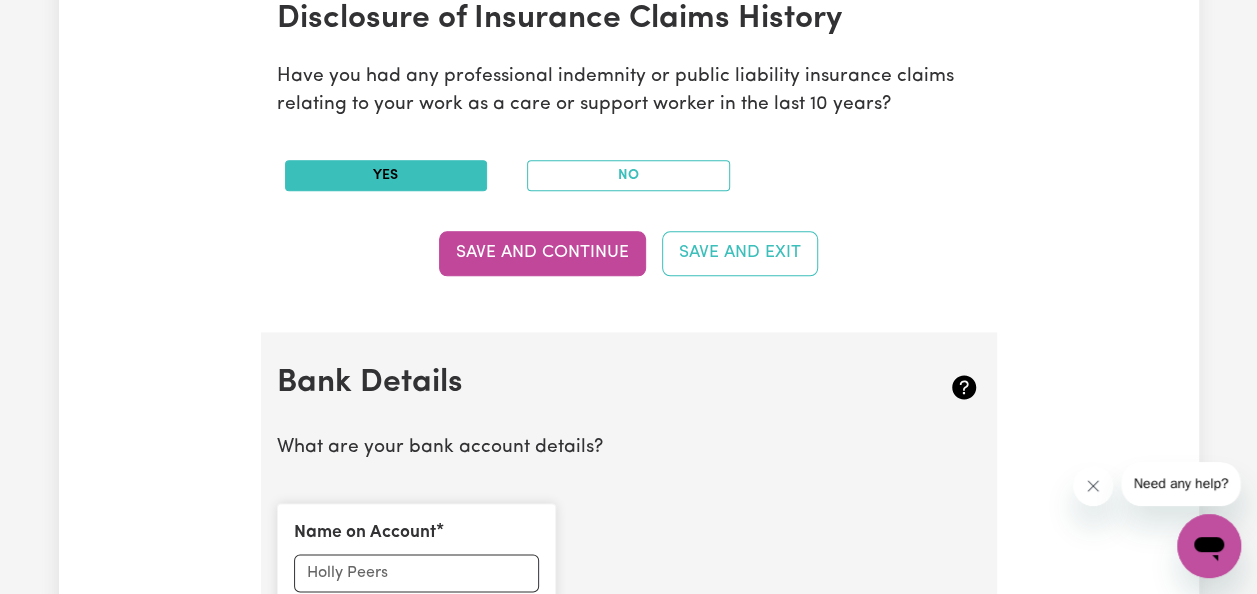 scroll, scrollTop: 1200, scrollLeft: 0, axis: vertical 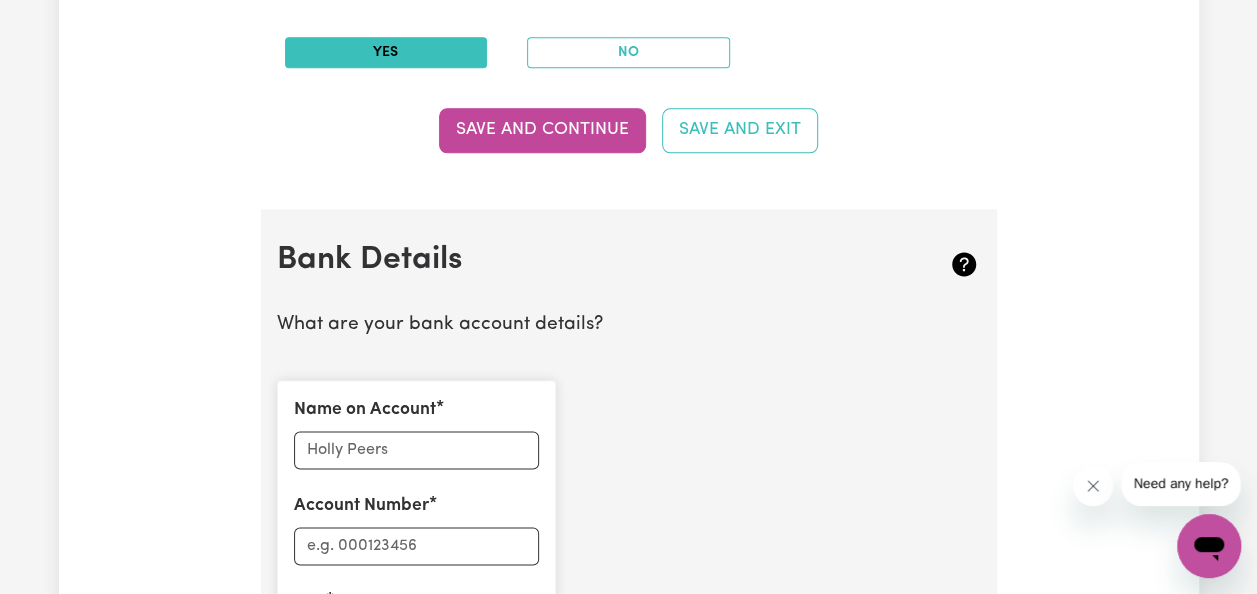 click on "Save and Continue" at bounding box center (542, 130) 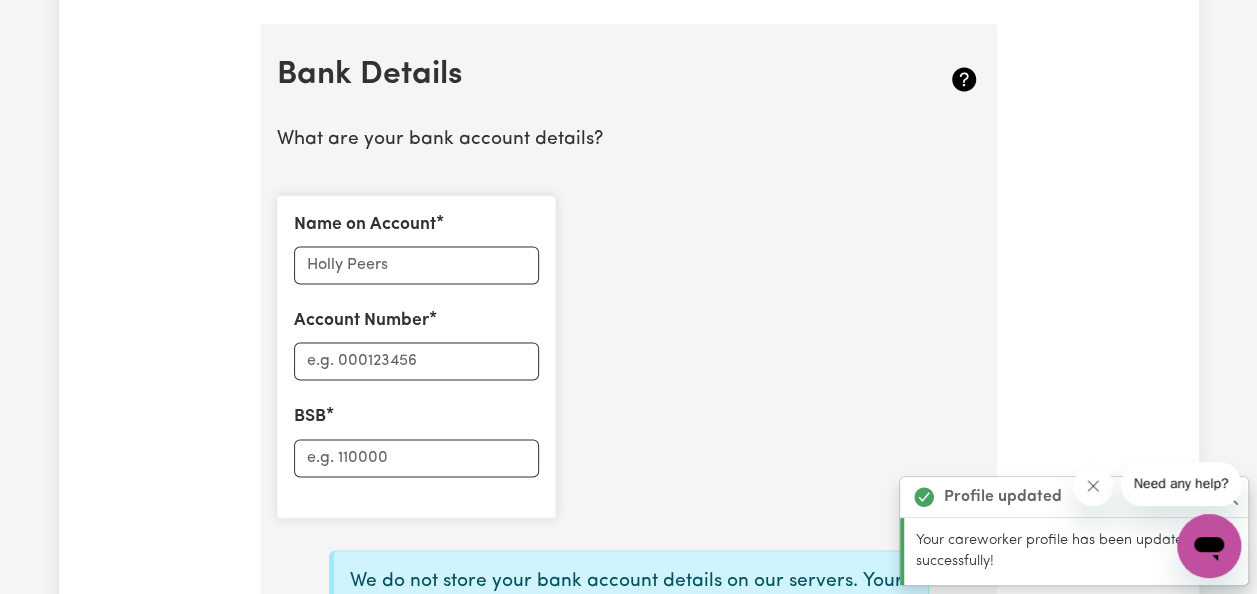 scroll, scrollTop: 1407, scrollLeft: 0, axis: vertical 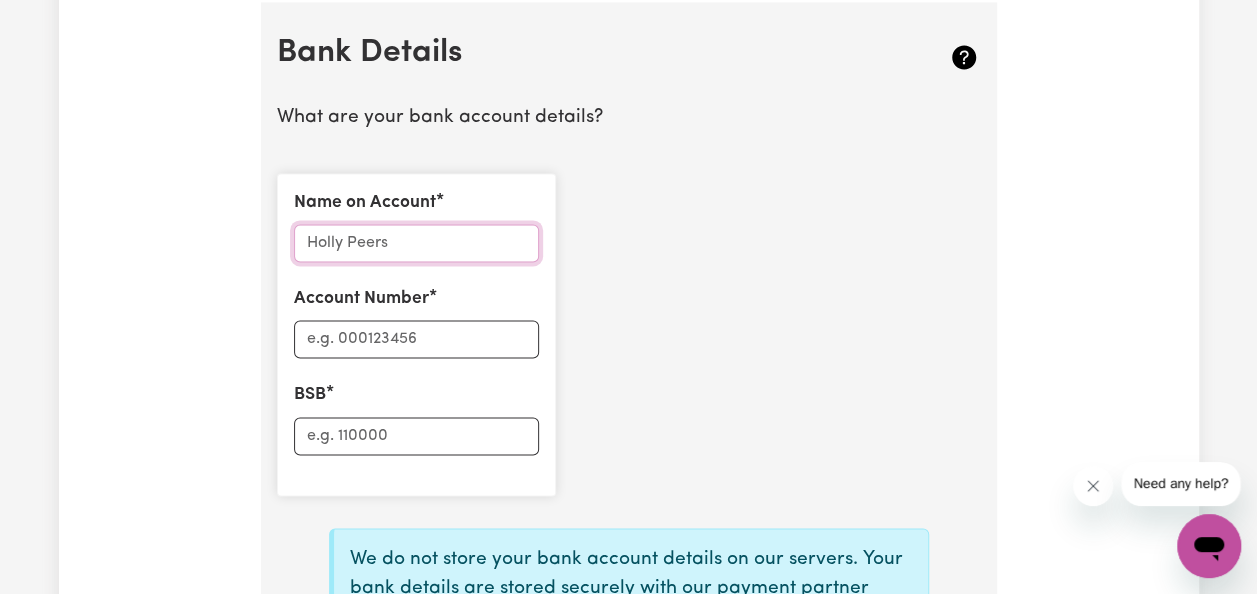 click on "Name on Account" at bounding box center [416, 243] 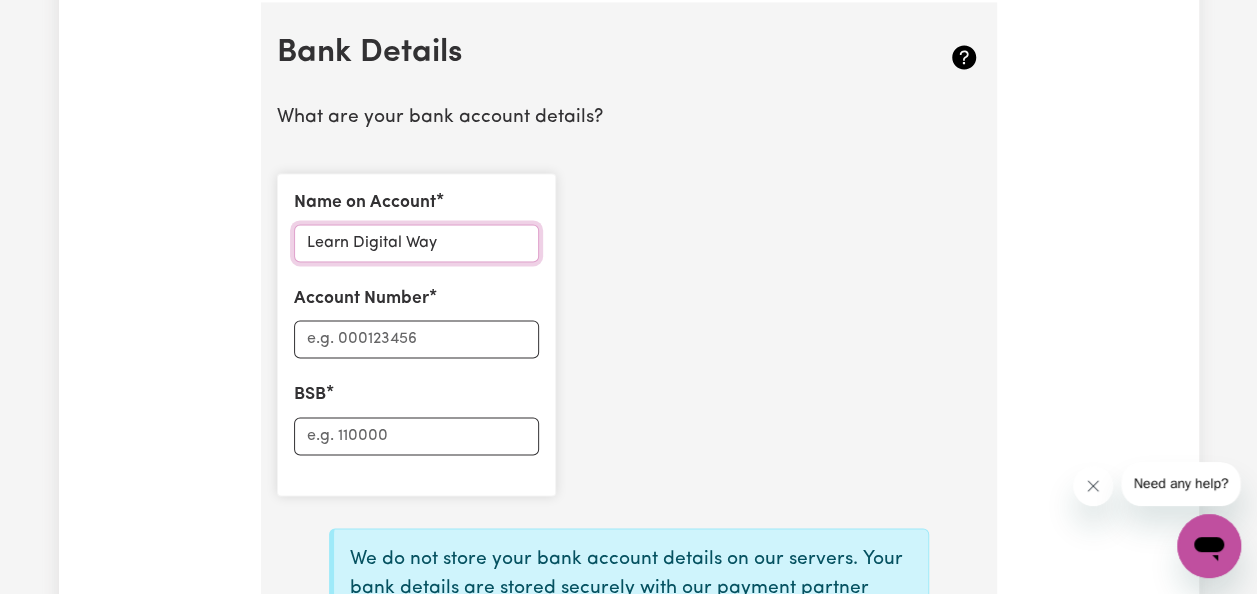 type on "Learn Digital Way" 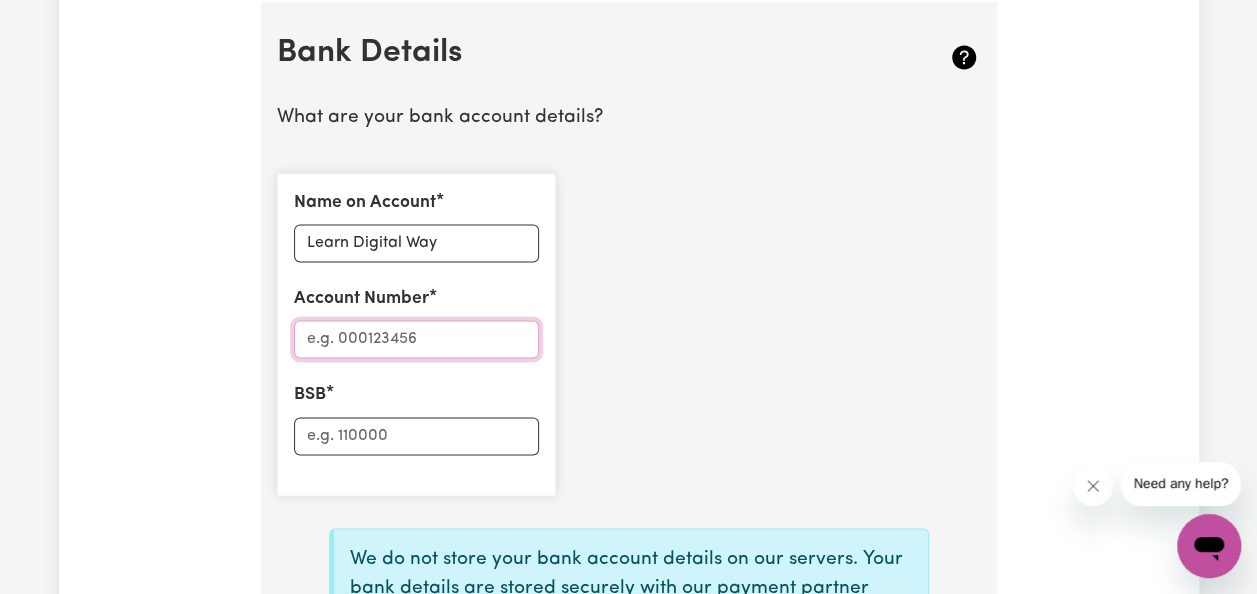 click on "Account Number" at bounding box center [416, 339] 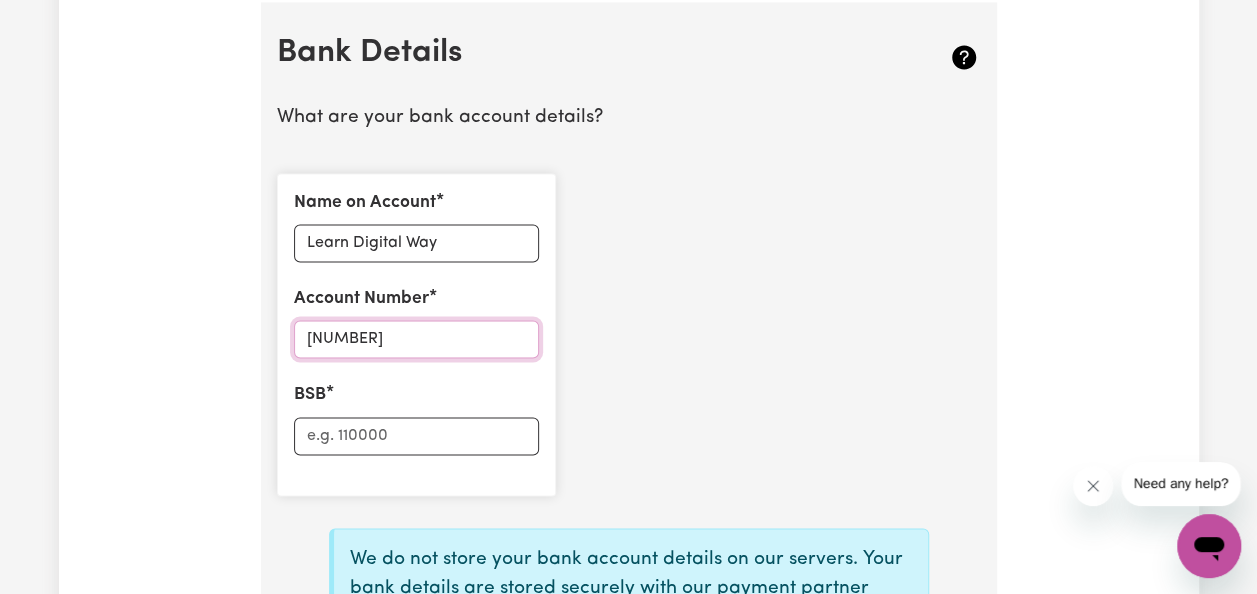 type on "[NUMBER]" 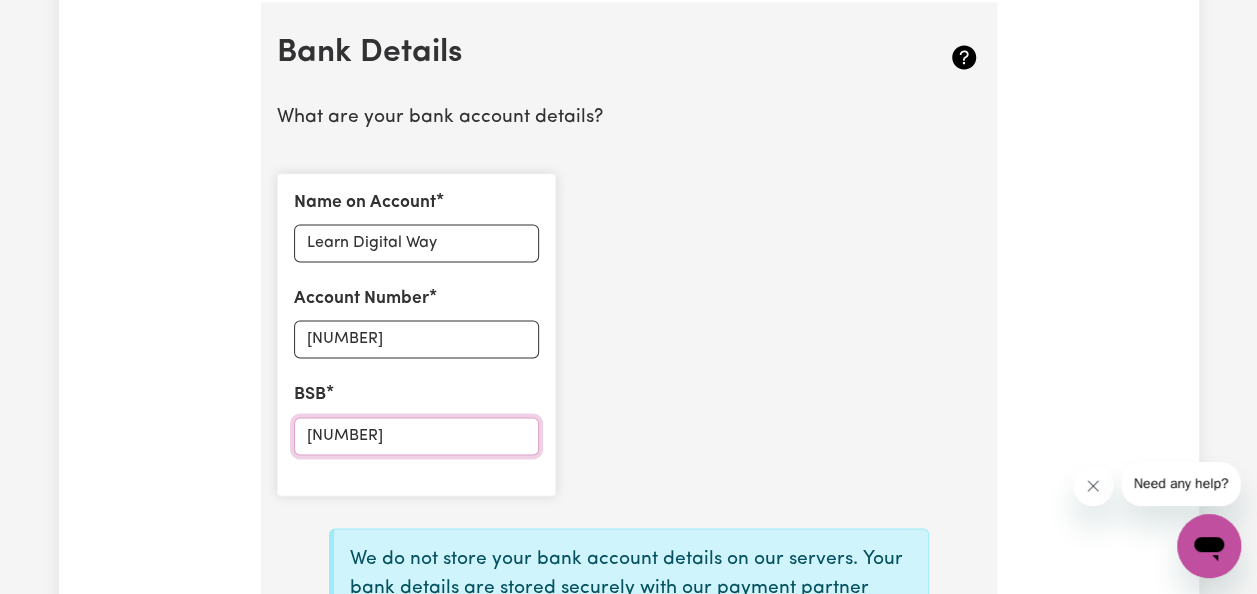 type on "[NUMBER]" 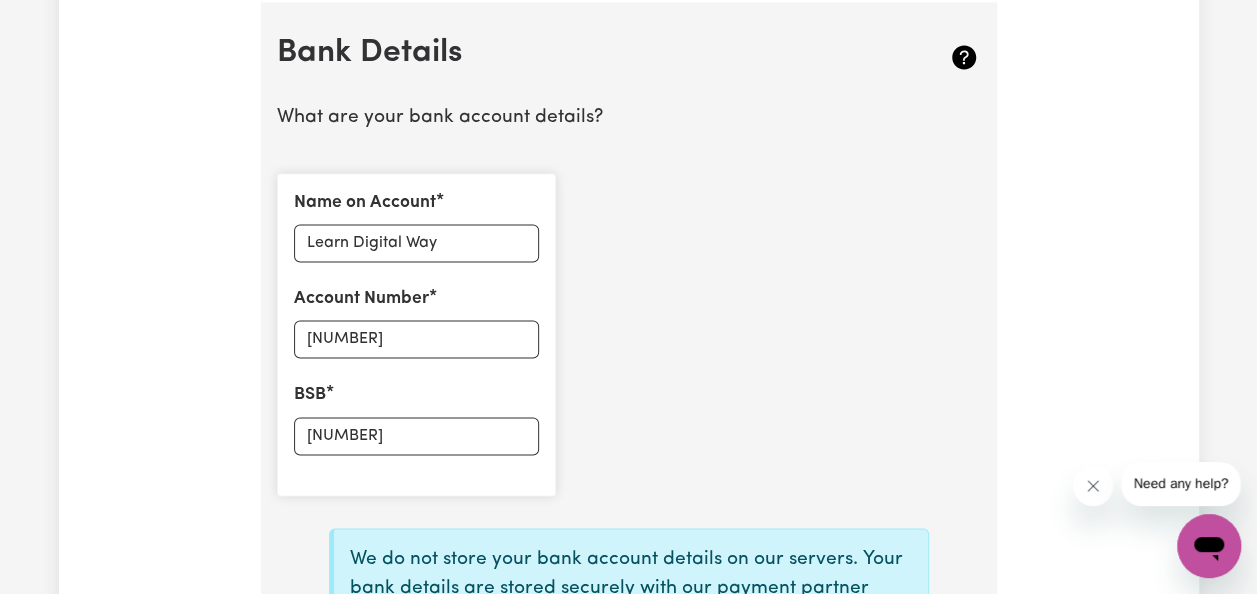 click on "Name on Account [COMPANY] Account Number [ACCOUNT_NUMBER] BSB [BSB_NUMBER]" at bounding box center [629, 334] 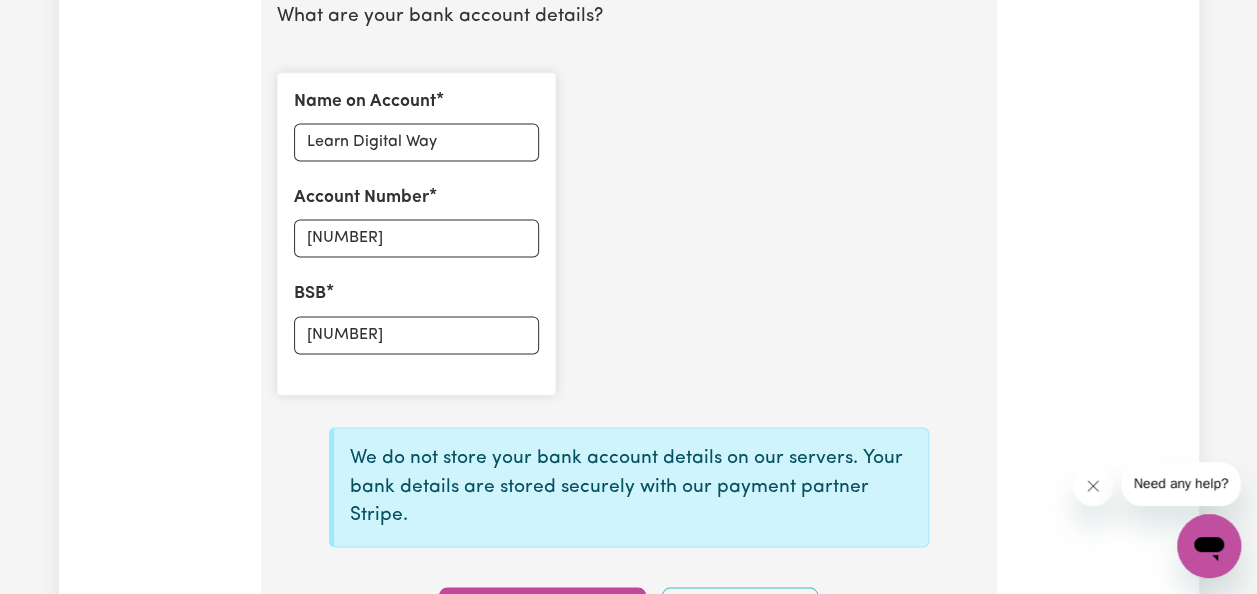 scroll, scrollTop: 1607, scrollLeft: 0, axis: vertical 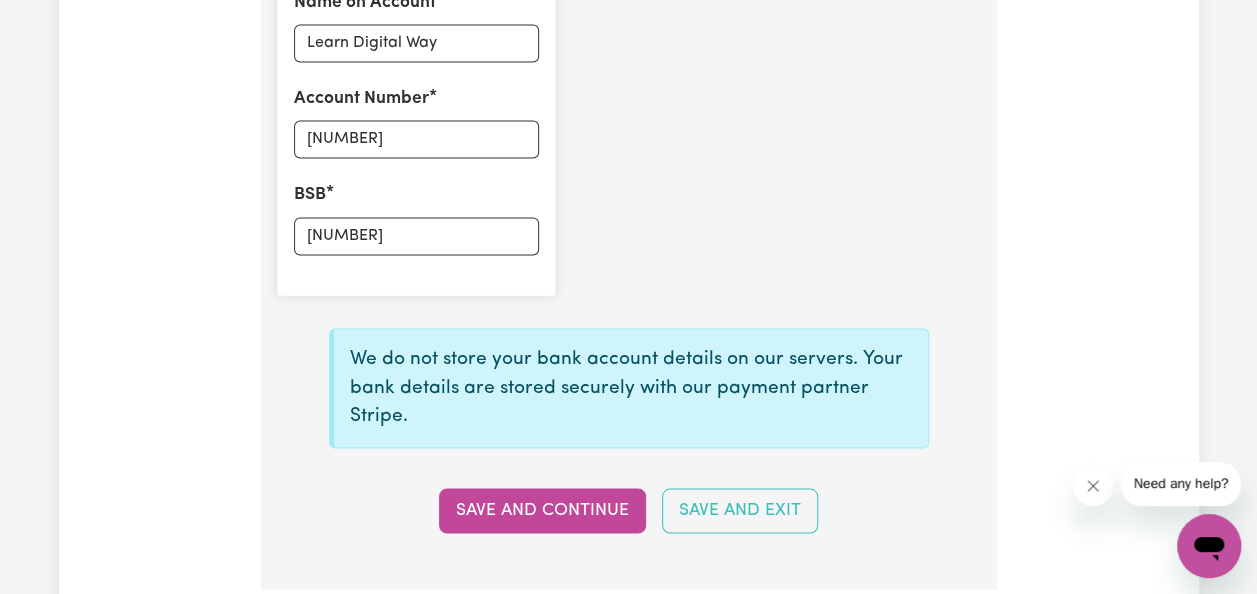 click on "Save and Continue" at bounding box center [542, 510] 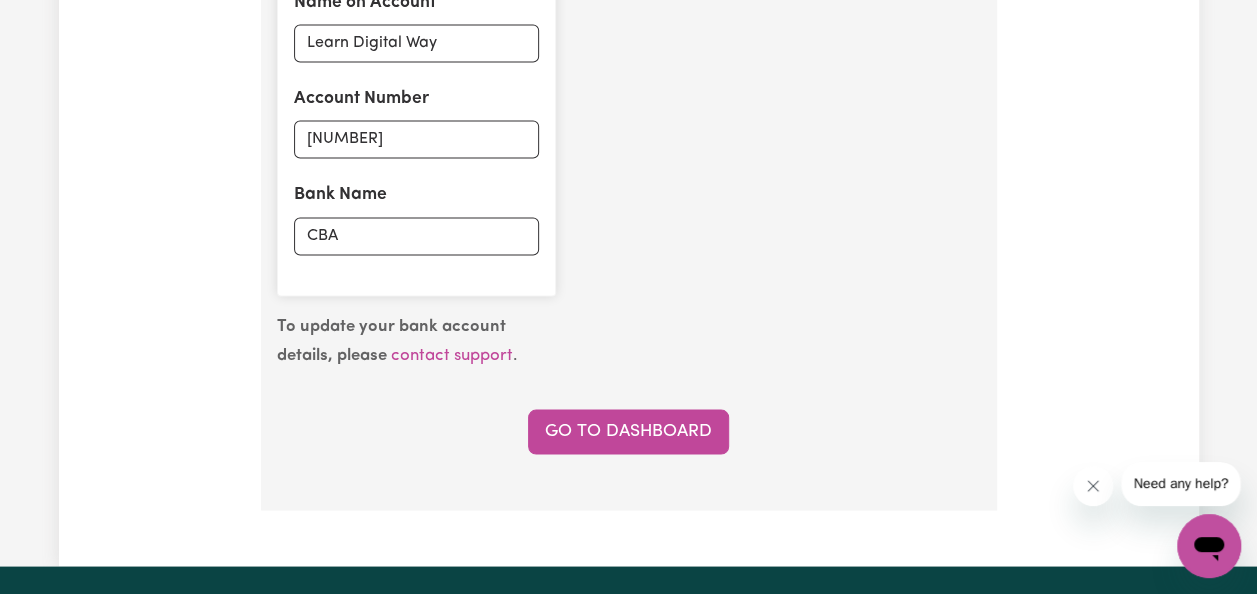 type on "[PHONE]" 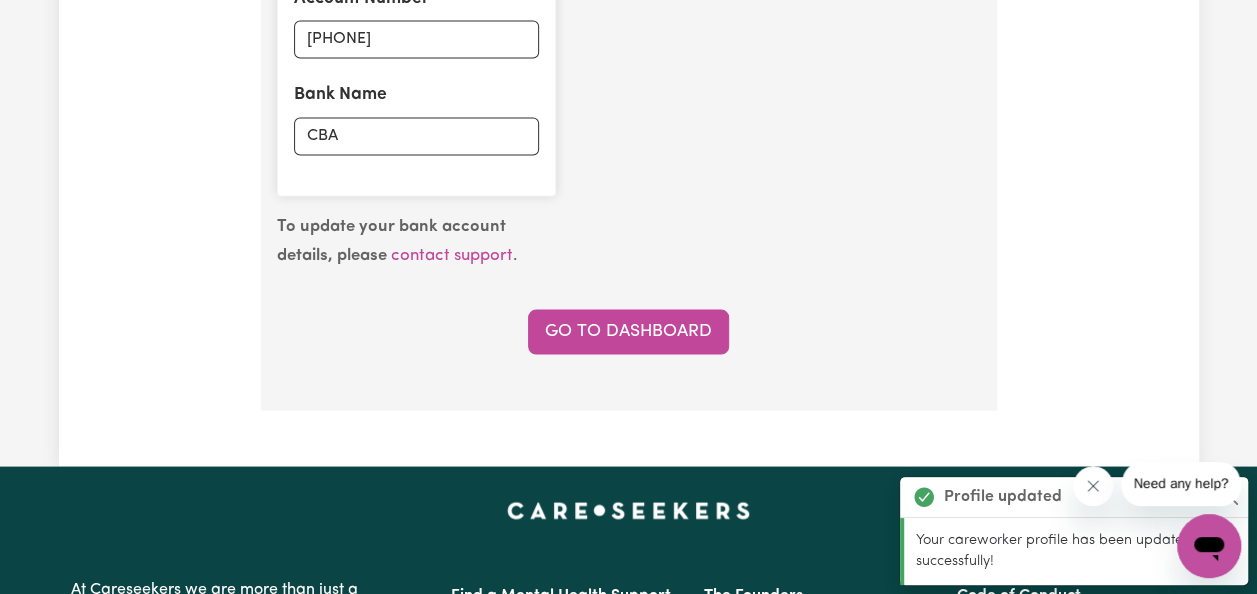 click on "Go to Dashboard" at bounding box center (628, 331) 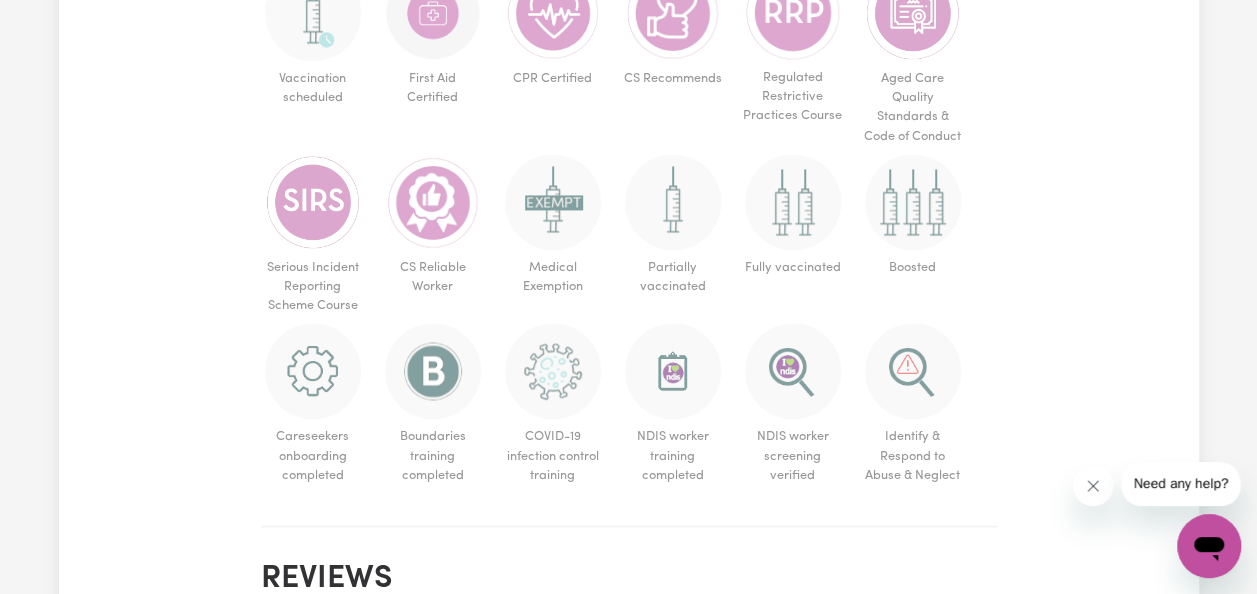 scroll, scrollTop: 1200, scrollLeft: 0, axis: vertical 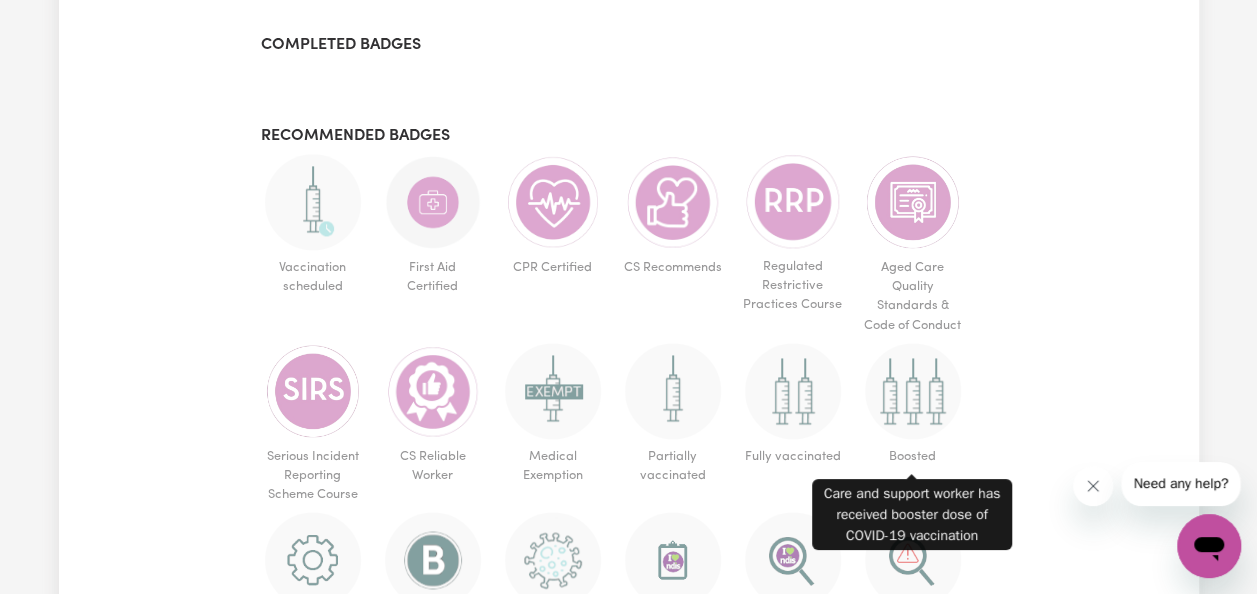 click at bounding box center (913, 391) 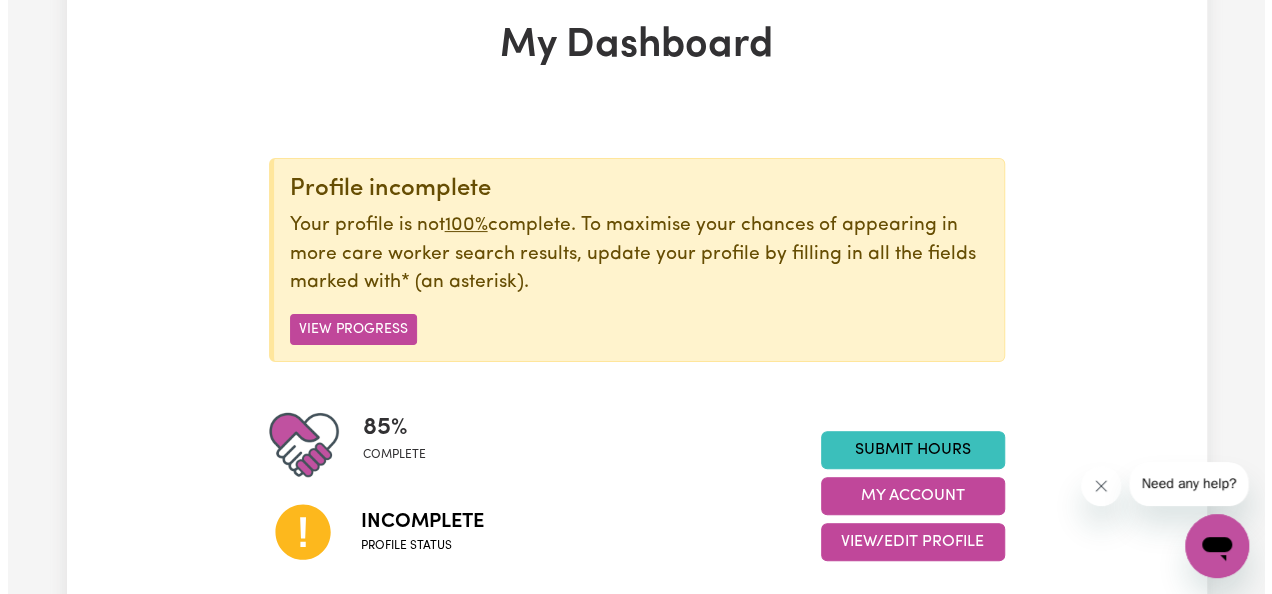 scroll, scrollTop: 0, scrollLeft: 0, axis: both 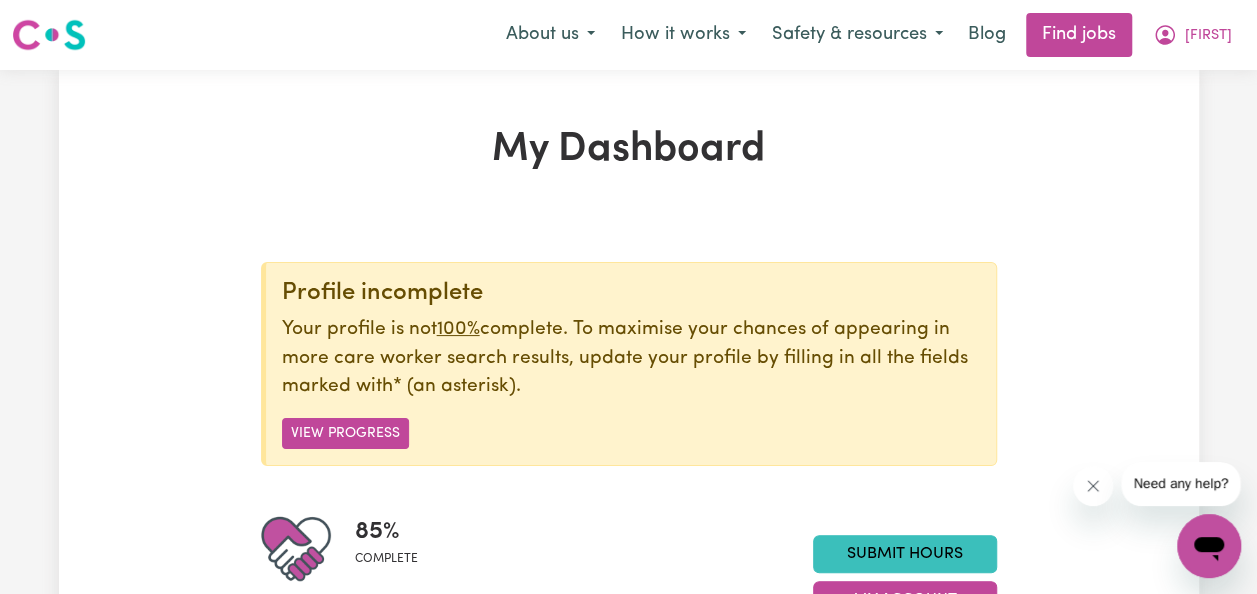 click on "Find jobs" at bounding box center (1079, 35) 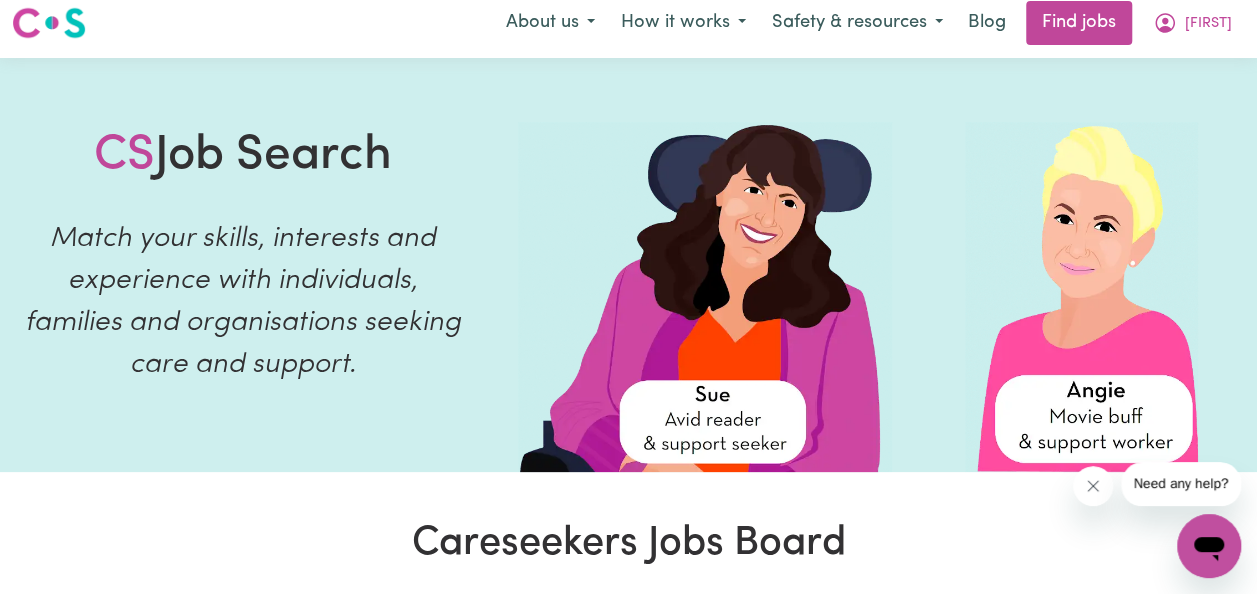 scroll, scrollTop: 0, scrollLeft: 0, axis: both 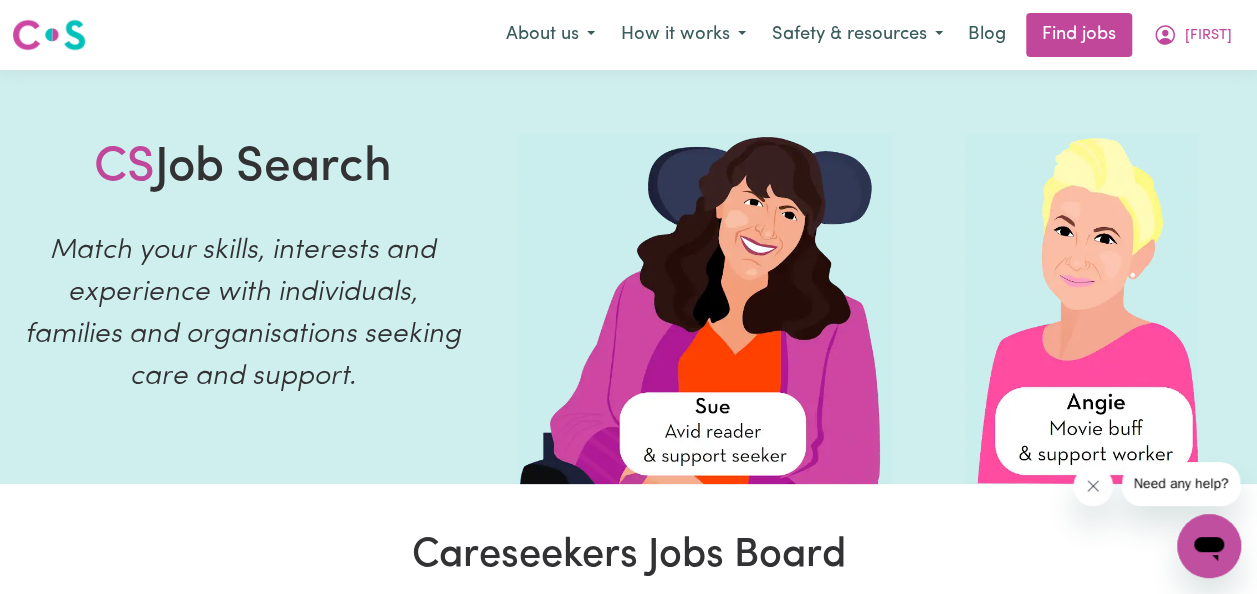click 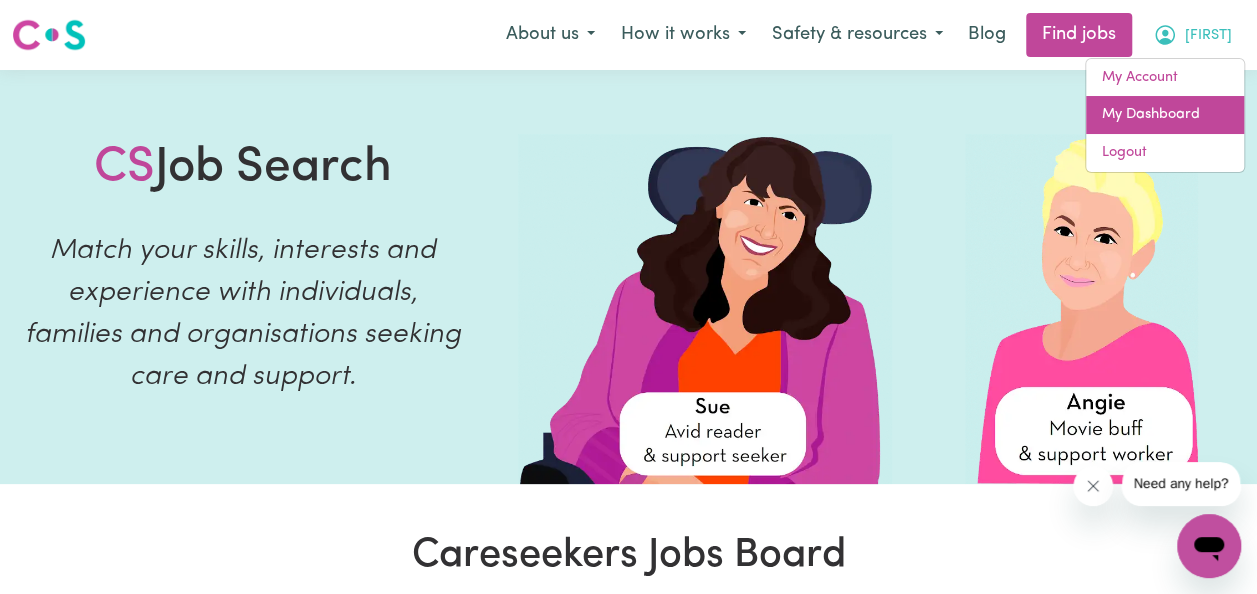 click on "My Dashboard" at bounding box center (1165, 115) 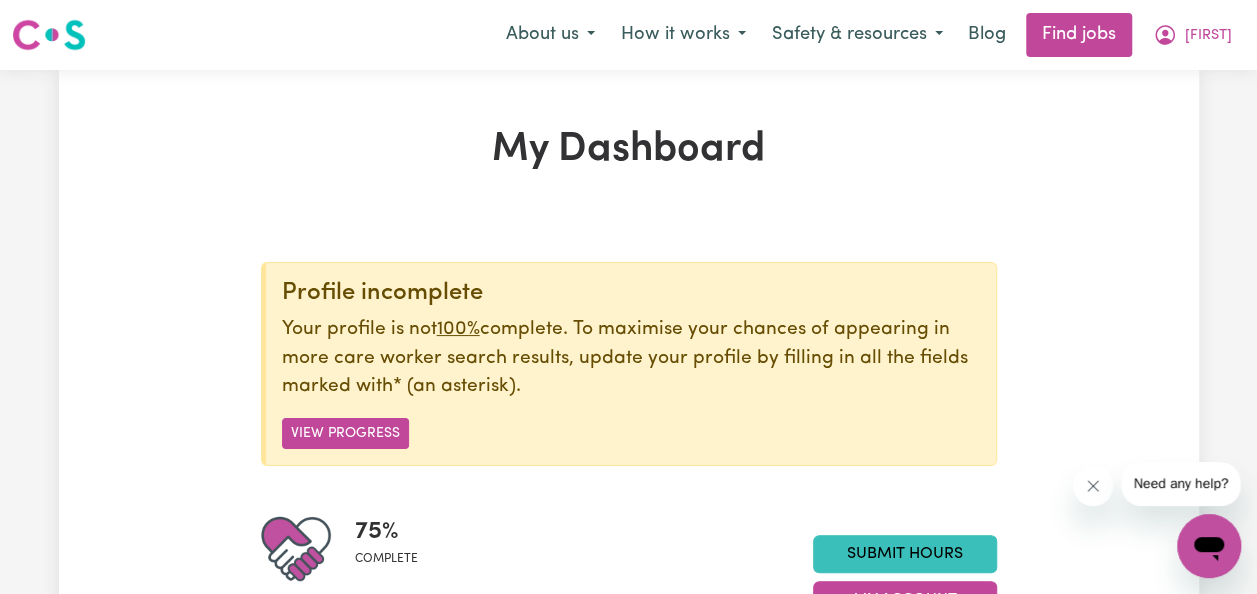 click on "View Progress" at bounding box center [345, 433] 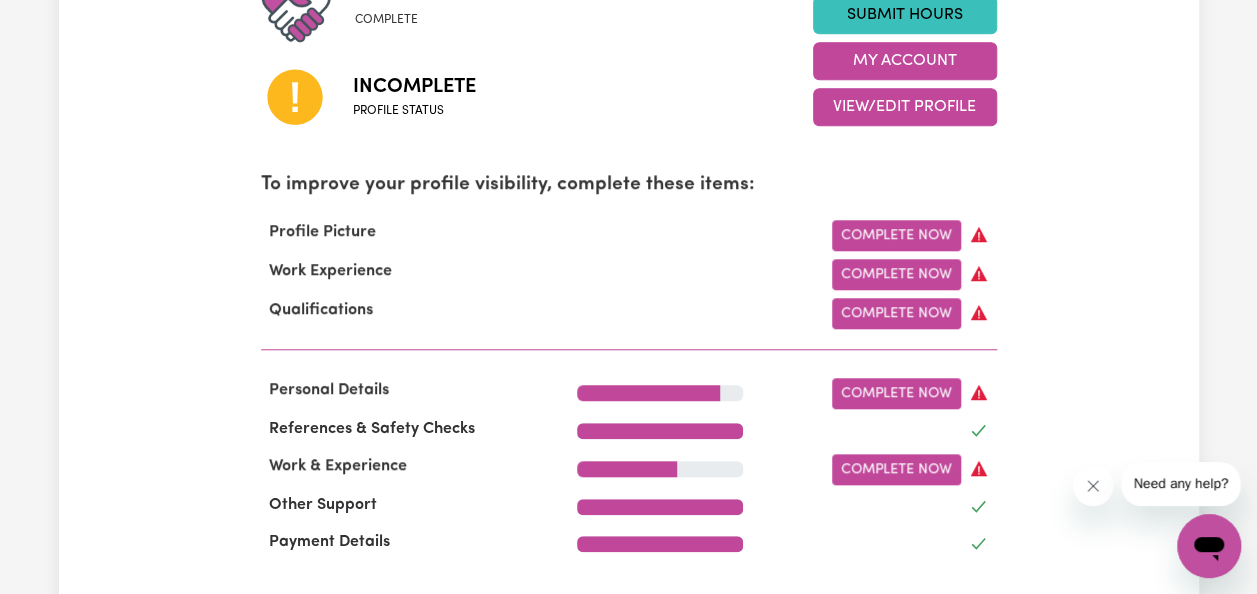 scroll, scrollTop: 600, scrollLeft: 0, axis: vertical 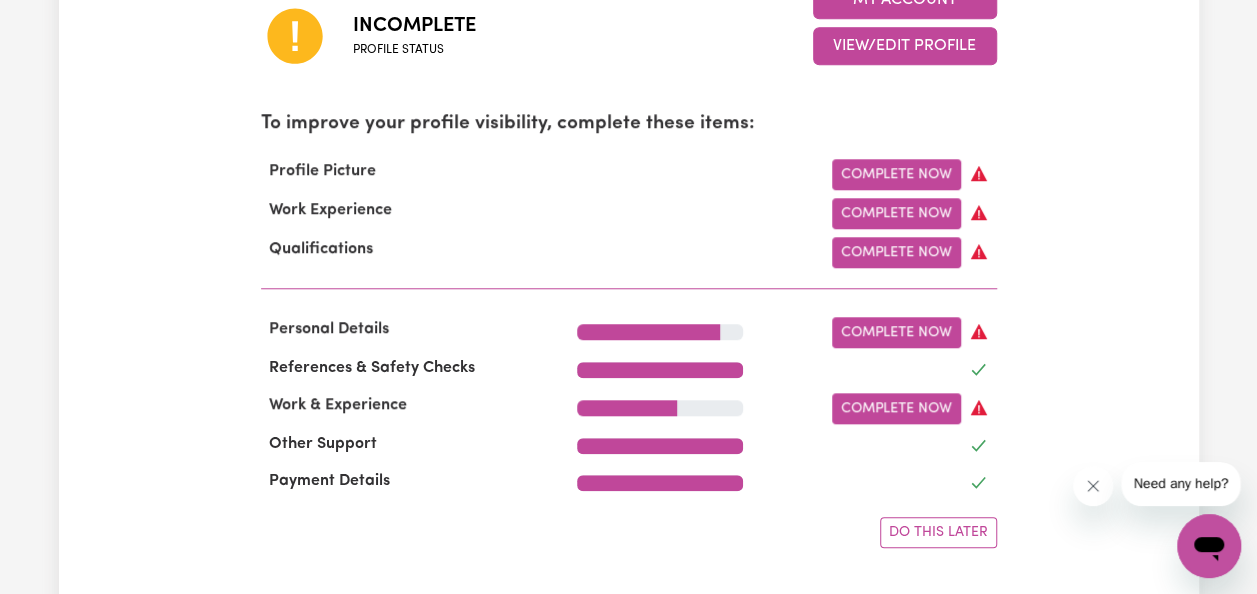 click on "Complete Now" at bounding box center (896, 332) 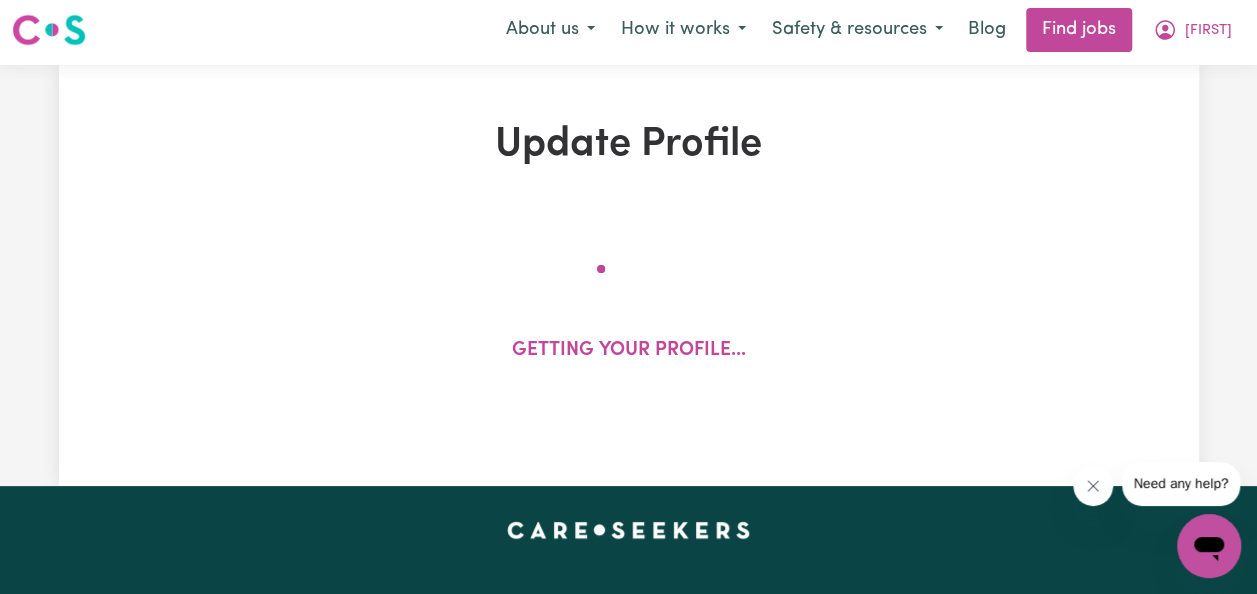 scroll, scrollTop: 0, scrollLeft: 0, axis: both 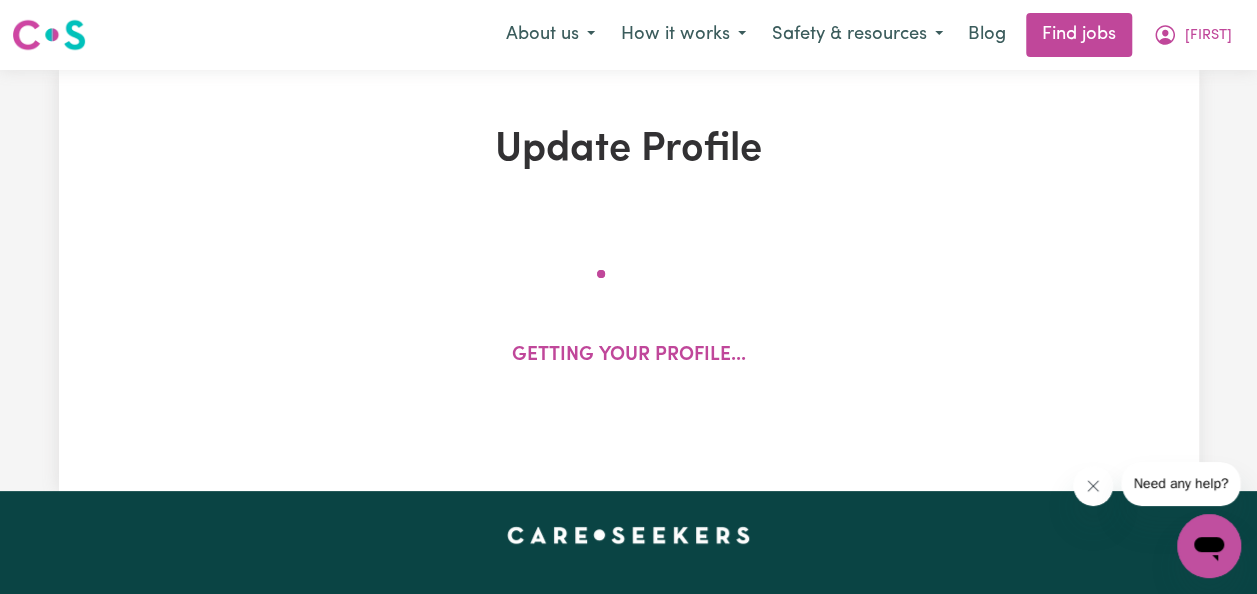 select on "female" 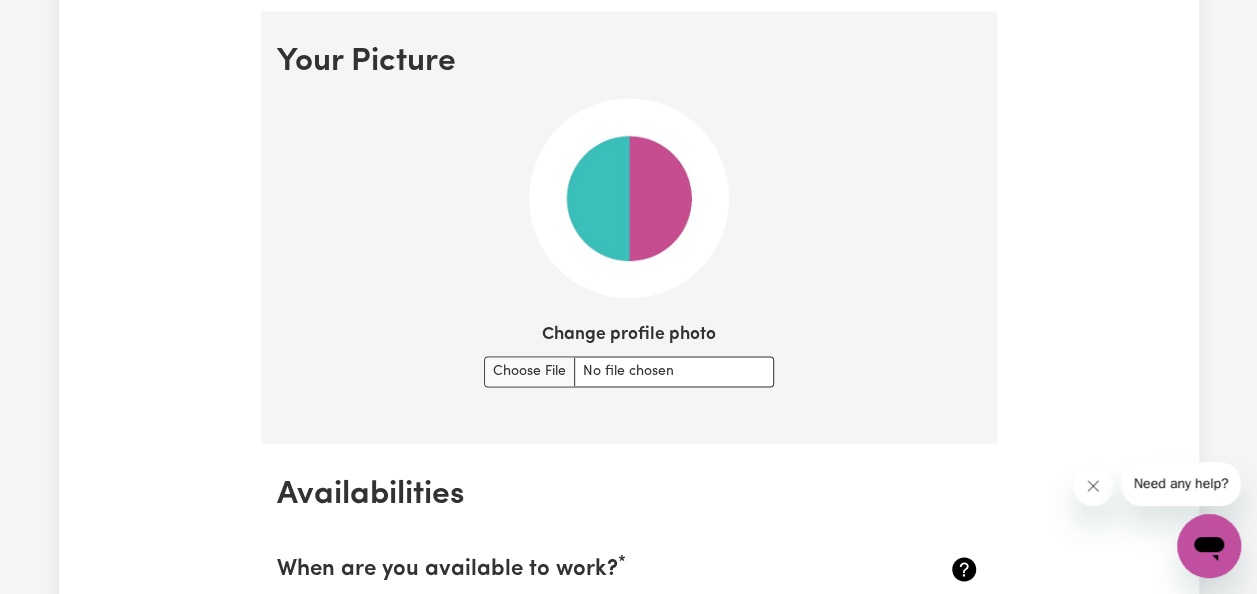 scroll, scrollTop: 1400, scrollLeft: 0, axis: vertical 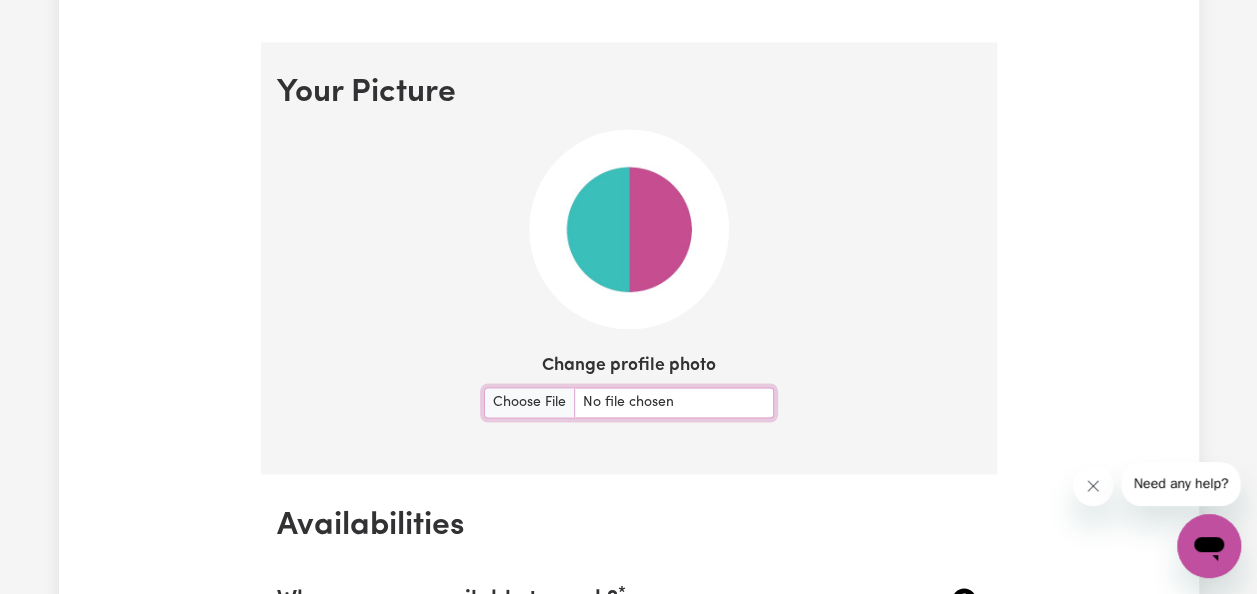 click on "Change profile photo" at bounding box center (629, 402) 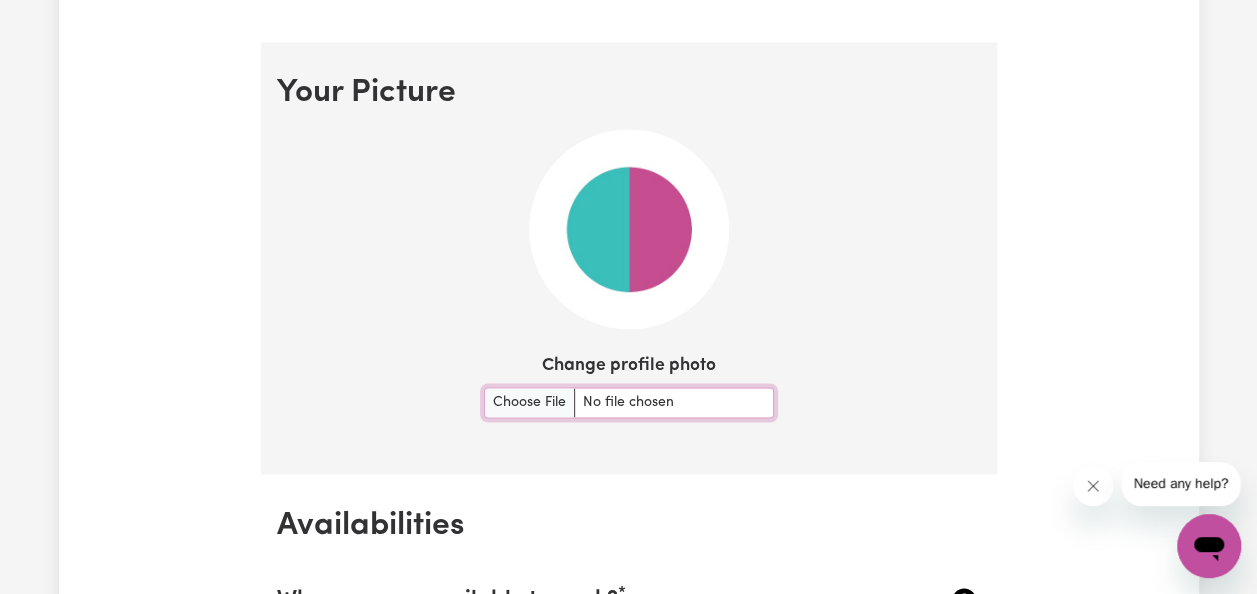 type on "C:\fakepath\[FILENAME].jpg" 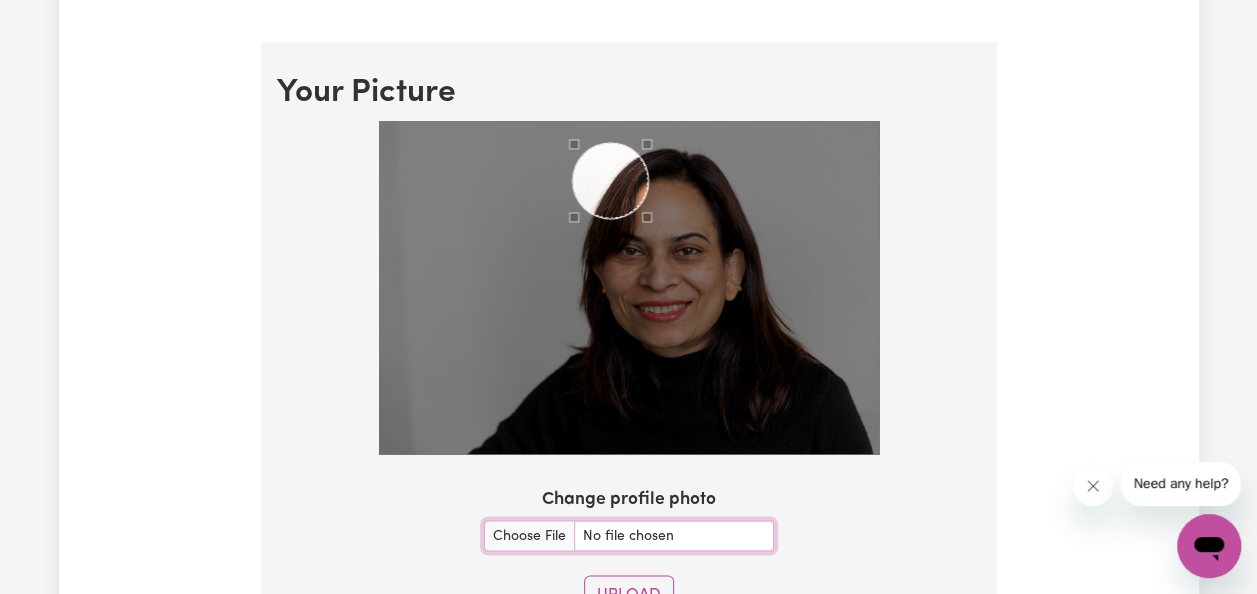 click at bounding box center [610, 180] 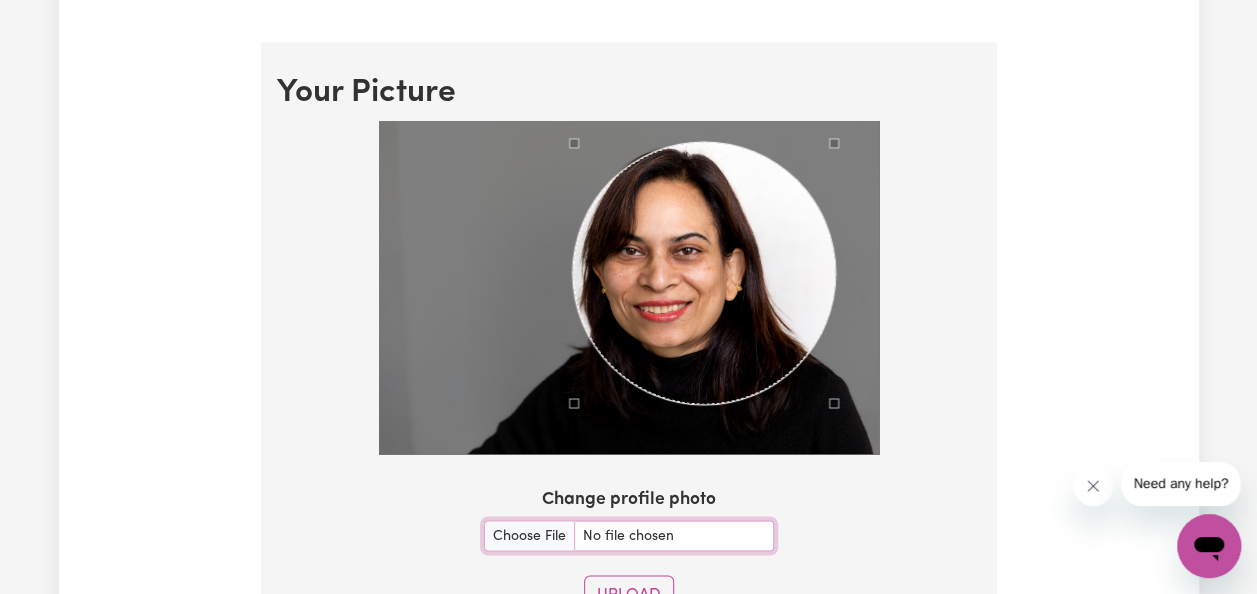 click at bounding box center (629, 287) 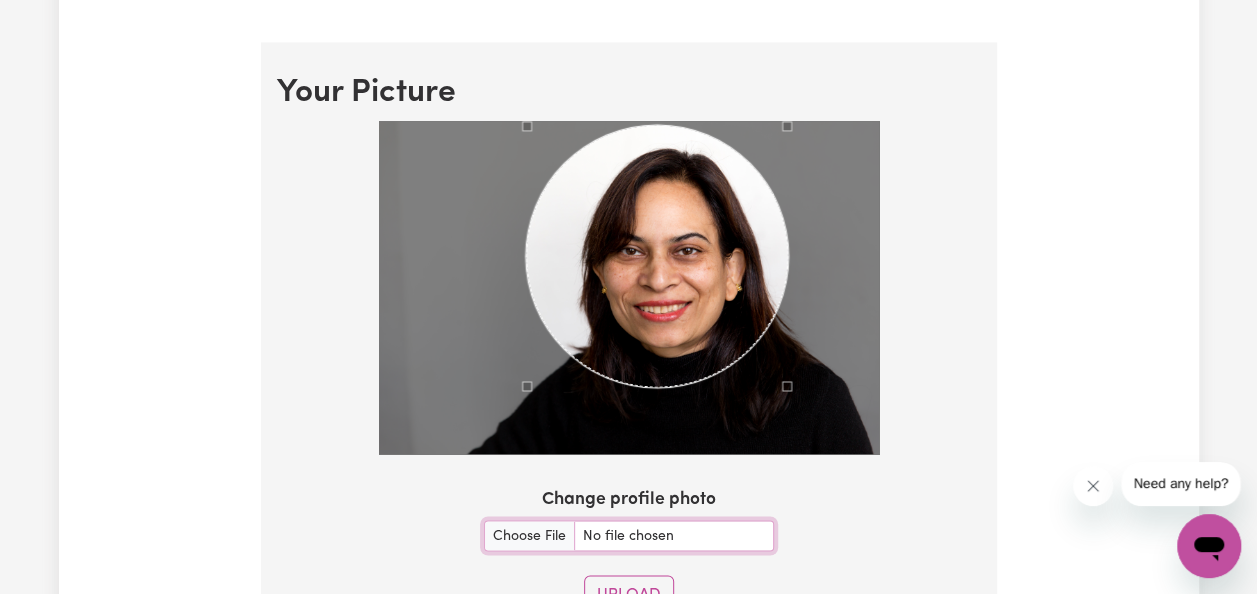 click at bounding box center (657, 256) 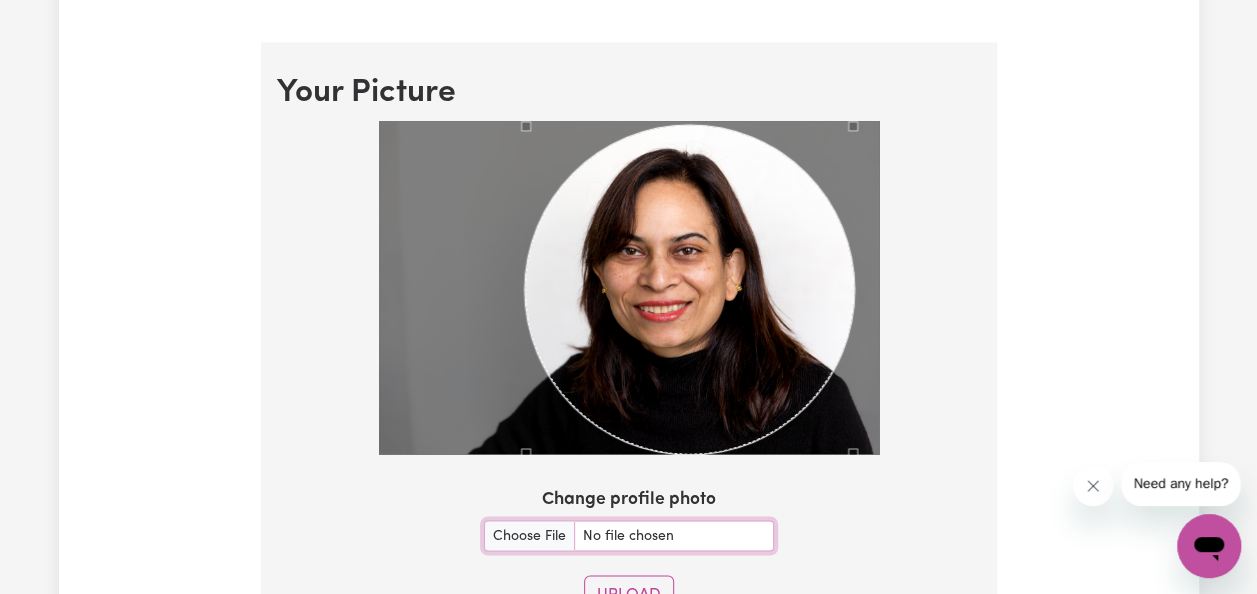 click on "Your Picture Change profile photo Upload" at bounding box center [629, 351] 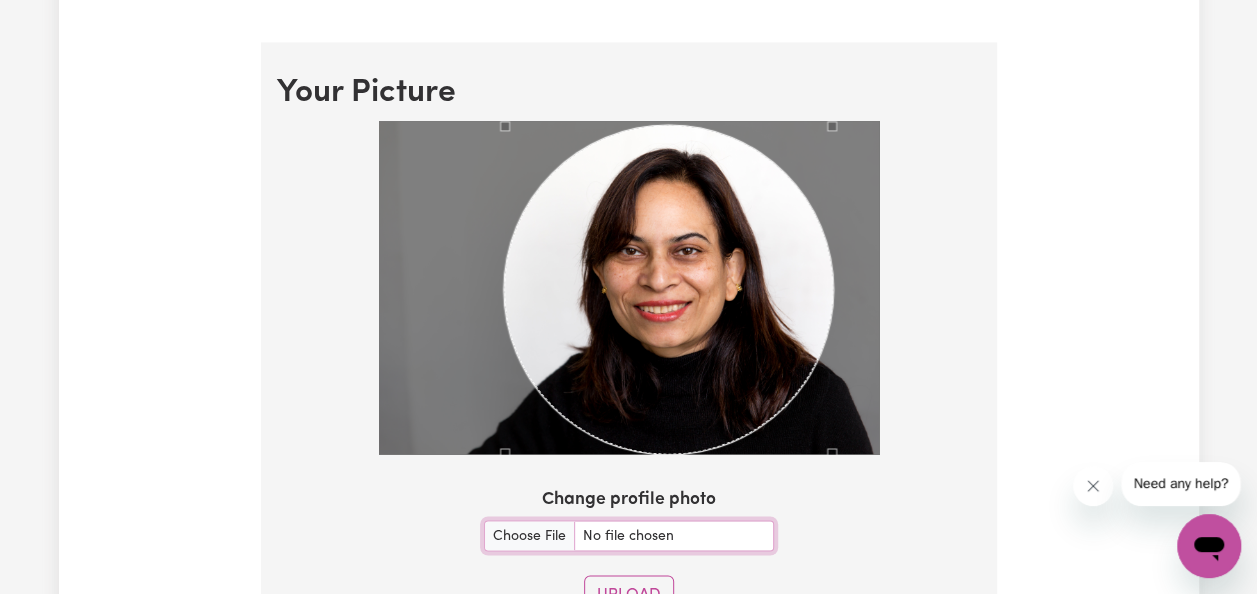 click at bounding box center (668, 289) 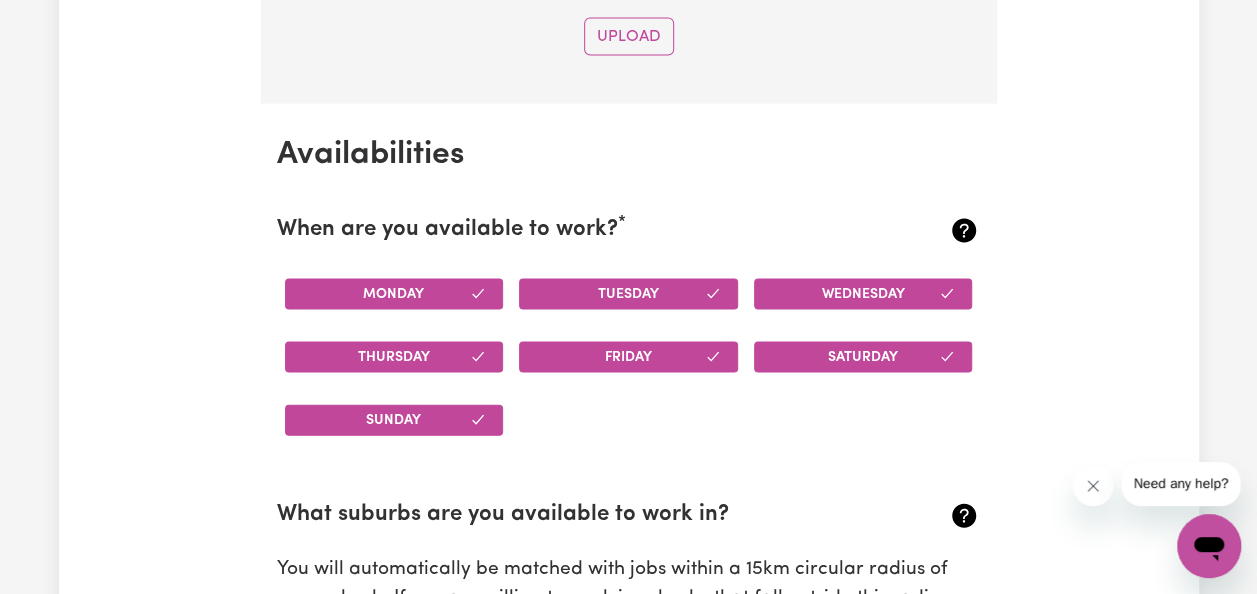 scroll, scrollTop: 2200, scrollLeft: 0, axis: vertical 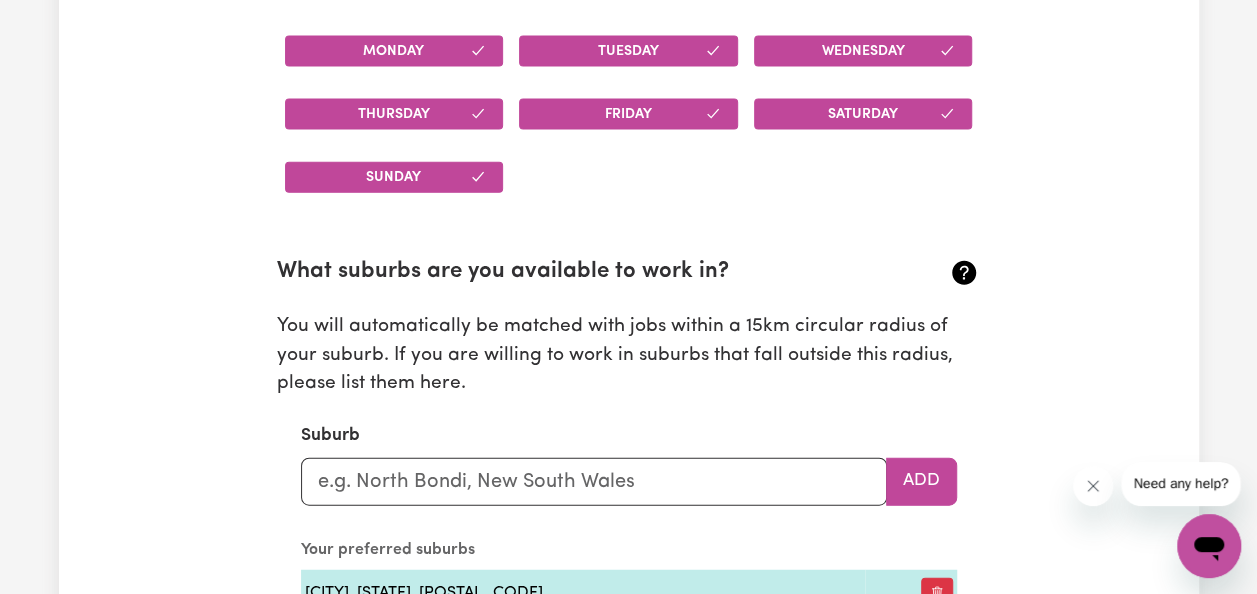 click on "Availabilities When are you available to work?  * Monday Tuesday Wednesday Thursday Friday Saturday Sunday What suburbs are you available to work in? You will automatically be matched with jobs within a 15km circular radius of your suburb. If you are willing to work in suburbs that fall outside this radius, please list them here. Suburb Add Your preferred suburbs [CITY], [STATE], [POSTAL_CODE] [CITY], [STATE], [POSTAL_CODE] Save and Continue Save and Exit" at bounding box center [629, 337] 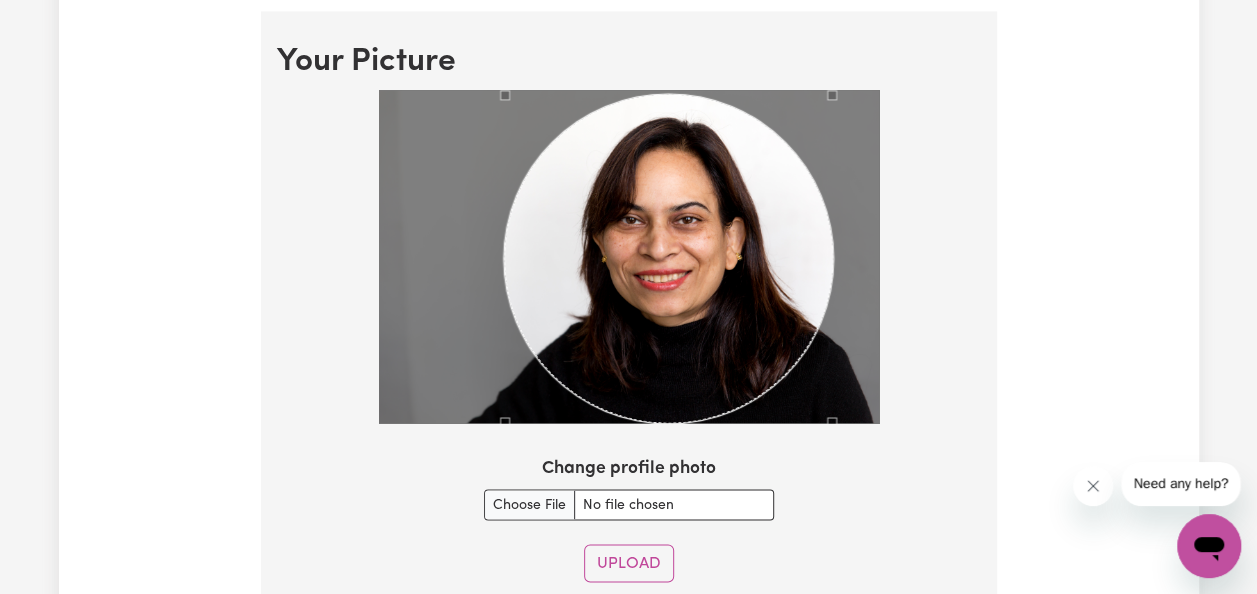 scroll, scrollTop: 1400, scrollLeft: 0, axis: vertical 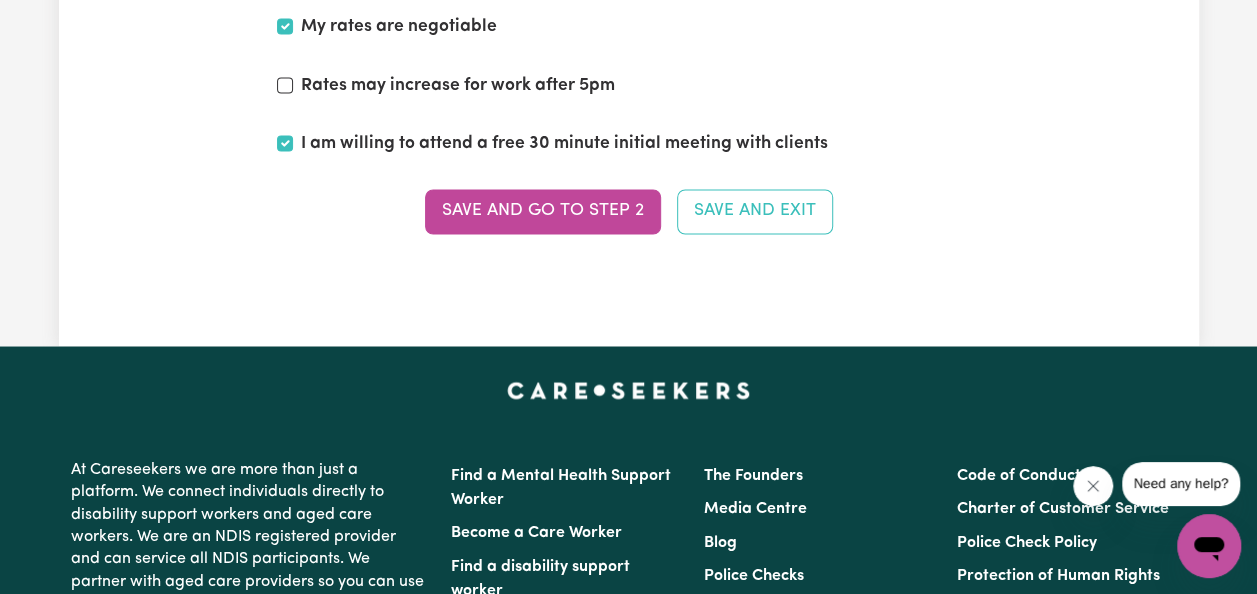 click on "Save and go to Step 2" at bounding box center (543, 211) 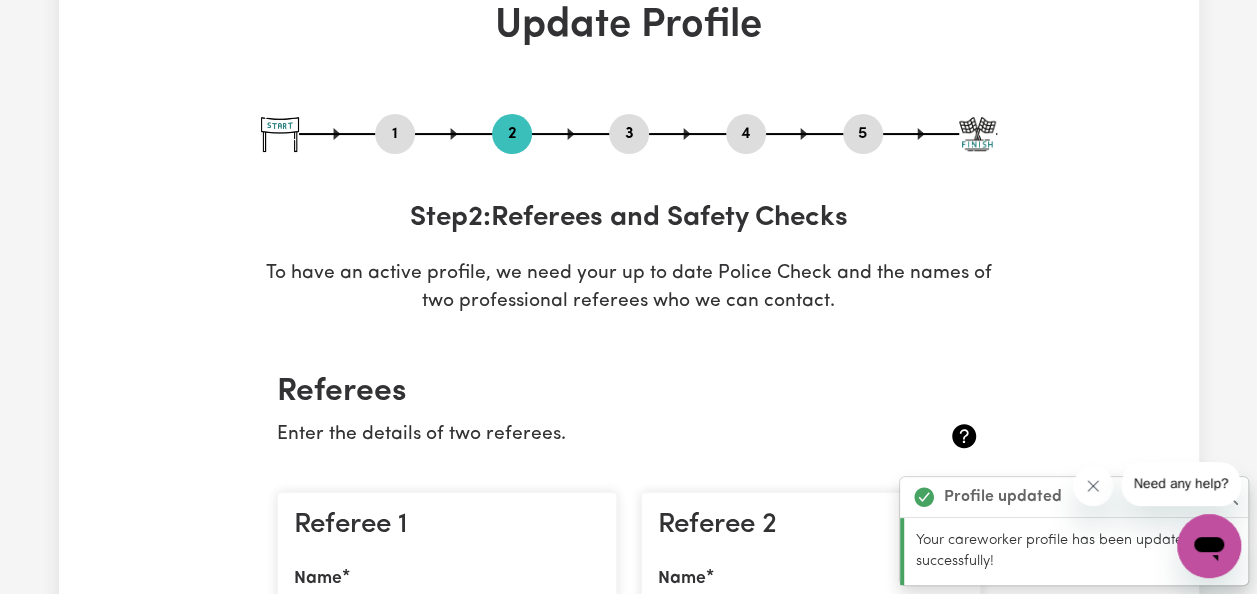 scroll, scrollTop: 0, scrollLeft: 0, axis: both 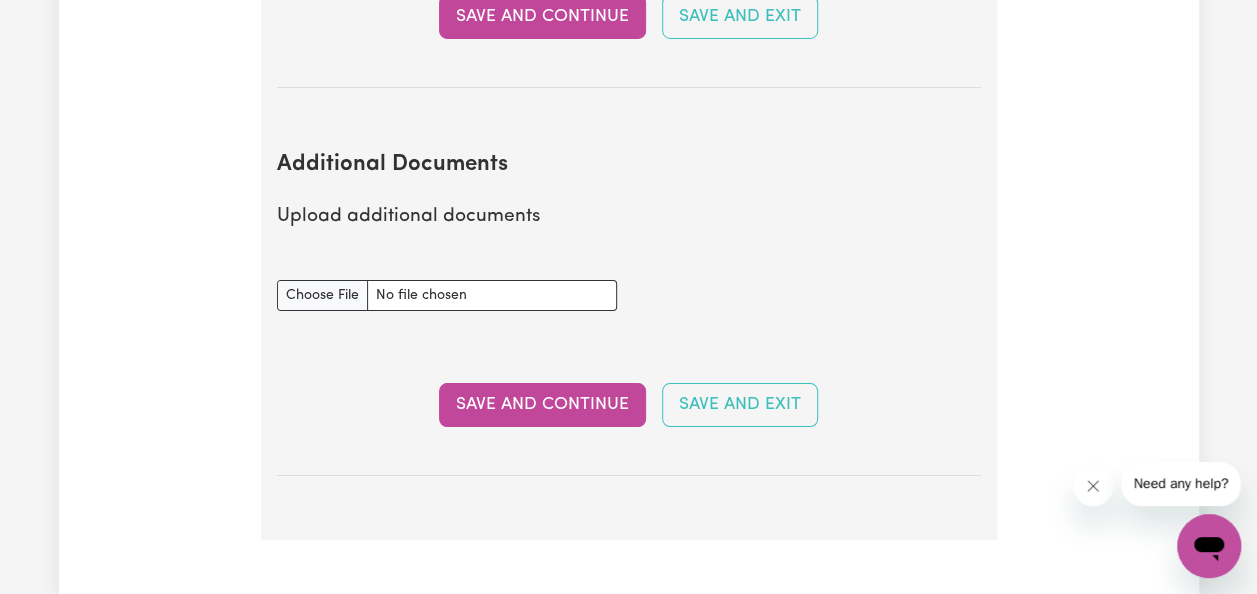 click on "Save and Continue" at bounding box center (542, 405) 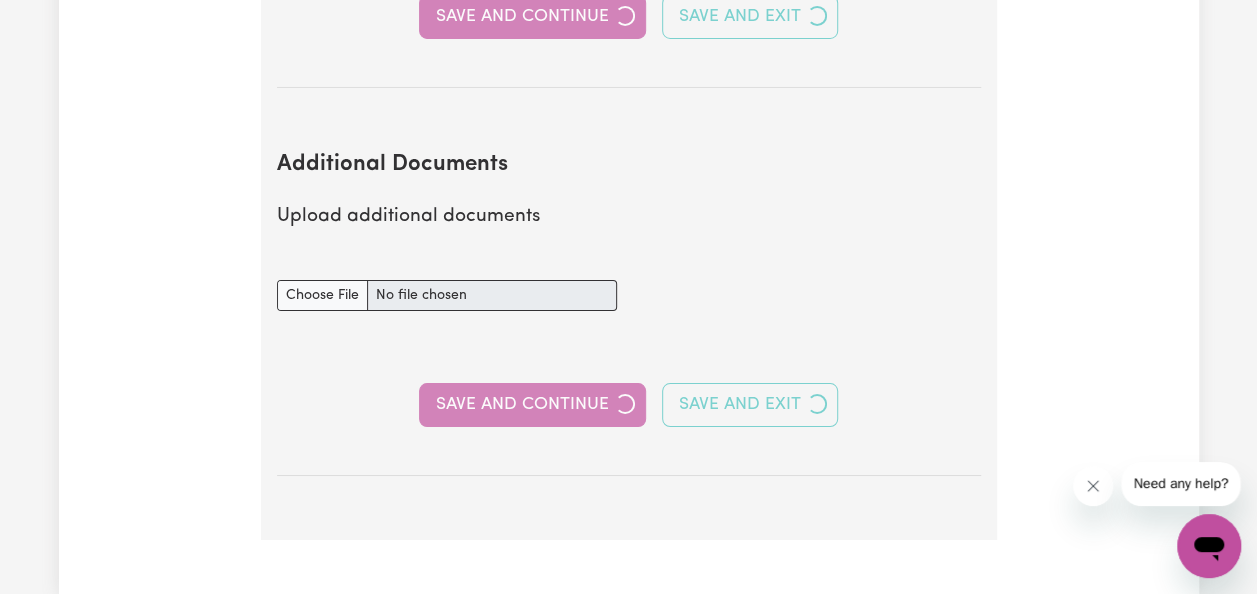 select on "Certificate III (Individual Support)" 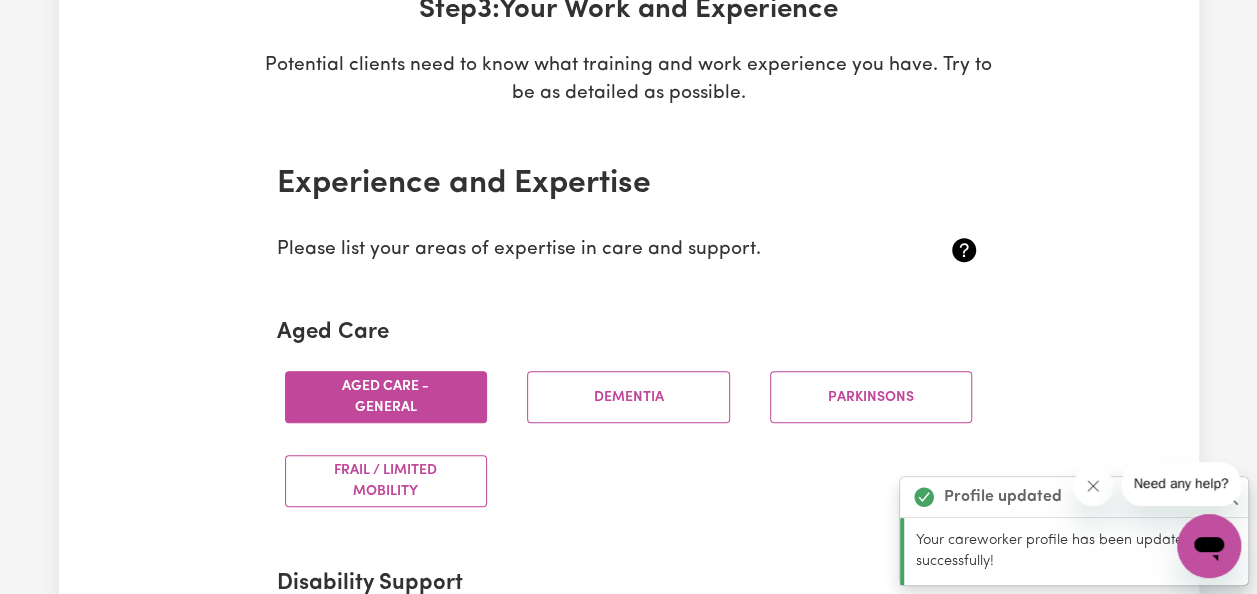 scroll, scrollTop: 0, scrollLeft: 0, axis: both 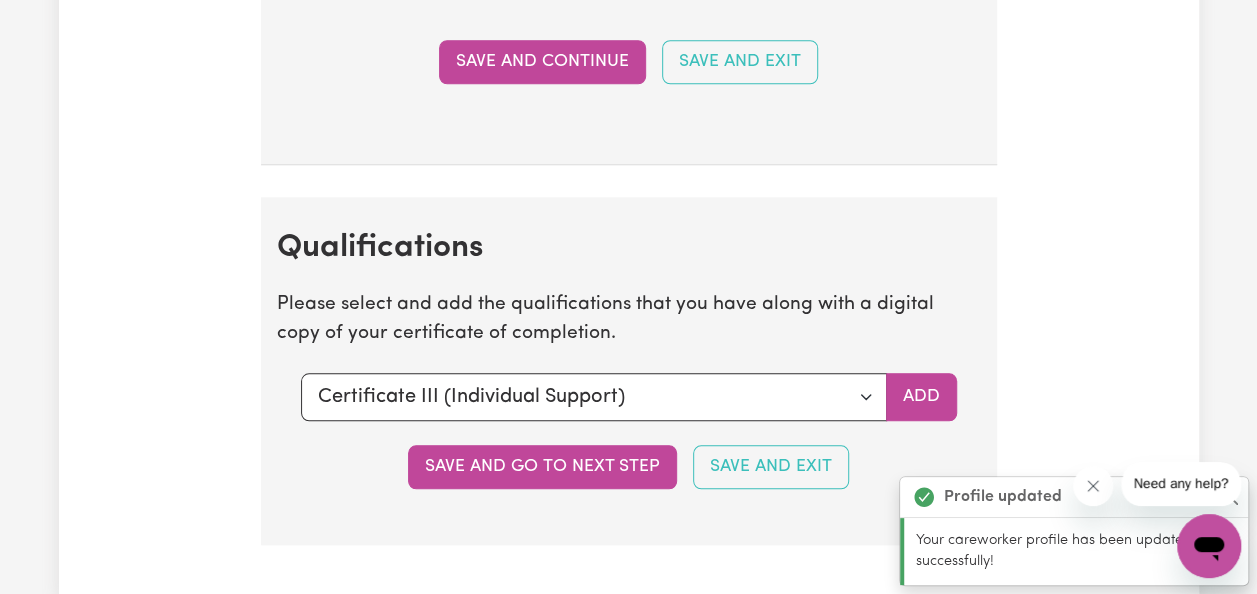 drag, startPoint x: 1266, startPoint y: 48, endPoint x: 101, endPoint y: 3, distance: 1165.8688 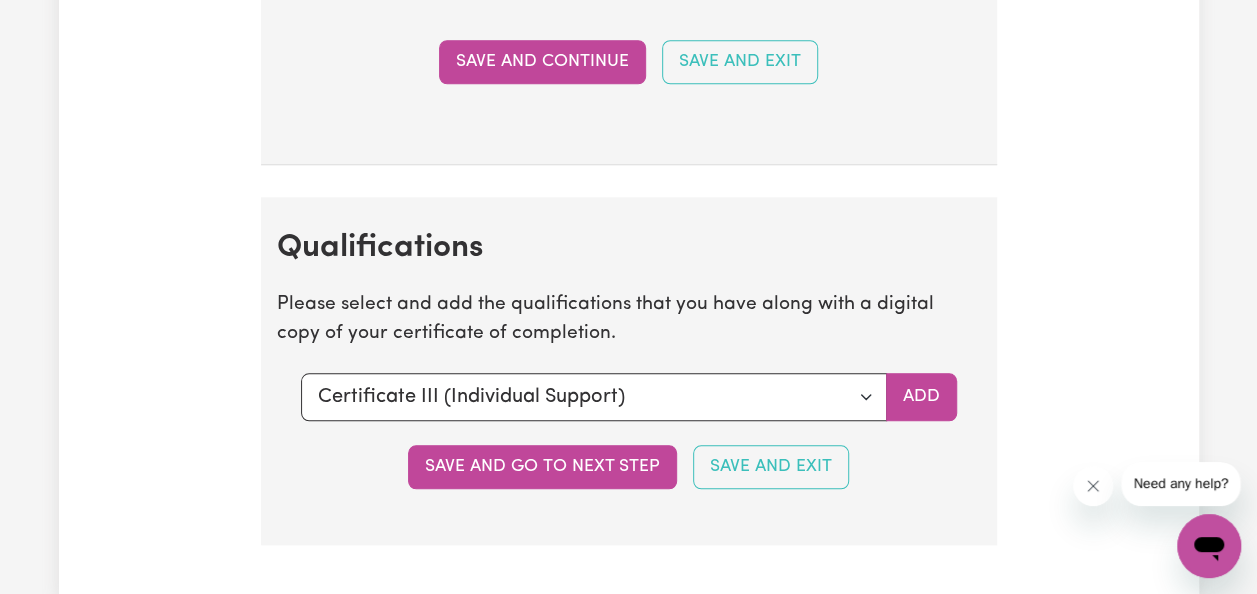 click on "Save and go to next step" at bounding box center (542, 467) 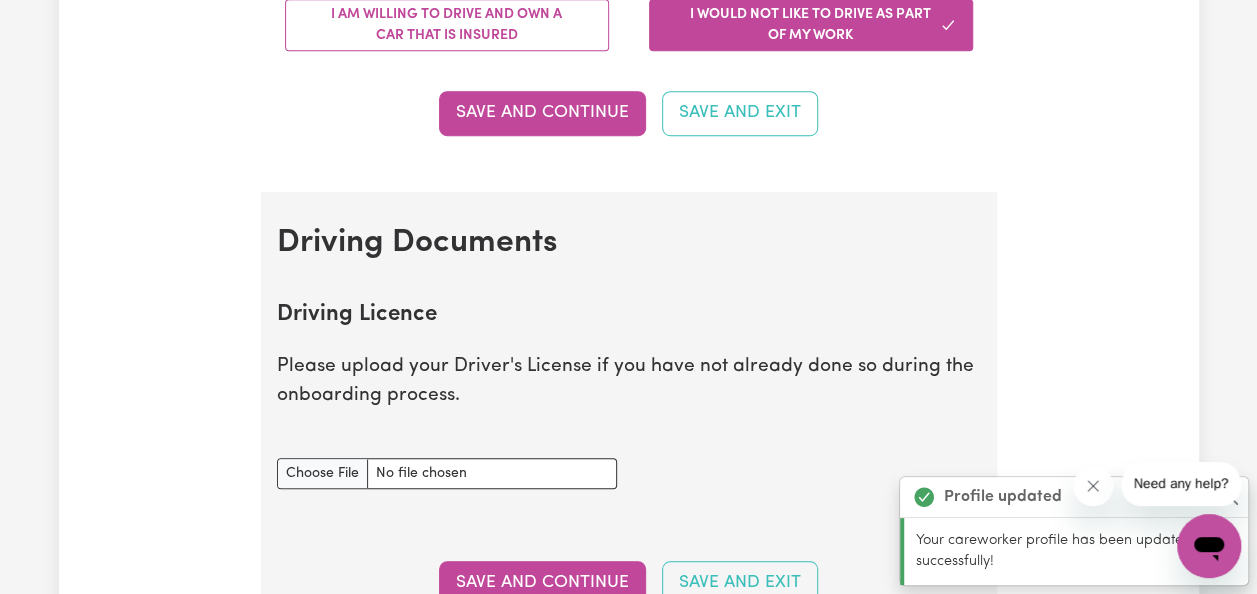 scroll, scrollTop: 0, scrollLeft: 0, axis: both 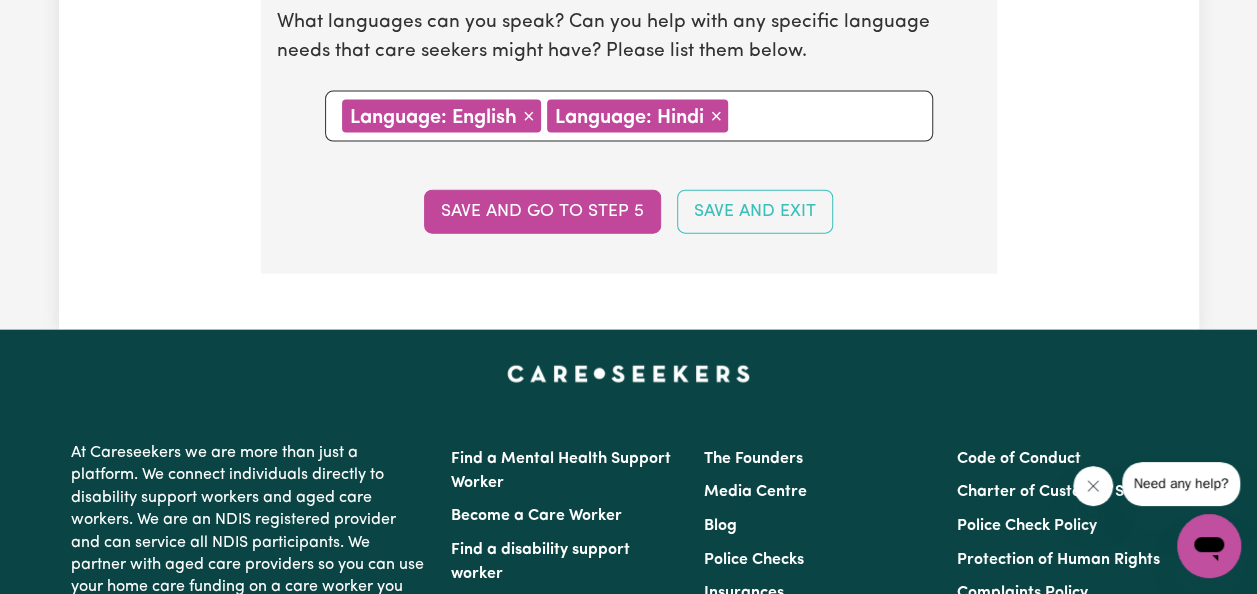 click on "Save and go to step 5" at bounding box center [542, 212] 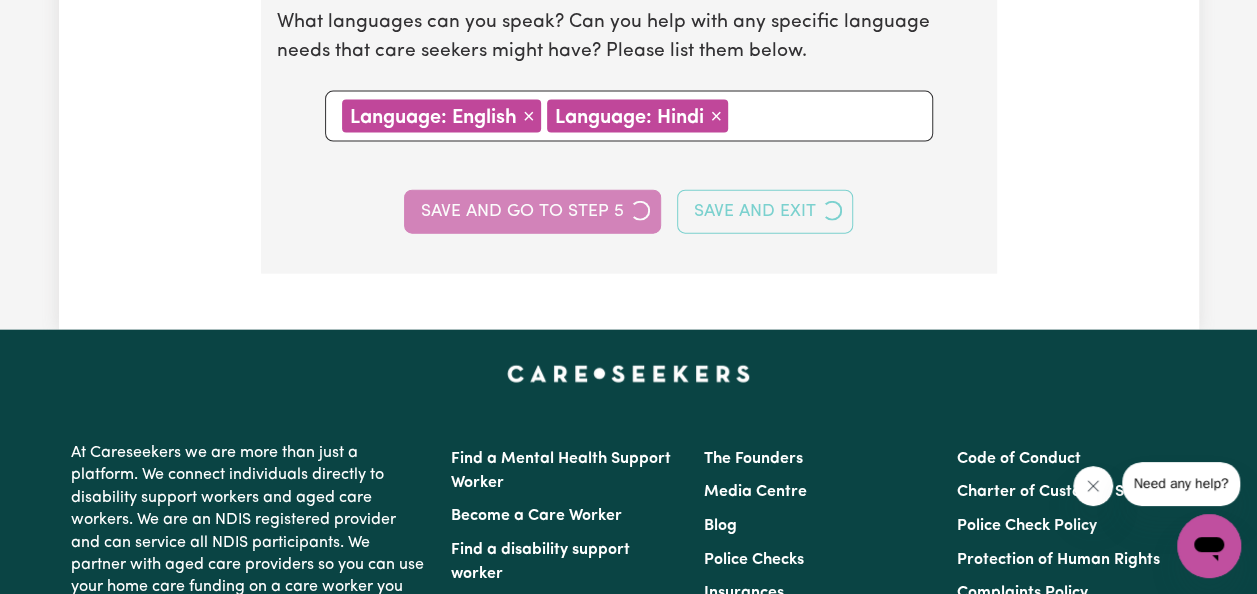 select on "I am providing services privately on my own" 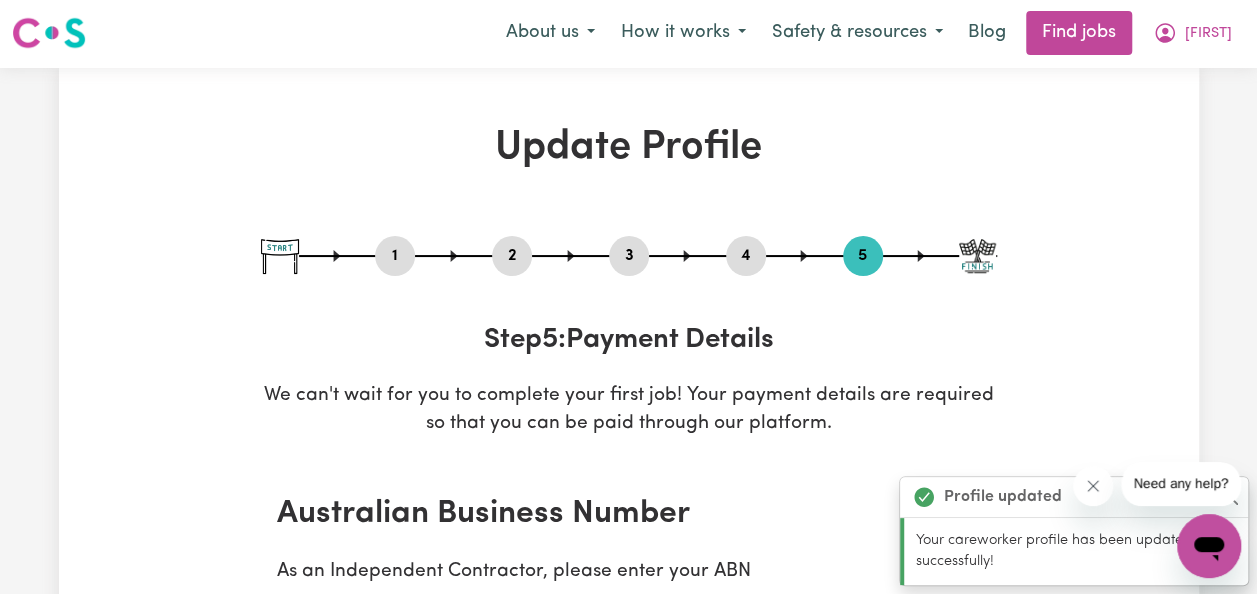 scroll, scrollTop: 0, scrollLeft: 0, axis: both 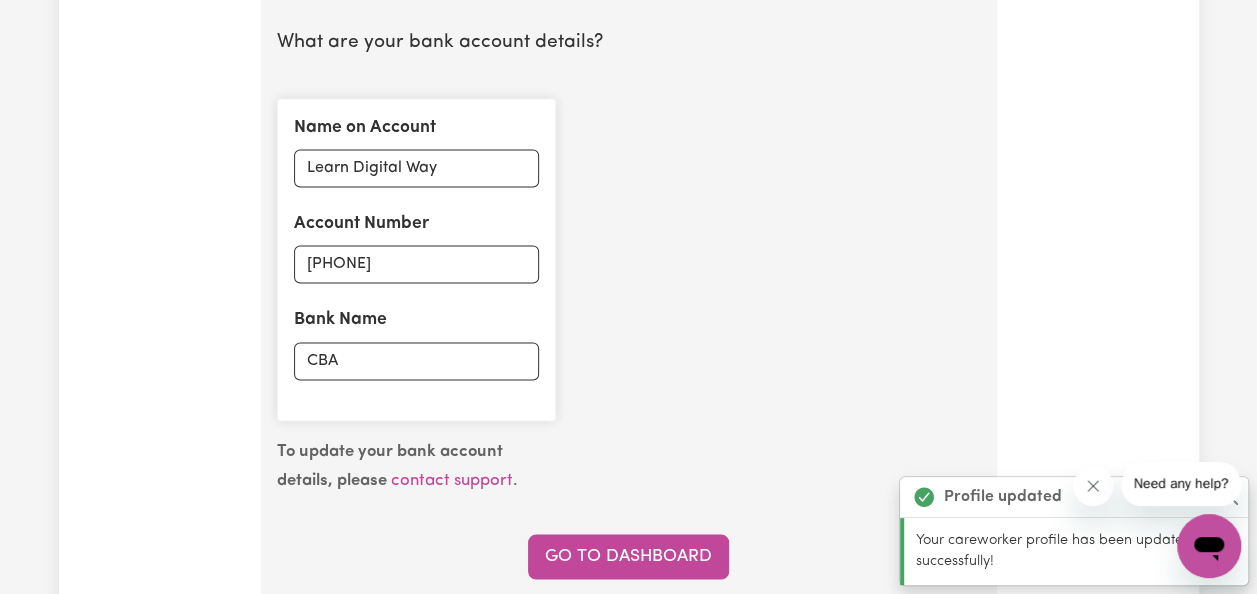 click on "Go to Dashboard" at bounding box center [628, 556] 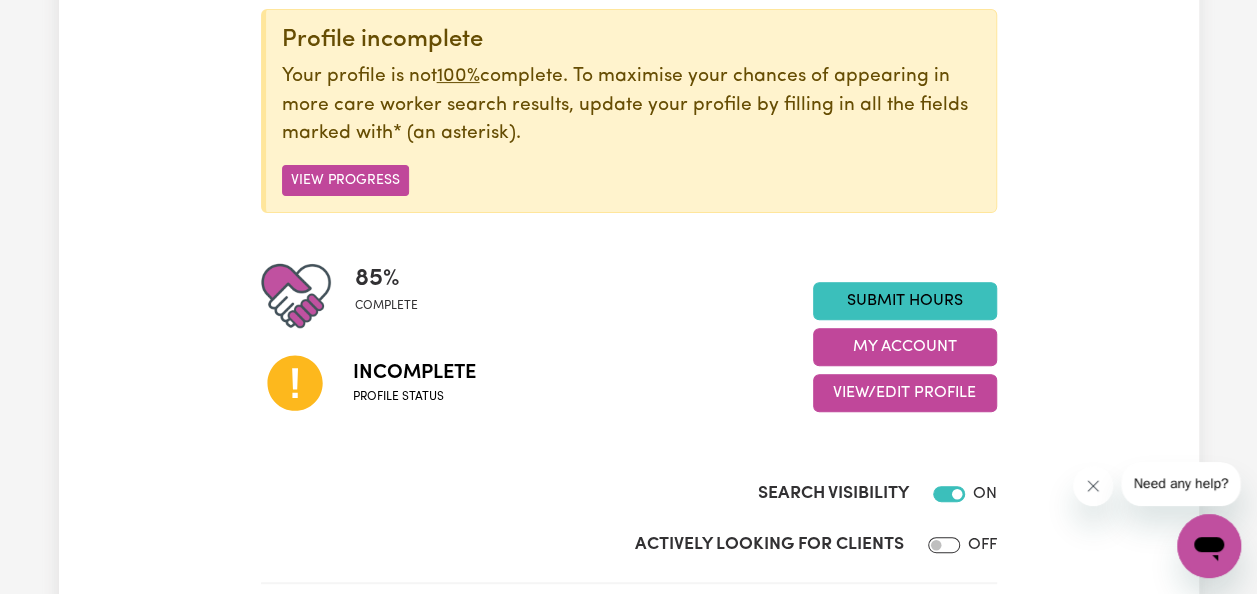scroll, scrollTop: 200, scrollLeft: 0, axis: vertical 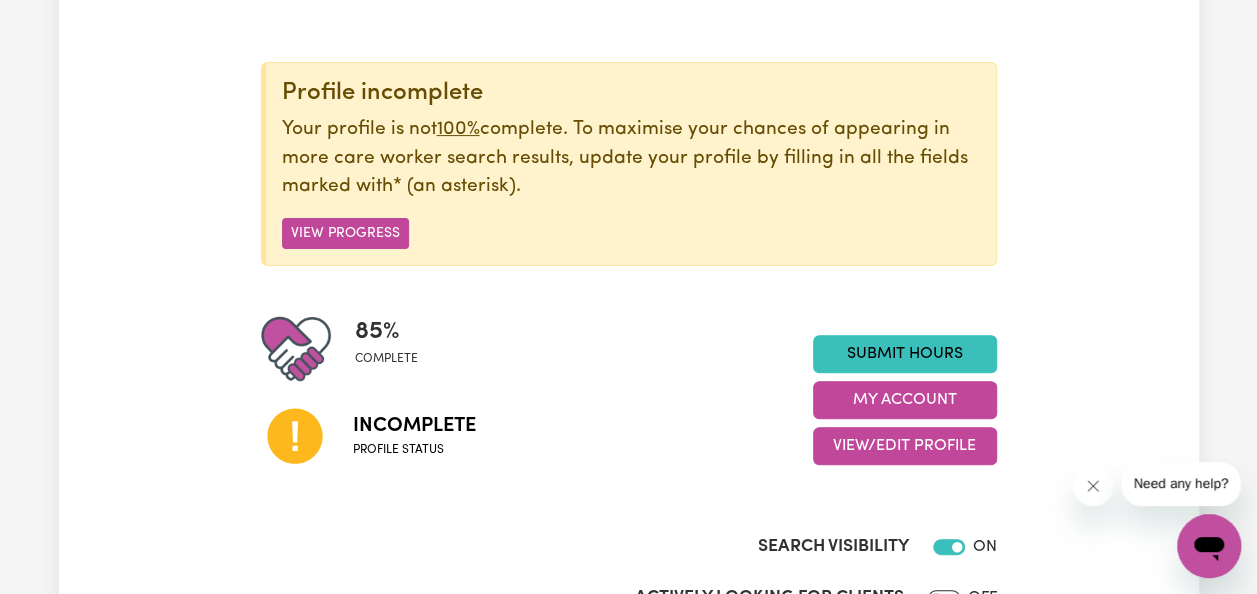 click on "View Progress" at bounding box center (345, 233) 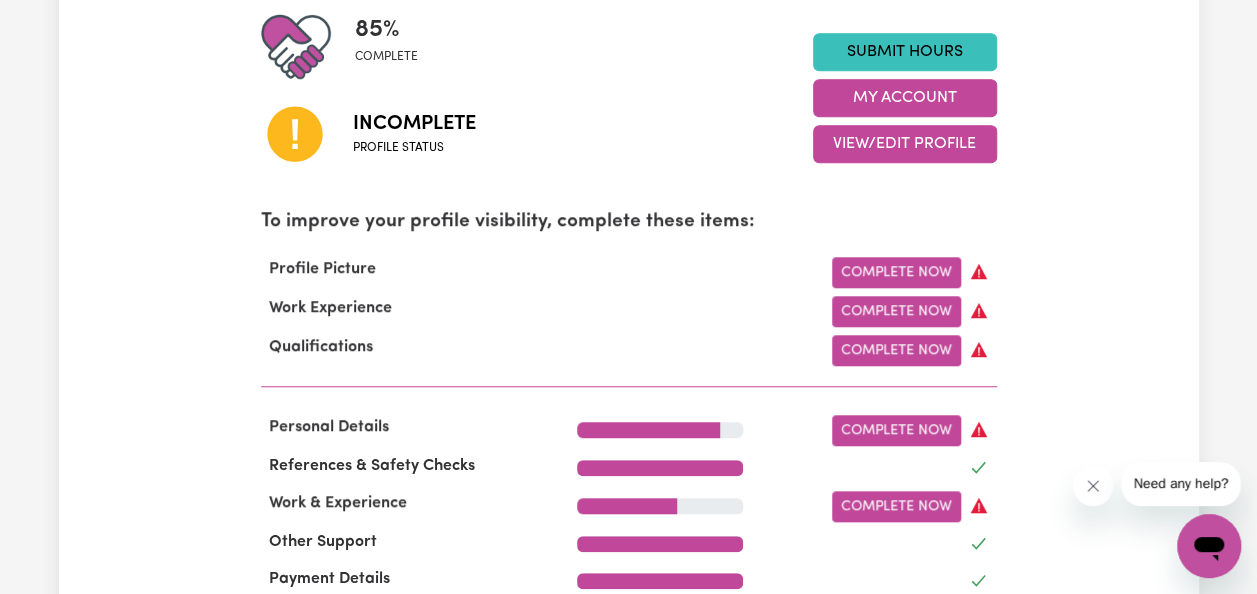 scroll, scrollTop: 500, scrollLeft: 0, axis: vertical 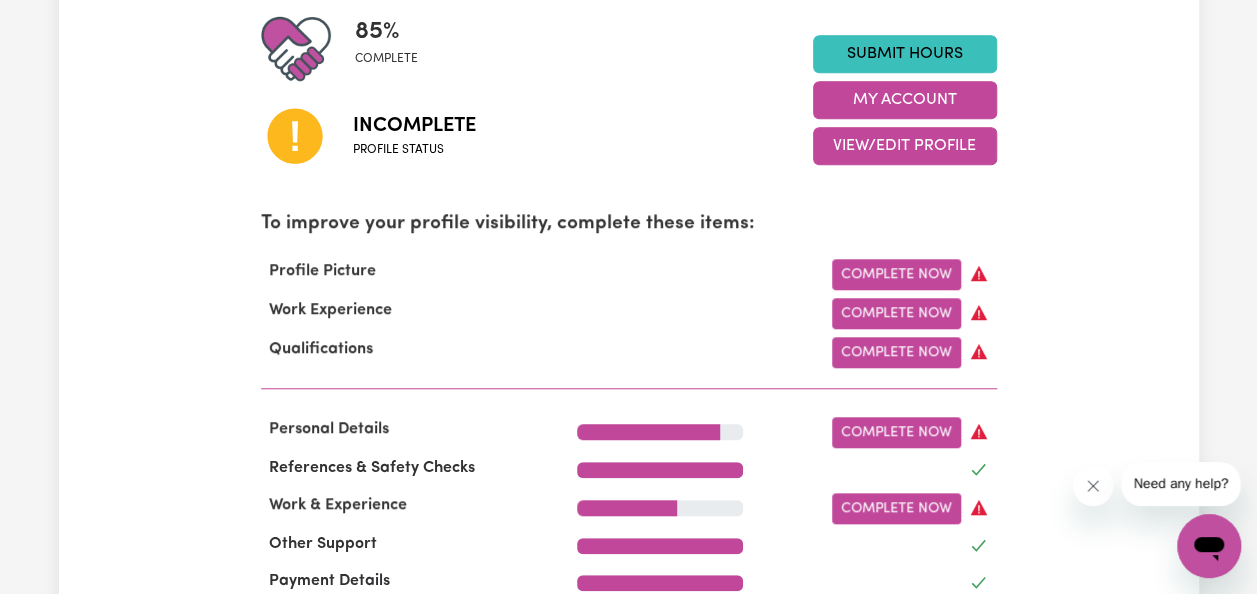 click on "Complete Now" at bounding box center [896, 274] 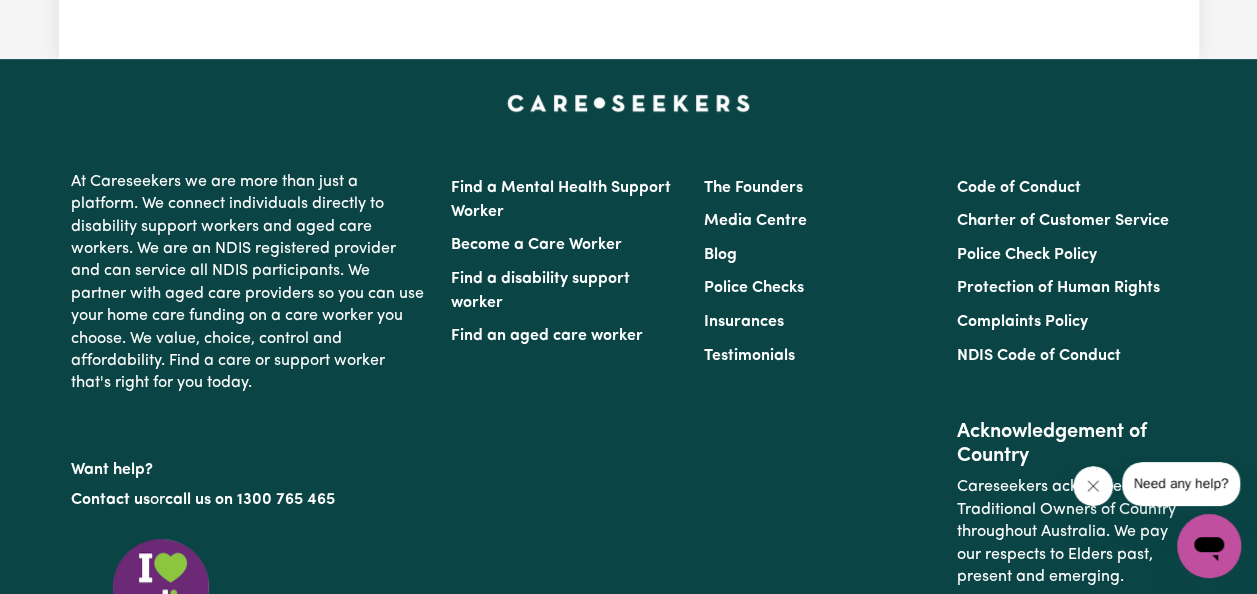 scroll, scrollTop: 0, scrollLeft: 0, axis: both 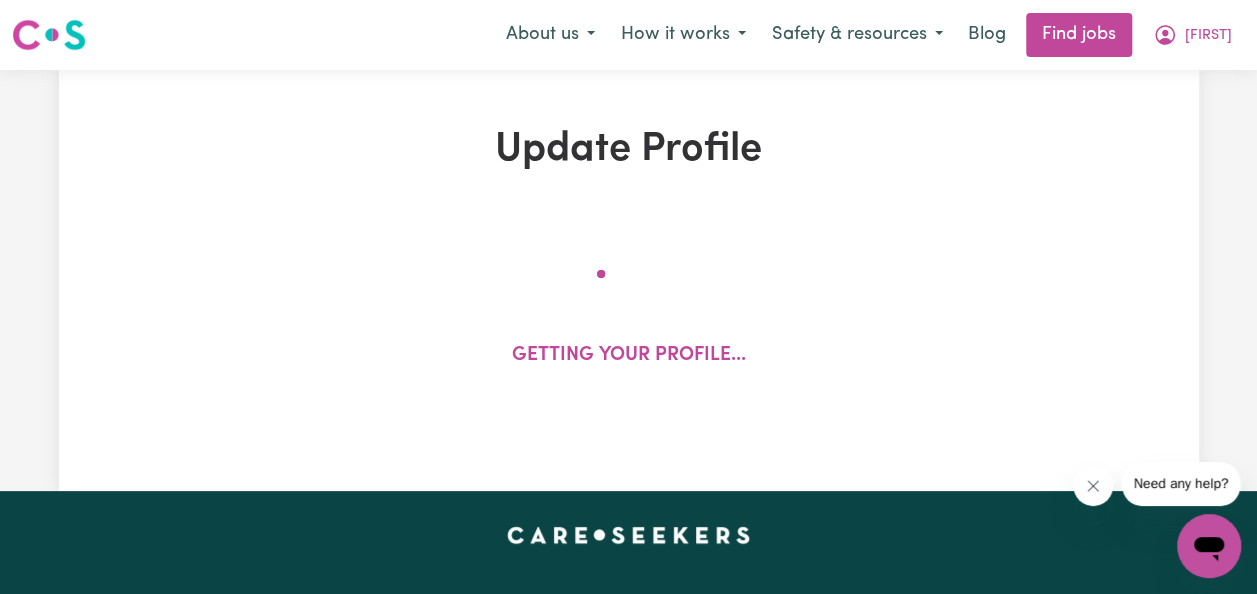 select on "female" 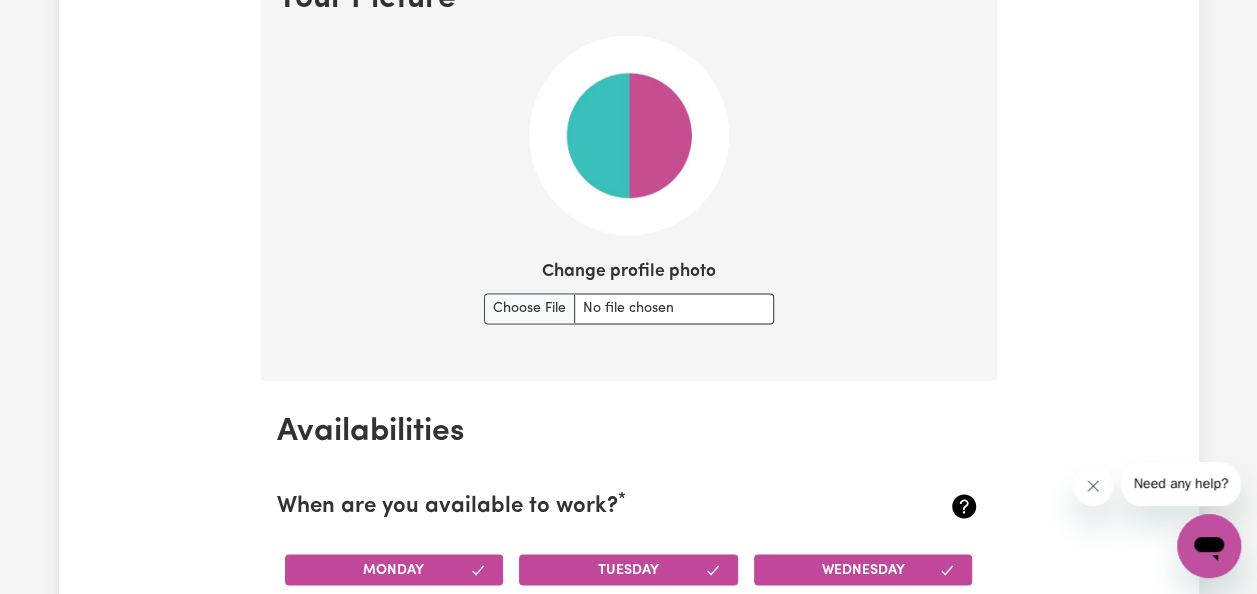 scroll, scrollTop: 1500, scrollLeft: 0, axis: vertical 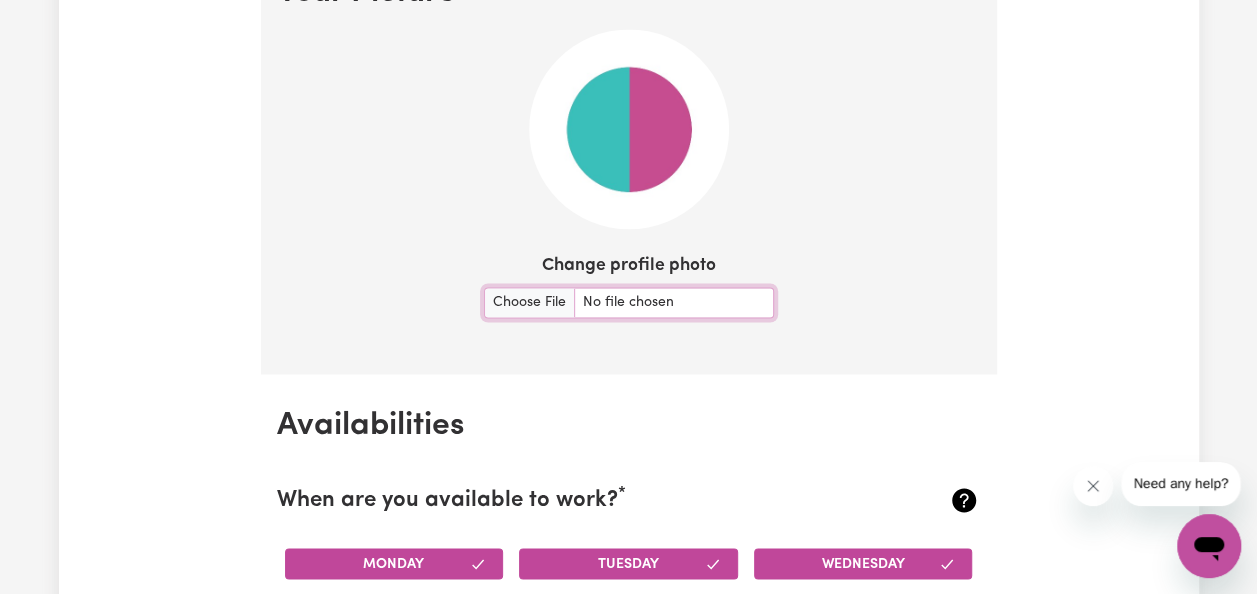 click on "Change profile photo" at bounding box center [629, 302] 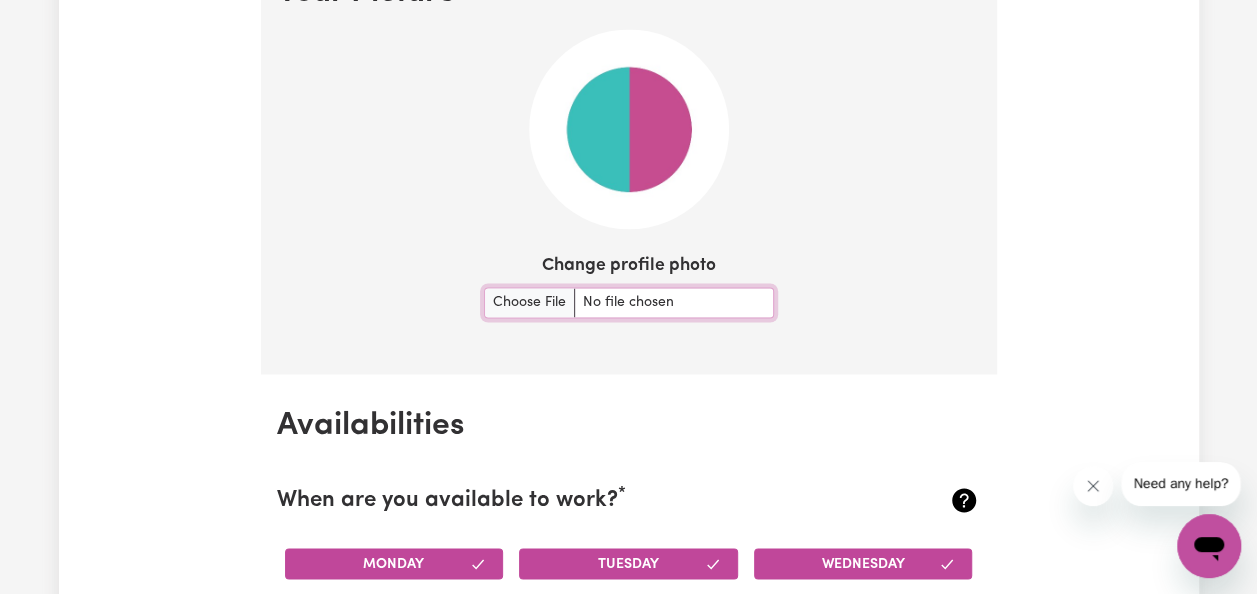 type on "C:\fakepath\[FILENAME].jpg" 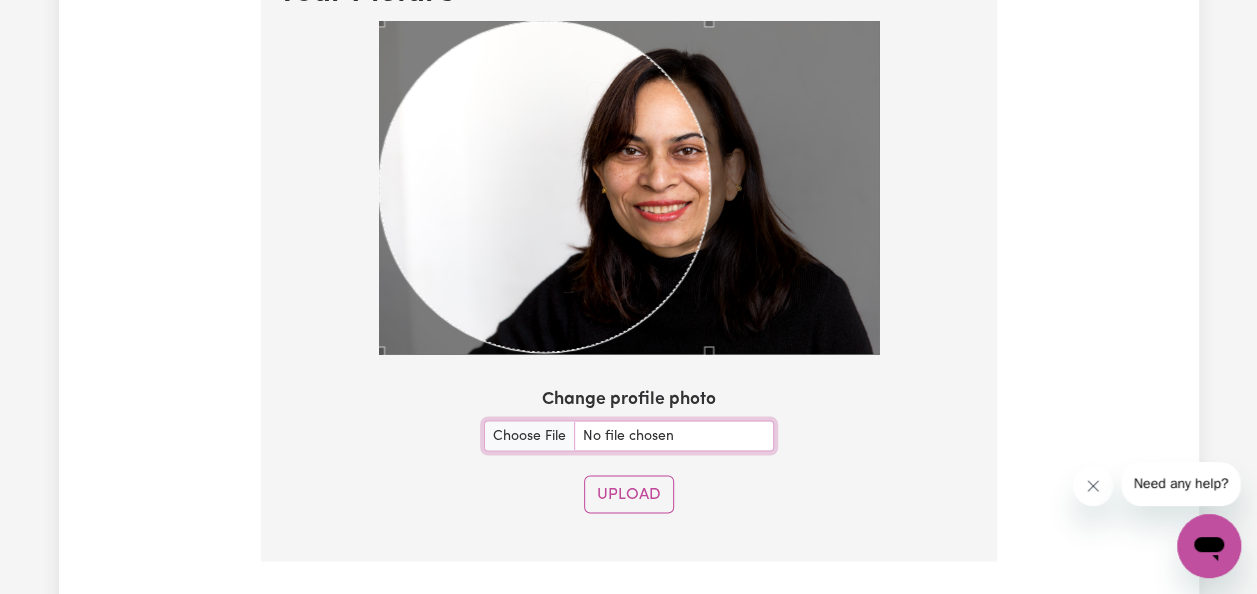 click at bounding box center [629, 187] 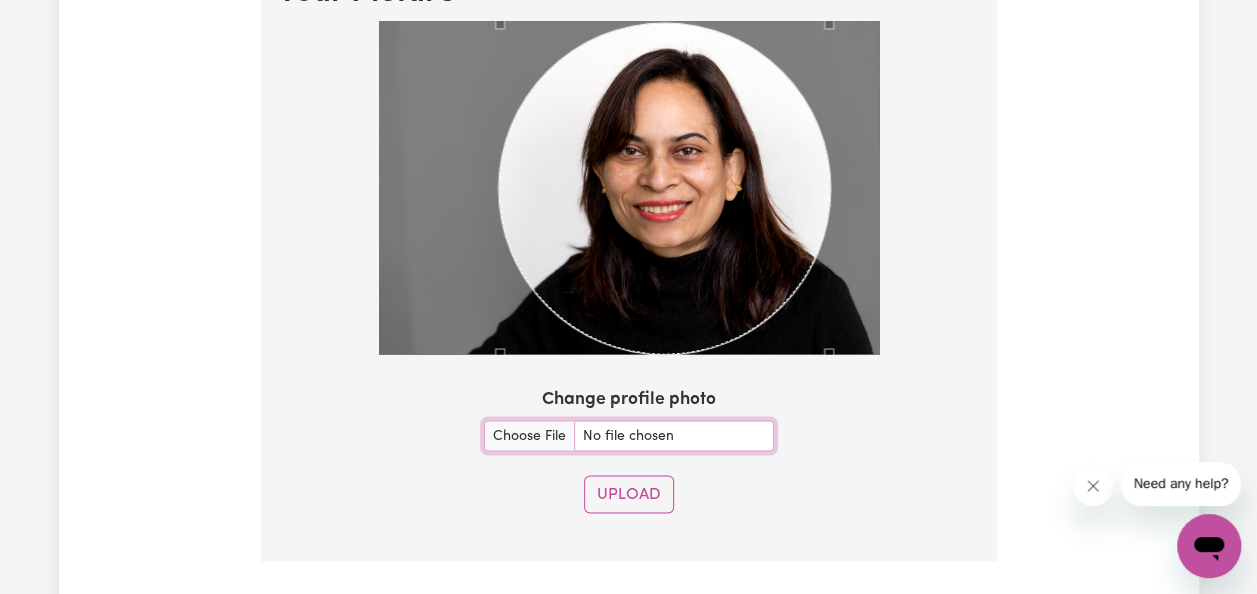 click at bounding box center [664, 188] 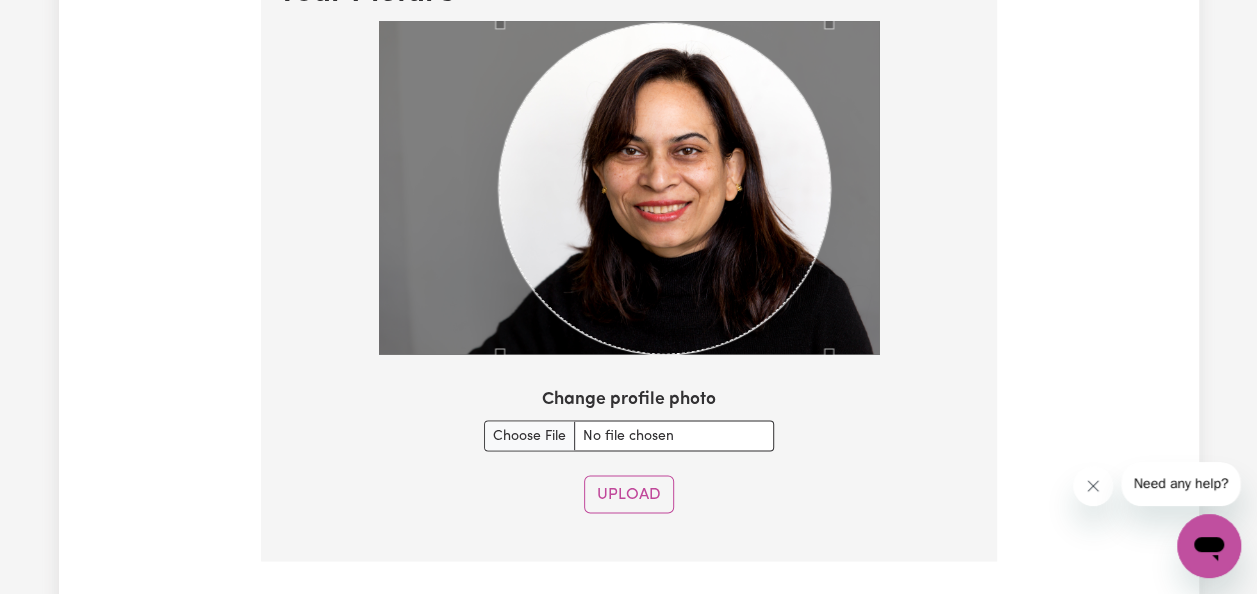 click on "Upload" at bounding box center (629, 494) 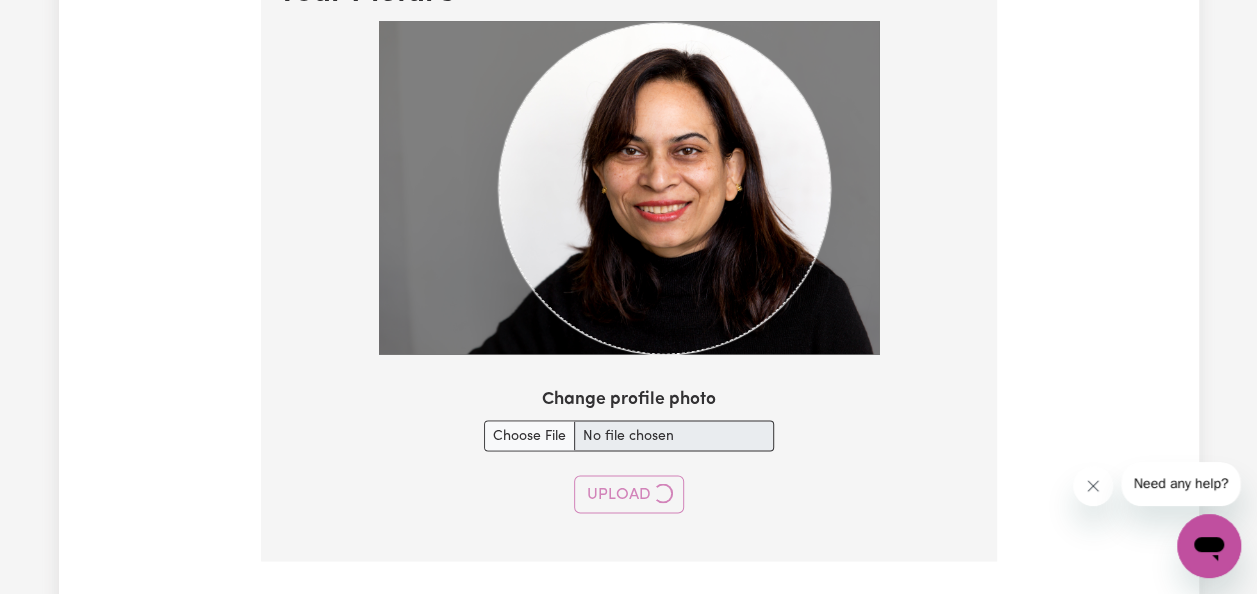 type 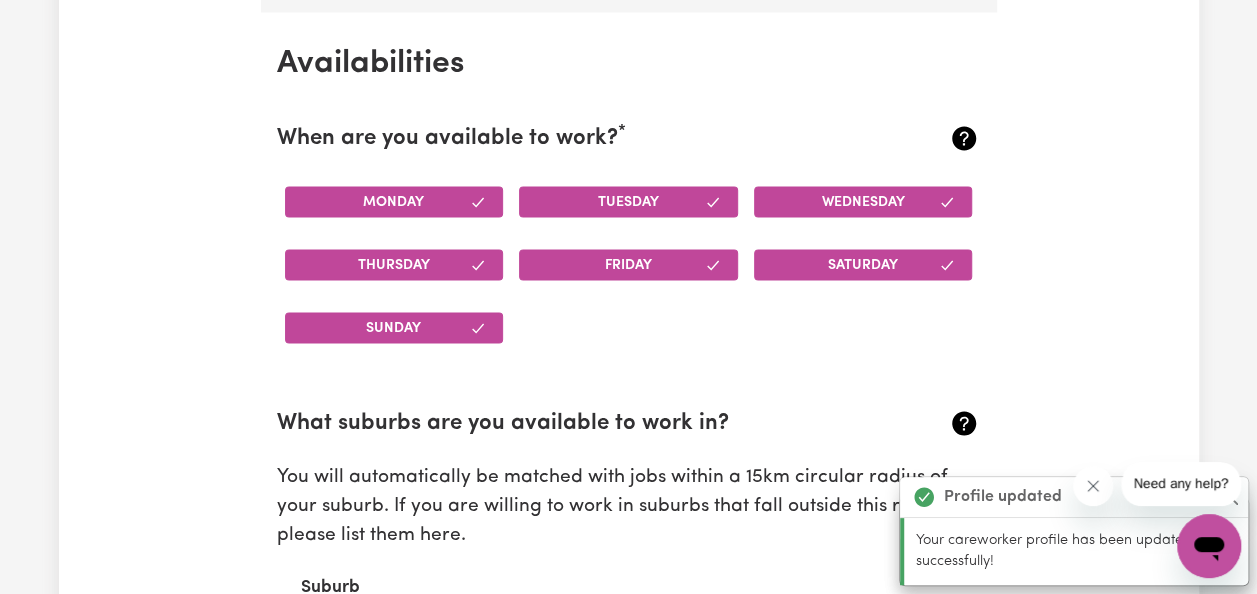 scroll, scrollTop: 1872, scrollLeft: 0, axis: vertical 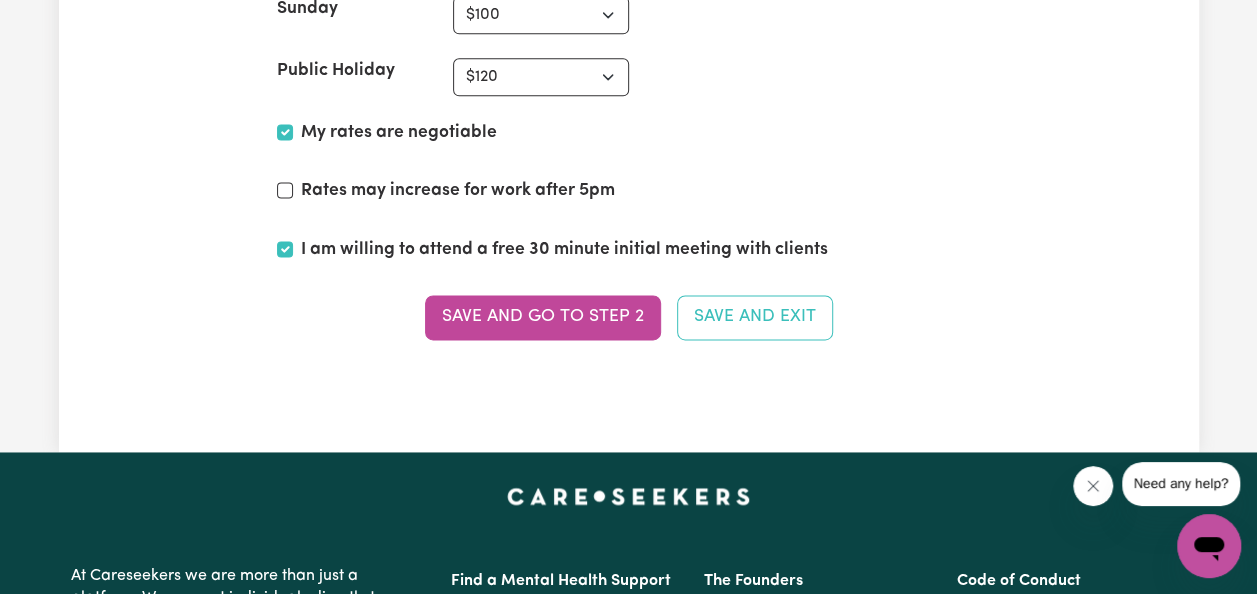 click on "Save and go to Step 2" at bounding box center [543, 317] 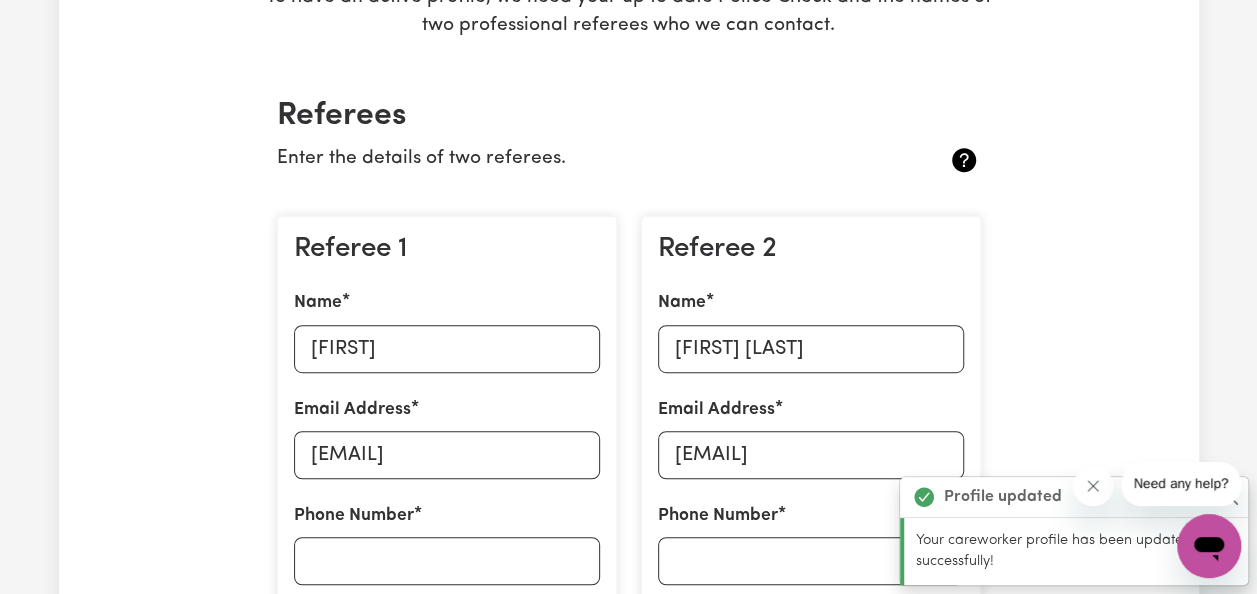 scroll, scrollTop: 0, scrollLeft: 0, axis: both 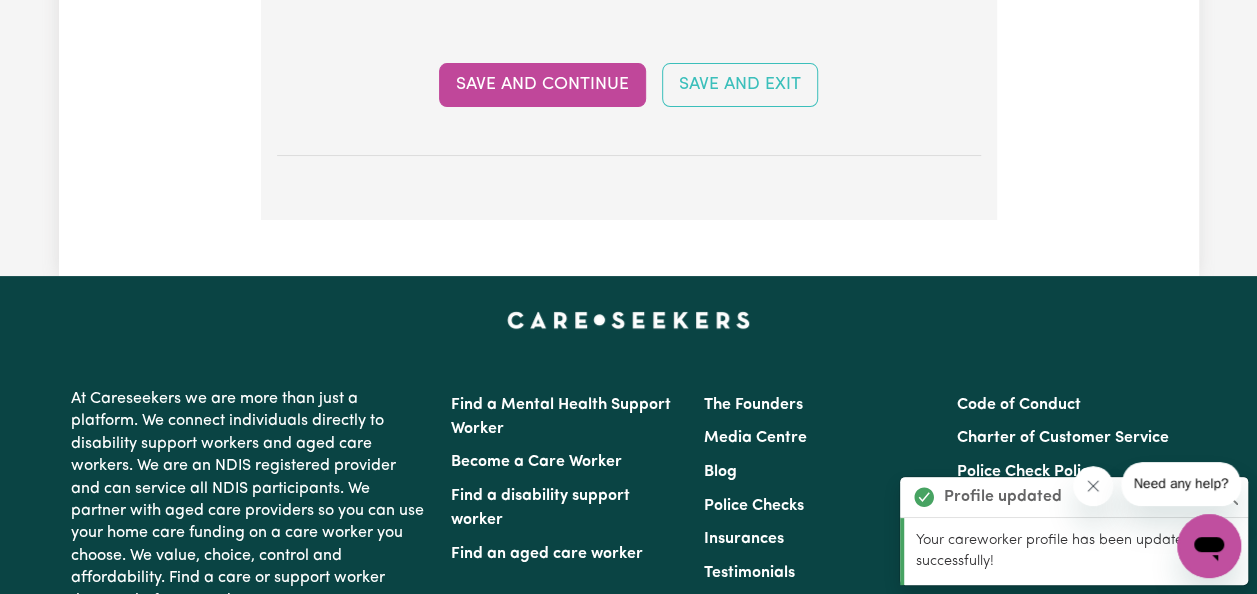 drag, startPoint x: 1259, startPoint y: 63, endPoint x: 96, endPoint y: 14, distance: 1164.0317 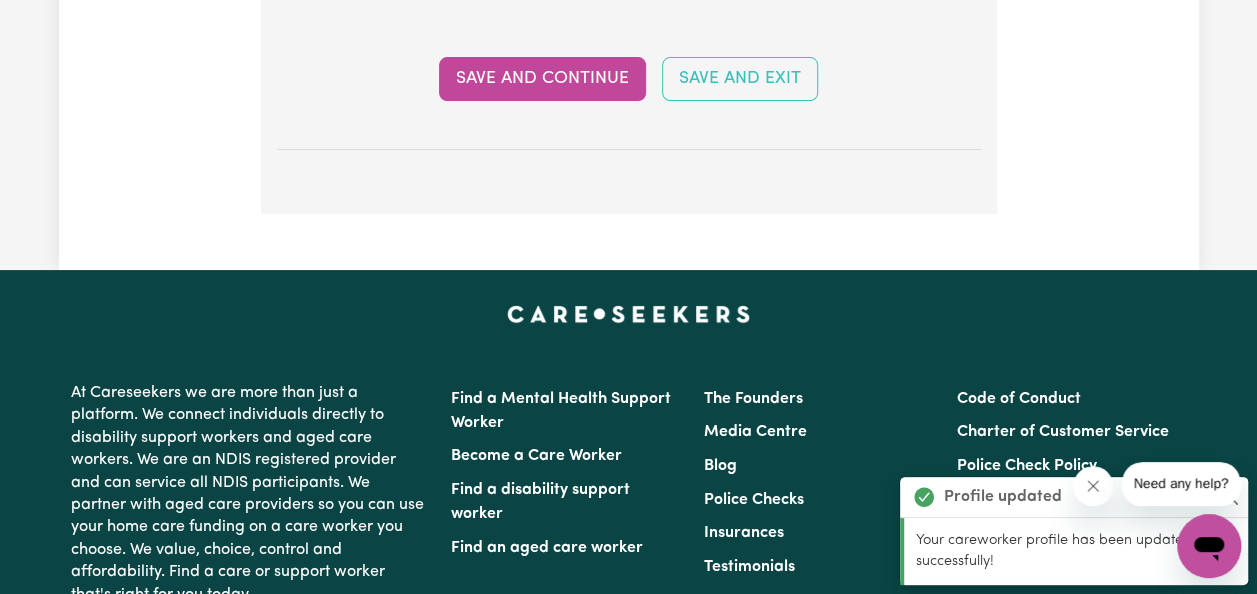 click on "Save and Continue" at bounding box center (542, 79) 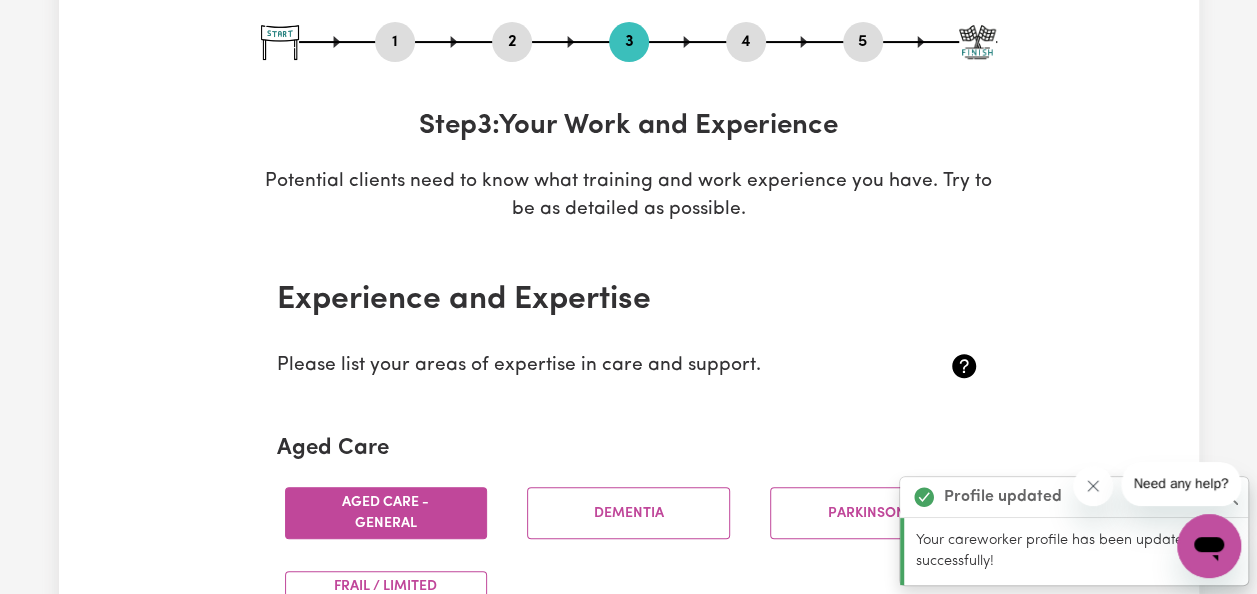 scroll, scrollTop: 0, scrollLeft: 0, axis: both 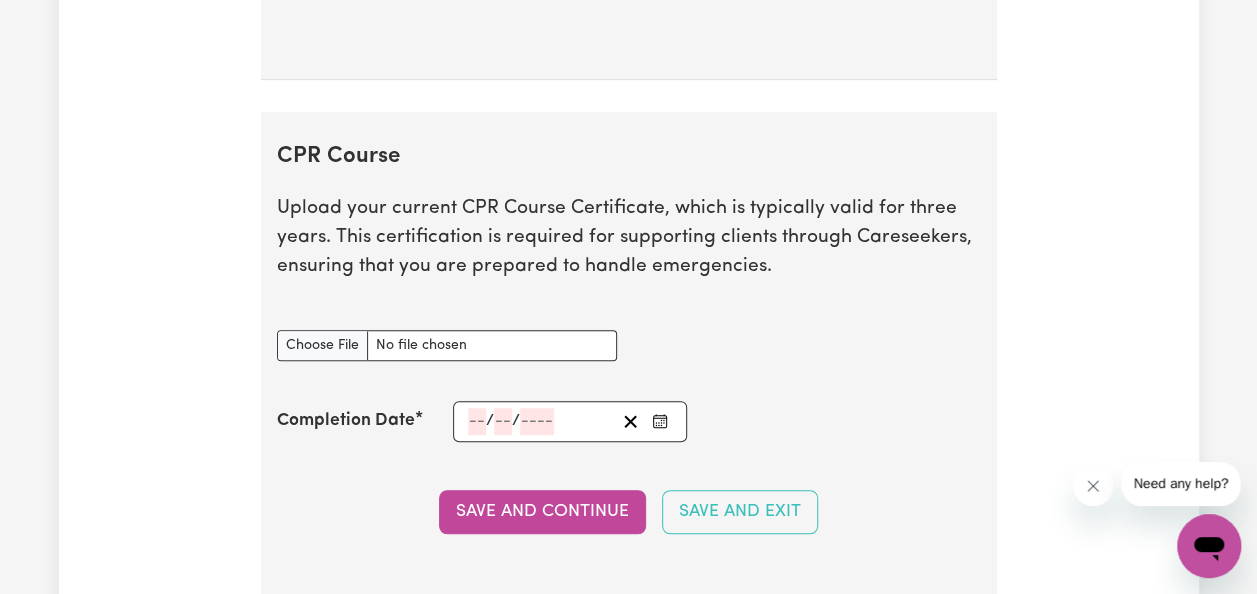 click on "Save and Continue" at bounding box center (542, 512) 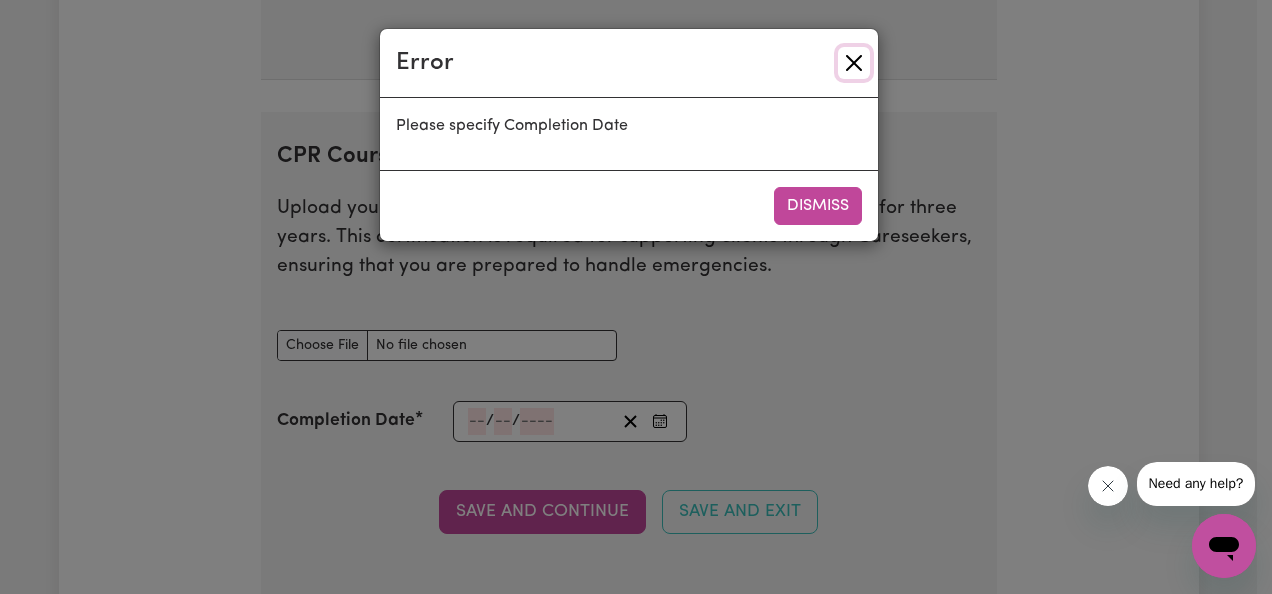 click at bounding box center [854, 63] 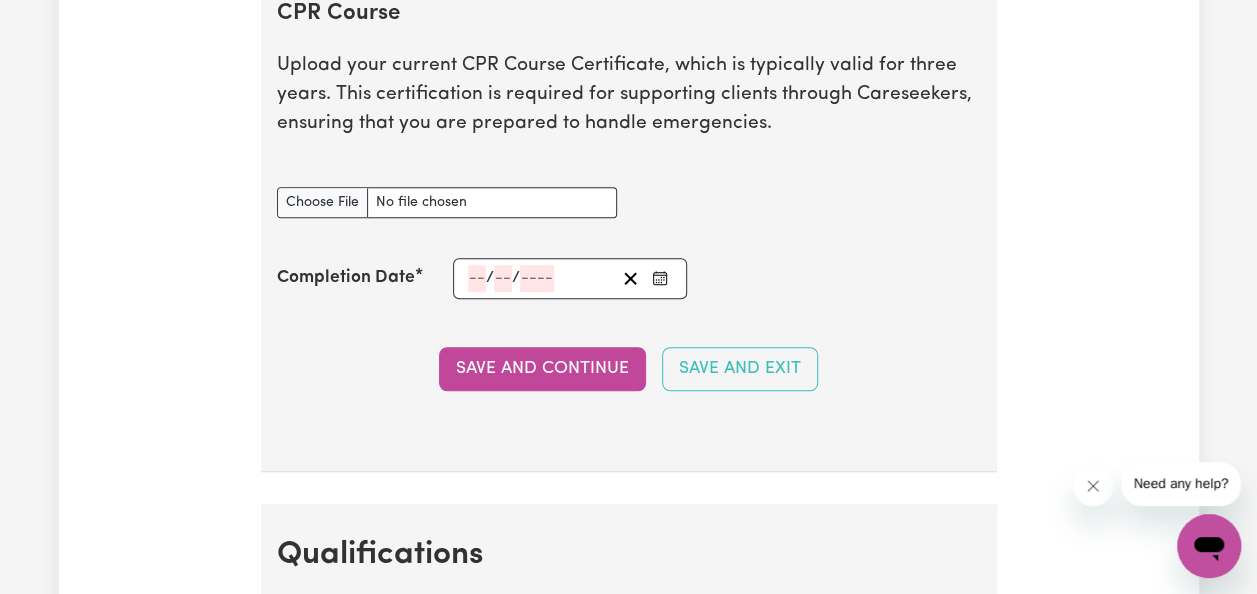 scroll, scrollTop: 4462, scrollLeft: 0, axis: vertical 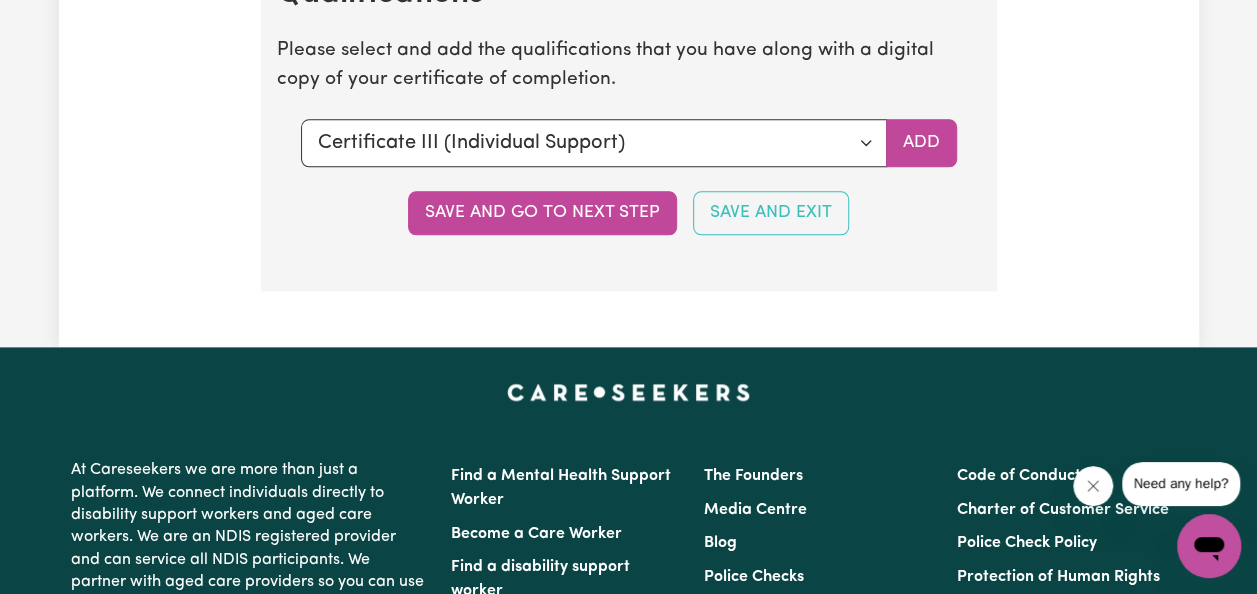 click on "Save and go to next step" at bounding box center (542, 213) 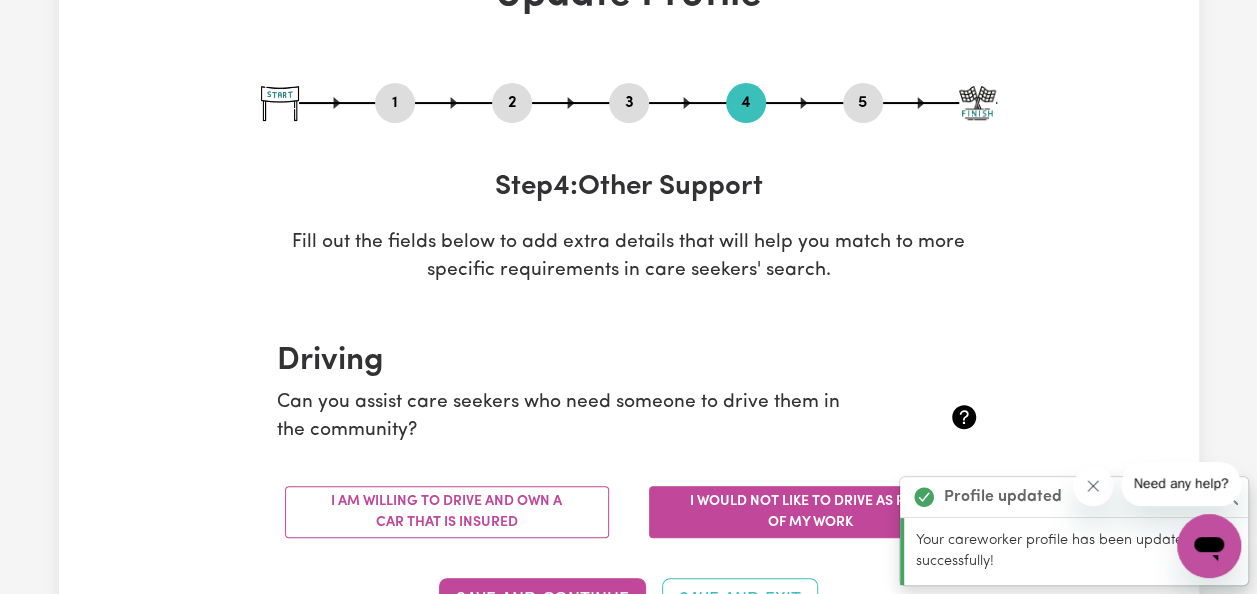 scroll, scrollTop: 0, scrollLeft: 0, axis: both 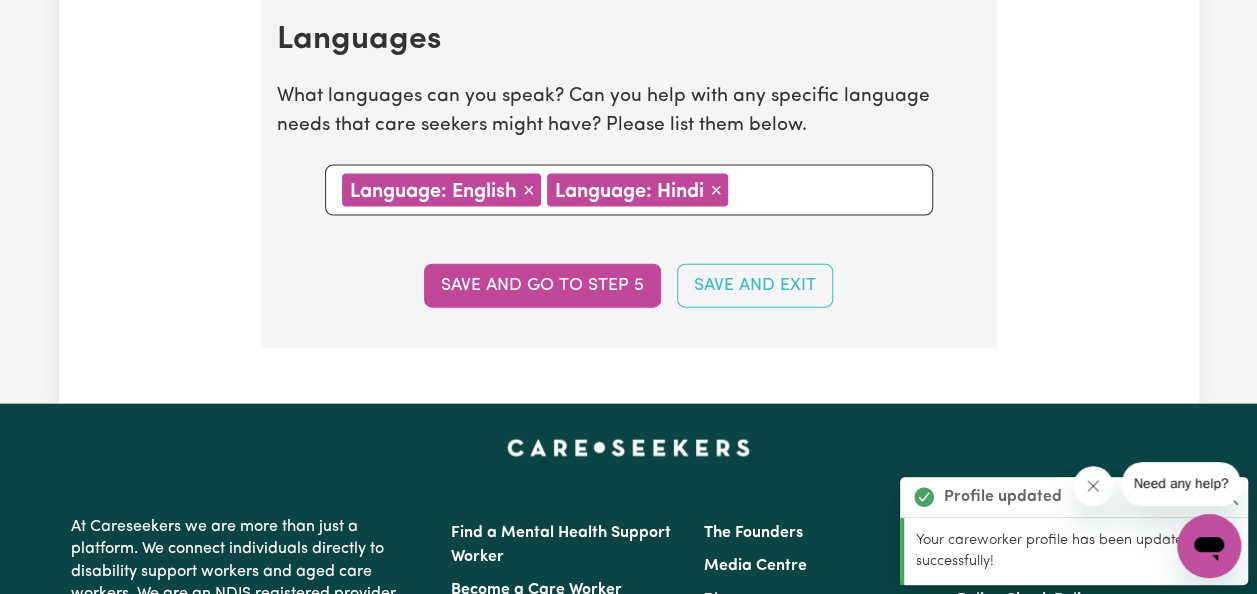 click on "Save and go to step 5" at bounding box center (542, 286) 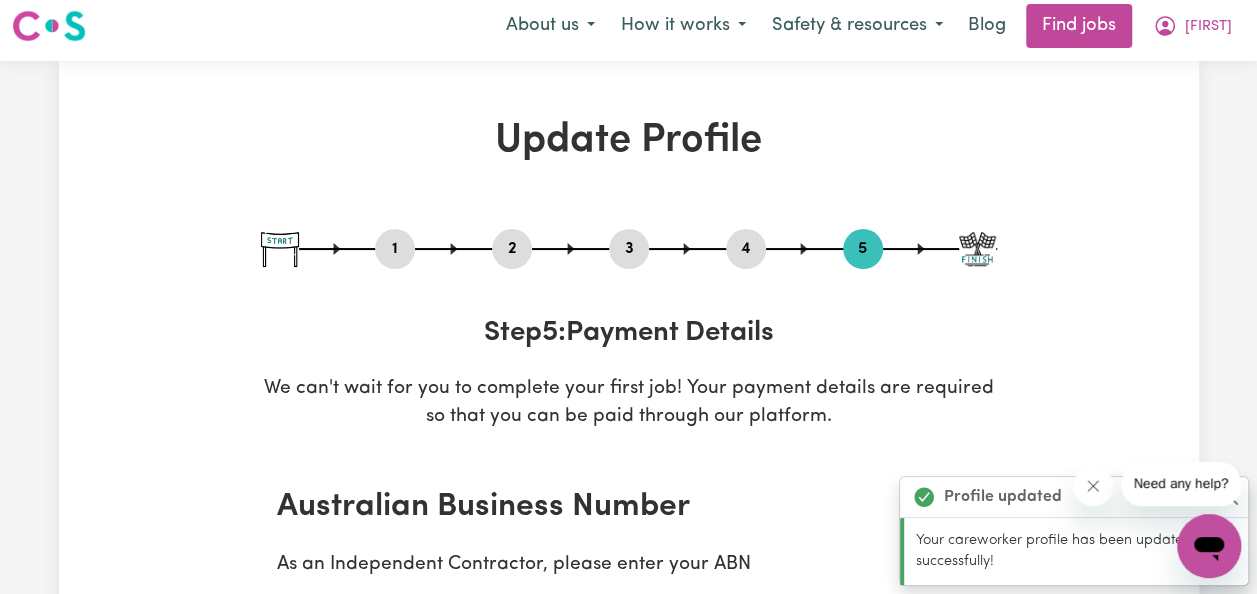 scroll, scrollTop: 0, scrollLeft: 0, axis: both 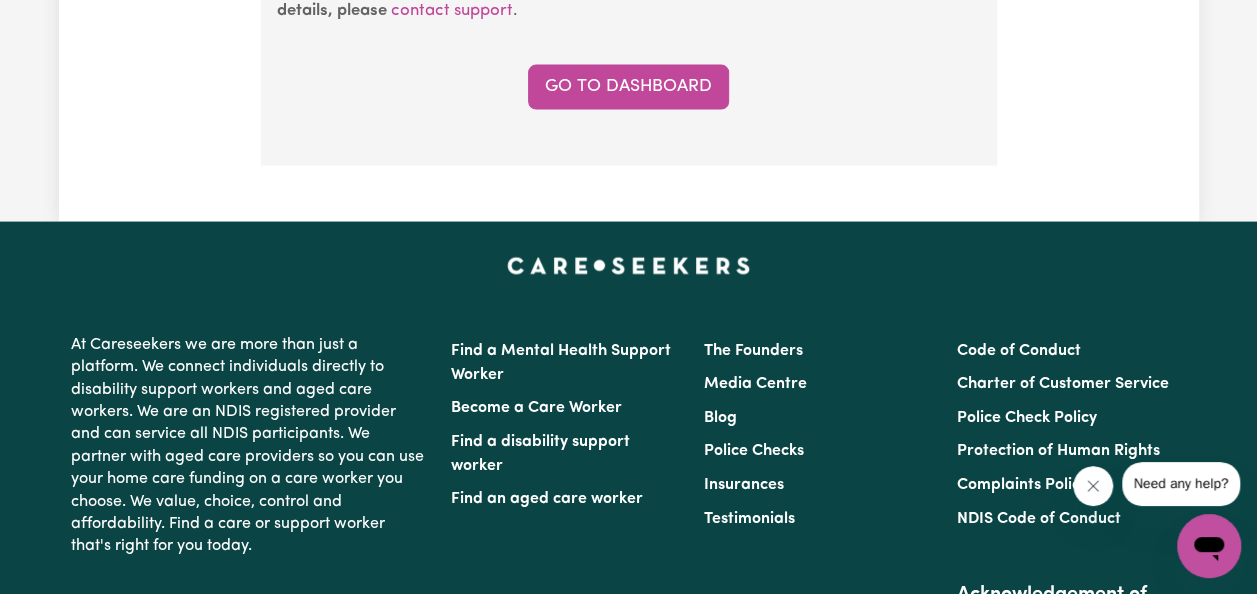 click on "Go to Dashboard" at bounding box center [628, 87] 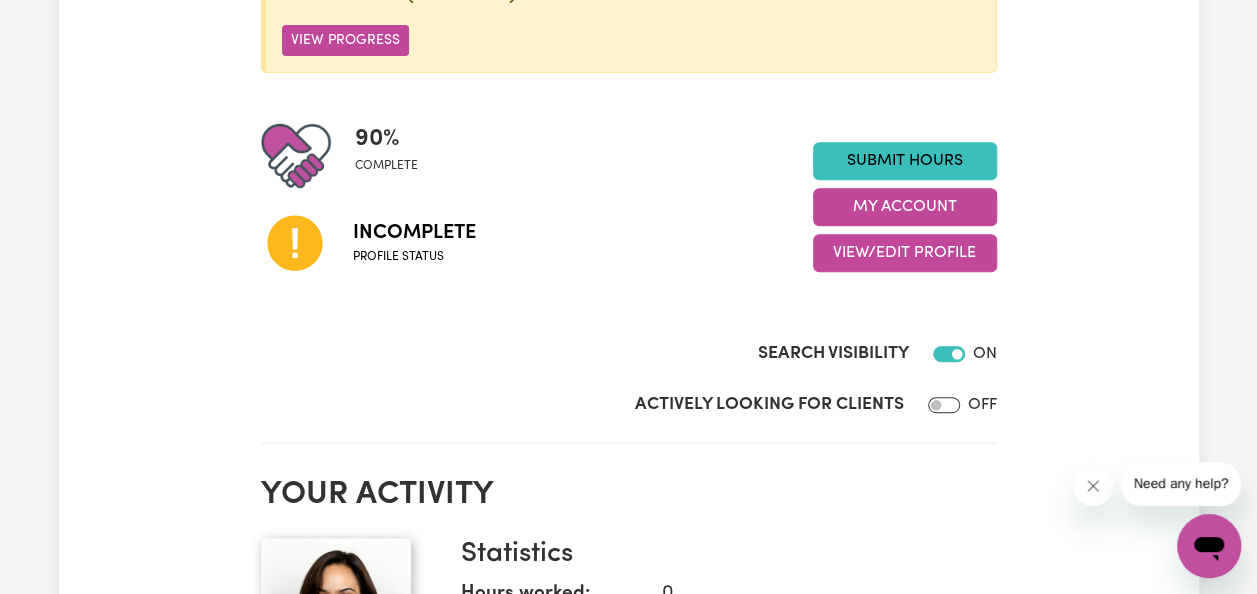 scroll, scrollTop: 400, scrollLeft: 0, axis: vertical 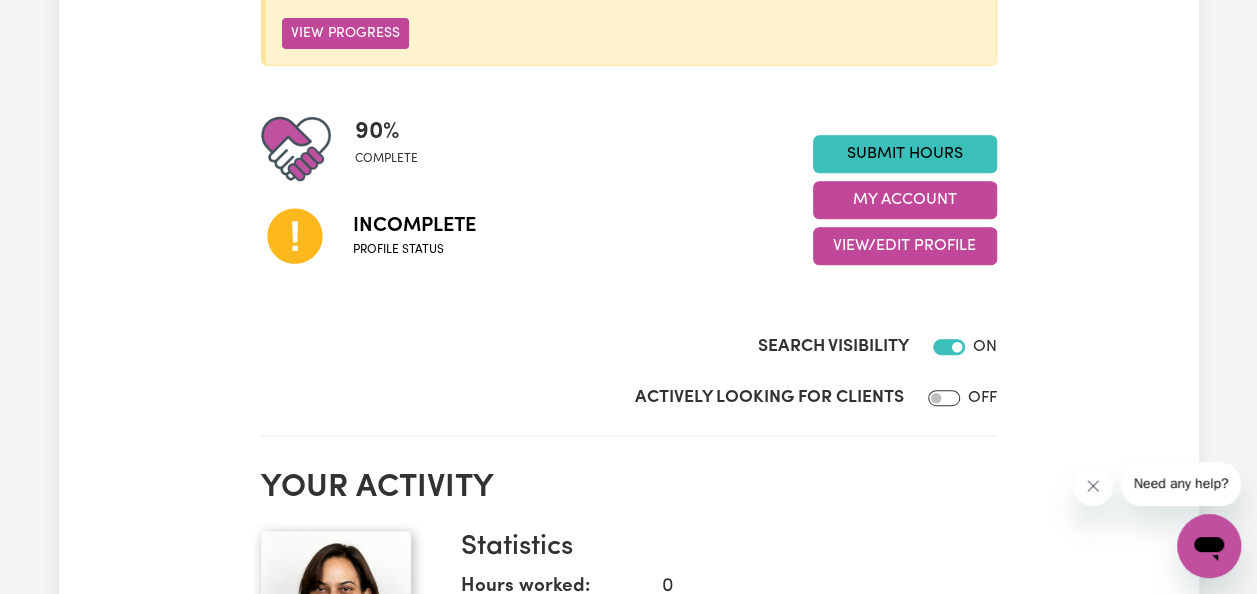 click on "View Progress" at bounding box center (345, 33) 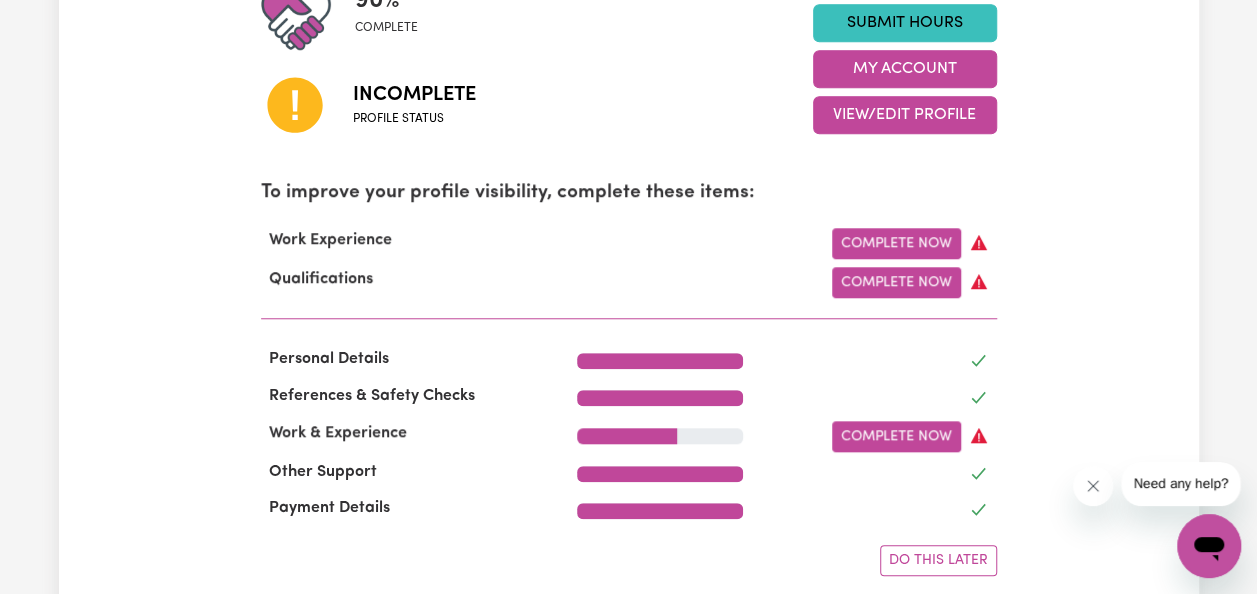 scroll, scrollTop: 500, scrollLeft: 0, axis: vertical 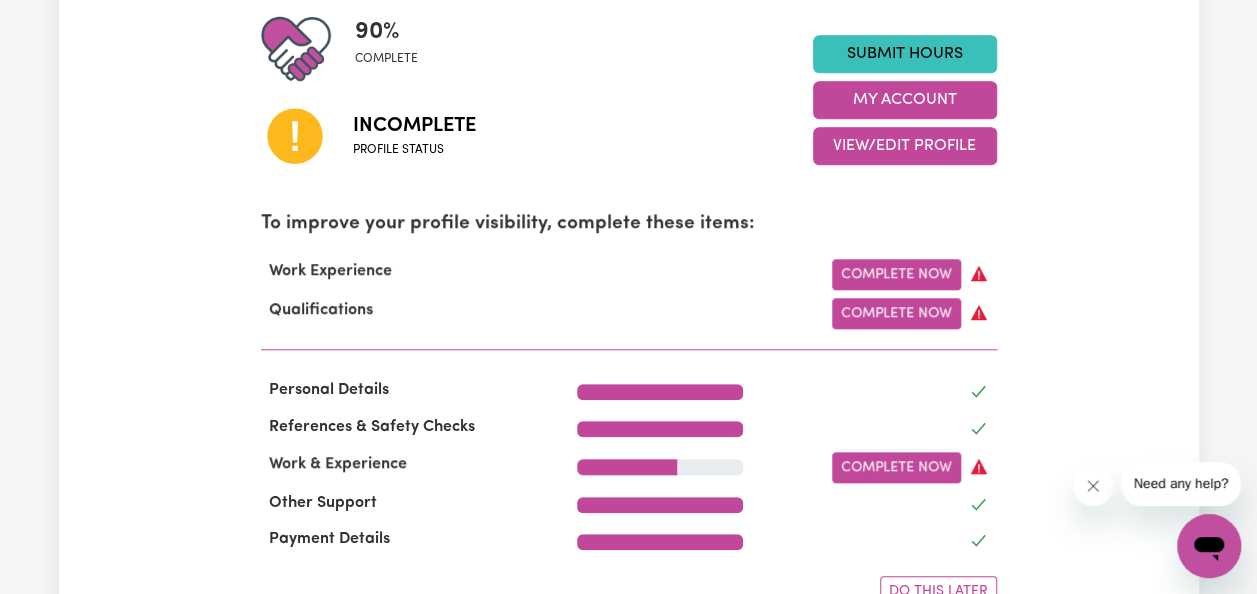 click on "Complete Now" at bounding box center [896, 313] 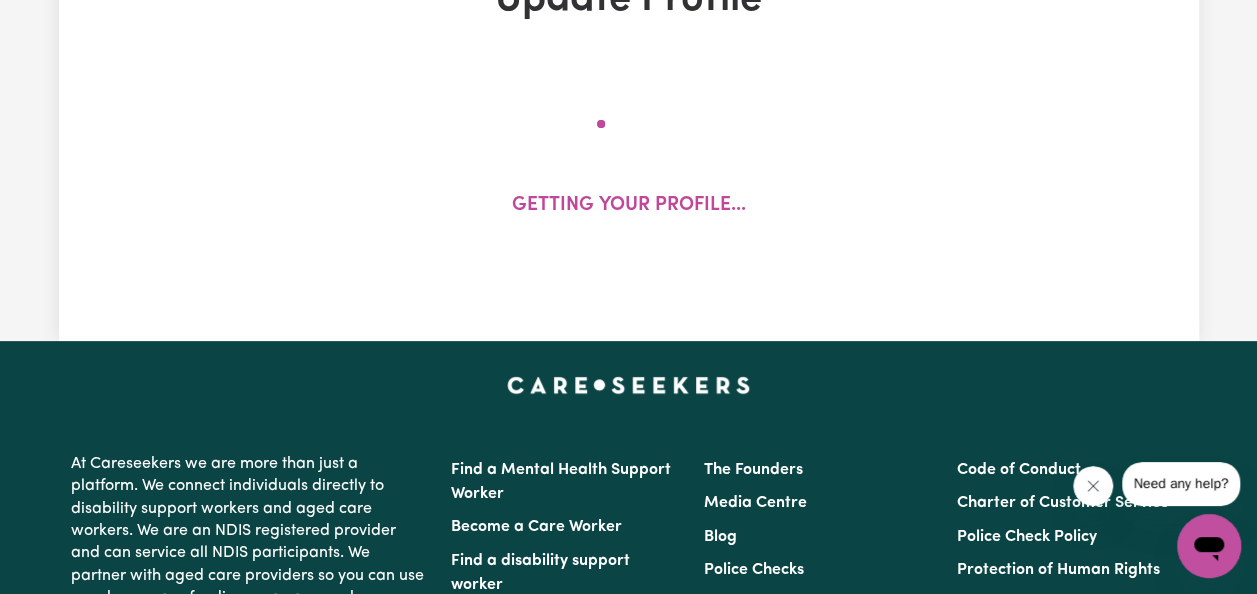 scroll, scrollTop: 0, scrollLeft: 0, axis: both 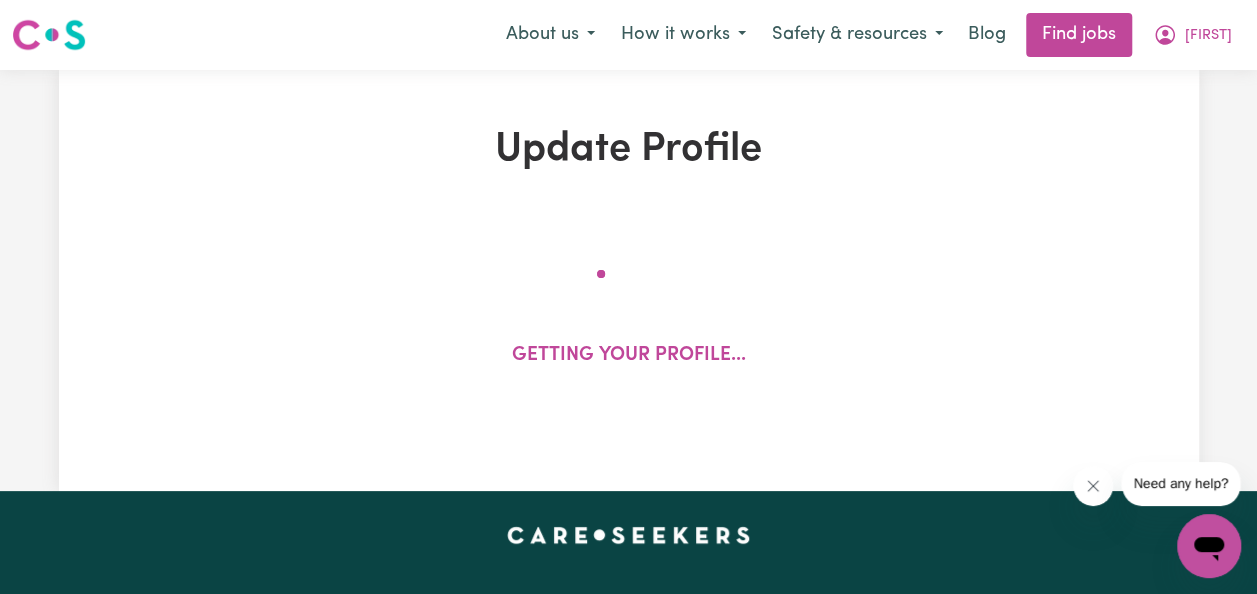 select on "Certificate III (Individual Support)" 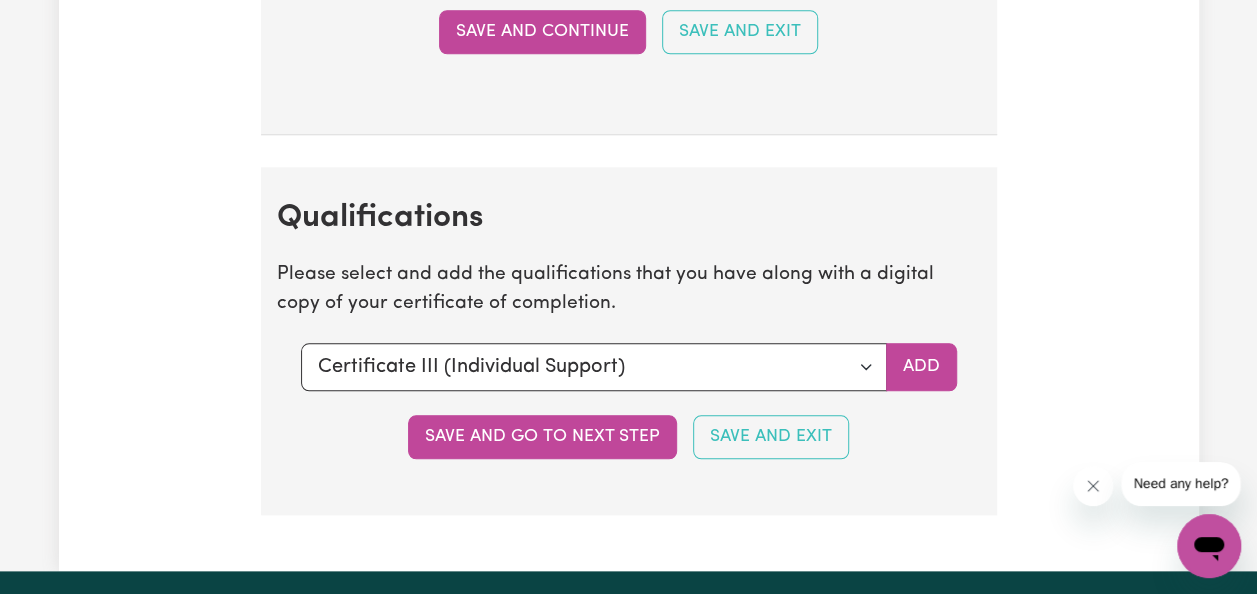 scroll, scrollTop: 4800, scrollLeft: 0, axis: vertical 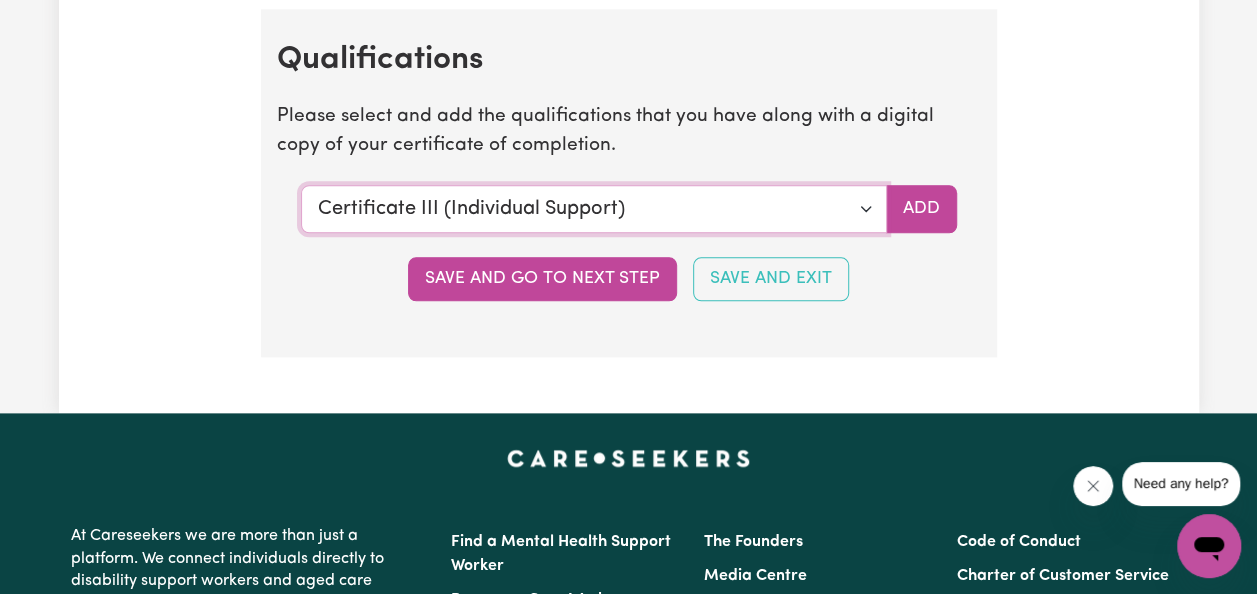 click on "Select a qualification to add... Certificate III (Individual Support) Certificate III in Community Services [CHC32015] Certificate IV (Disability Support) Certificate IV (Ageing Support) Certificate IV in Community Services [CHC42015] Certificate IV (Mental Health) Diploma of Nursing Diploma of Nursing (EEN) Diploma of Community Services Diploma Mental Health Master of Science (Dementia Care) Assist clients with medication [HLTHPS006] CPR Course [HLTAID009-12] Course in First Aid Management of Anaphylaxis [22300VIC] Course in the Management of Asthma Risks and Emergencies in the Workplace [22556VIC] Epilepsy Management Manual Handling Medication Management Bachelor of Nursing - Australian registered nurse Bachelor of Nursing - Overseas qualification Bachelor of Nursing (Not Registered Under APHRA) Bachelor of social work Bachelor of social work - overseas qualification Bachelor of psychology Bachelor of psychology - overseas qualification Bachelor of applied science (OT, Speech, Physio)" at bounding box center [594, 209] 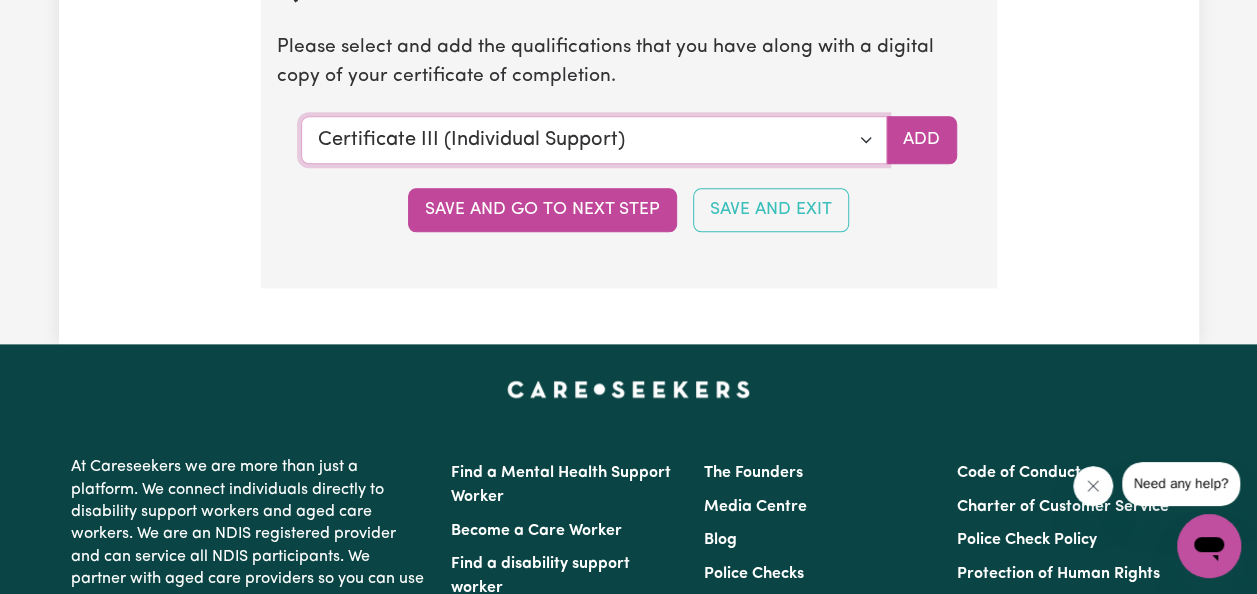 scroll, scrollTop: 4900, scrollLeft: 0, axis: vertical 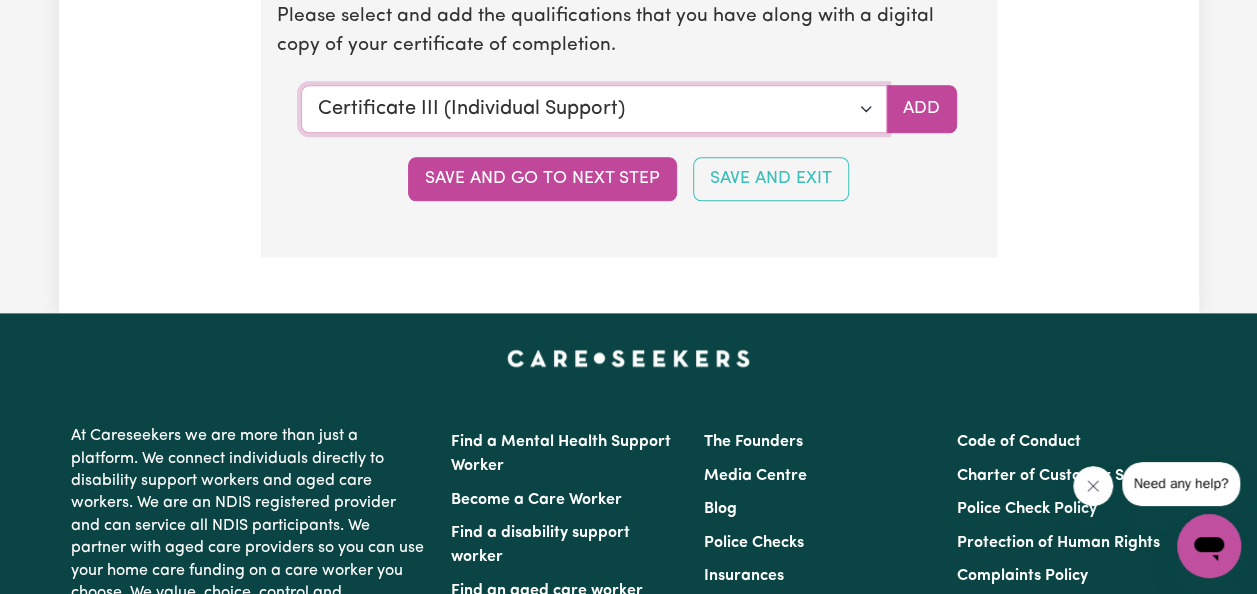 click on "Select a qualification to add... Certificate III (Individual Support) Certificate III in Community Services [CHC32015] Certificate IV (Disability Support) Certificate IV (Ageing Support) Certificate IV in Community Services [CHC42015] Certificate IV (Mental Health) Diploma of Nursing Diploma of Nursing (EEN) Diploma of Community Services Diploma Mental Health Master of Science (Dementia Care) Assist clients with medication [HLTHPS006] CPR Course [HLTAID009-12] Course in First Aid Management of Anaphylaxis [22300VIC] Course in the Management of Asthma Risks and Emergencies in the Workplace [22556VIC] Epilepsy Management Manual Handling Medication Management Bachelor of Nursing - Australian registered nurse Bachelor of Nursing - Overseas qualification Bachelor of Nursing (Not Registered Under APHRA) Bachelor of social work Bachelor of social work - overseas qualification Bachelor of psychology Bachelor of psychology - overseas qualification Bachelor of applied science (OT, Speech, Physio)" at bounding box center (594, 109) 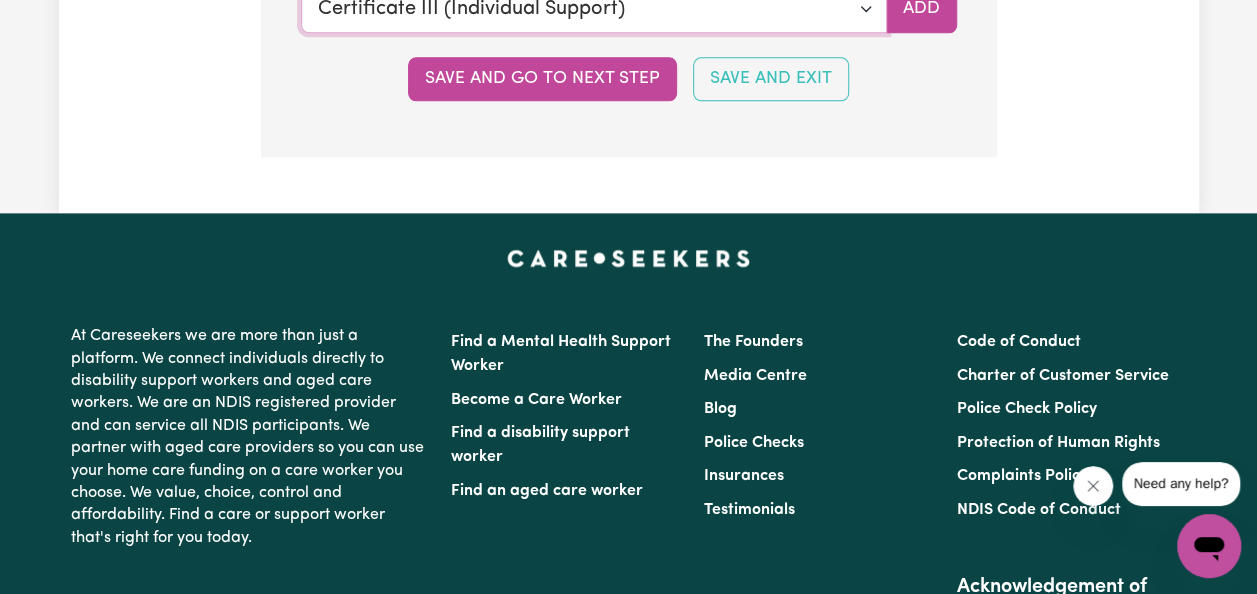 scroll, scrollTop: 4900, scrollLeft: 0, axis: vertical 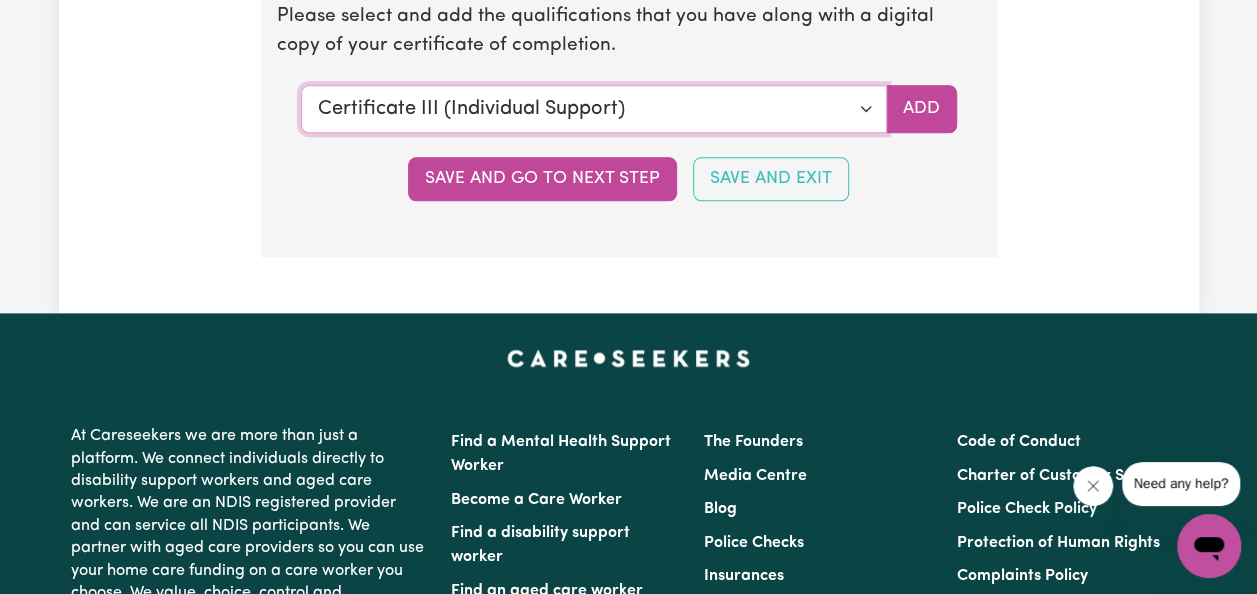 click on "Select a qualification to add... Certificate III (Individual Support) Certificate III in Community Services [CHC32015] Certificate IV (Disability Support) Certificate IV (Ageing Support) Certificate IV in Community Services [CHC42015] Certificate IV (Mental Health) Diploma of Nursing Diploma of Nursing (EEN) Diploma of Community Services Diploma Mental Health Master of Science (Dementia Care) Assist clients with medication [HLTHPS006] CPR Course [HLTAID009-12] Course in First Aid Management of Anaphylaxis [22300VIC] Course in the Management of Asthma Risks and Emergencies in the Workplace [22556VIC] Epilepsy Management Manual Handling Medication Management Bachelor of Nursing - Australian registered nurse Bachelor of Nursing - Overseas qualification Bachelor of Nursing (Not Registered Under APHRA) Bachelor of social work Bachelor of social work - overseas qualification Bachelor of psychology Bachelor of psychology - overseas qualification Bachelor of applied science (OT, Speech, Physio)" at bounding box center [594, 109] 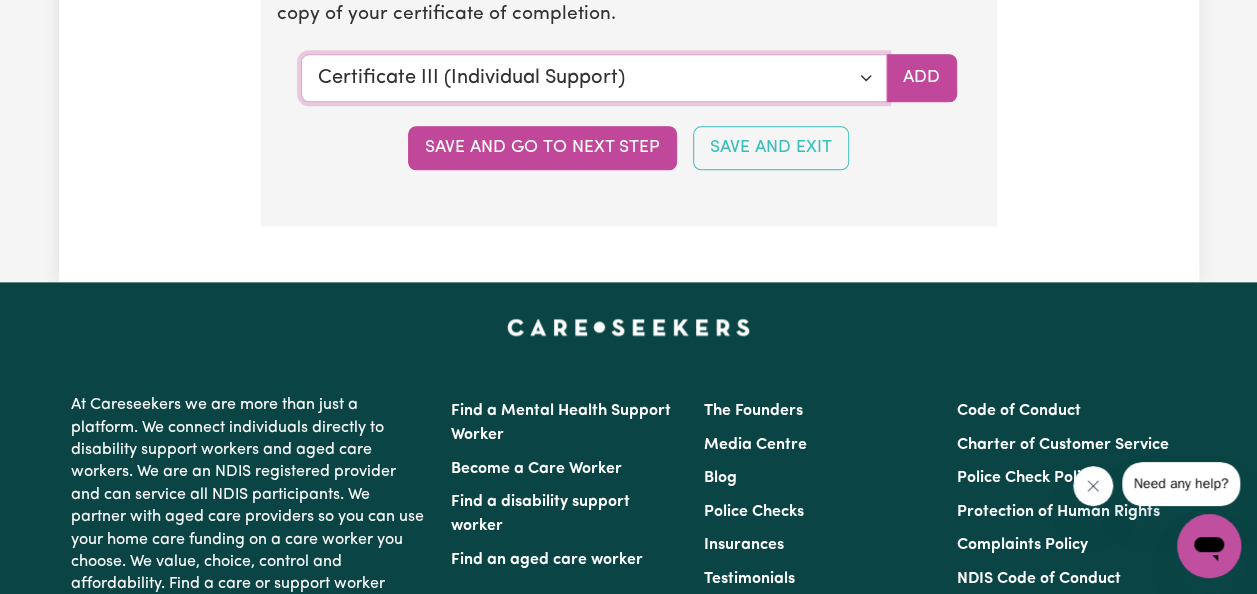 scroll, scrollTop: 4900, scrollLeft: 0, axis: vertical 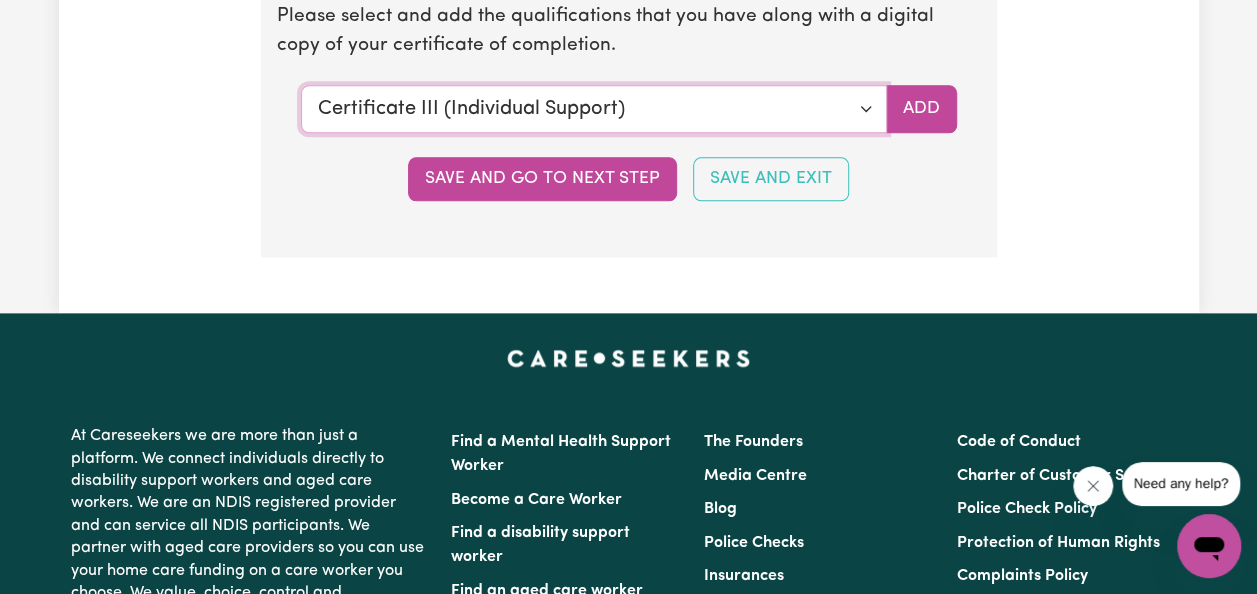 click on "Select a qualification to add... Certificate III (Individual Support) Certificate III in Community Services [CHC32015] Certificate IV (Disability Support) Certificate IV (Ageing Support) Certificate IV in Community Services [CHC42015] Certificate IV (Mental Health) Diploma of Nursing Diploma of Nursing (EEN) Diploma of Community Services Diploma Mental Health Master of Science (Dementia Care) Assist clients with medication [HLTHPS006] CPR Course [HLTAID009-12] Course in First Aid Management of Anaphylaxis [22300VIC] Course in the Management of Asthma Risks and Emergencies in the Workplace [22556VIC] Epilepsy Management Manual Handling Medication Management Bachelor of Nursing - Australian registered nurse Bachelor of Nursing - Overseas qualification Bachelor of Nursing (Not Registered Under APHRA) Bachelor of social work Bachelor of social work - overseas qualification Bachelor of psychology Bachelor of psychology - overseas qualification Bachelor of applied science (OT, Speech, Physio)" at bounding box center [594, 109] 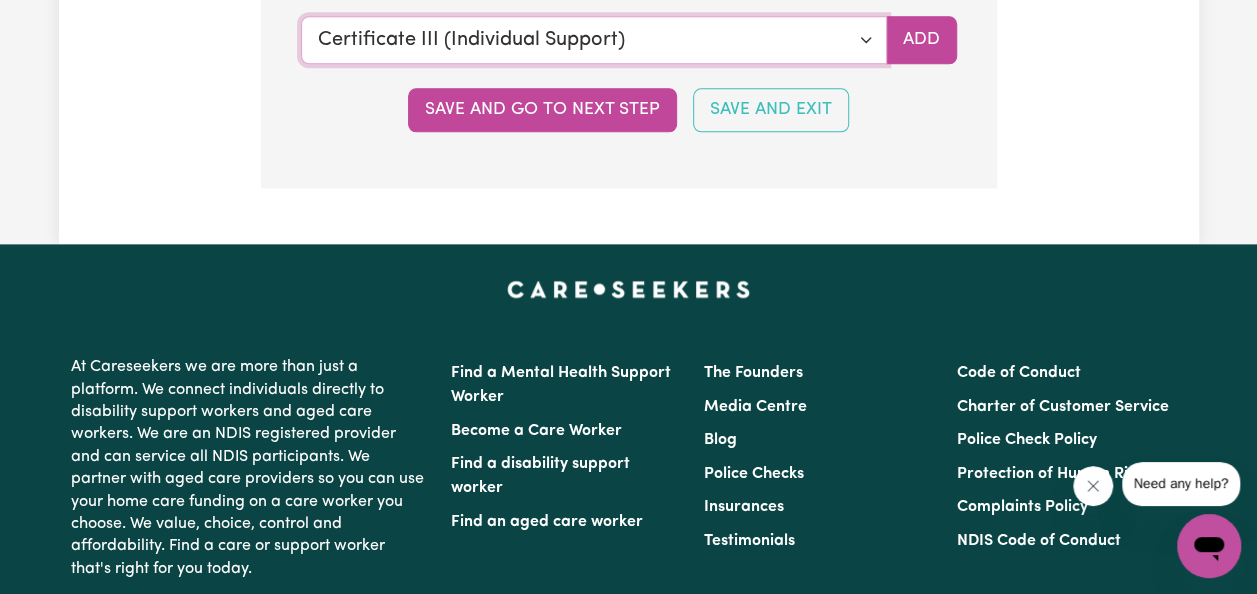 scroll, scrollTop: 5000, scrollLeft: 0, axis: vertical 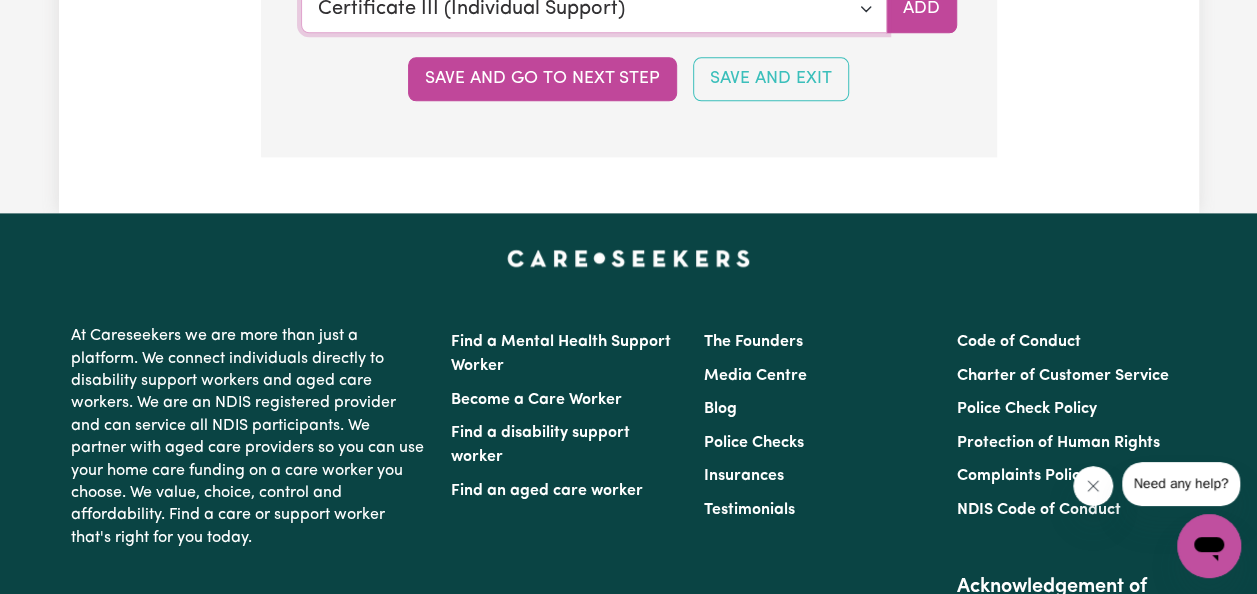 click on "Select a qualification to add... Certificate III (Individual Support) Certificate III in Community Services [CHC32015] Certificate IV (Disability Support) Certificate IV (Ageing Support) Certificate IV in Community Services [CHC42015] Certificate IV (Mental Health) Diploma of Nursing Diploma of Nursing (EEN) Diploma of Community Services Diploma Mental Health Master of Science (Dementia Care) Assist clients with medication [HLTHPS006] CPR Course [HLTAID009-12] Course in First Aid Management of Anaphylaxis [22300VIC] Course in the Management of Asthma Risks and Emergencies in the Workplace [22556VIC] Epilepsy Management Manual Handling Medication Management Bachelor of Nursing - Australian registered nurse Bachelor of Nursing - Overseas qualification Bachelor of Nursing (Not Registered Under APHRA) Bachelor of social work Bachelor of social work - overseas qualification Bachelor of psychology Bachelor of psychology - overseas qualification Bachelor of applied science (OT, Speech, Physio)" at bounding box center (594, 9) 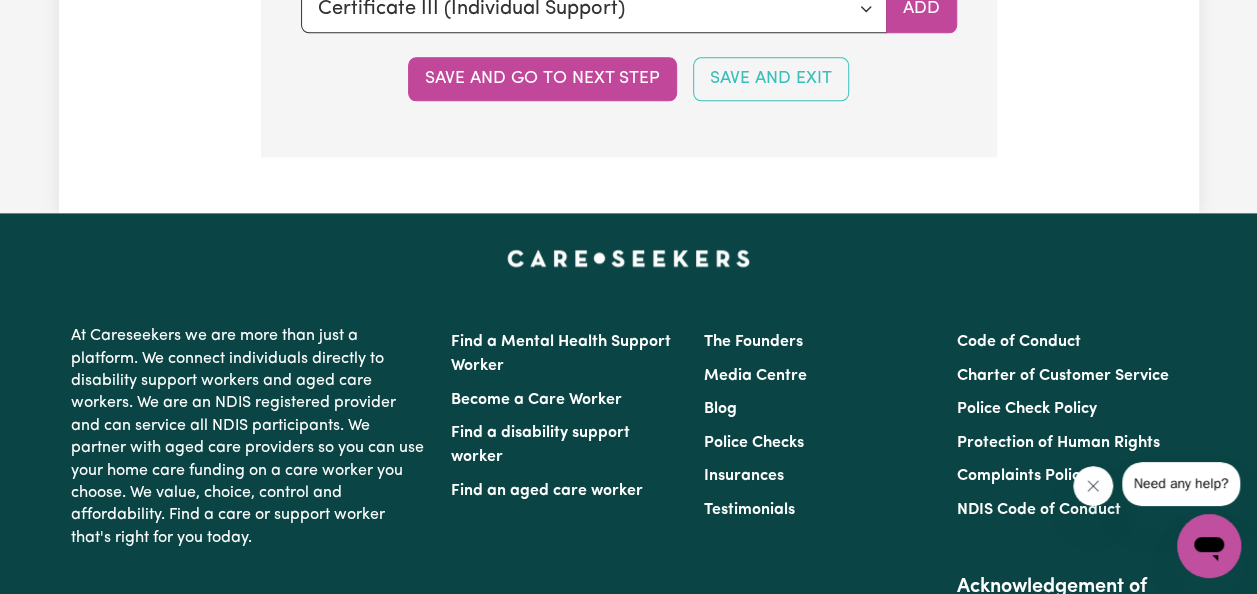 click on "Update Profile 1 2 3 4 5 Step  3 :  Your Work and Experience Potential clients need to know what training and work experience you have. Try to be as detailed as possible. Experience and Expertise Please list your areas of expertise in care and support. Aged Care Aged care - General Dementia Parkinsons Frail / limited mobility Disability Support Disability support - Adult Disability support - Child Cerebral Palsy Motor Neuron Diseases Acquired Brain Injuries MS Autism Down syndrome Intellectual Disability Spinal cord injury Vision impairment Disability support - Other Mental Health Depression Anxiety Psycho social disorder Schizophrenia Bipolar Disorder OCD Mental Health - Other Other Care Post-operative care Palliative care Child care Save and Continue Save and Exit Support I can offer Select the areas of support that you can offer. Around the House Cleaning services Domestic assistance (light duties only) Cooking Meal prep Admin Computer & IT Support One to One Support Personal care Social companionship / /" at bounding box center (629, -2359) 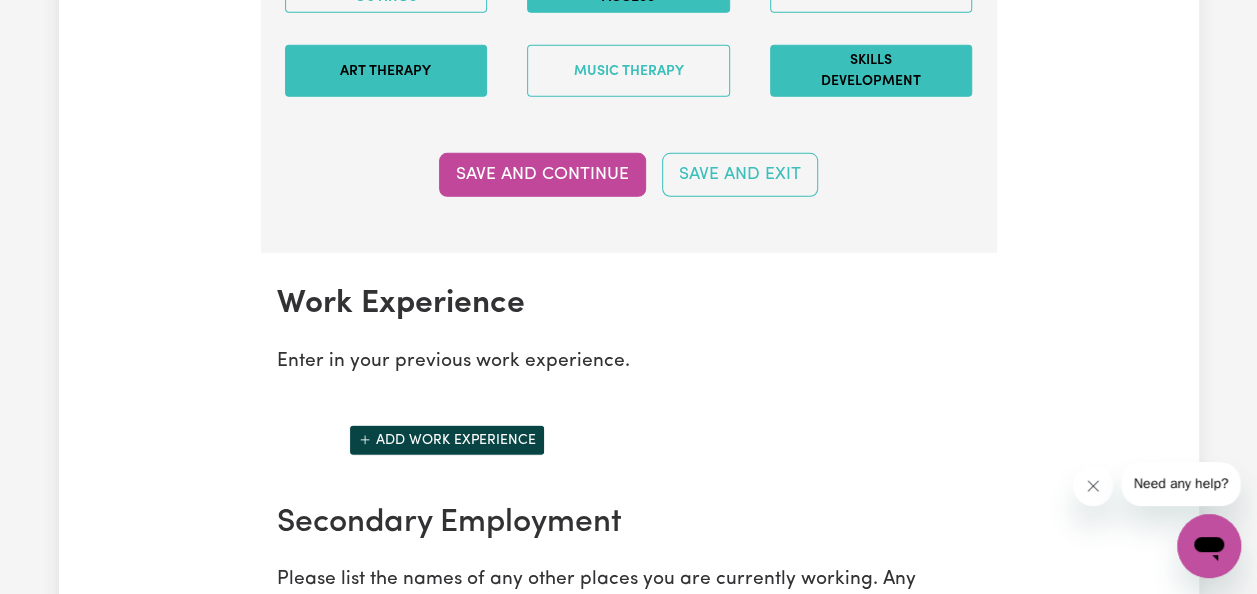 scroll, scrollTop: 2900, scrollLeft: 0, axis: vertical 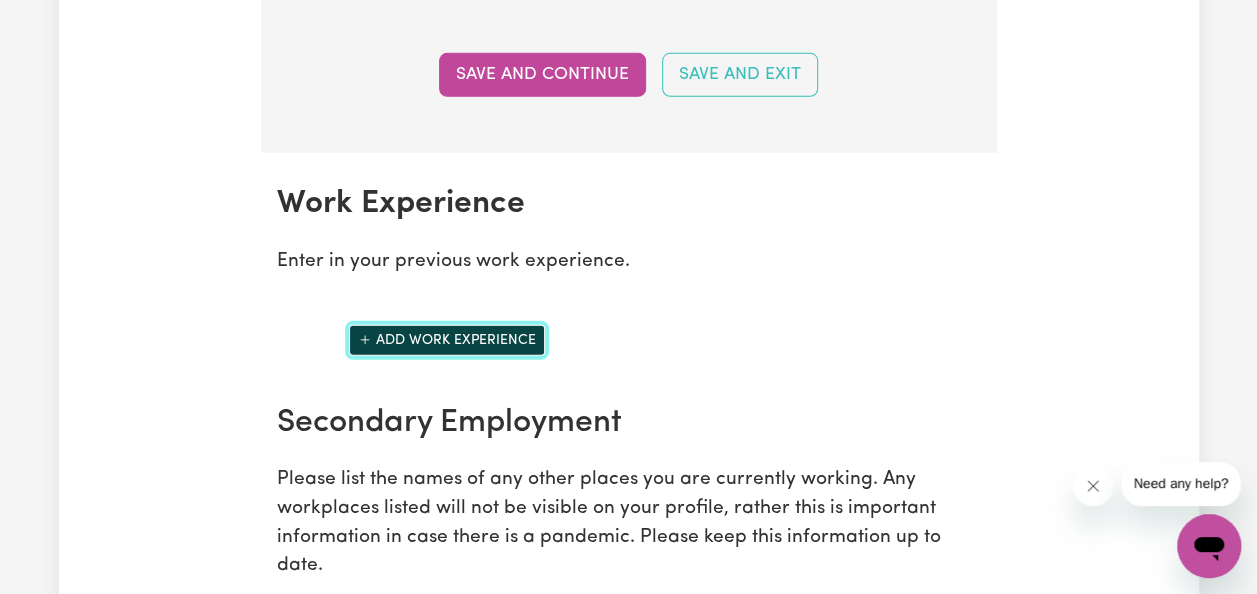 click on "Add work experience" at bounding box center [447, 340] 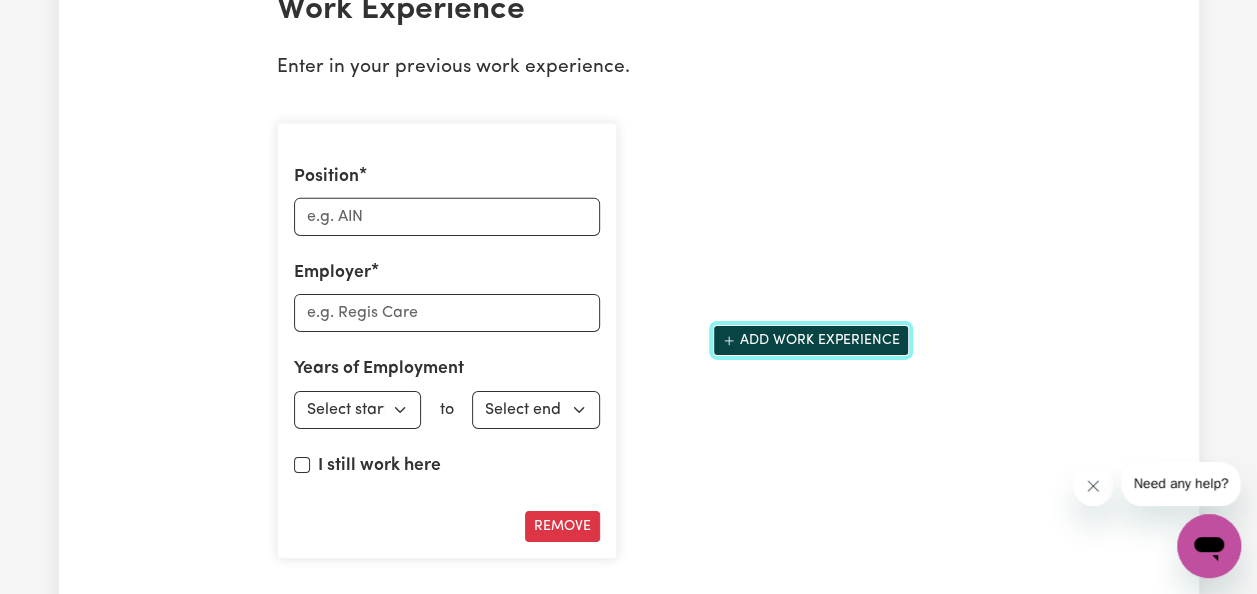 scroll, scrollTop: 3100, scrollLeft: 0, axis: vertical 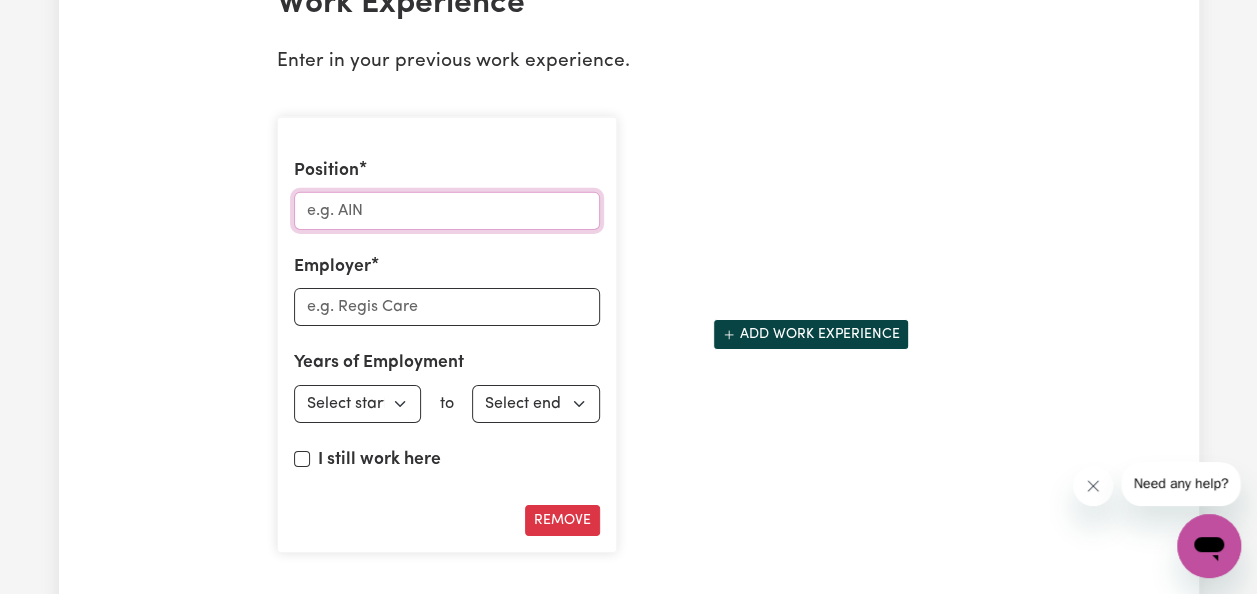 click on "Position" at bounding box center (447, 211) 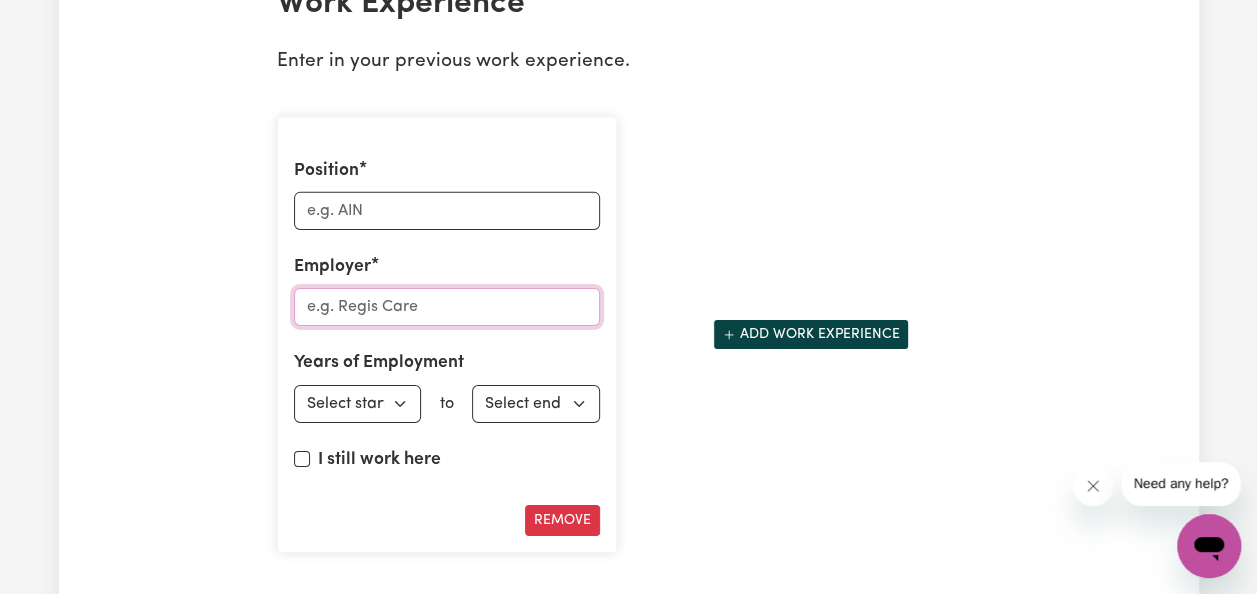 click on "Employer" at bounding box center (447, 307) 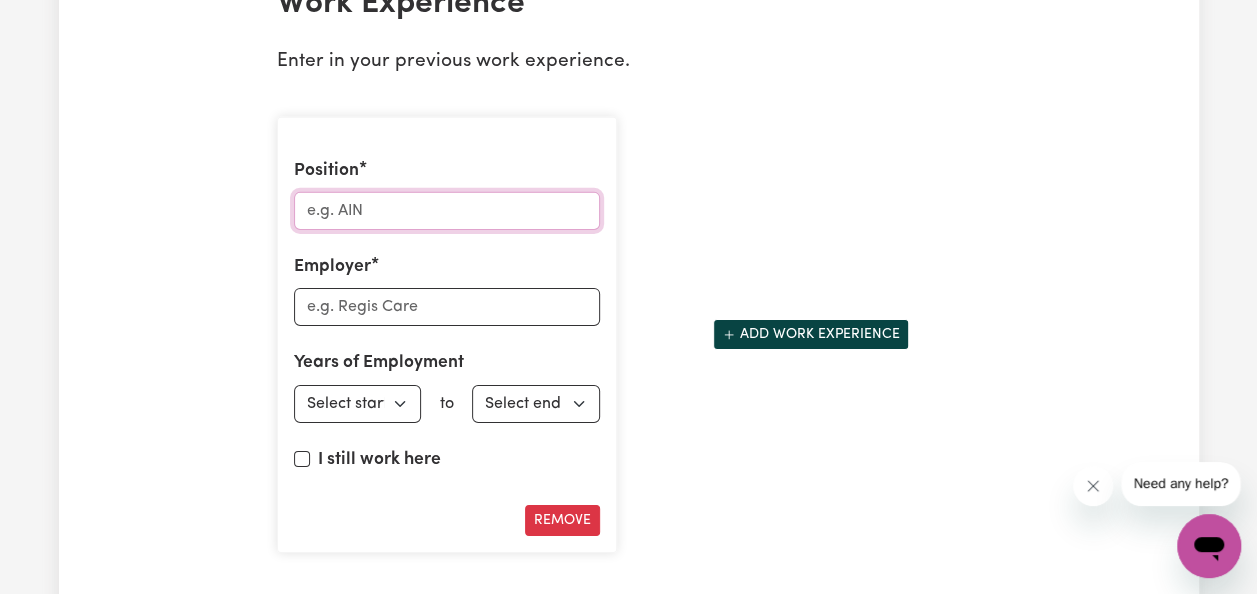 click on "Position" at bounding box center (447, 211) 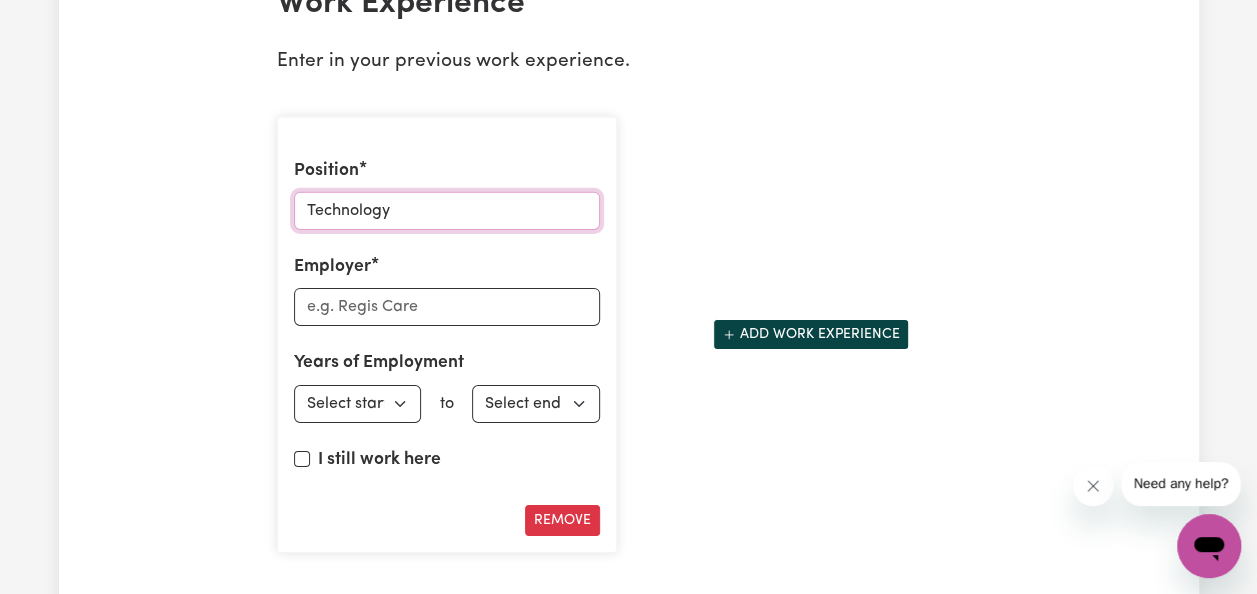type on "Technology" 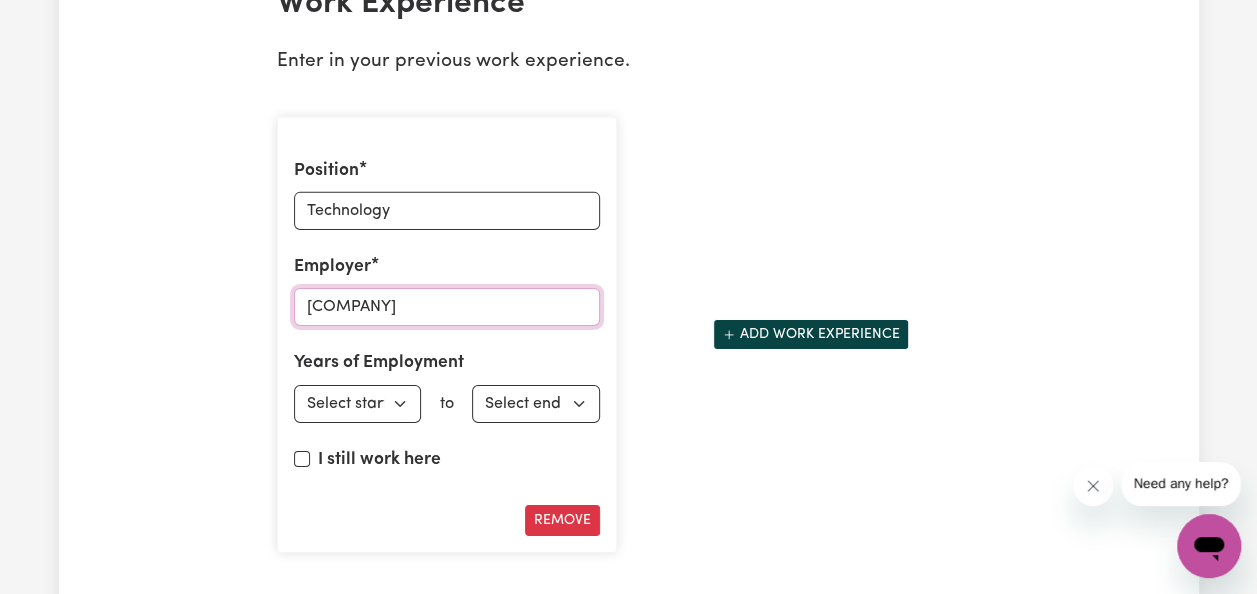 type on "[COMPANY]" 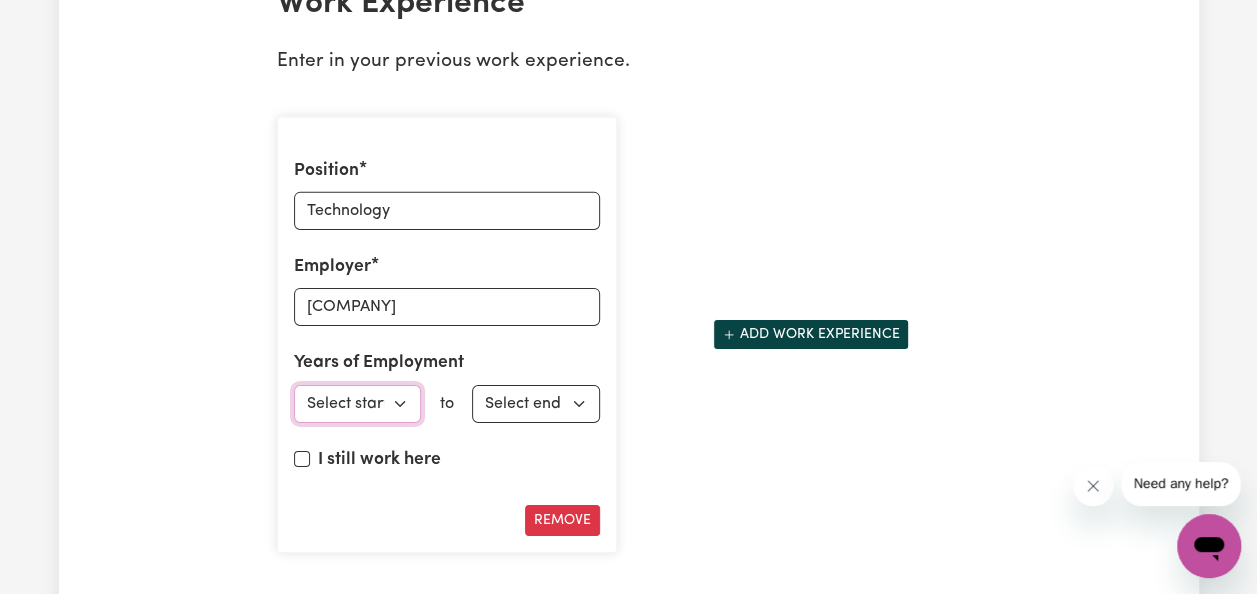 click on "Select start year 1951 1952 1953 1954 1955 1956 1957 1958 1959 1960 1961 1962 1963 1964 1965 1966 1967 1968 1969 1970 1971 1972 1973 1974 1975 1976 1977 1978 1979 1980 1981 1982 1983 1984 1985 1986 1987 1988 1989 1990 1991 1992 1993 1994 1995 1996 1997 1998 1999 2000 2001 2002 2003 2004 2005 2006 2007 2008 2009 2010 2011 2012 2013 2014 2015 2016 2017 2018 2019 2020 2021 2022 2023 2024 2025" at bounding box center [358, 404] 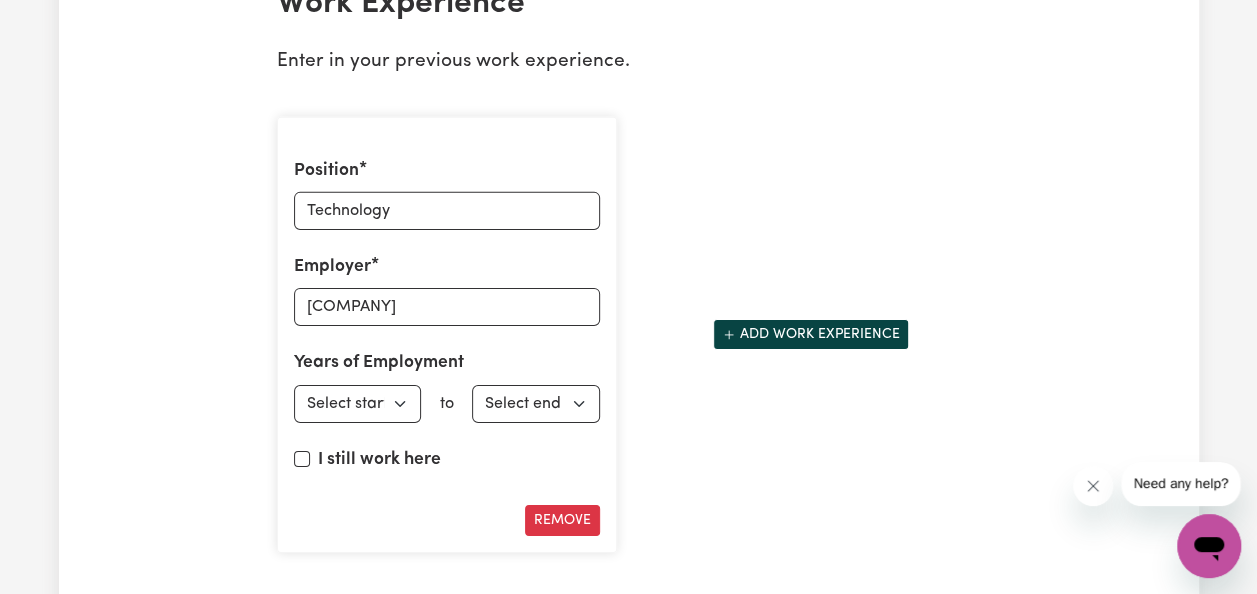 click on "Update Profile 1 2 3 4 5 Step  3 :  Your Work and Experience Potential clients need to know what training and work experience you have. Try to be as detailed as possible. Experience and Expertise Please list your areas of expertise in care and support. Aged Care Aged care - General Dementia Parkinsons Frail / limited mobility Disability Support Disability support - Adult Disability support - Child Cerebral Palsy Motor Neuron Diseases Acquired Brain Injuries MS Autism Down syndrome Intellectual Disability Spinal cord injury Vision impairment Disability support - Other Mental Health Depression Anxiety Psycho social disorder Schizophrenia Bipolar Disorder OCD Mental Health - Other Other Care Post-operative care Palliative care Child care Save and Continue Save and Exit Support I can offer Select the areas of support that you can offer. Around the House Cleaning services Domestic assistance (light duties only) Cooking Meal prep Admin Computer & IT Support One to One Support Personal care Social companionship 1951" at bounding box center (629, -264) 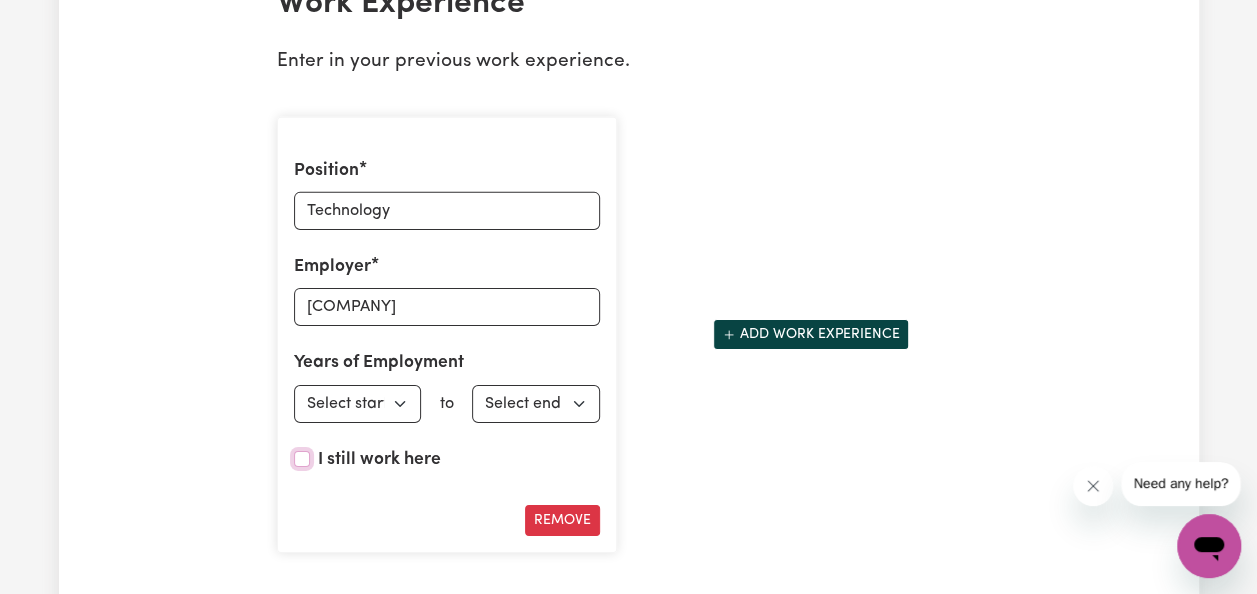 click on "I still work here" at bounding box center (302, 459) 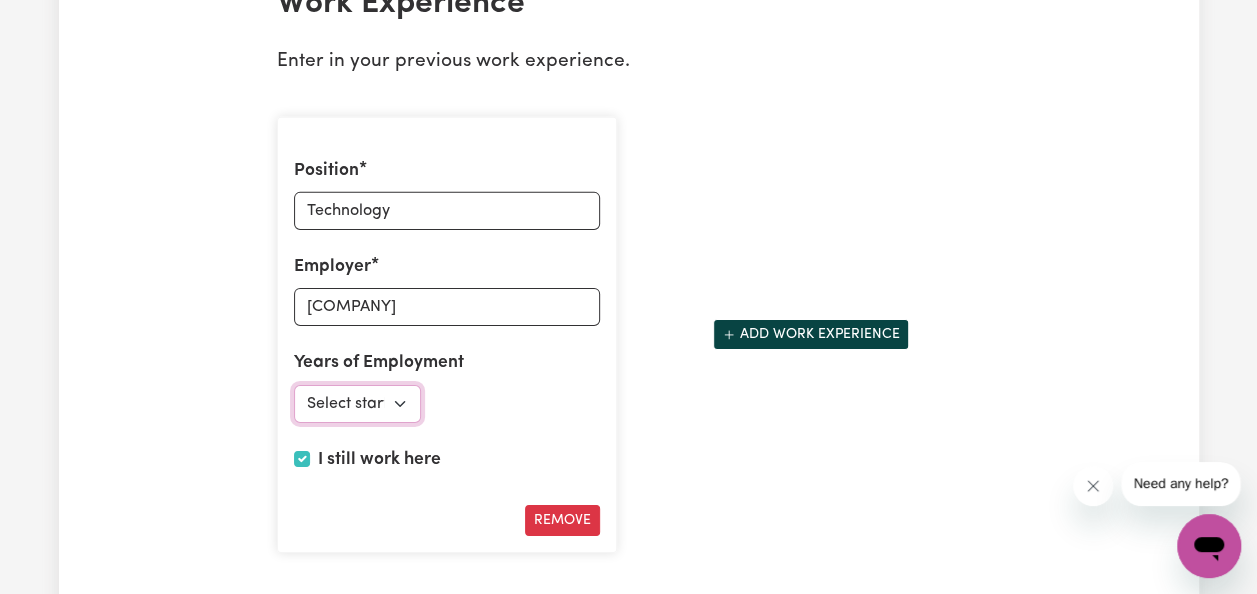 click on "Select start year 1951 1952 1953 1954 1955 1956 1957 1958 1959 1960 1961 1962 1963 1964 1965 1966 1967 1968 1969 1970 1971 1972 1973 1974 1975 1976 1977 1978 1979 1980 1981 1982 1983 1984 1985 1986 1987 1988 1989 1990 1991 1992 1993 1994 1995 1996 1997 1998 1999 2000 2001 2002 2003 2004 2005 2006 2007 2008 2009 2010 2011 2012 2013 2014 2015 2016 2017 2018 2019 2020 2021 2022 2023 2024 2025" at bounding box center (358, 404) 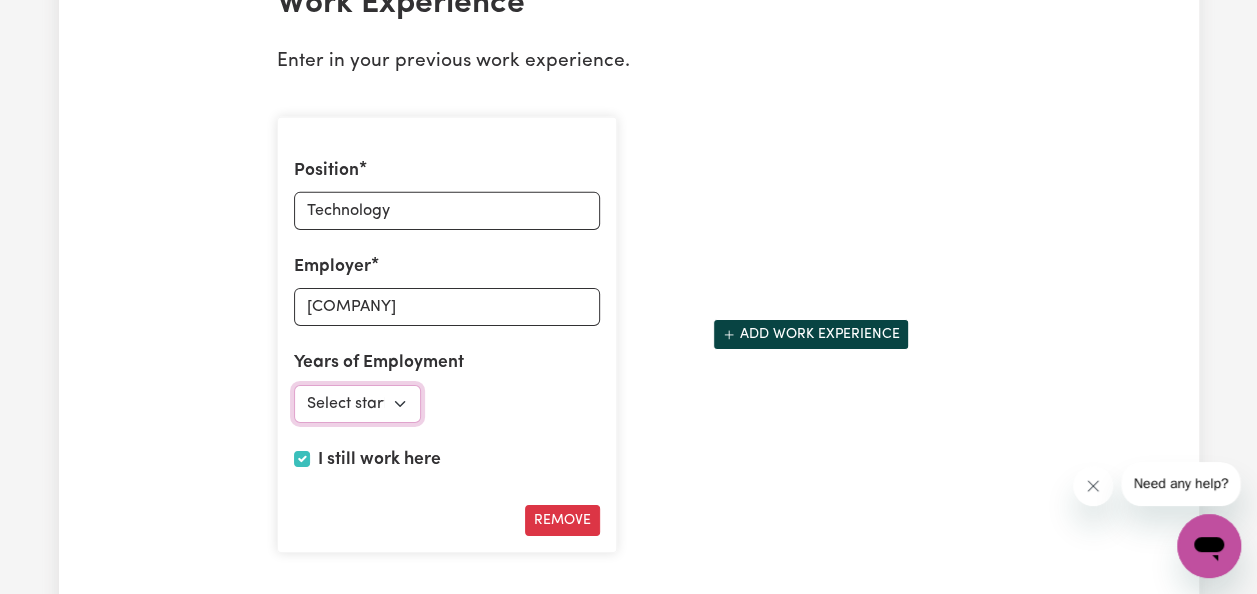 select on "2017" 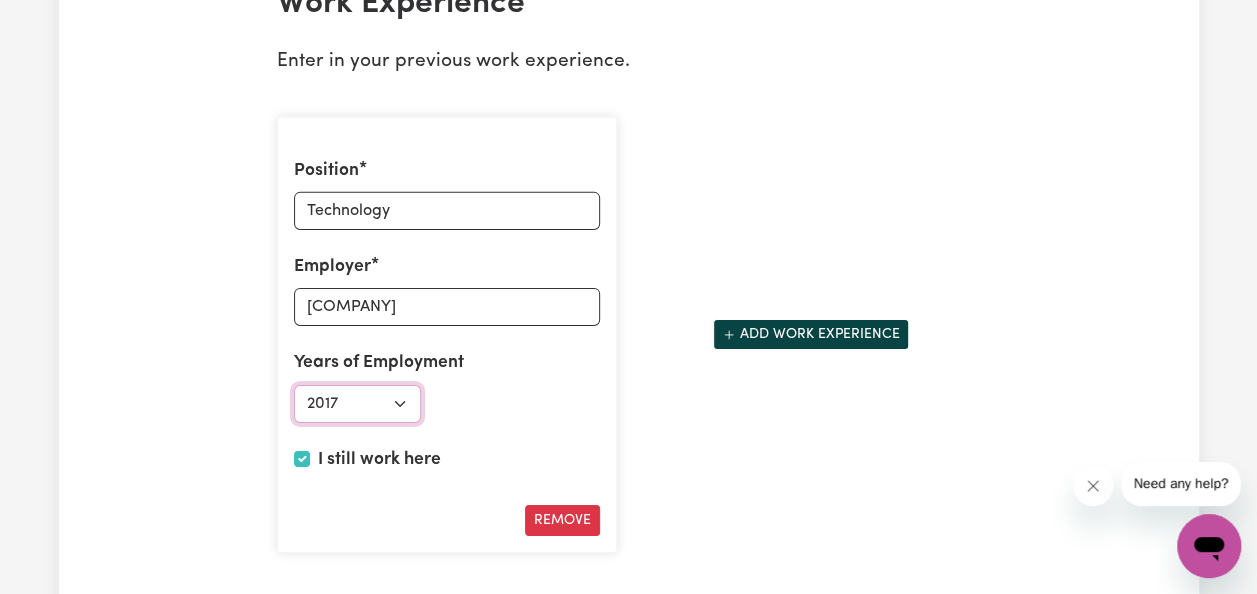 click on "Select start year 1951 1952 1953 1954 1955 1956 1957 1958 1959 1960 1961 1962 1963 1964 1965 1966 1967 1968 1969 1970 1971 1972 1973 1974 1975 1976 1977 1978 1979 1980 1981 1982 1983 1984 1985 1986 1987 1988 1989 1990 1991 1992 1993 1994 1995 1996 1997 1998 1999 2000 2001 2002 2003 2004 2005 2006 2007 2008 2009 2010 2011 2012 2013 2014 2015 2016 2017 2018 2019 2020 2021 2022 2023 2024 2025" at bounding box center [358, 404] 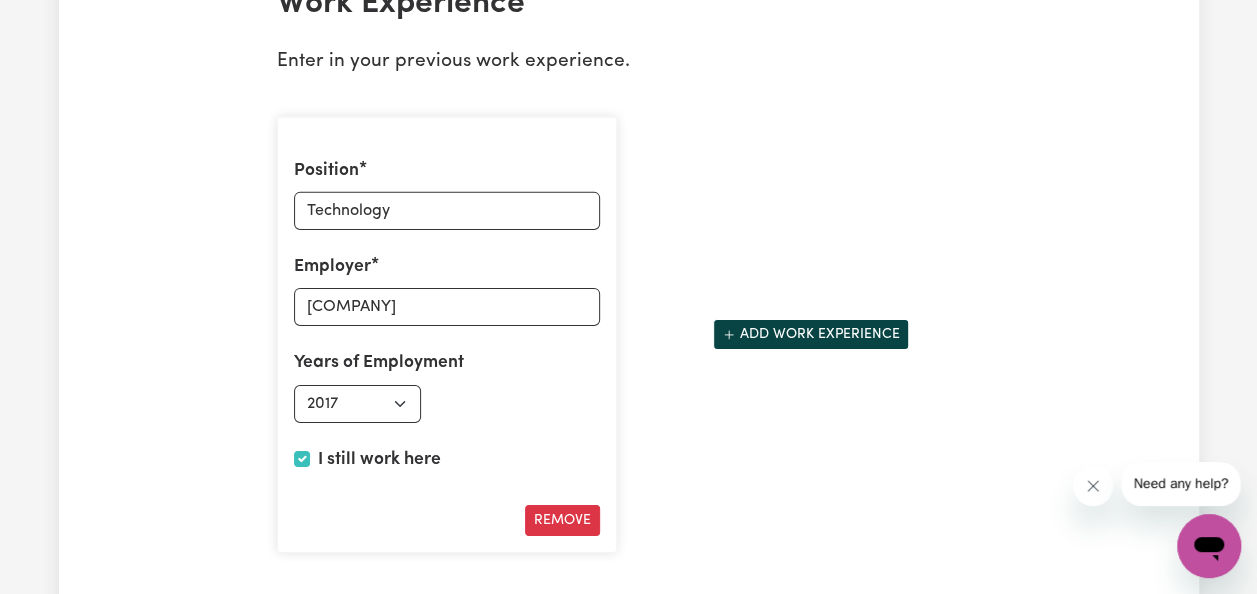 click on "Remove" at bounding box center [447, 520] 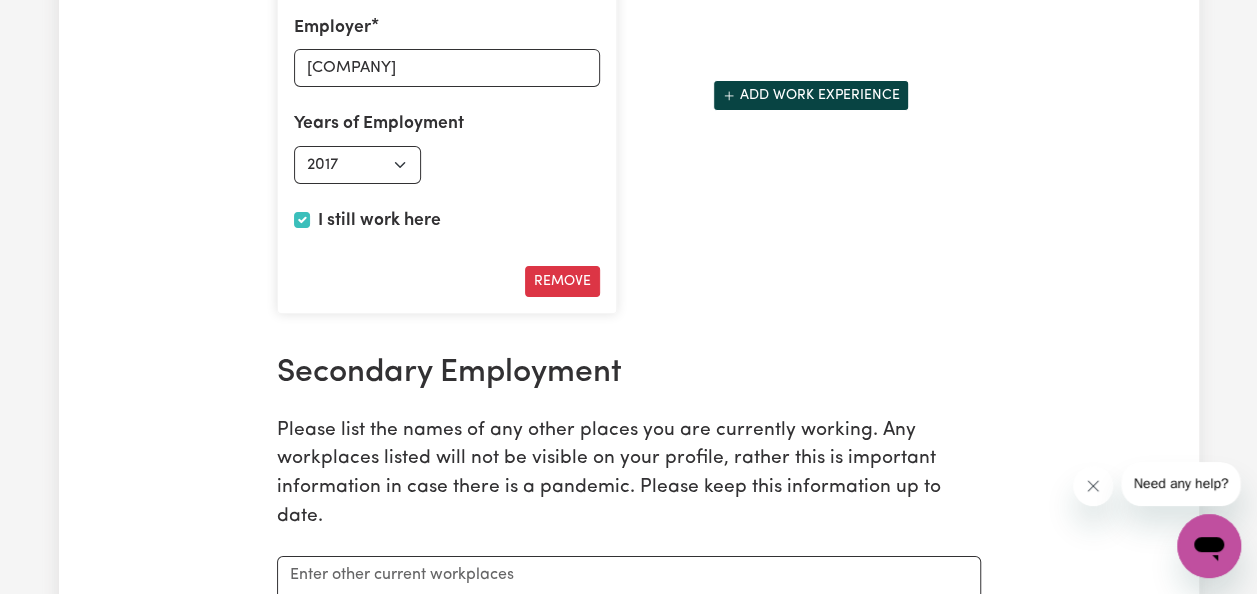 scroll, scrollTop: 3400, scrollLeft: 0, axis: vertical 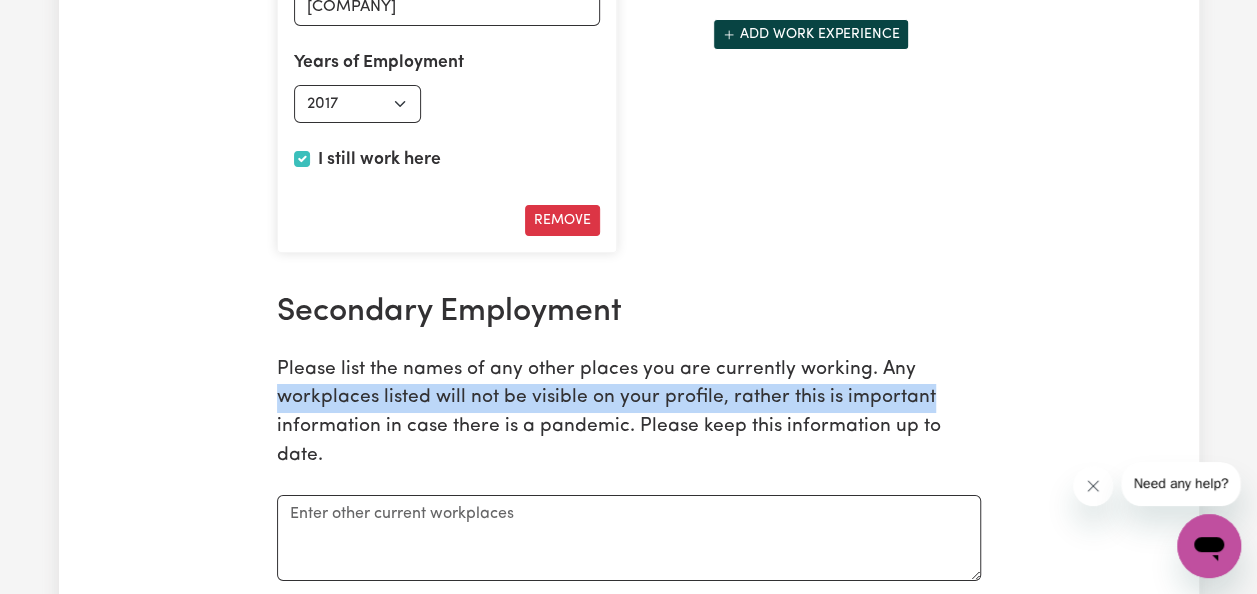 drag, startPoint x: 1255, startPoint y: 344, endPoint x: 1264, endPoint y: 379, distance: 36.138622 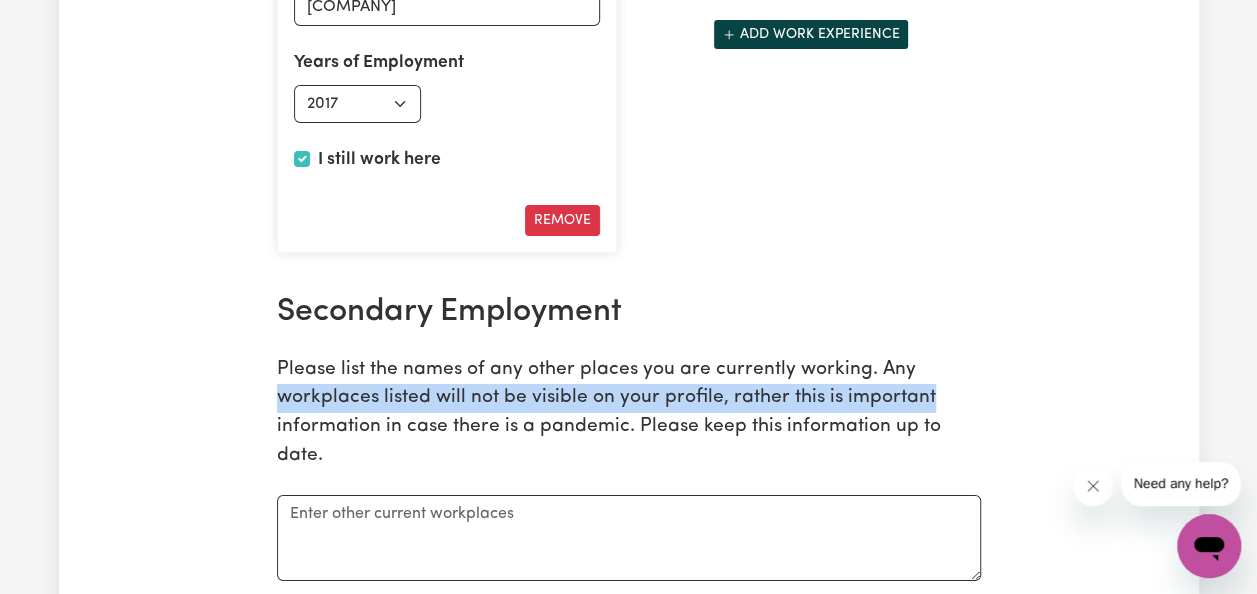 click on "Menu About us How it works Safety & resources Blog Find jobs [FIRST] Update Profile 1 2 3 4 5 Step  3 :  Your Work and Experience Potential clients need to know what training and work experience you have. Try to be as detailed as possible. Experience and Expertise Please list your areas of expertise in care and support. Aged Care Aged care - General Dementia Parkinsons Frail / limited mobility Disability Support Disability support - Adult Disability support - Child Cerebral Palsy Motor Neuron Diseases Acquired Brain Injuries MS Autism Down syndrome Intellectual Disability Spinal cord injury Vision impairment Disability support - Other Mental Health Depression Anxiety Psycho social disorder Schizophrenia Bipolar Disorder OCD Mental Health - Other Other Care Post-operative care Palliative care Child care Save and Continue Save and Exit Support I can offer Select the areas of support that you can offer. Around the House Cleaning services Domestic assistance (light duties only) Cooking Meal prep Admin Personal care" at bounding box center [628, -169] 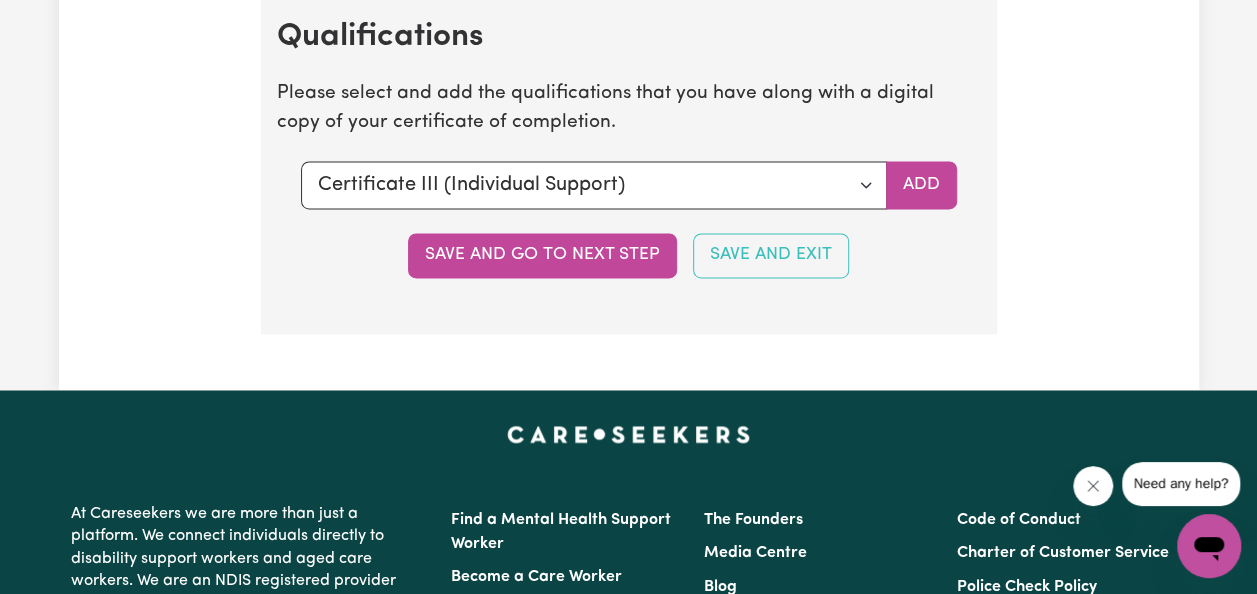 scroll, scrollTop: 5276, scrollLeft: 0, axis: vertical 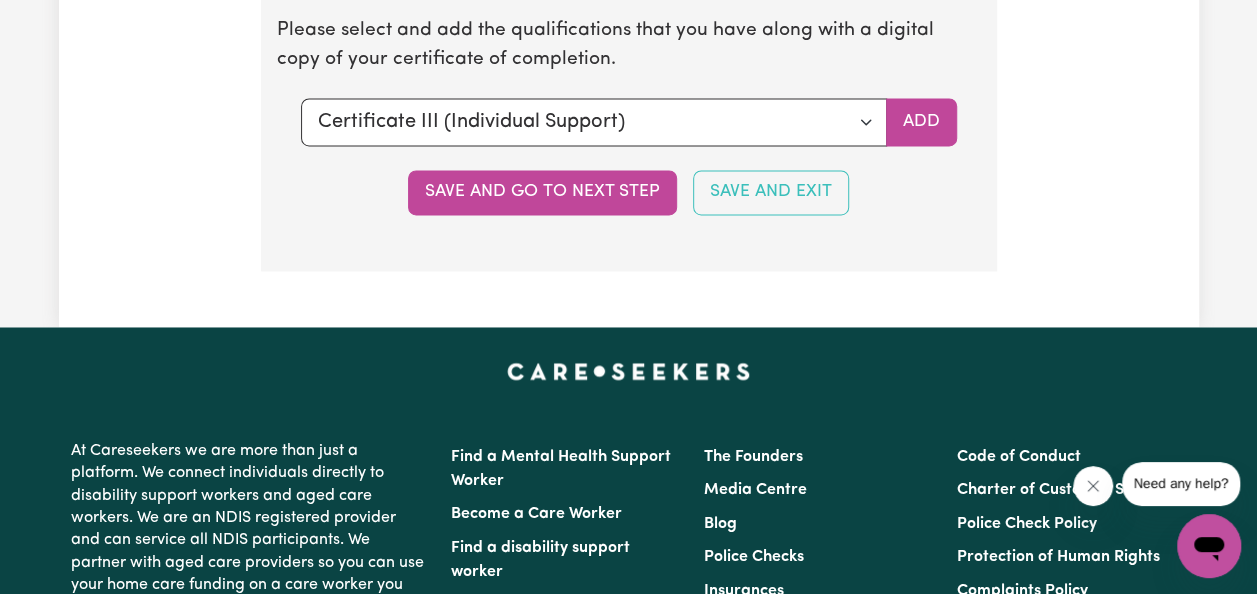 click on "Save and go to next step" at bounding box center [542, 192] 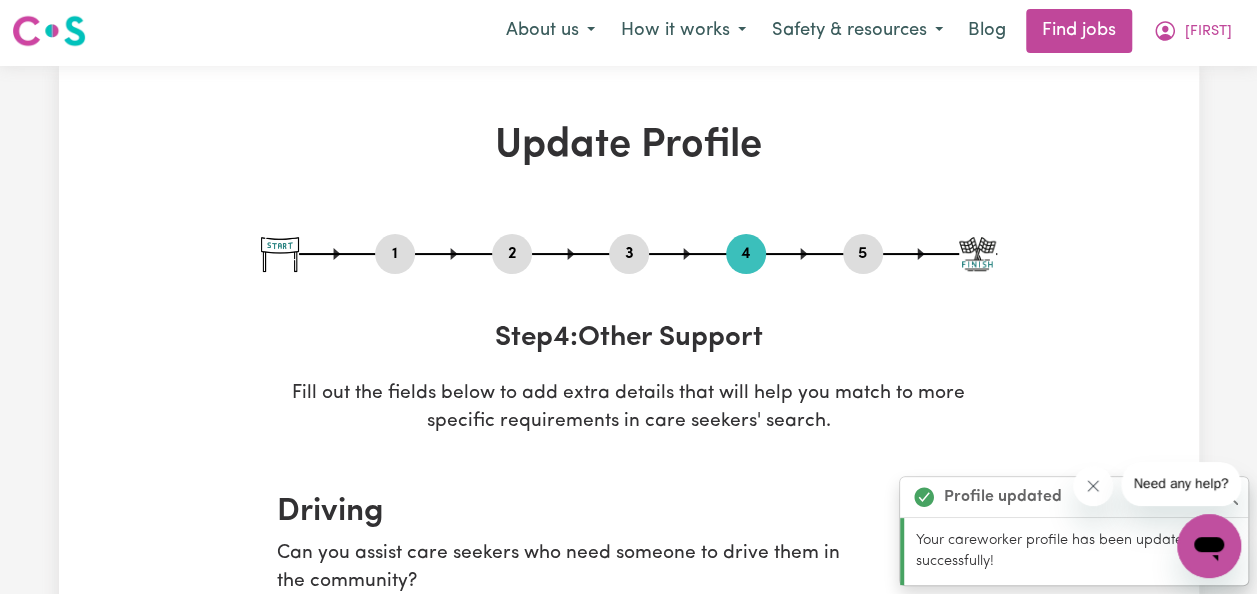 scroll, scrollTop: 0, scrollLeft: 0, axis: both 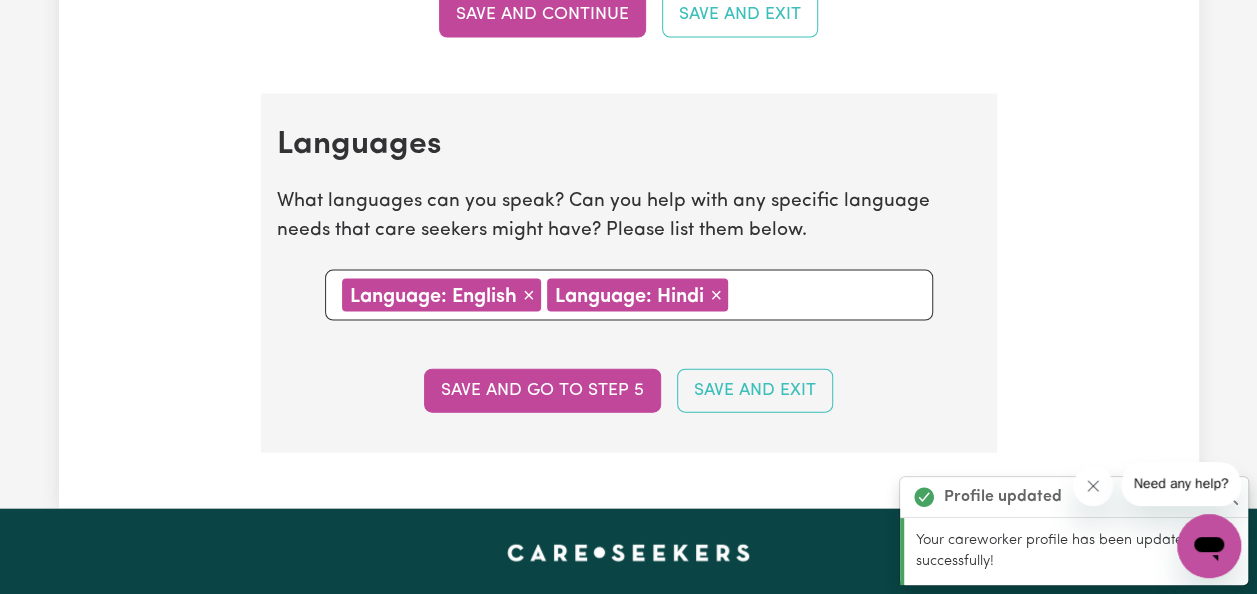 click on "Save and go to step 5" at bounding box center [542, 391] 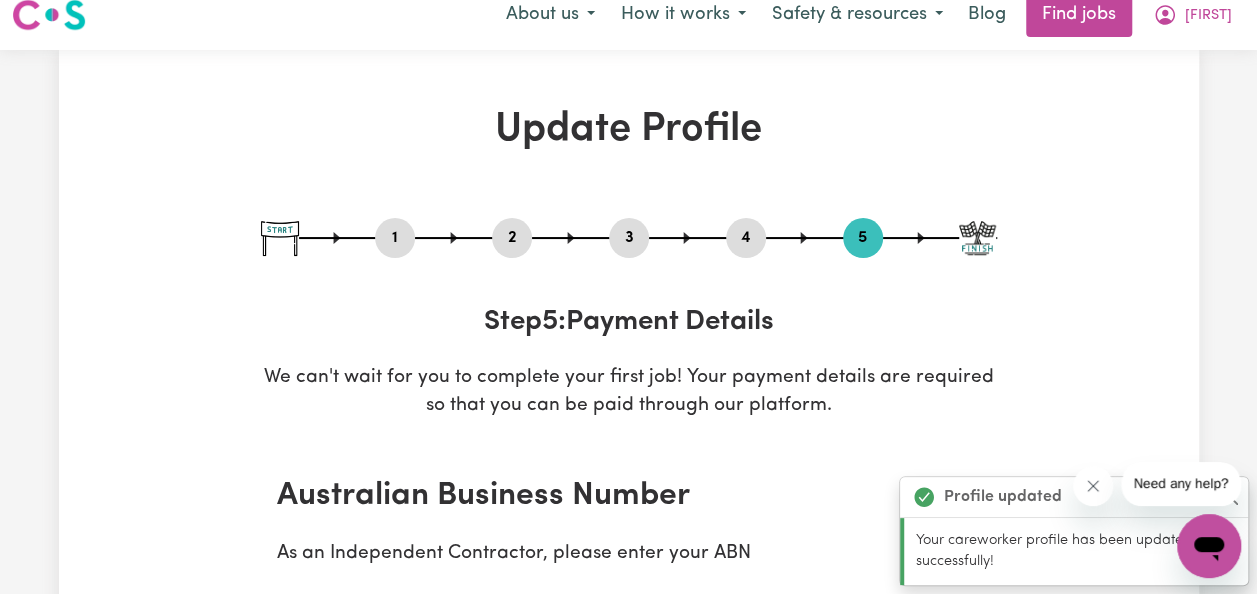 scroll, scrollTop: 0, scrollLeft: 0, axis: both 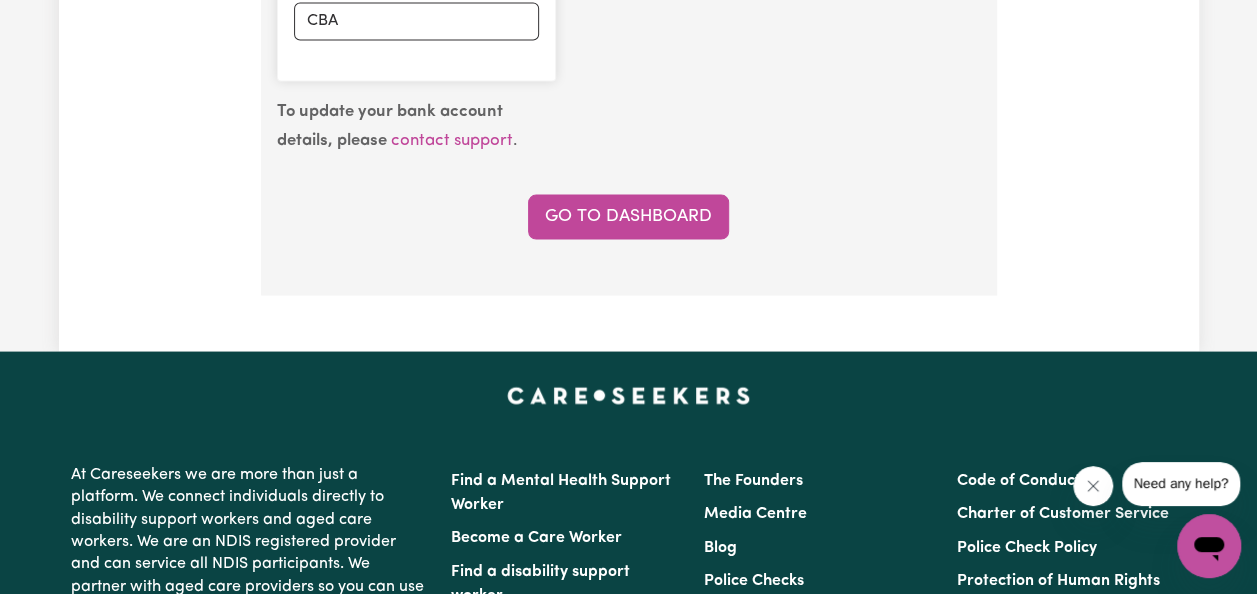 click on "Go to Dashboard" at bounding box center [628, 216] 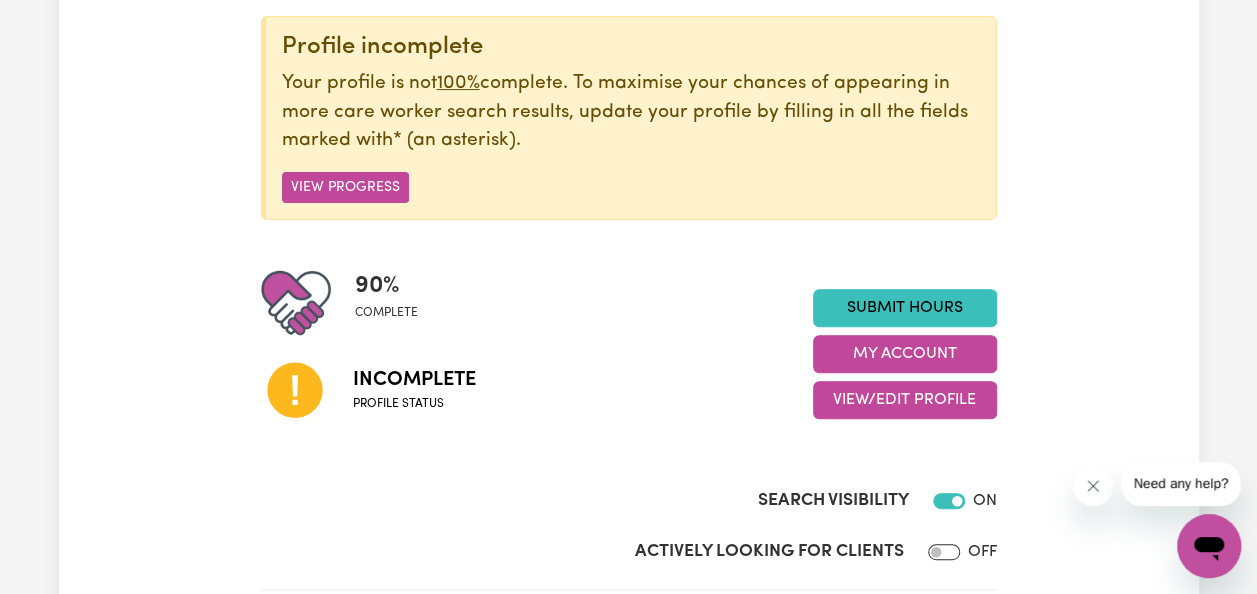 scroll, scrollTop: 200, scrollLeft: 0, axis: vertical 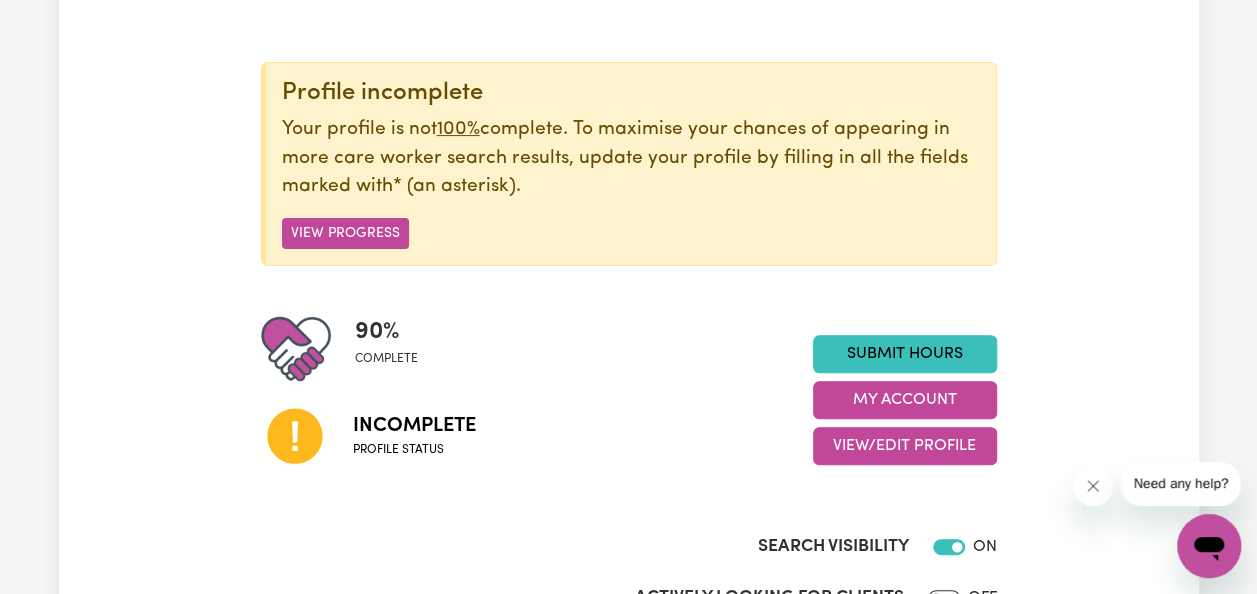 click on "View Progress" at bounding box center (345, 233) 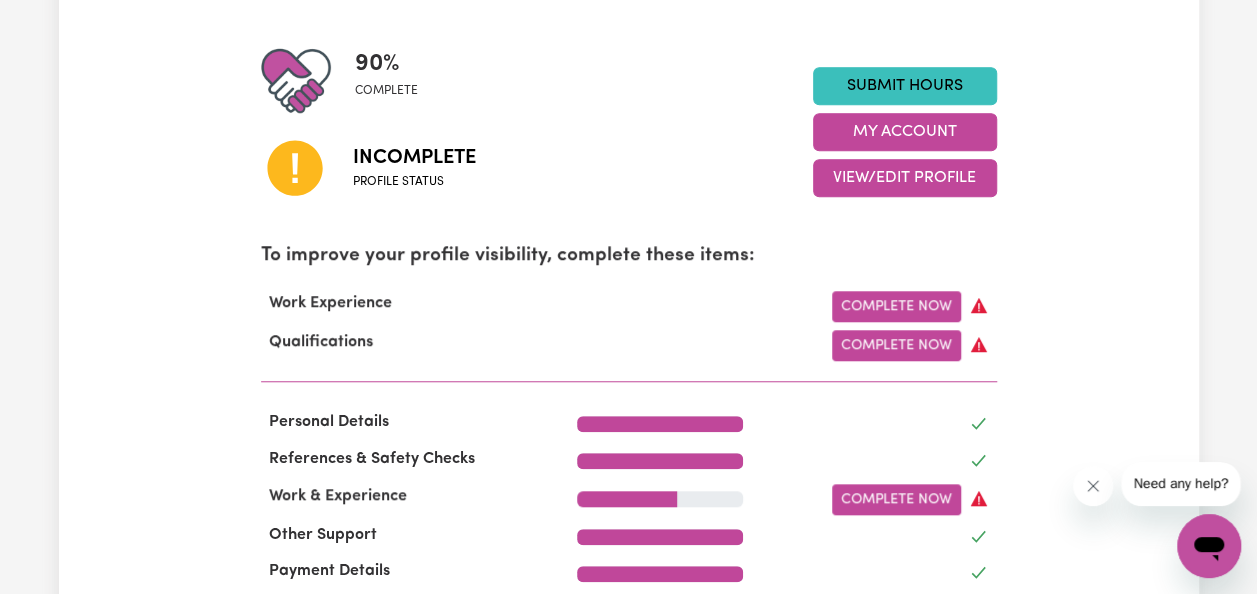 scroll, scrollTop: 500, scrollLeft: 0, axis: vertical 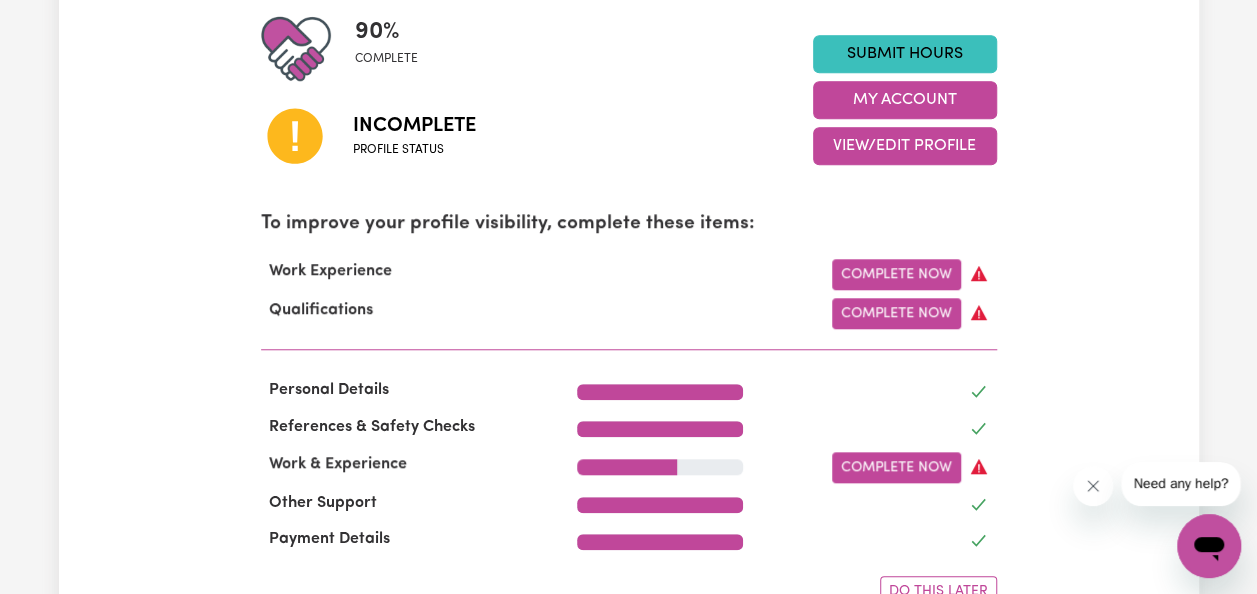 click on "Complete Now" at bounding box center (896, 274) 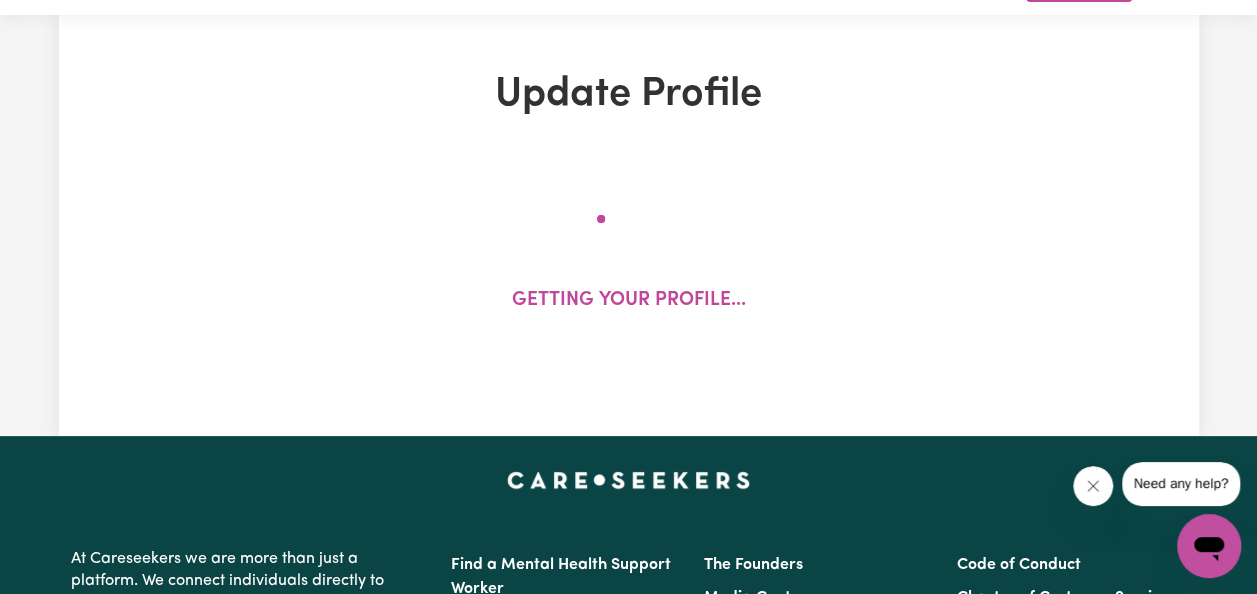 scroll, scrollTop: 0, scrollLeft: 0, axis: both 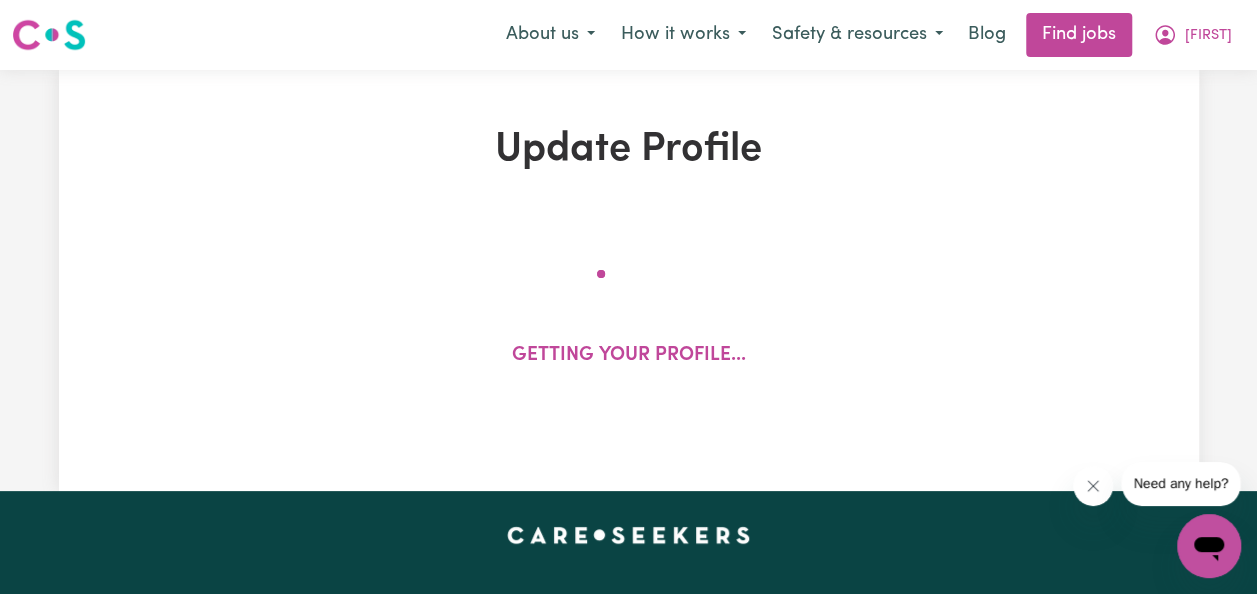 select on "Certificate III (Individual Support)" 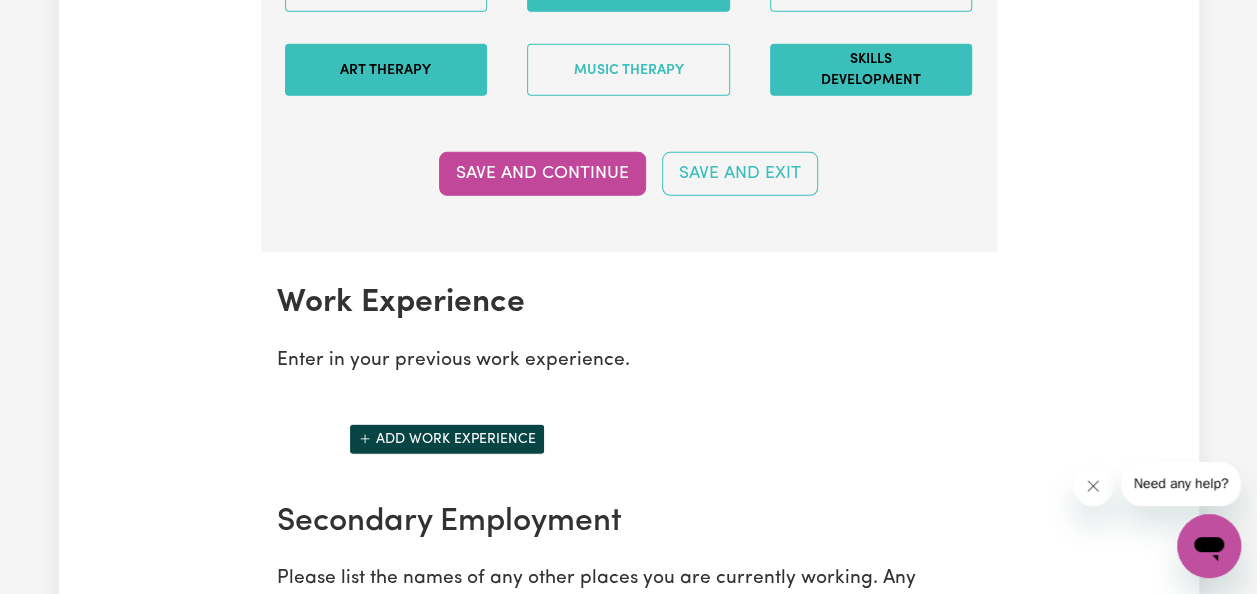 scroll, scrollTop: 2800, scrollLeft: 0, axis: vertical 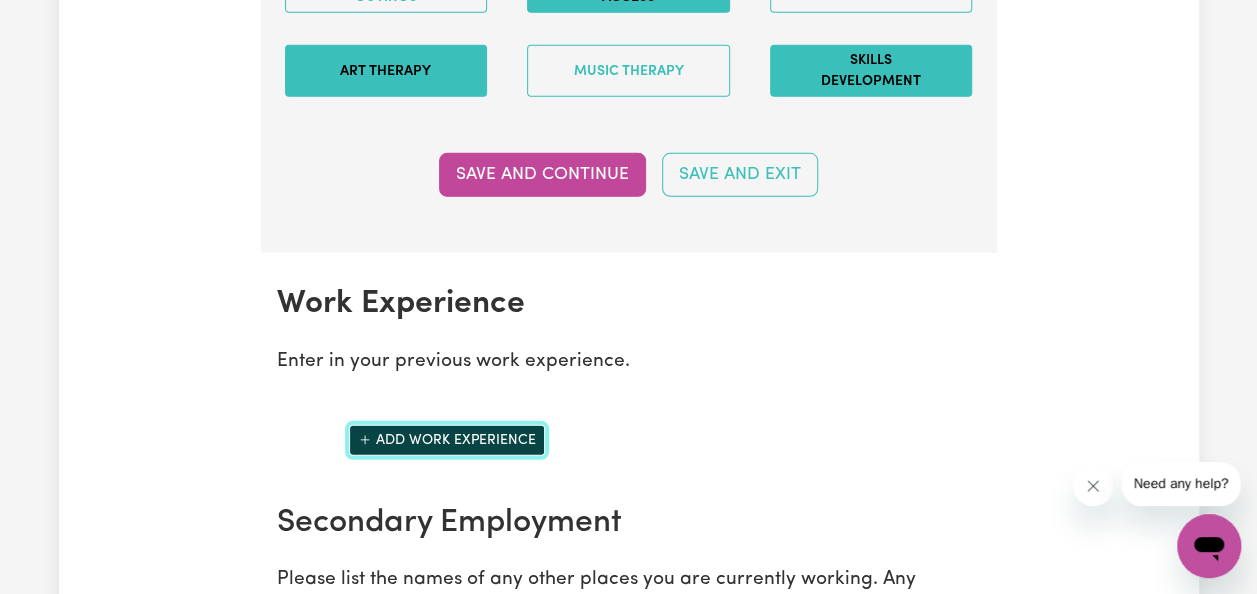 click on "Add work experience" at bounding box center [447, 440] 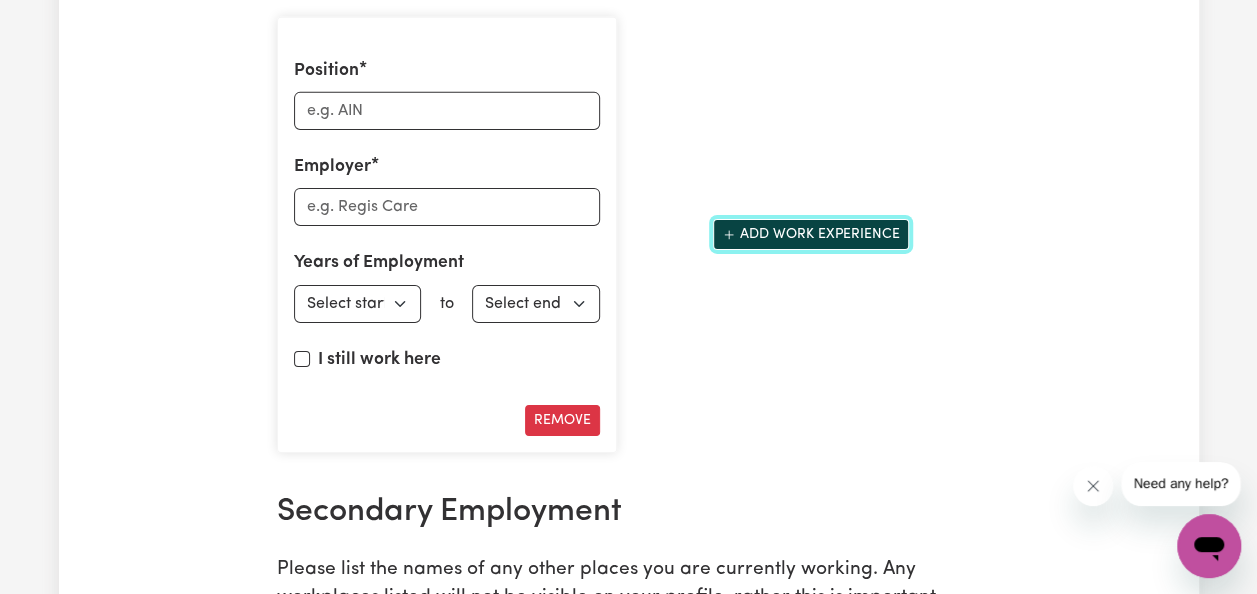 scroll, scrollTop: 3300, scrollLeft: 0, axis: vertical 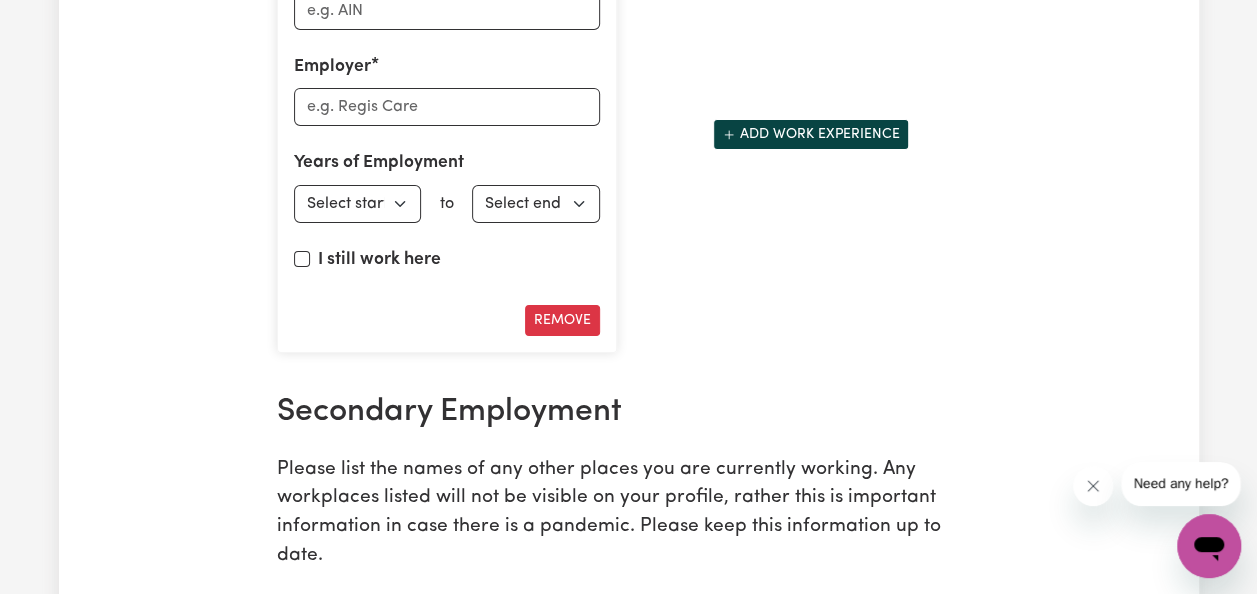 click on "I still work here" at bounding box center [379, 260] 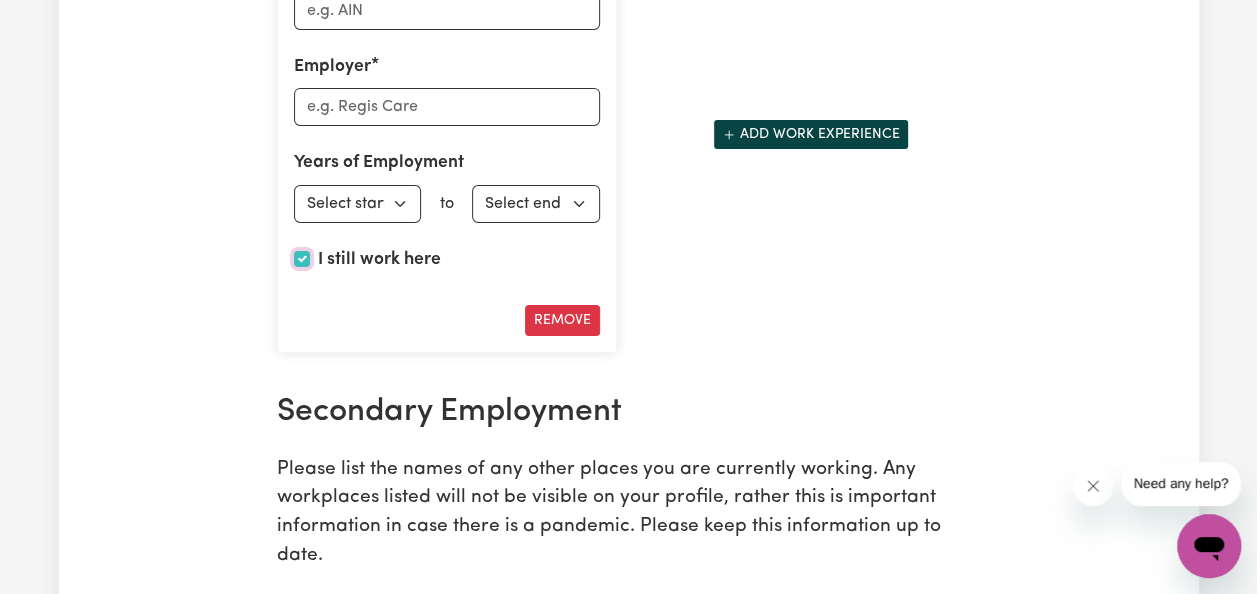 checkbox on "true" 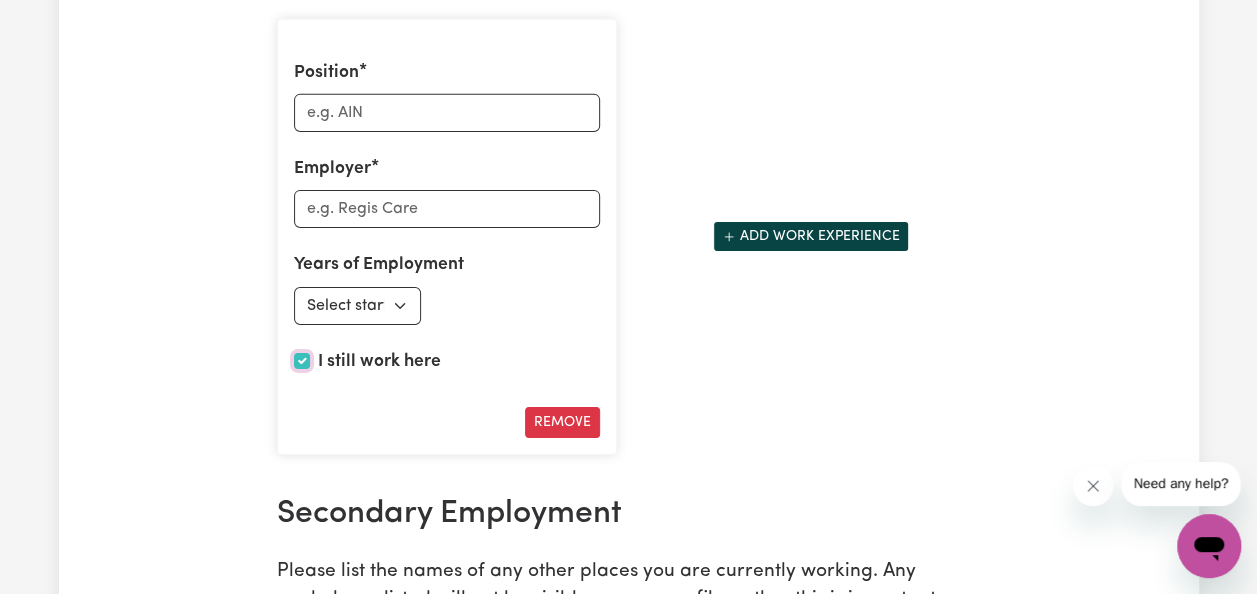 scroll, scrollTop: 3100, scrollLeft: 0, axis: vertical 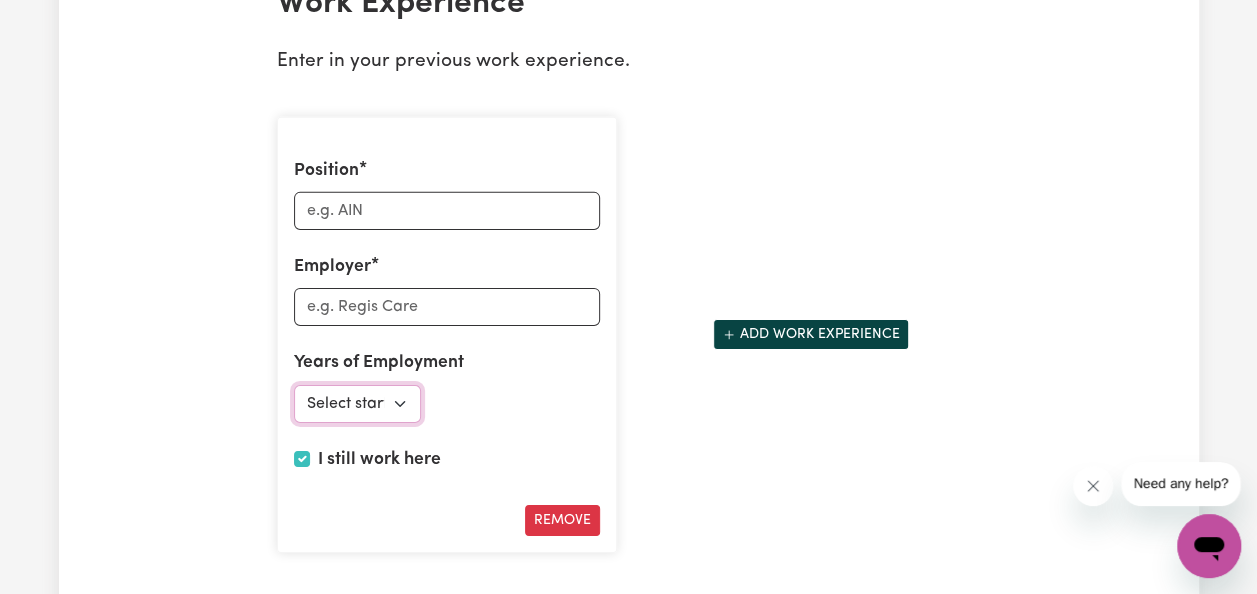 click on "Select start year 1951 1952 1953 1954 1955 1956 1957 1958 1959 1960 1961 1962 1963 1964 1965 1966 1967 1968 1969 1970 1971 1972 1973 1974 1975 1976 1977 1978 1979 1980 1981 1982 1983 1984 1985 1986 1987 1988 1989 1990 1991 1992 1993 1994 1995 1996 1997 1998 1999 2000 2001 2002 2003 2004 2005 2006 2007 2008 2009 2010 2011 2012 2013 2014 2015 2016 2017 2018 2019 2020 2021 2022 2023 2024 2025" at bounding box center [358, 404] 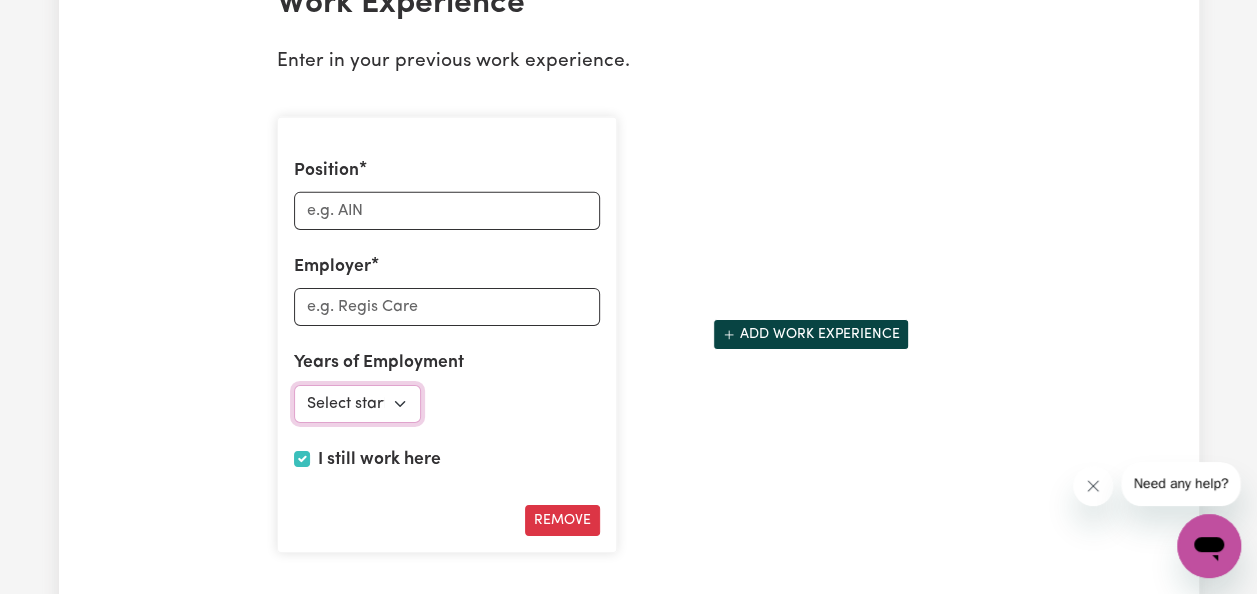 select on "2017" 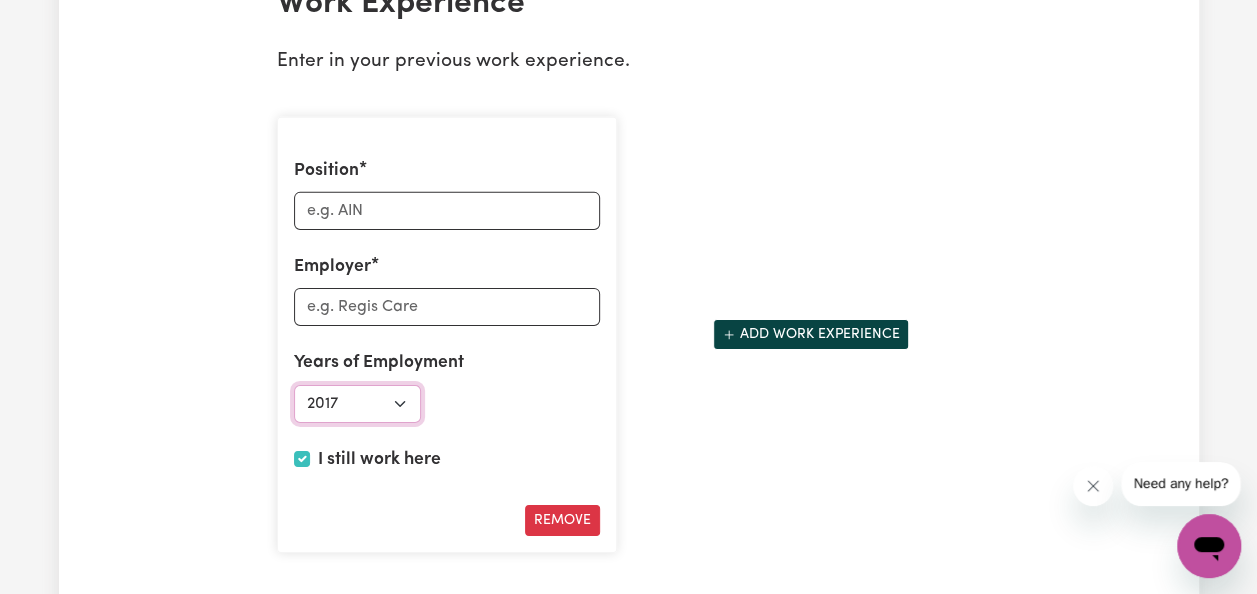 click on "Select start year 1951 1952 1953 1954 1955 1956 1957 1958 1959 1960 1961 1962 1963 1964 1965 1966 1967 1968 1969 1970 1971 1972 1973 1974 1975 1976 1977 1978 1979 1980 1981 1982 1983 1984 1985 1986 1987 1988 1989 1990 1991 1992 1993 1994 1995 1996 1997 1998 1999 2000 2001 2002 2003 2004 2005 2006 2007 2008 2009 2010 2011 2012 2013 2014 2015 2016 2017 2018 2019 2020 2021 2022 2023 2024 2025" at bounding box center (358, 404) 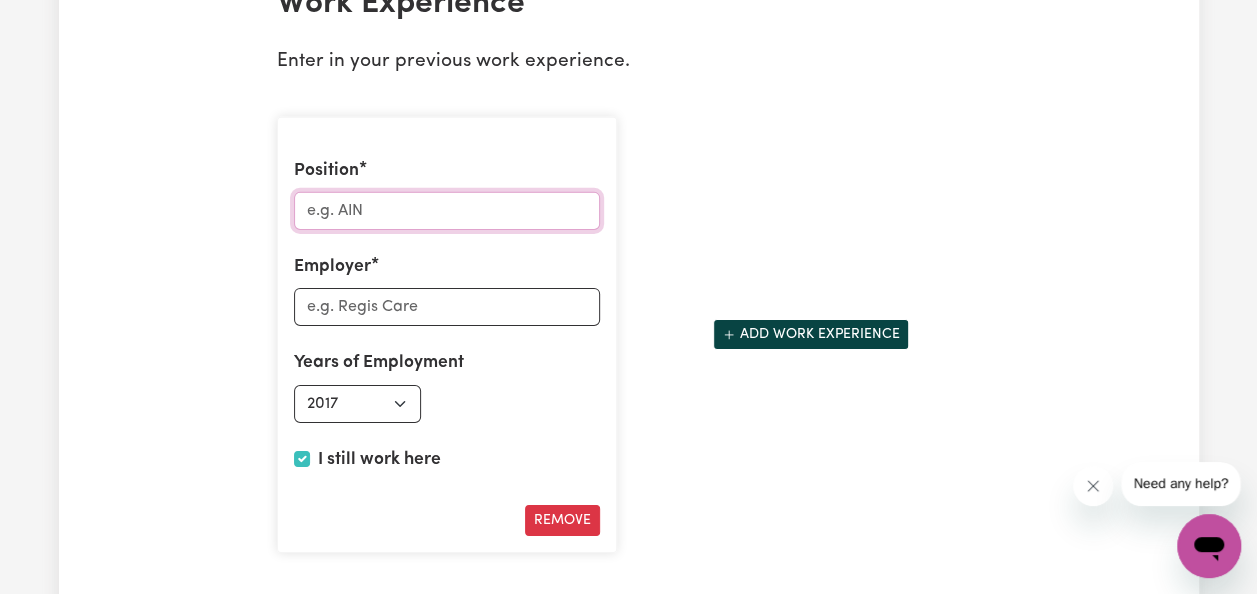 click on "Position" at bounding box center (447, 211) 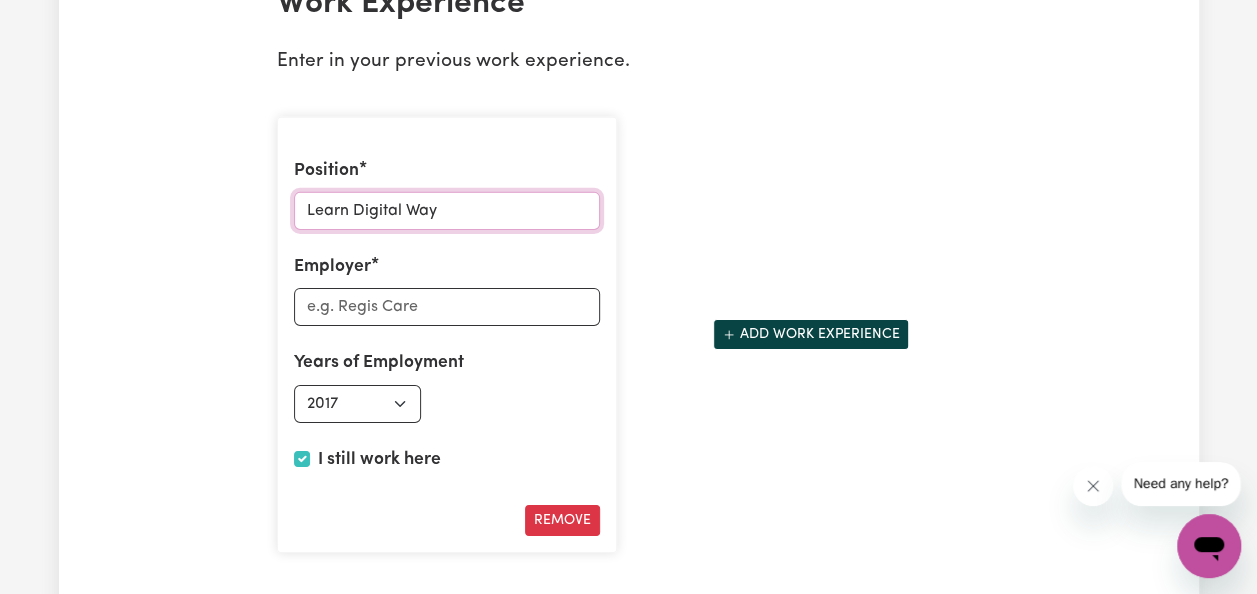type on "Learn Digital Way" 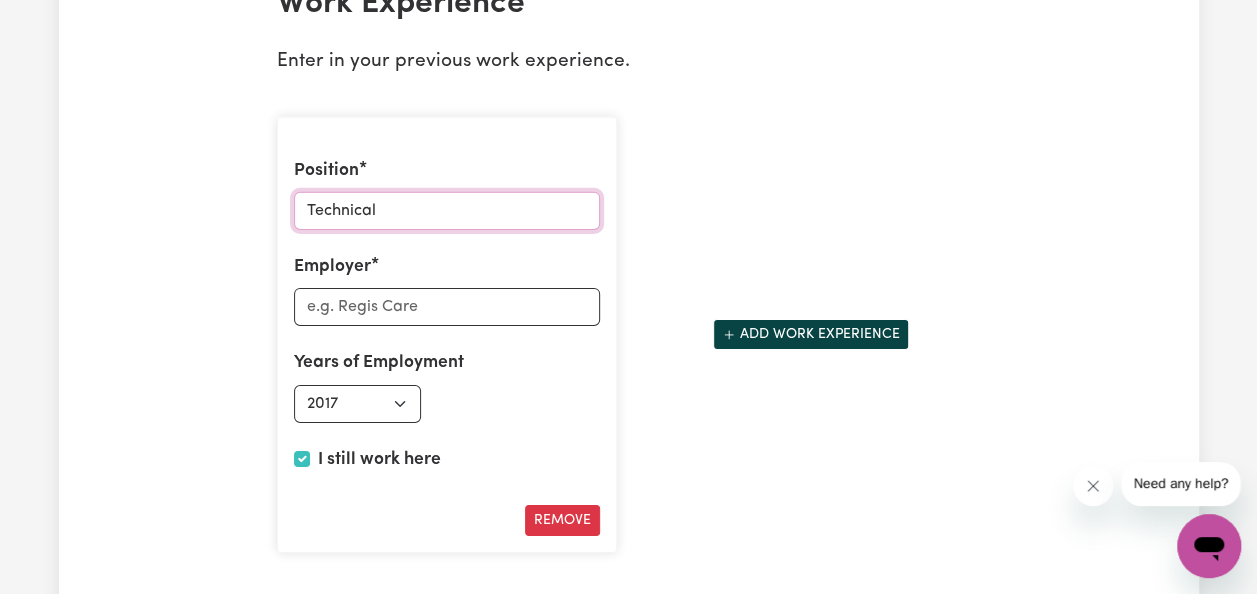 type on "Technical" 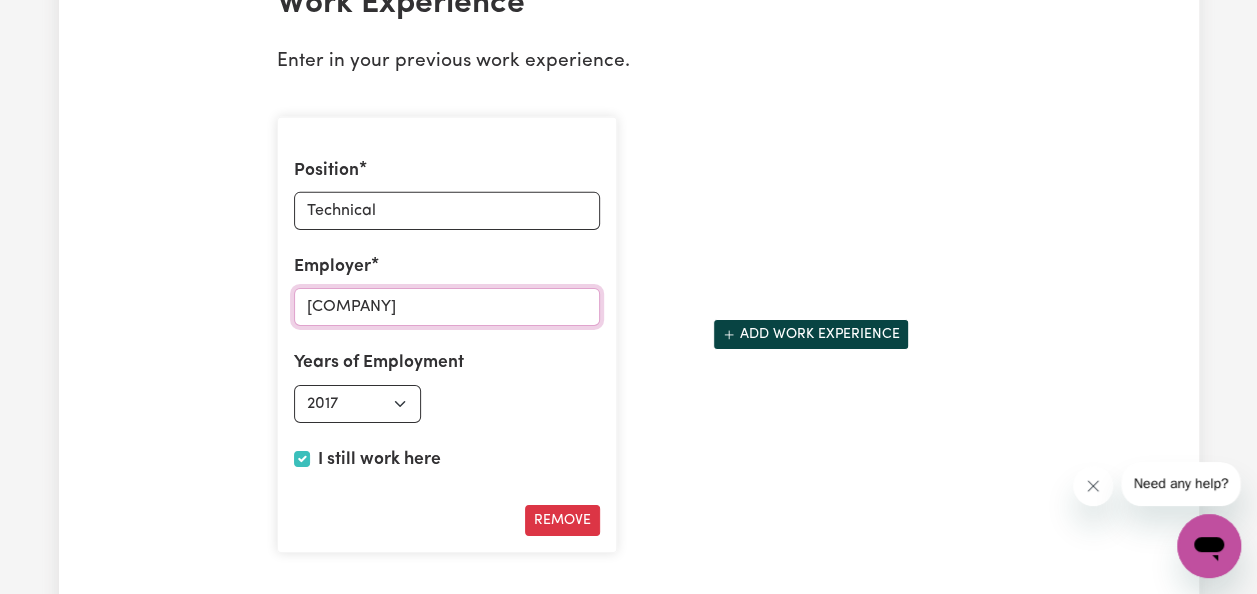 type on "[COMPANY]" 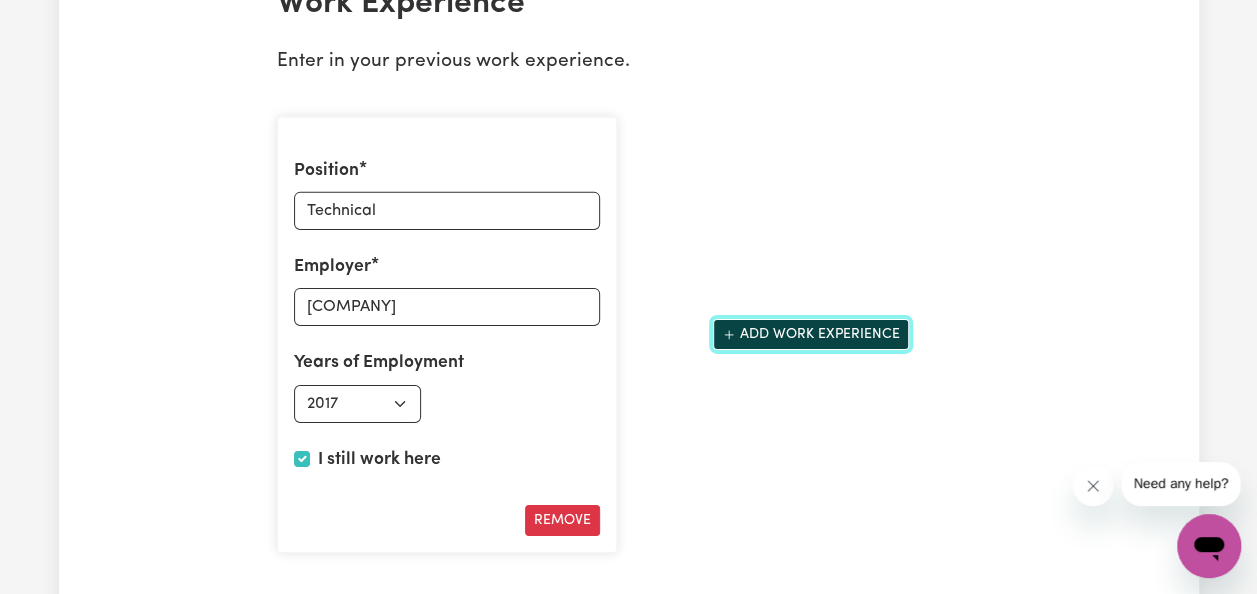 click on "Add work experience" at bounding box center [811, 334] 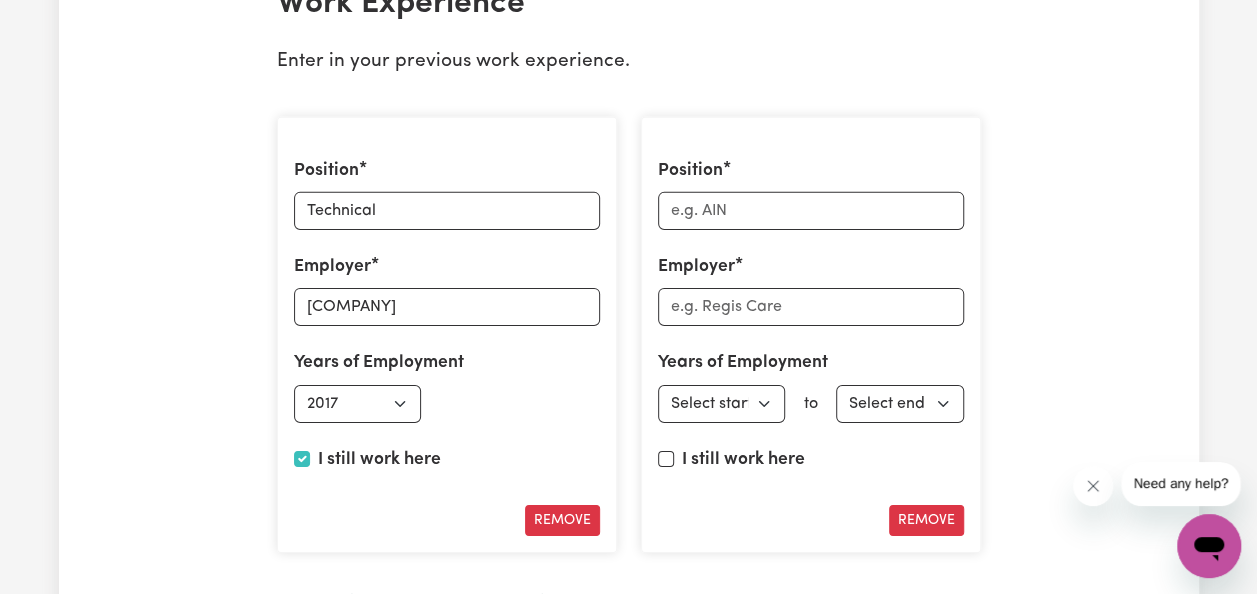 click on "Remove" at bounding box center (926, 520) 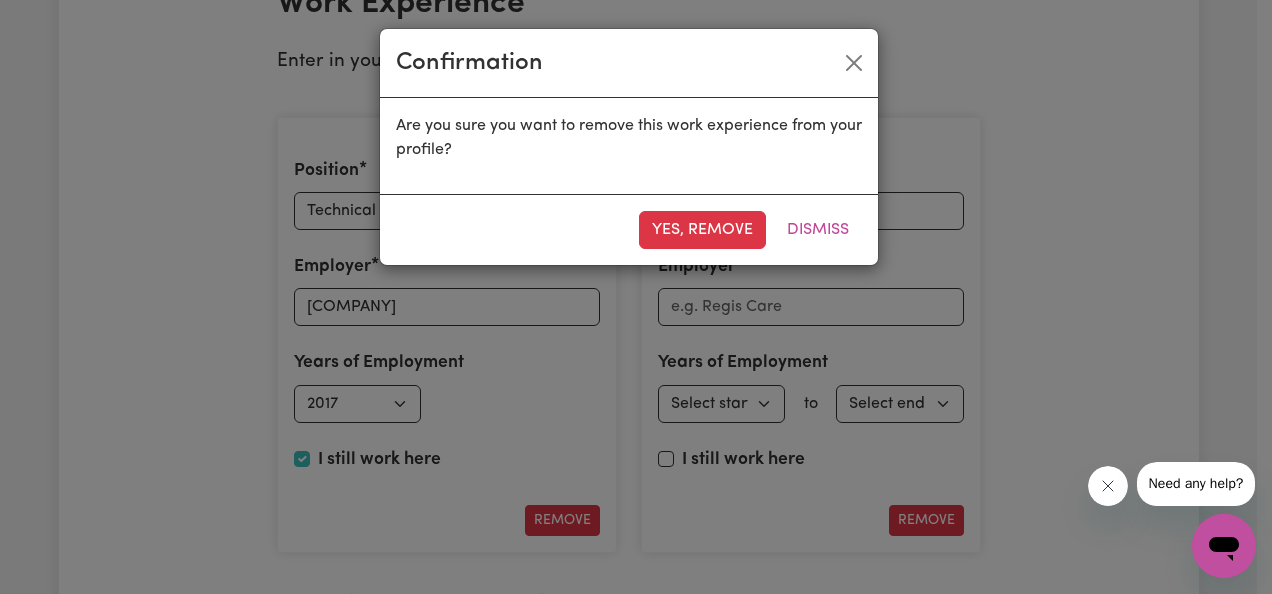 click on "Yes, remove" at bounding box center (702, 230) 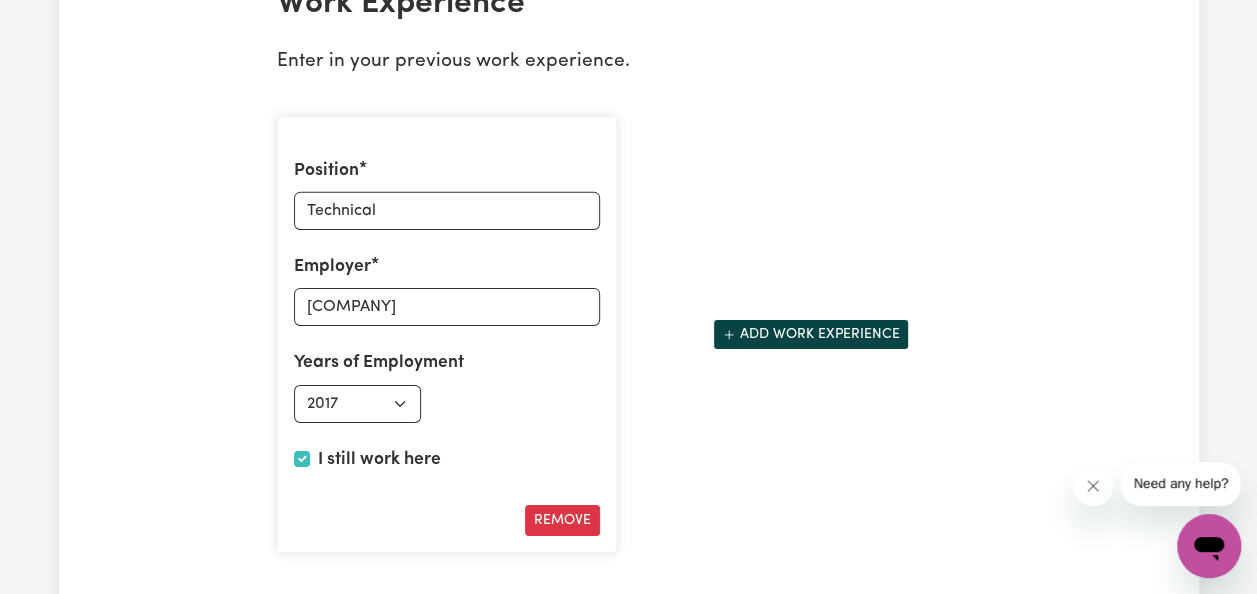 click on "Position Technical Employer Learn Digital Way Pty Ltd Years of Employment Employed from Select start year 1951 1952 1953 1954 1955 1956 1957 1958 1959 1960 1961 1962 1963 1964 1965 1966 1967 1968 1969 1970 1971 1972 1973 1974 1975 1976 1977 1978 1979 1980 1981 1982 1983 1984 1985 1986 1987 1988 1989 1990 1991 1992 1993 1994 1995 1996 1997 1998 1999 2000 2001 2002 2003 2004 2005 2006 2007 2008 2009 2010 2011 2012 2013 2014 2015 2016 2017 2018 2019 2020 2021 2022 2023 2024 2025 I still work here Remove Add work experience" at bounding box center (629, 335) 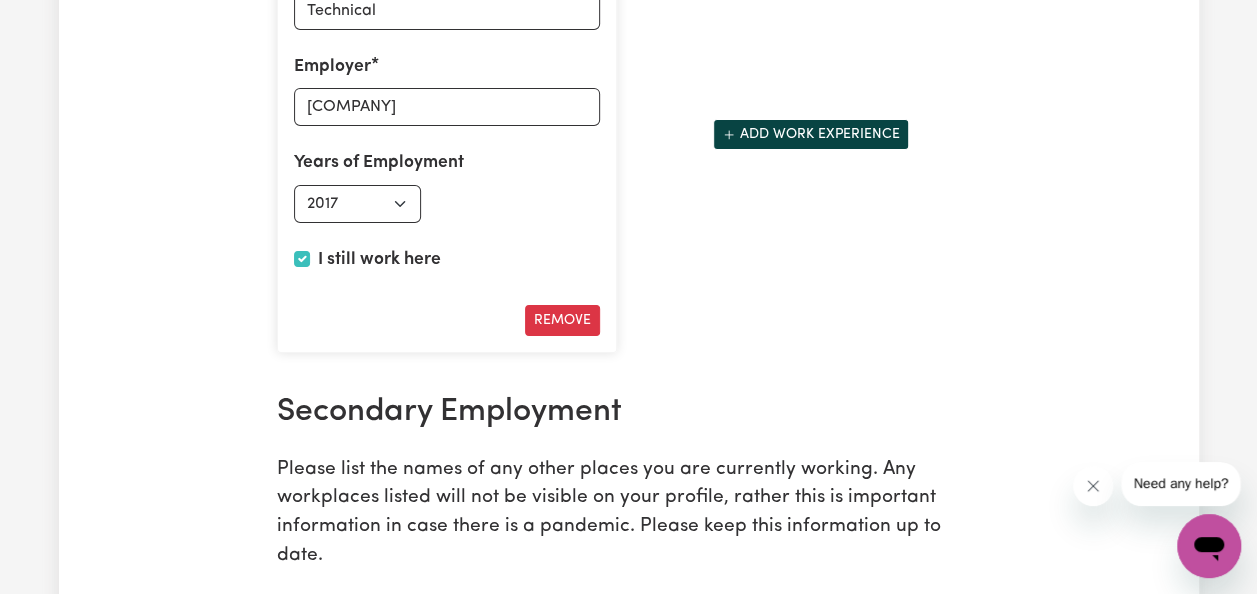 scroll, scrollTop: 3500, scrollLeft: 0, axis: vertical 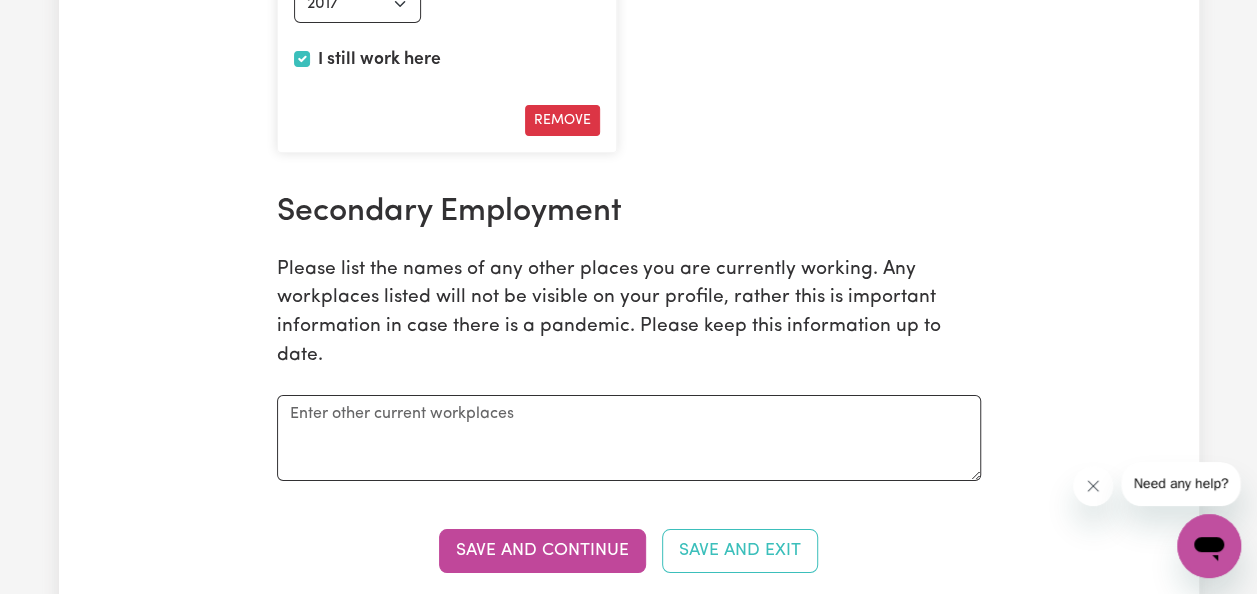 click on "Save and Continue" at bounding box center [542, 551] 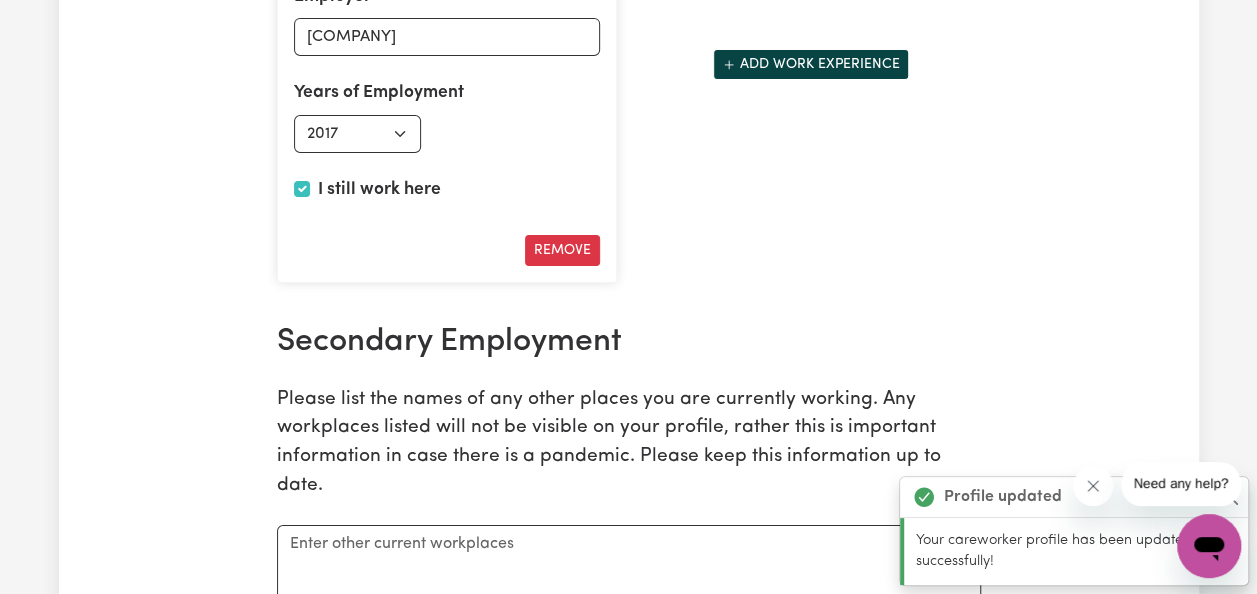 scroll, scrollTop: 3212, scrollLeft: 0, axis: vertical 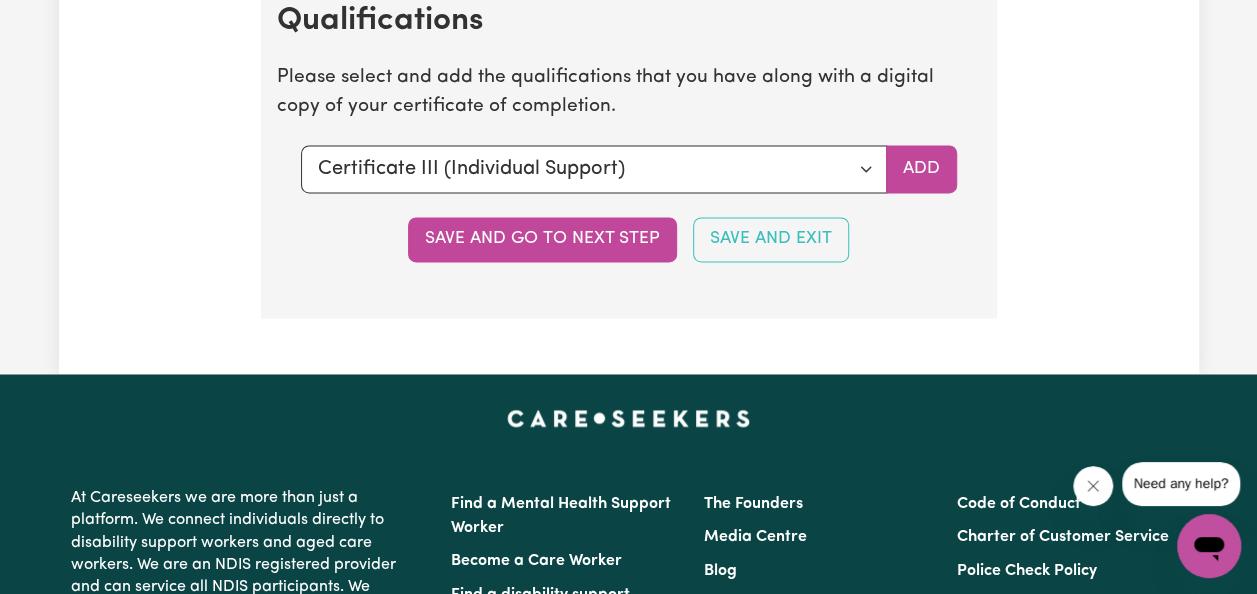 click on "Save and go to next step" at bounding box center (542, 239) 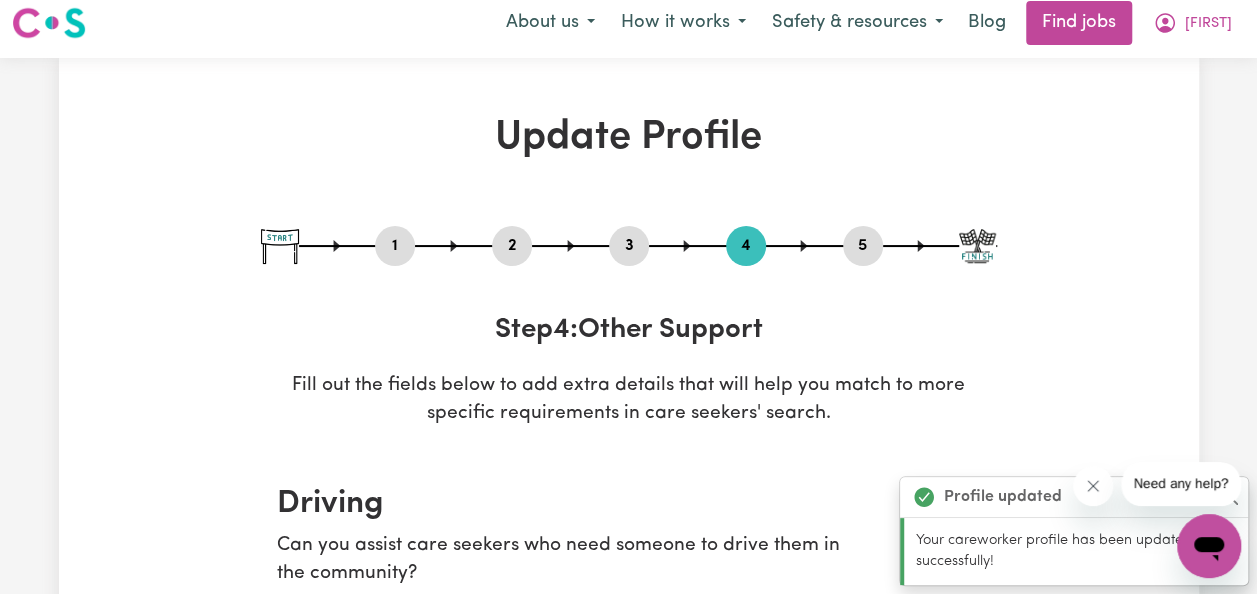 scroll, scrollTop: 0, scrollLeft: 0, axis: both 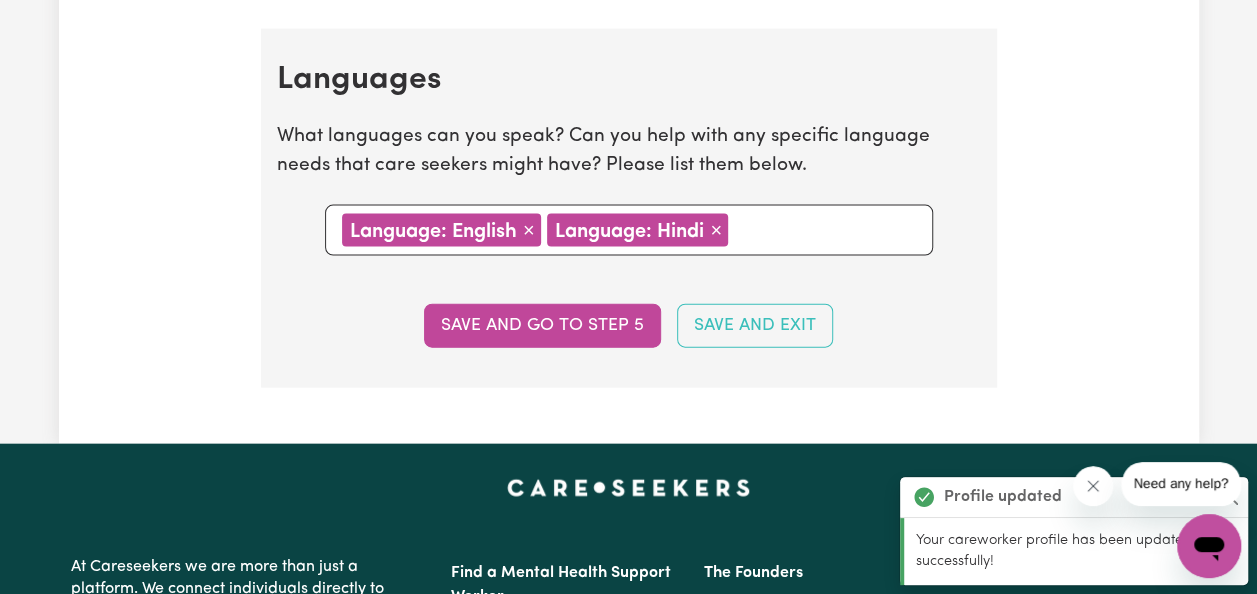 click on "Save and go to step 5" at bounding box center (542, 326) 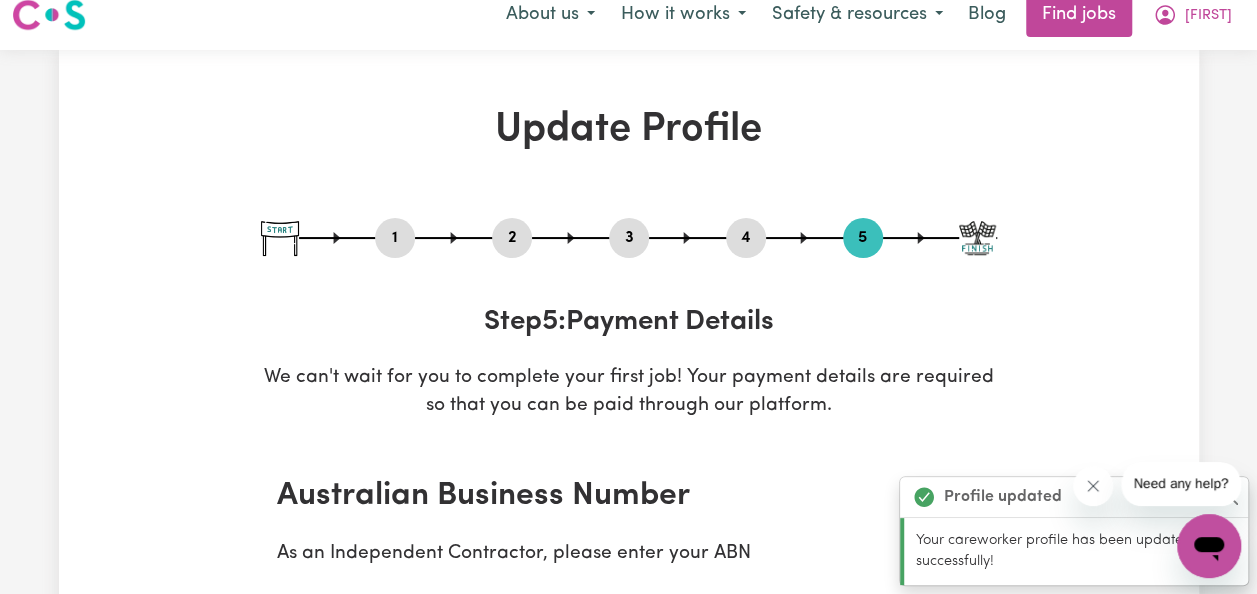 scroll, scrollTop: 0, scrollLeft: 0, axis: both 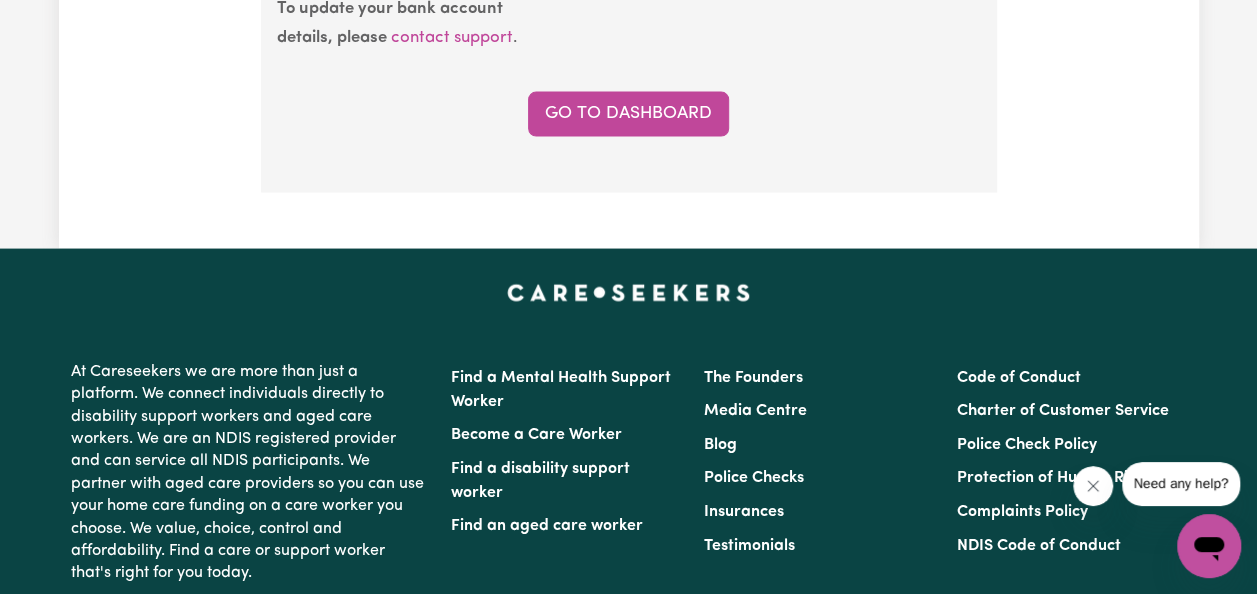 click on "Go to Dashboard" at bounding box center (628, 114) 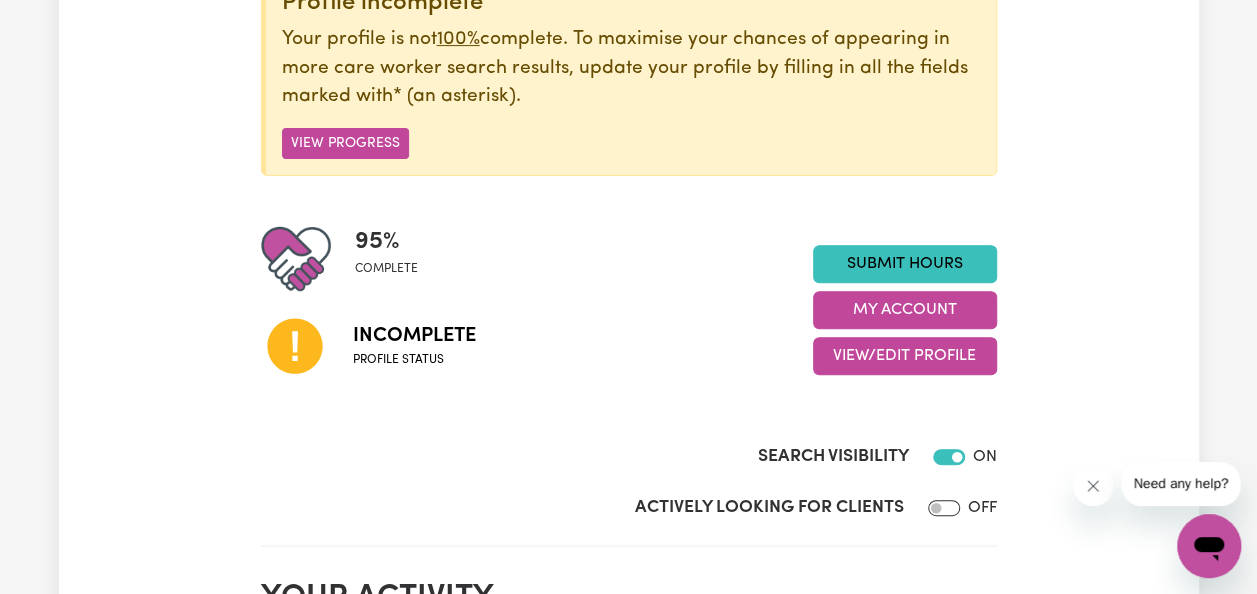 scroll, scrollTop: 200, scrollLeft: 0, axis: vertical 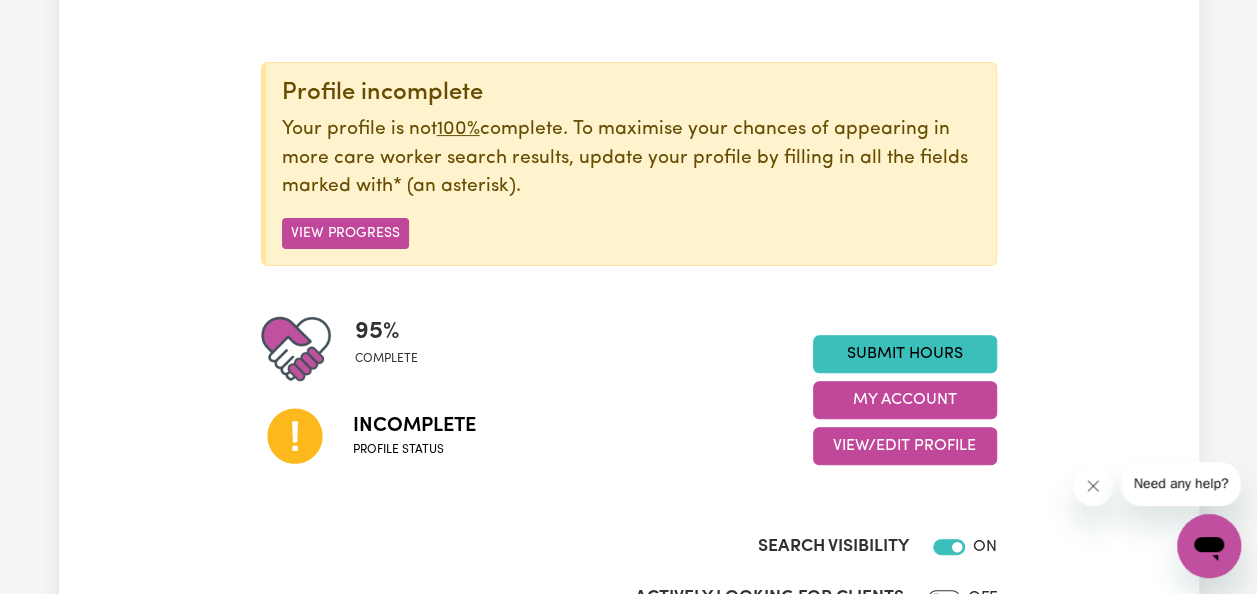 click on "View Progress" at bounding box center (345, 233) 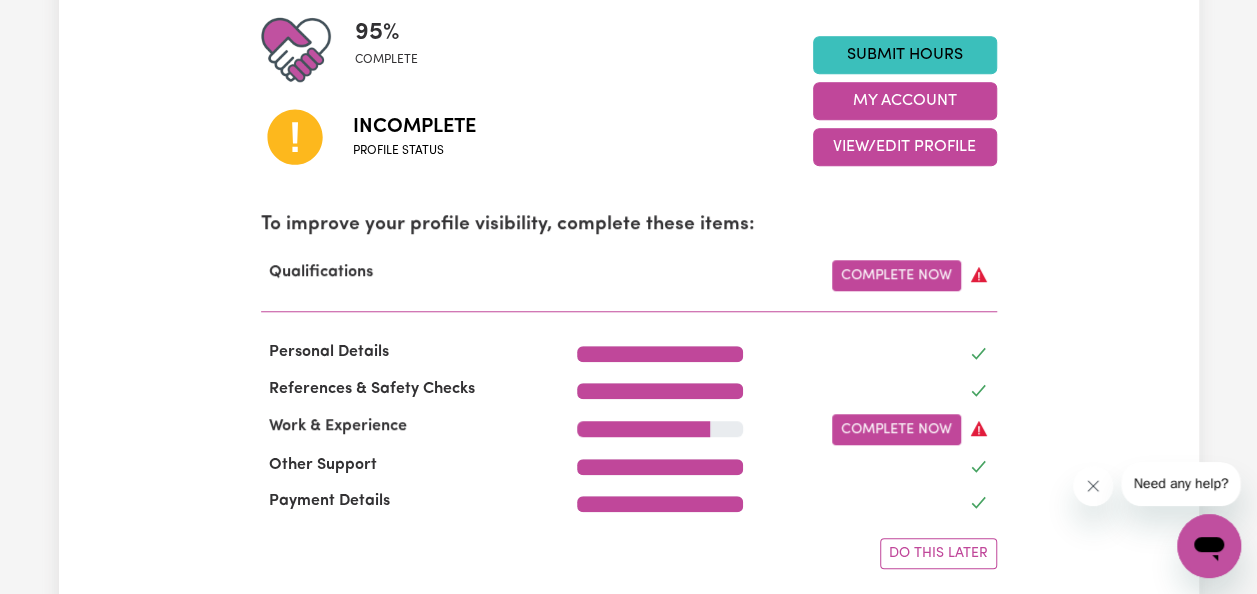 scroll, scrollTop: 500, scrollLeft: 0, axis: vertical 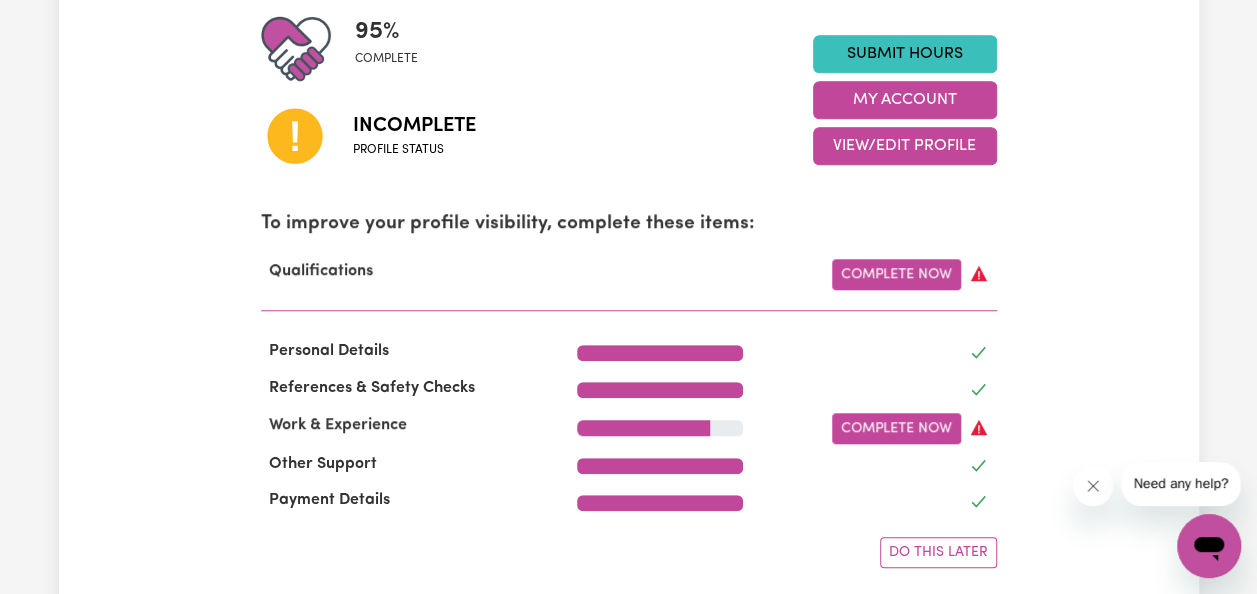 click on "Complete Now" at bounding box center [896, 428] 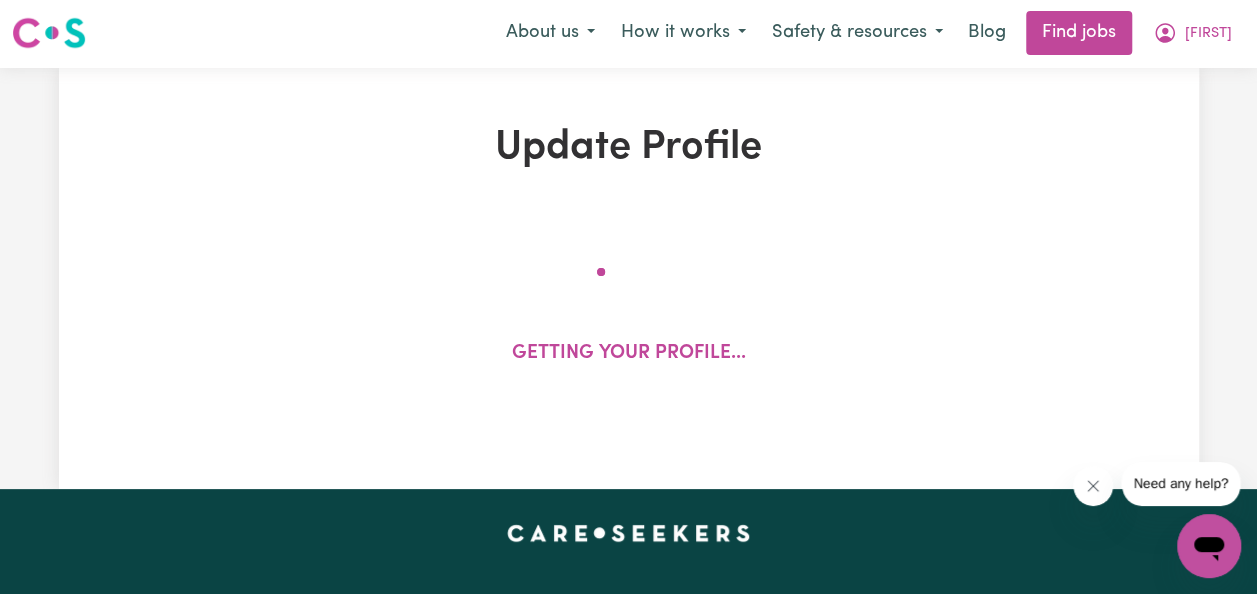 scroll, scrollTop: 0, scrollLeft: 0, axis: both 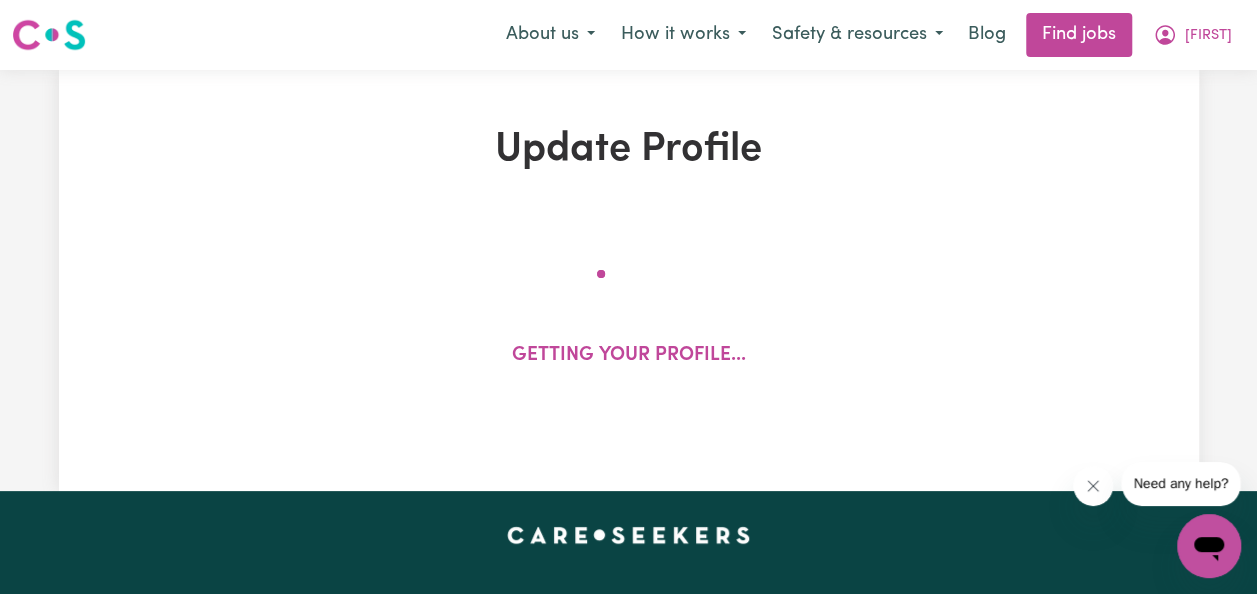select on "2017" 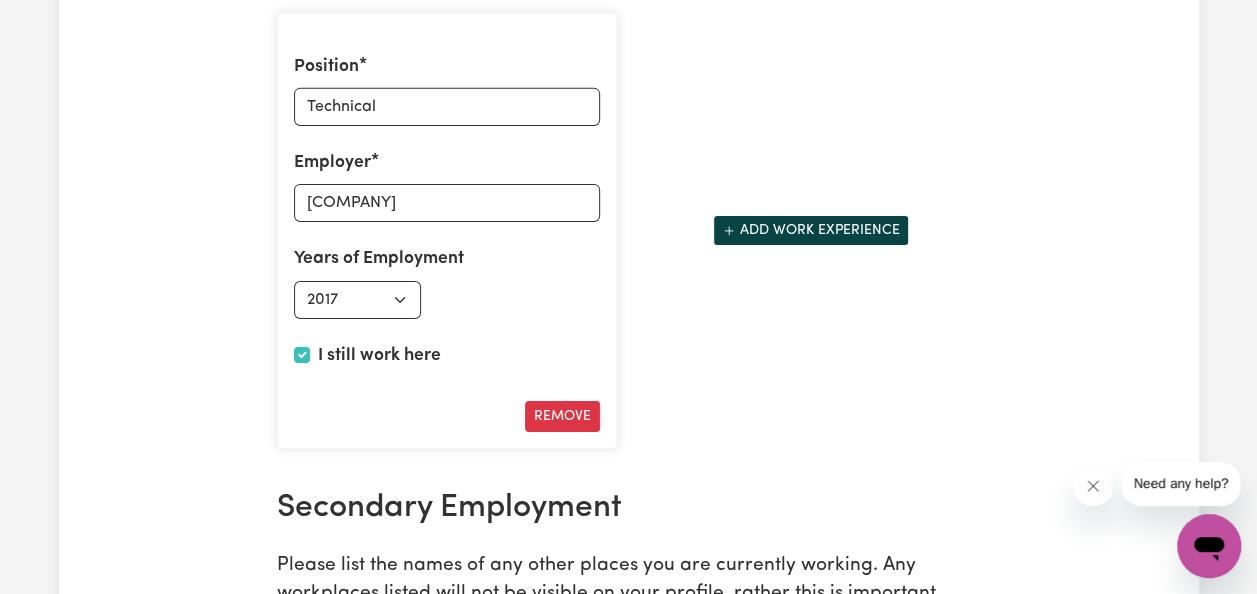scroll, scrollTop: 3400, scrollLeft: 0, axis: vertical 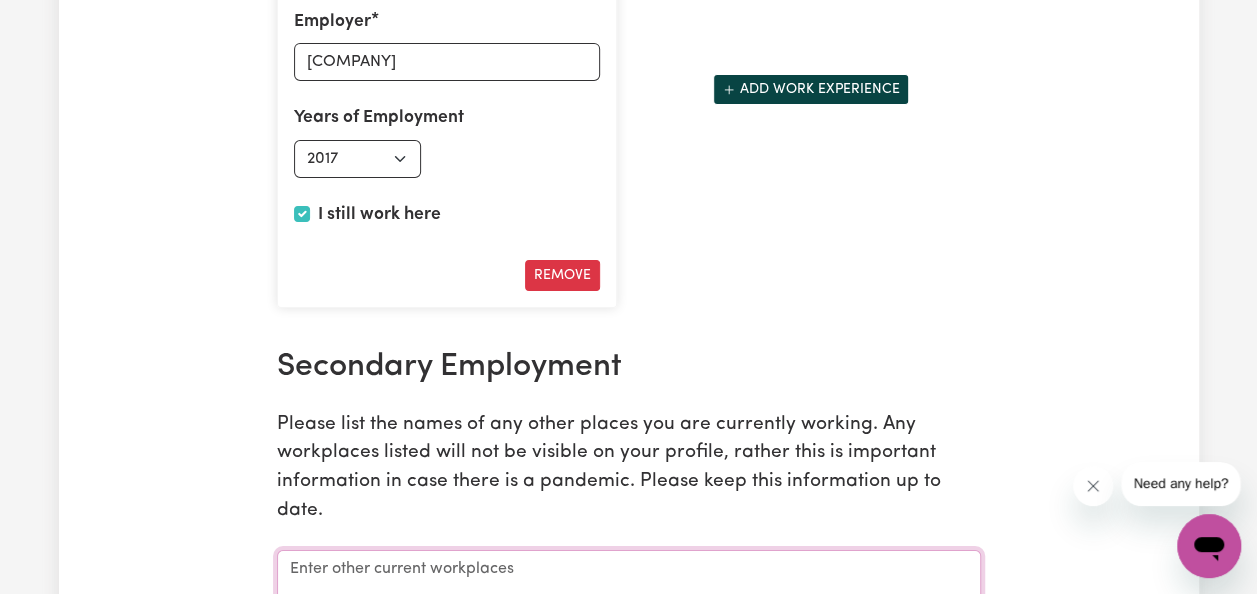 click at bounding box center (629, 593) 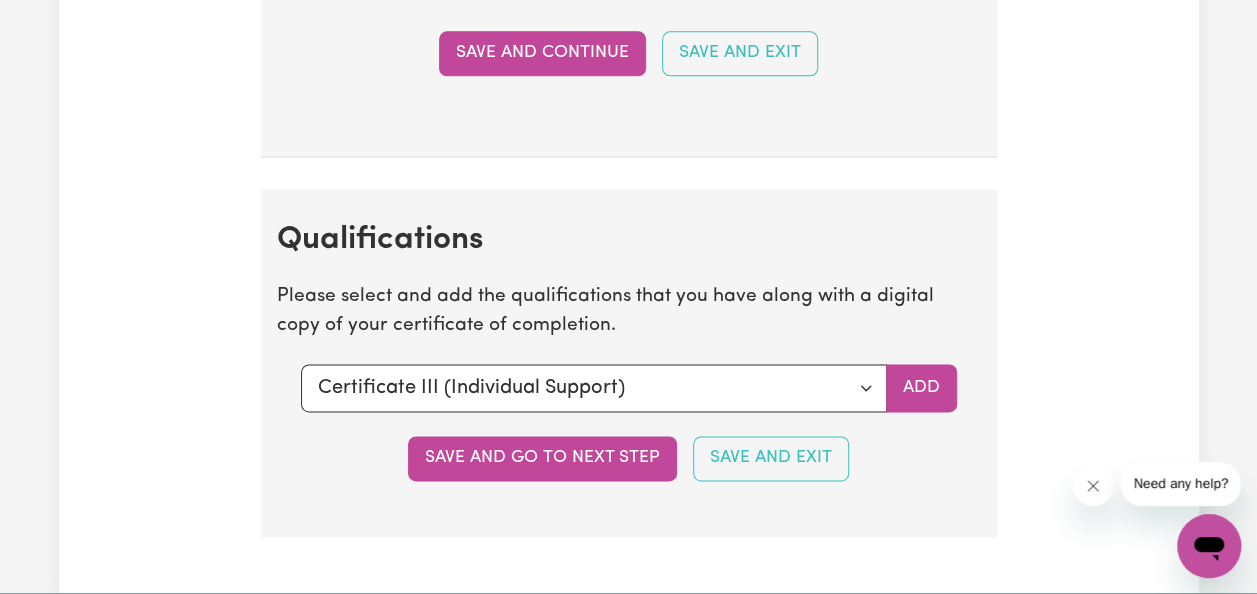 scroll, scrollTop: 5145, scrollLeft: 0, axis: vertical 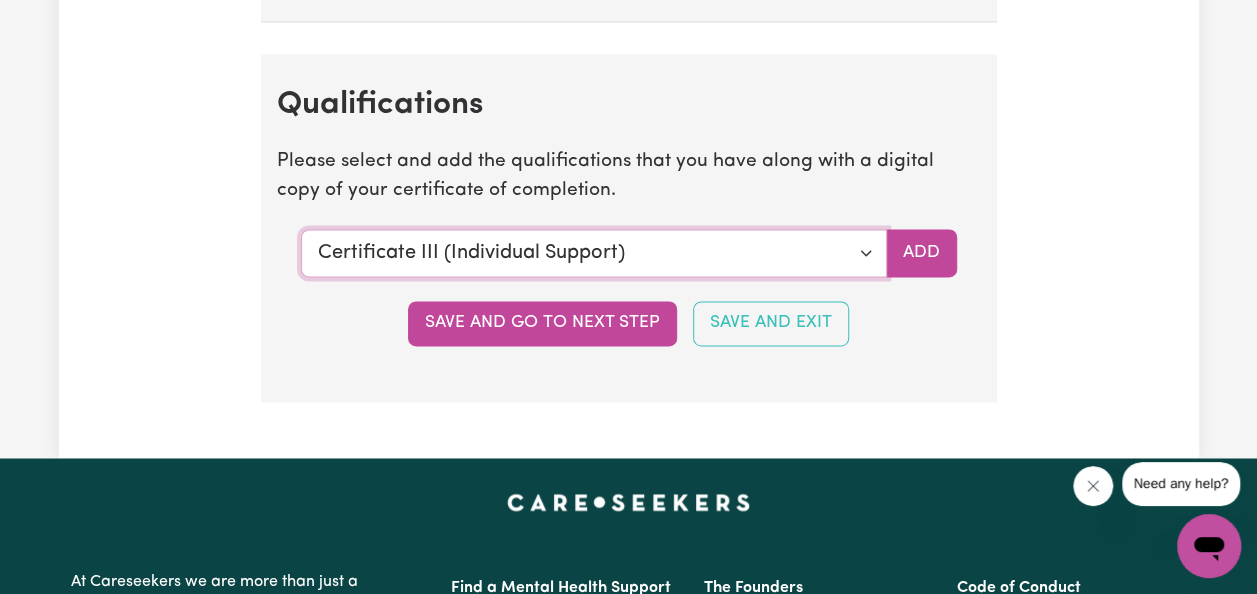 click on "Select a qualification to add... Certificate III (Individual Support) Certificate III in Community Services [CHC32015] Certificate IV (Disability Support) Certificate IV (Ageing Support) Certificate IV in Community Services [CHC42015] Certificate IV (Mental Health) Diploma of Nursing Diploma of Nursing (EEN) Diploma of Community Services Diploma Mental Health Master of Science (Dementia Care) Assist clients with medication [HLTHPS006] CPR Course [HLTAID009-12] Course in First Aid Management of Anaphylaxis [22300VIC] Course in the Management of Asthma Risks and Emergencies in the Workplace [22556VIC] Epilepsy Management Manual Handling Medication Management Bachelor of Nursing - Australian registered nurse Bachelor of Nursing - Overseas qualification Bachelor of Nursing (Not Registered Under APHRA) Bachelor of social work Bachelor of social work - overseas qualification Bachelor of psychology Bachelor of psychology - overseas qualification Bachelor of applied science (OT, Speech, Physio)" at bounding box center (594, 253) 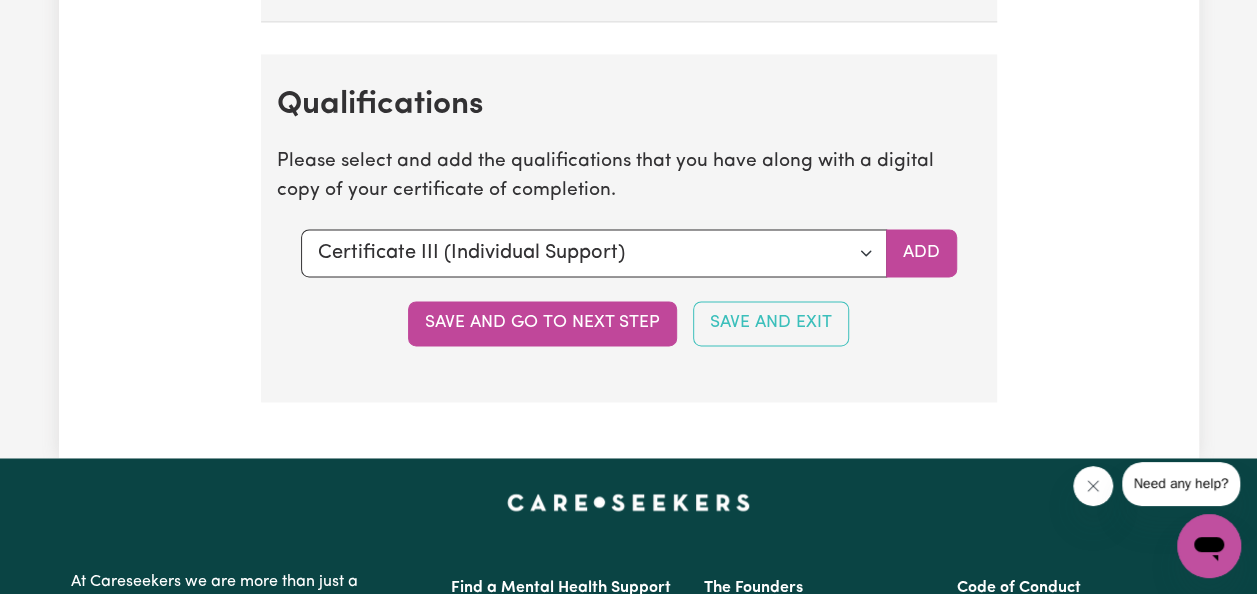 click on "Update Profile 1 2 3 4 5 Step  3 :  Your Work and Experience Potential clients need to know what training and work experience you have. Try to be as detailed as possible. Experience and Expertise Please list your areas of expertise in care and support. Aged Care Aged care - General Dementia Parkinsons Frail / limited mobility Disability Support Disability support - Adult Disability support - Child Cerebral Palsy Motor Neuron Diseases Acquired Brain Injuries MS Autism Down syndrome Intellectual Disability Spinal cord injury Vision impairment Disability support - Other Mental Health Depression Anxiety Psycho social disorder Schizophrenia Bipolar Disorder OCD Mental Health - Other Other Care Post-operative care Palliative care Child care Save and Continue Save and Exit Support I can offer Select the areas of support that you can offer. Around the House Cleaning services Domestic assistance (light duties only) Cooking Meal prep Admin Computer & IT Support One to One Support Personal care Social companionship 1951" at bounding box center [629, -2309] 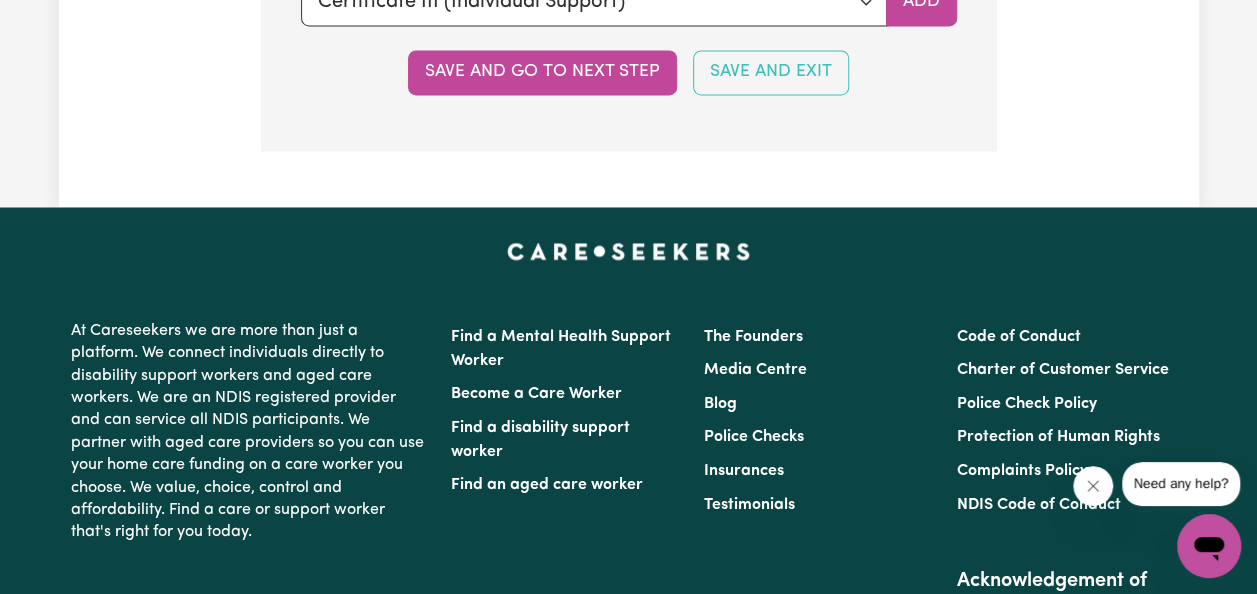 scroll, scrollTop: 5686, scrollLeft: 0, axis: vertical 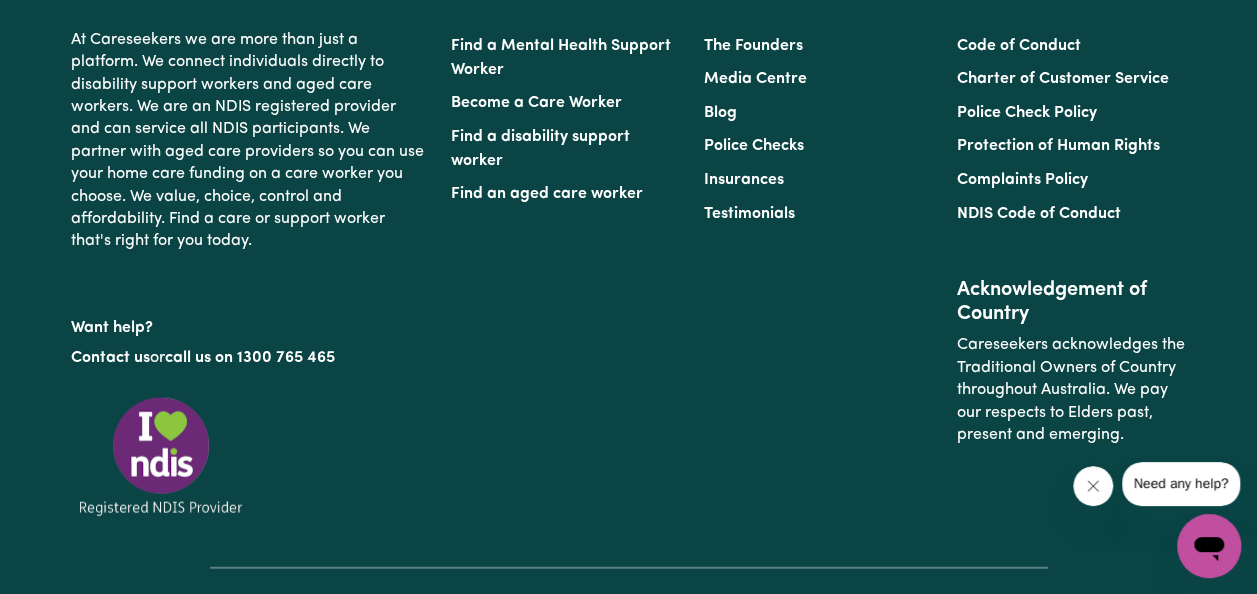 click 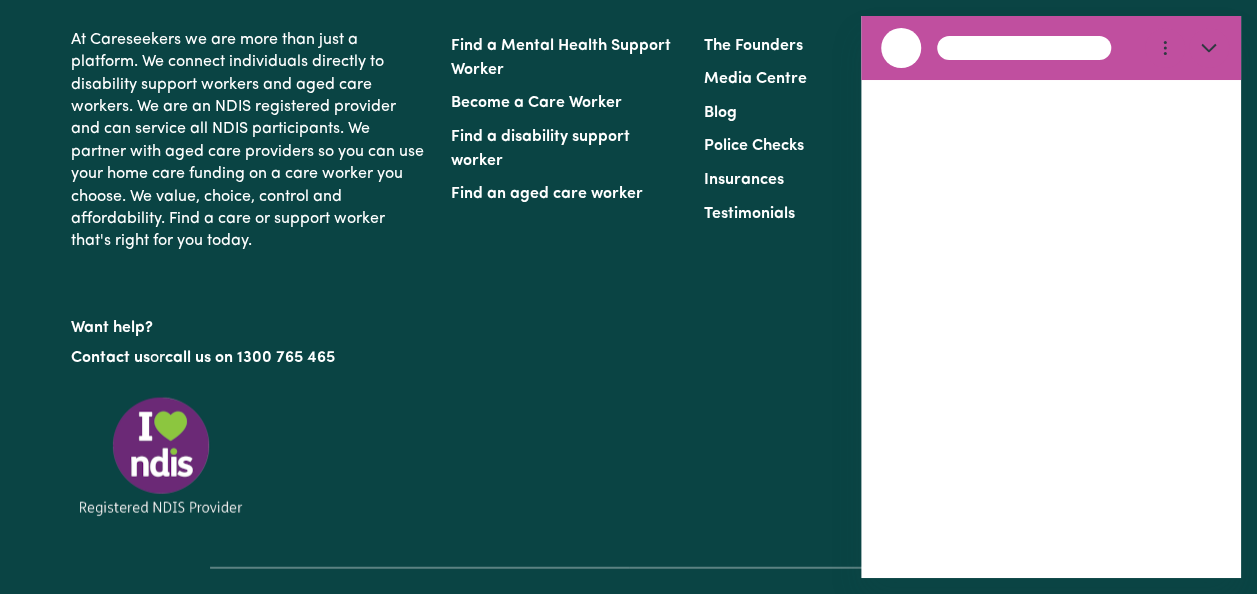 scroll, scrollTop: 0, scrollLeft: 0, axis: both 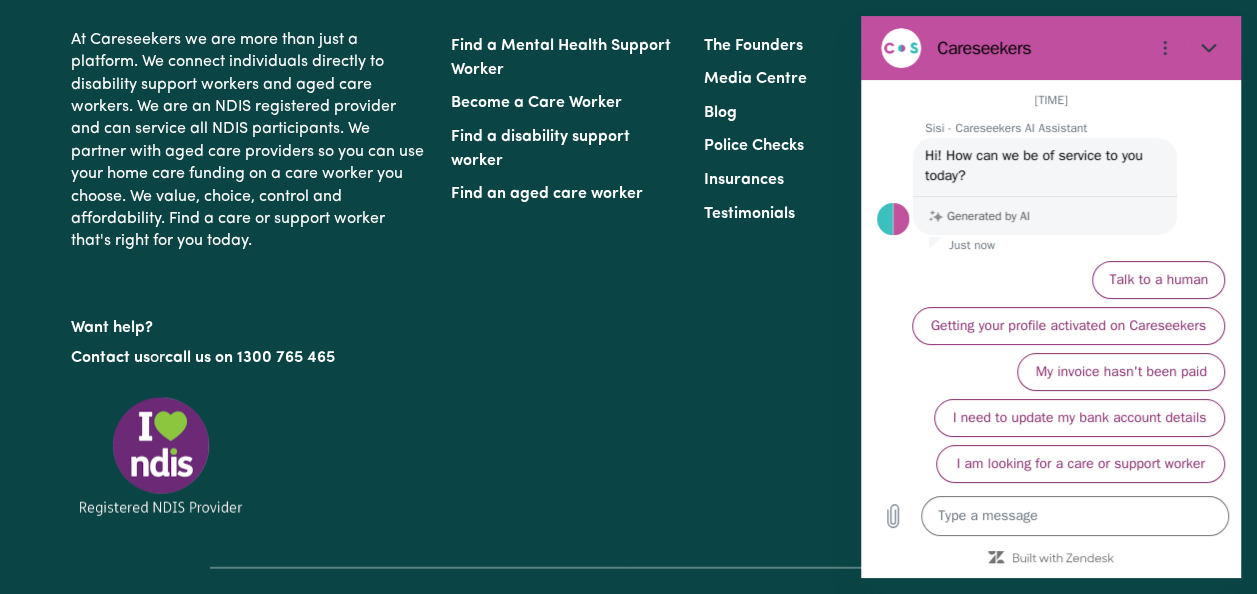 click 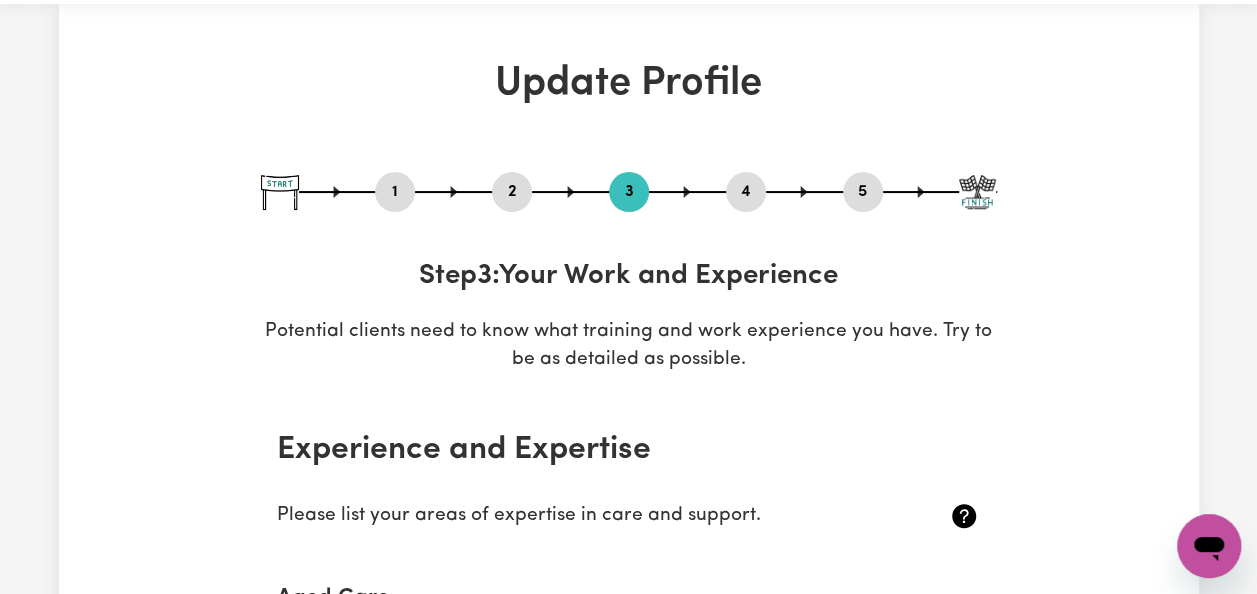 scroll, scrollTop: 0, scrollLeft: 0, axis: both 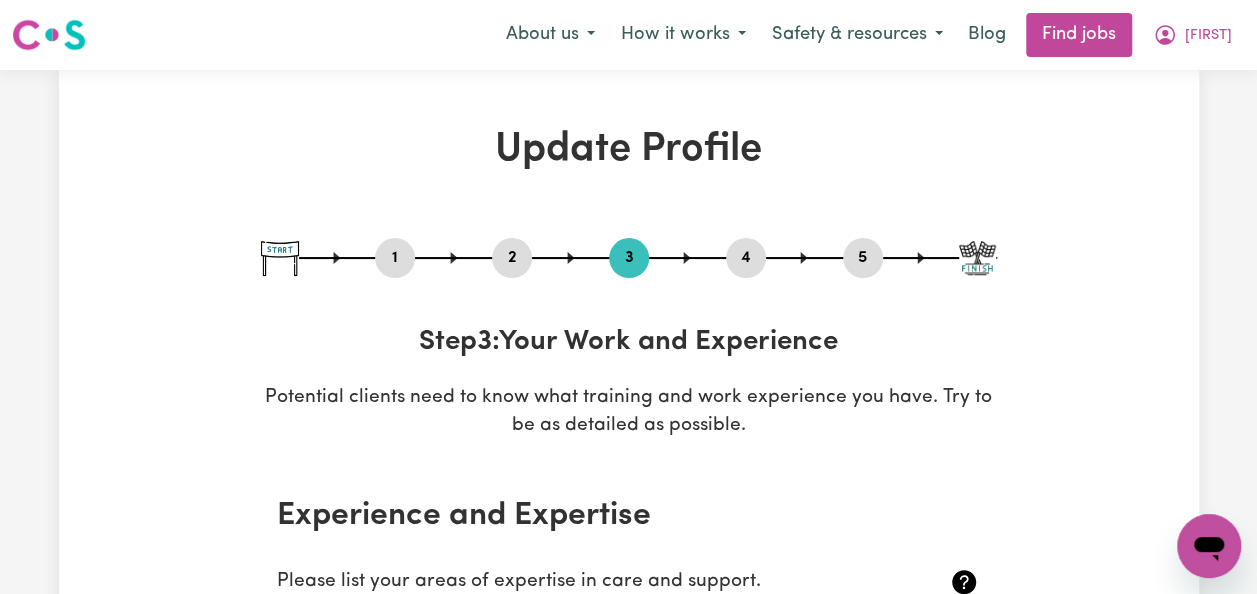 click on "Find jobs" at bounding box center [1079, 35] 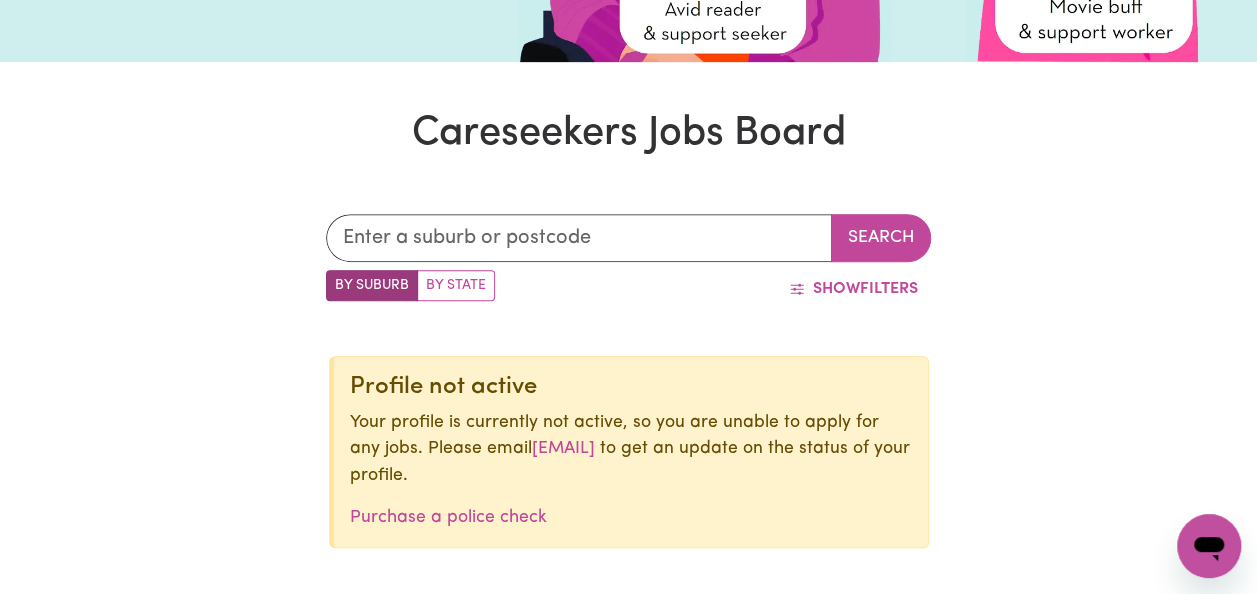 scroll, scrollTop: 421, scrollLeft: 0, axis: vertical 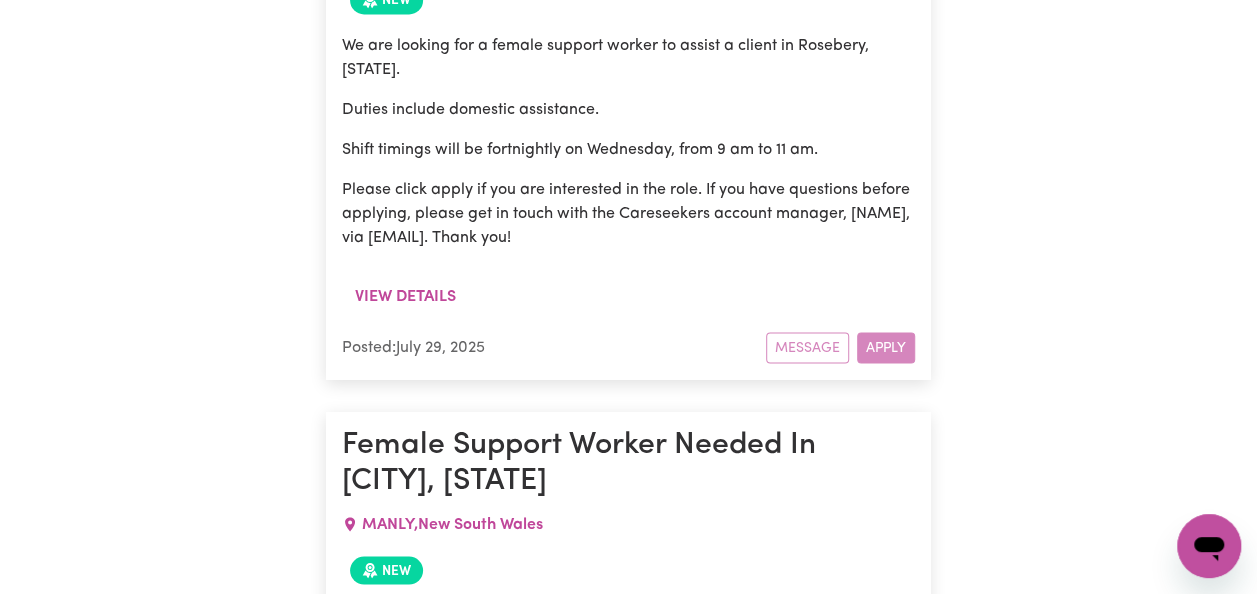 click on "View details" at bounding box center [405, 297] 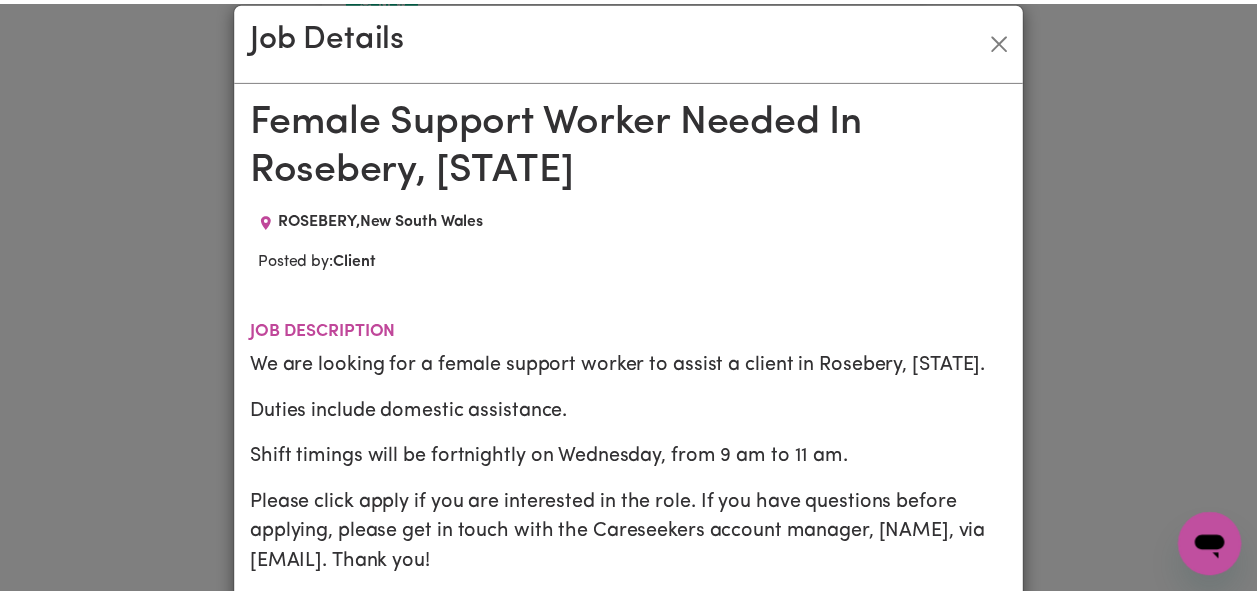 scroll, scrollTop: 0, scrollLeft: 0, axis: both 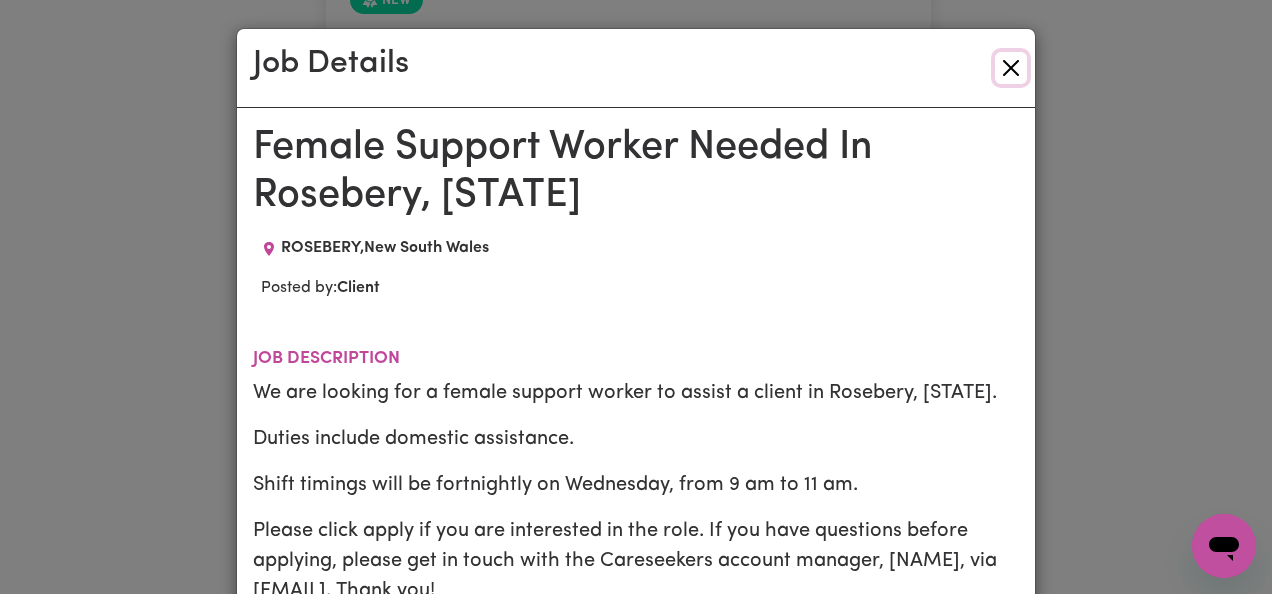 click at bounding box center [1011, 68] 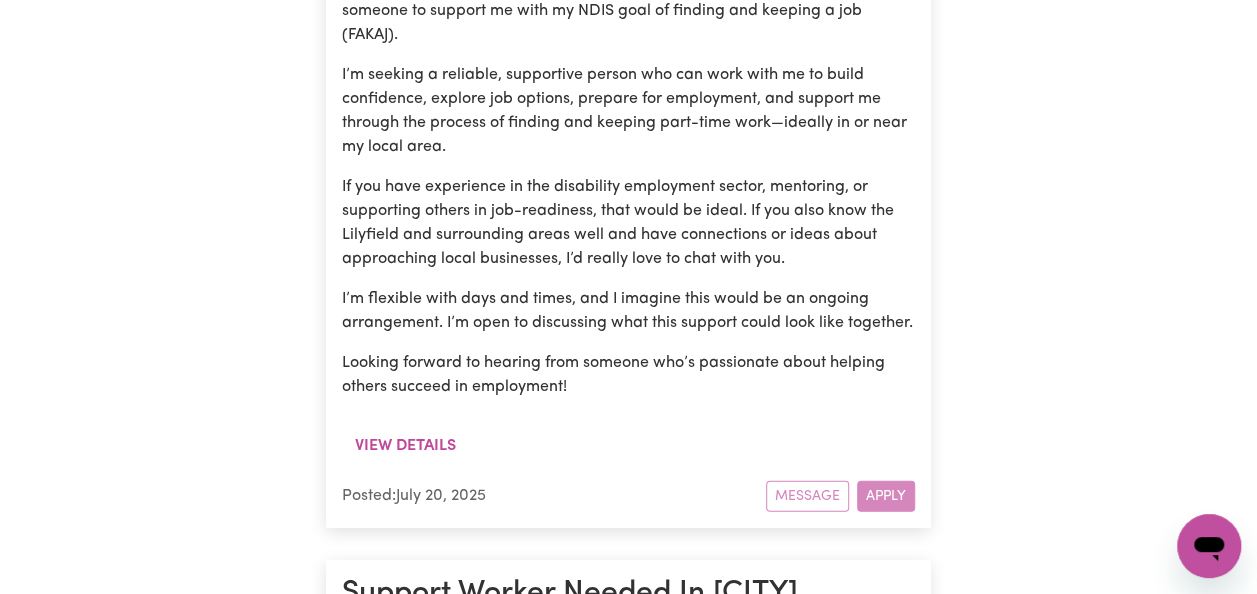scroll, scrollTop: 36043, scrollLeft: 0, axis: vertical 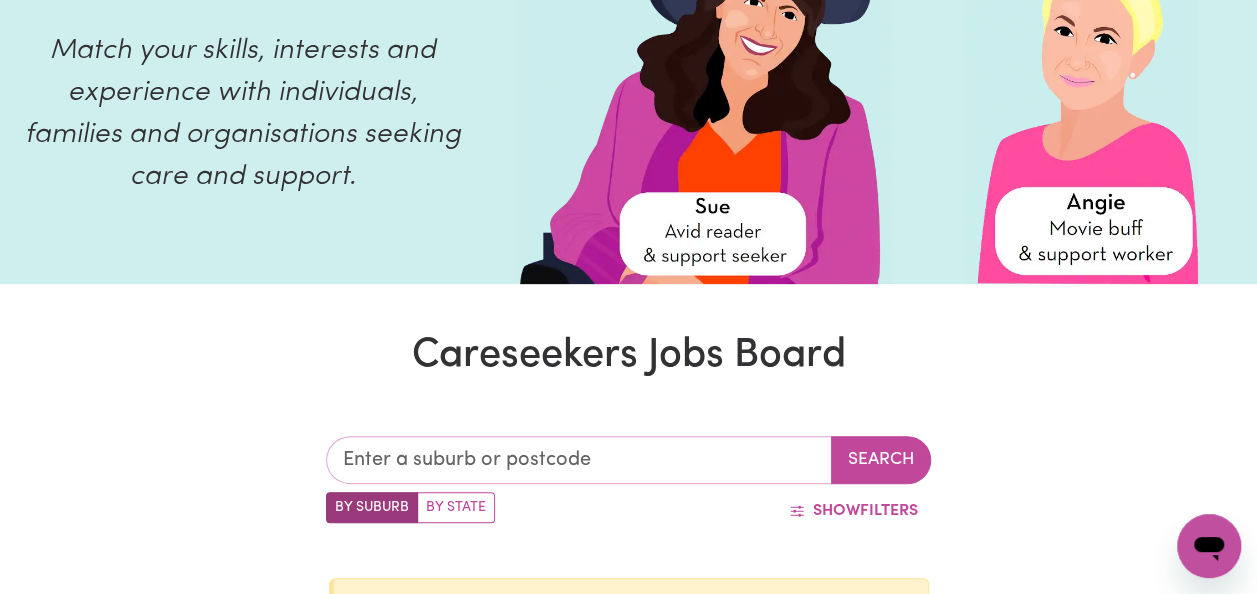 click at bounding box center [579, 460] 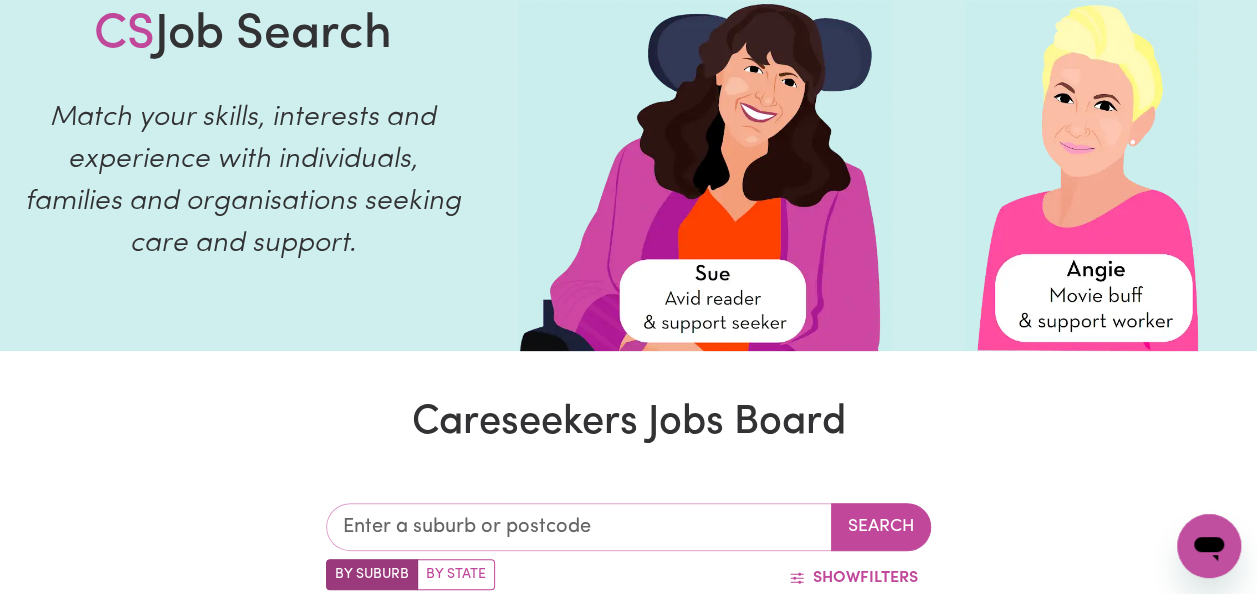 scroll, scrollTop: 0, scrollLeft: 0, axis: both 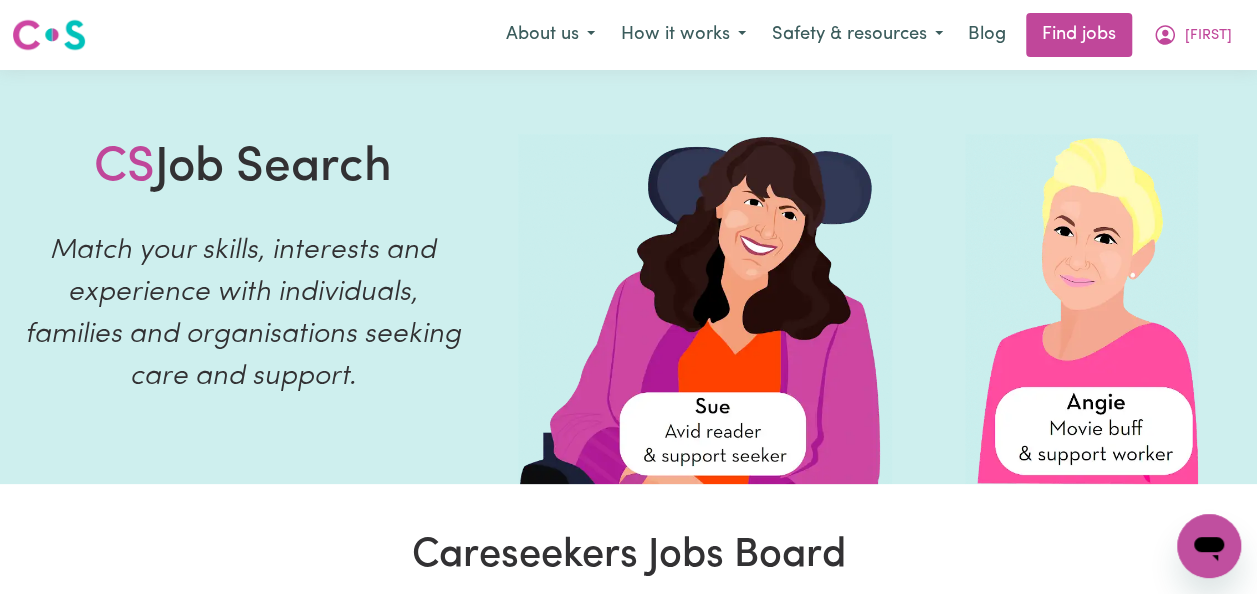 drag, startPoint x: 1214, startPoint y: 38, endPoint x: 1212, endPoint y: 53, distance: 15.132746 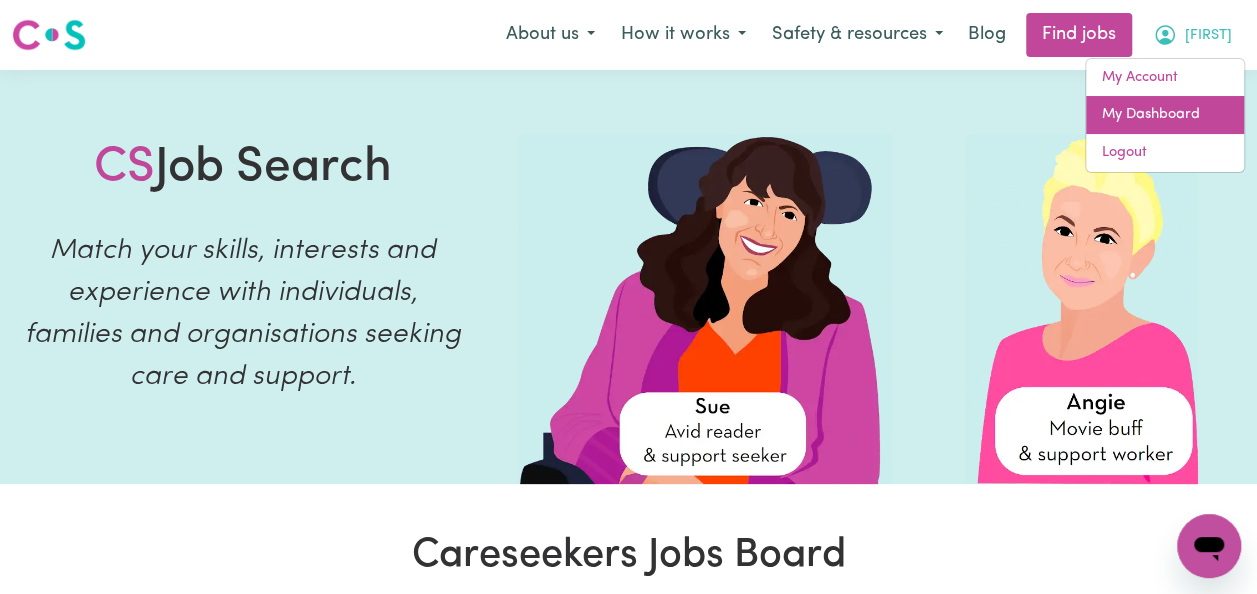 click on "My Dashboard" at bounding box center [1165, 115] 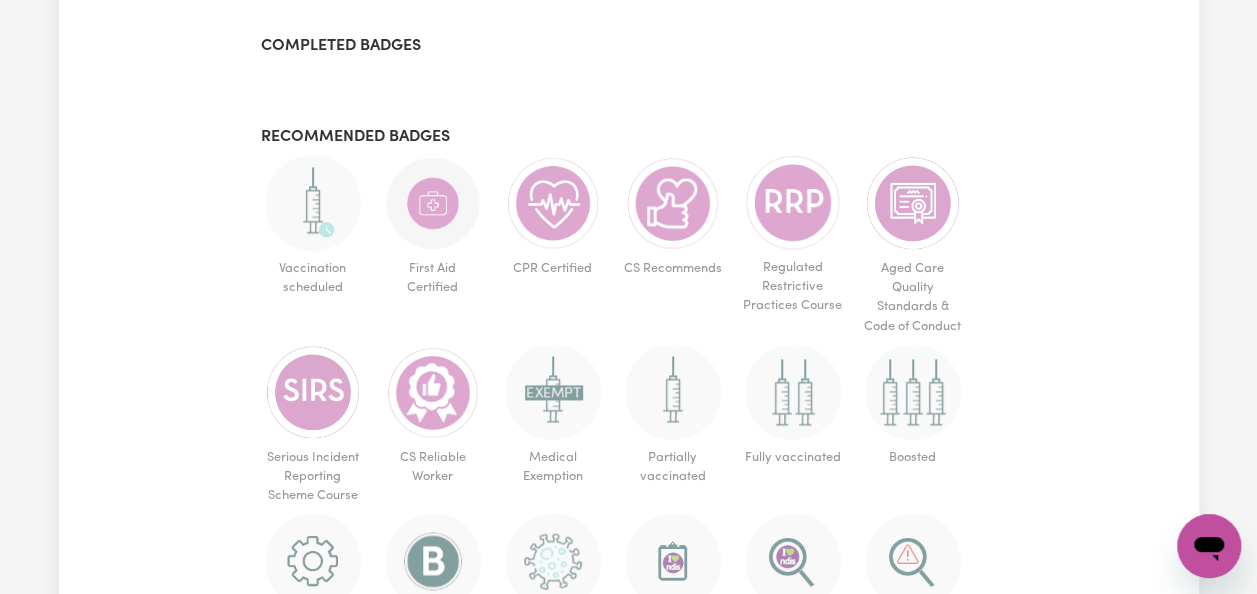 scroll, scrollTop: 1200, scrollLeft: 0, axis: vertical 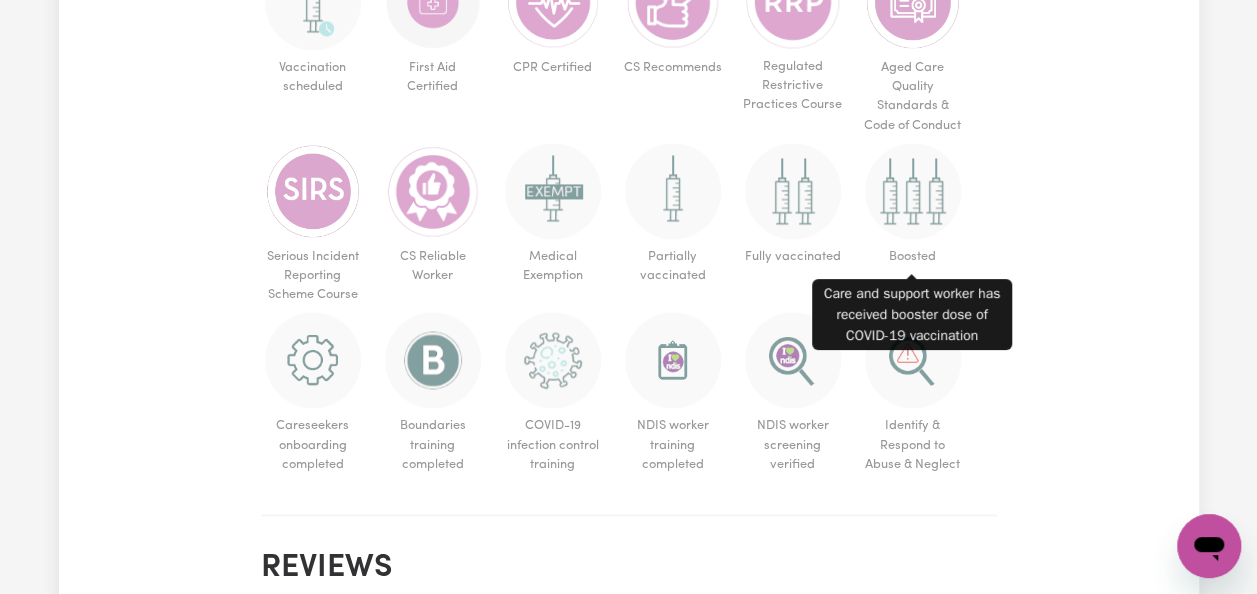 click at bounding box center (913, 191) 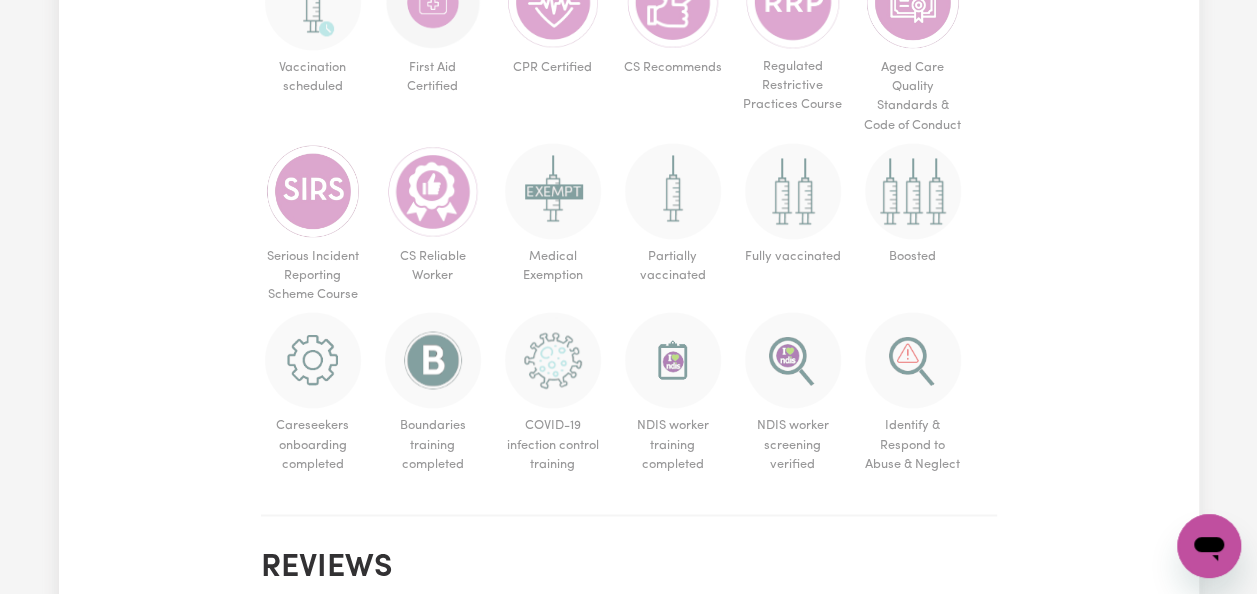 click at bounding box center (913, 191) 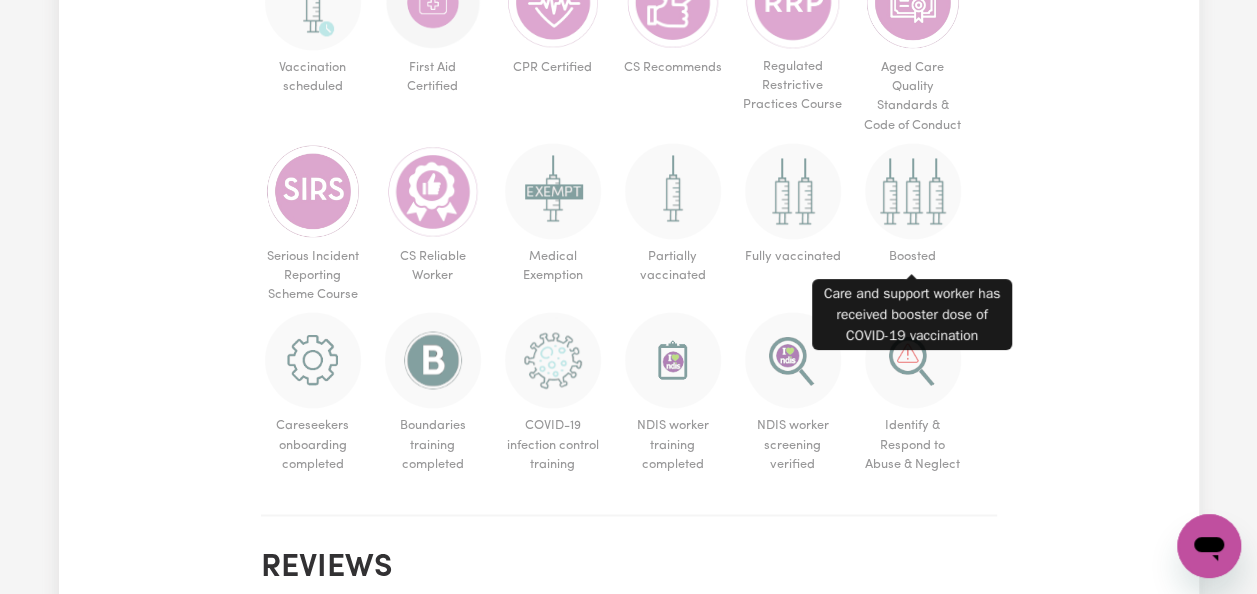 click at bounding box center (913, 191) 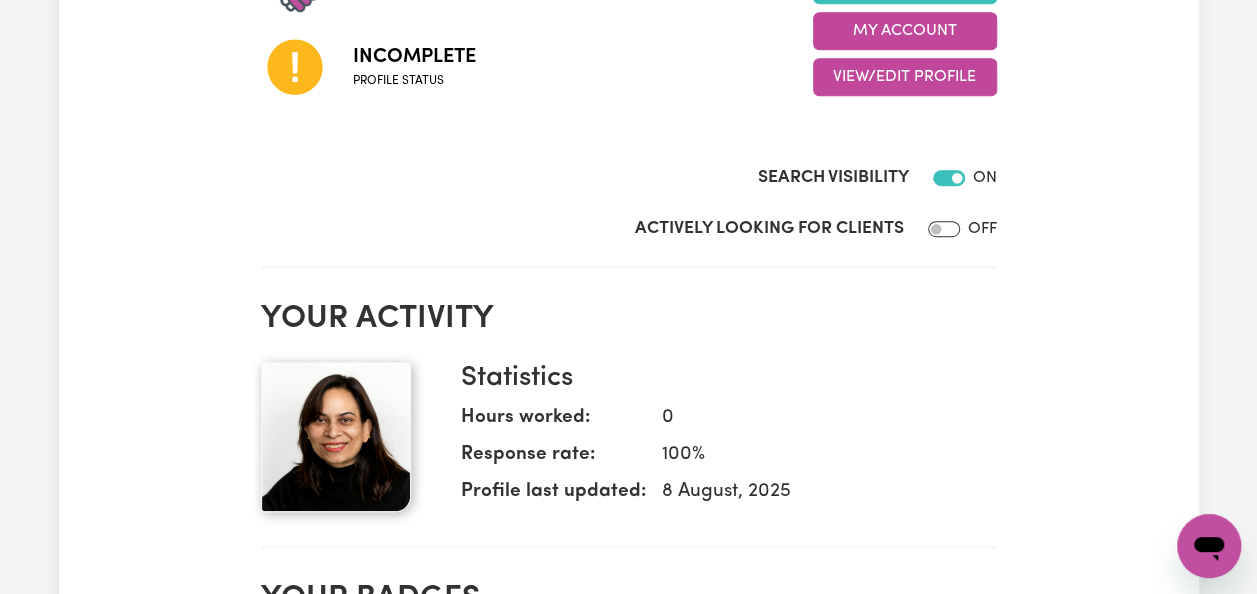 scroll, scrollTop: 600, scrollLeft: 0, axis: vertical 